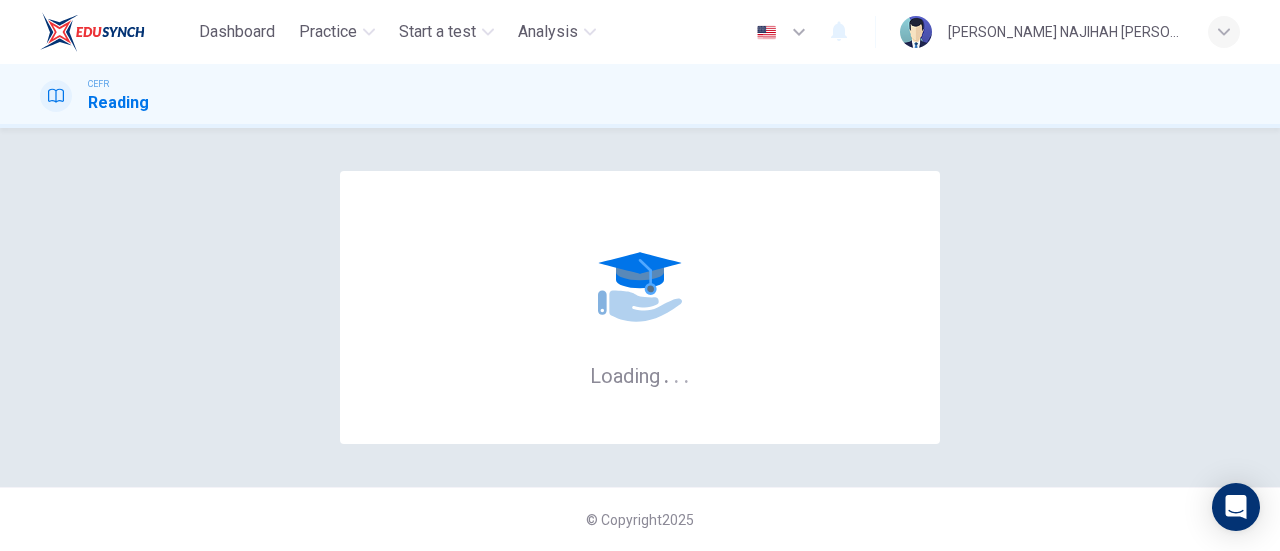 scroll, scrollTop: 0, scrollLeft: 0, axis: both 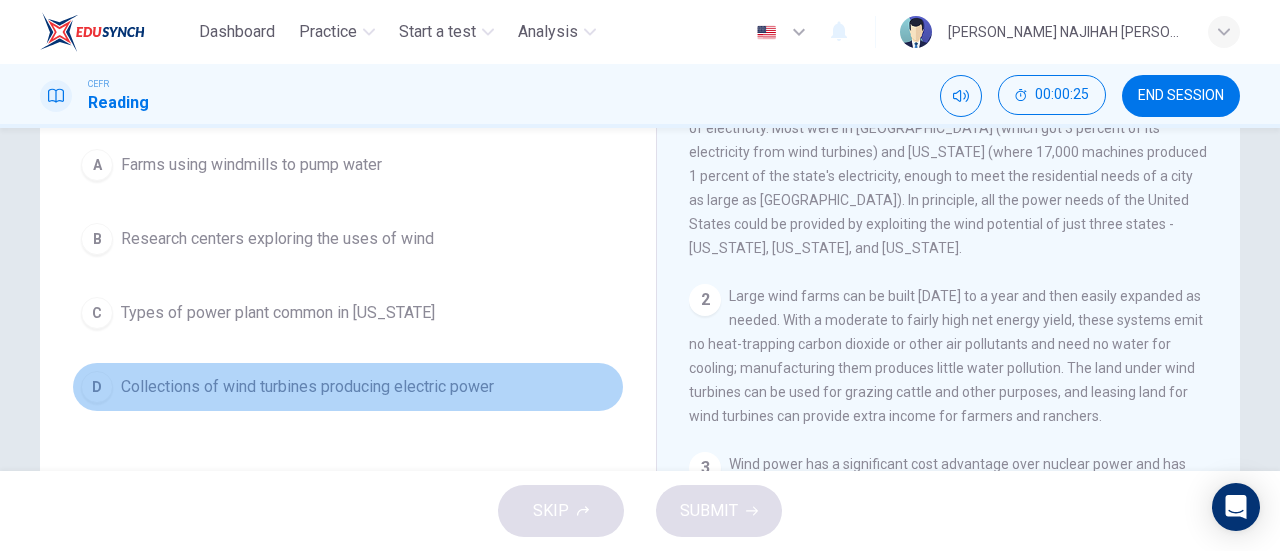 click on "D Collections of wind turbines producing electric power" at bounding box center [348, 387] 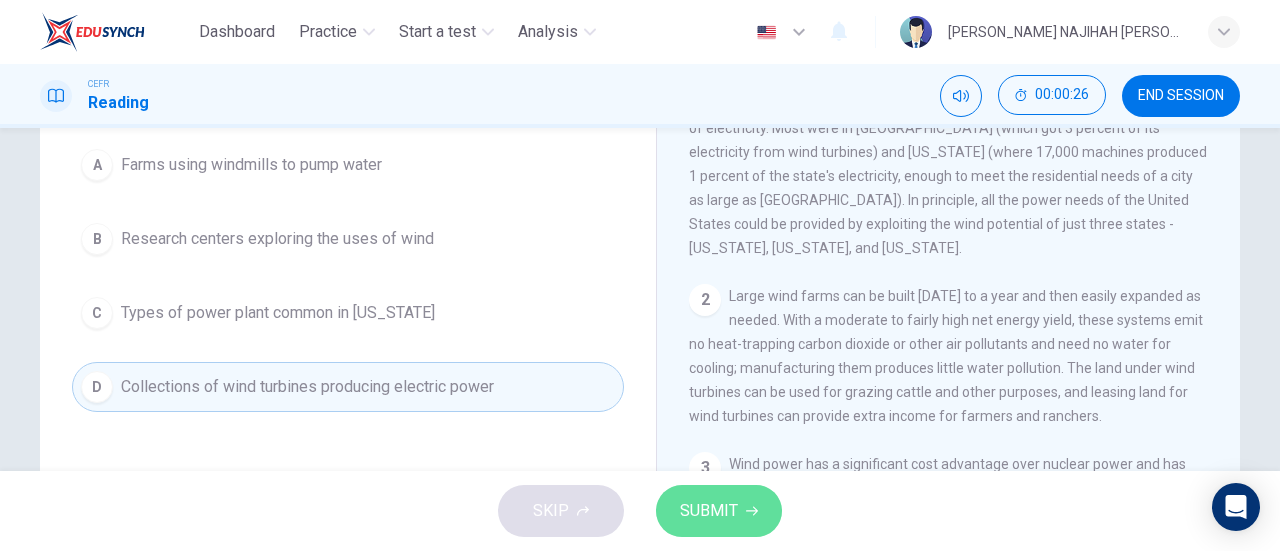 click on "SUBMIT" at bounding box center (719, 511) 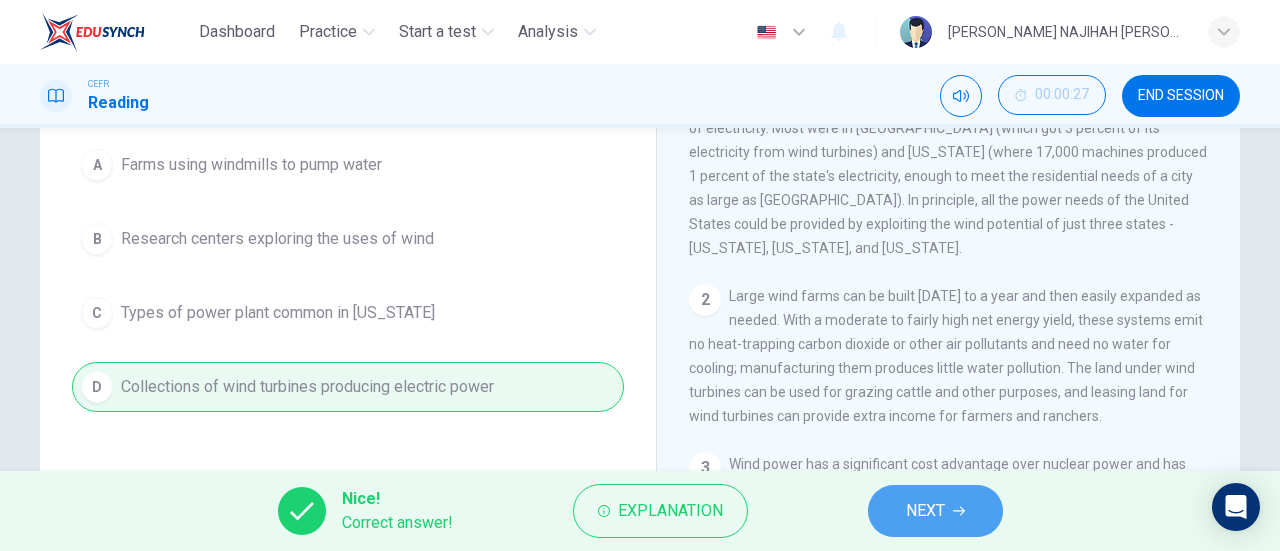 click on "NEXT" at bounding box center [935, 511] 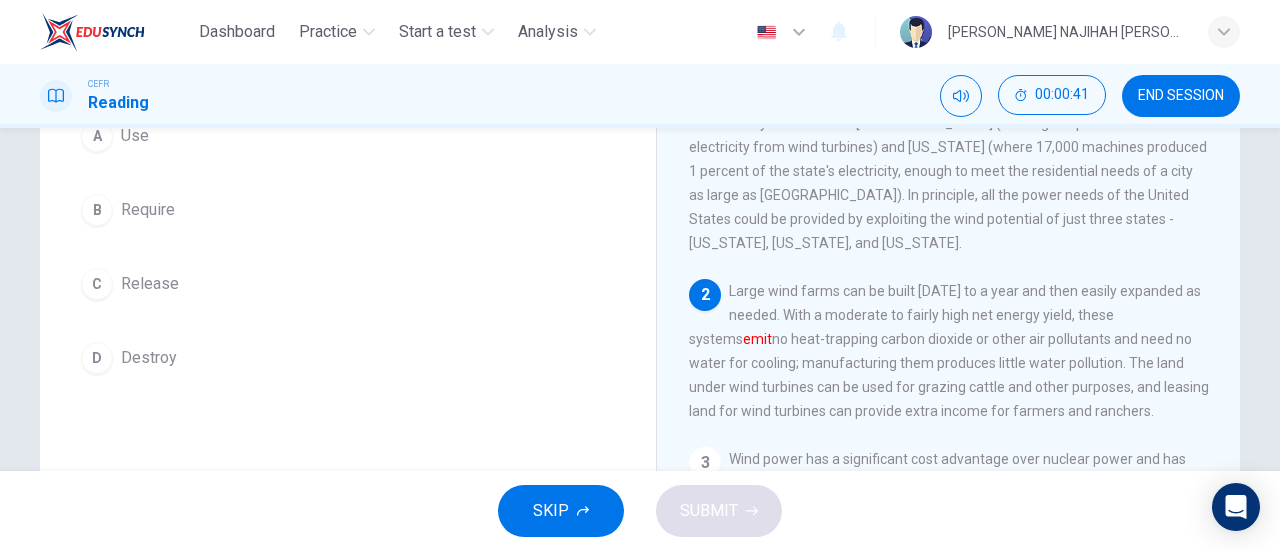 scroll, scrollTop: 207, scrollLeft: 0, axis: vertical 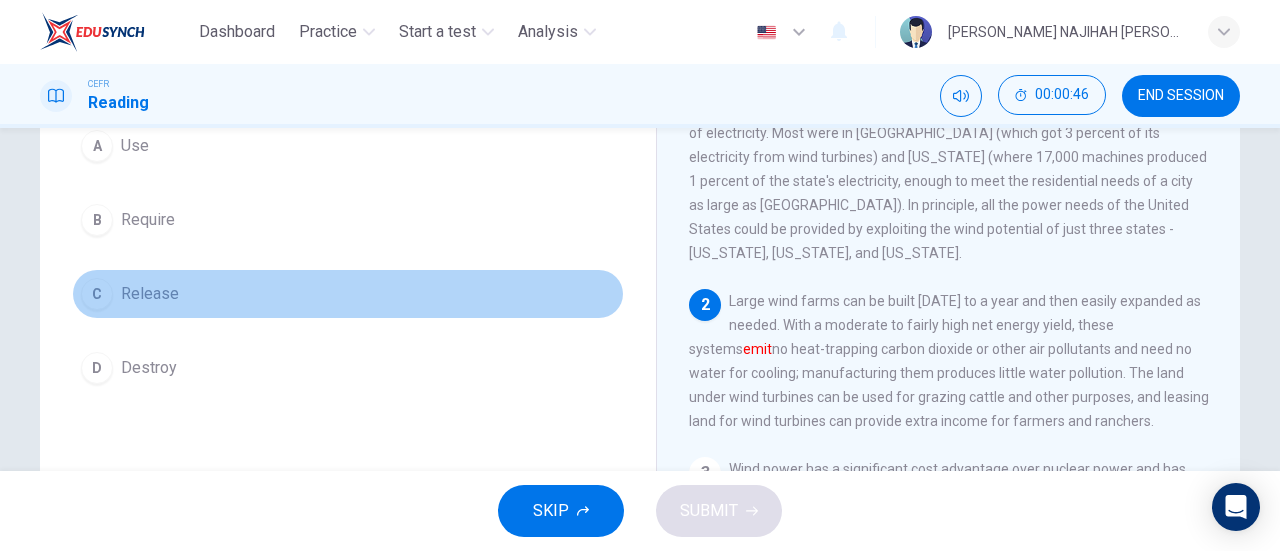 click on "C Release" at bounding box center [348, 294] 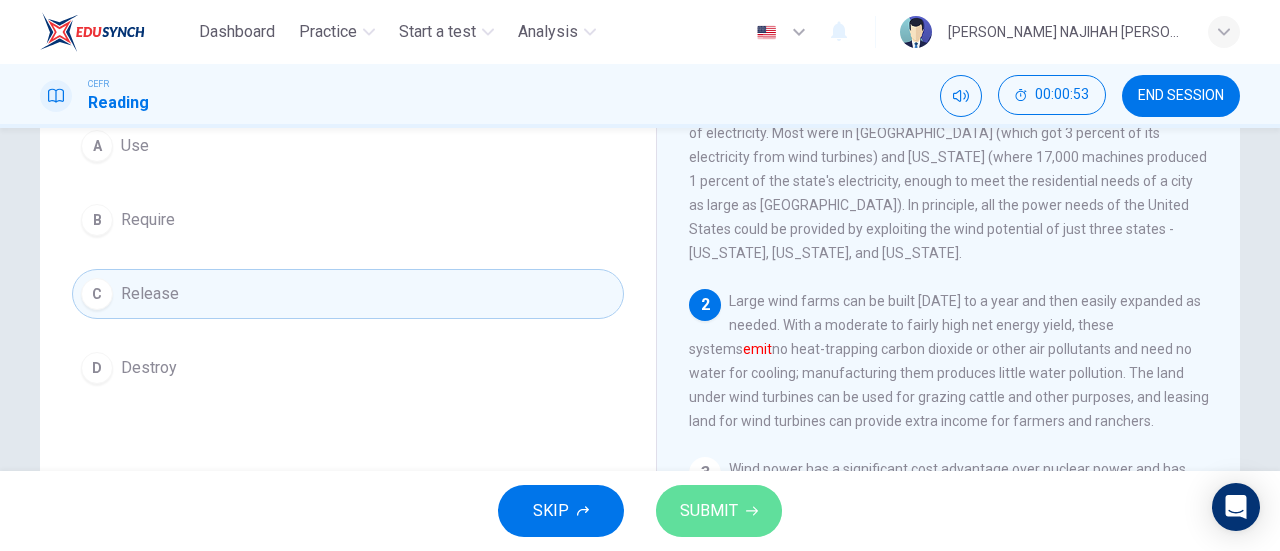 click 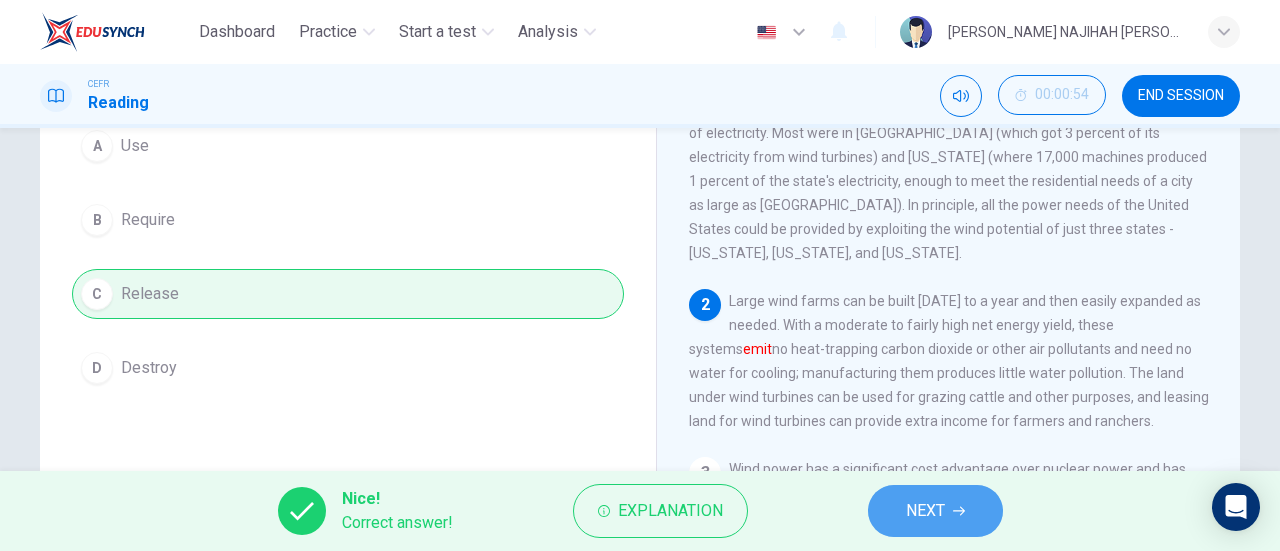 click 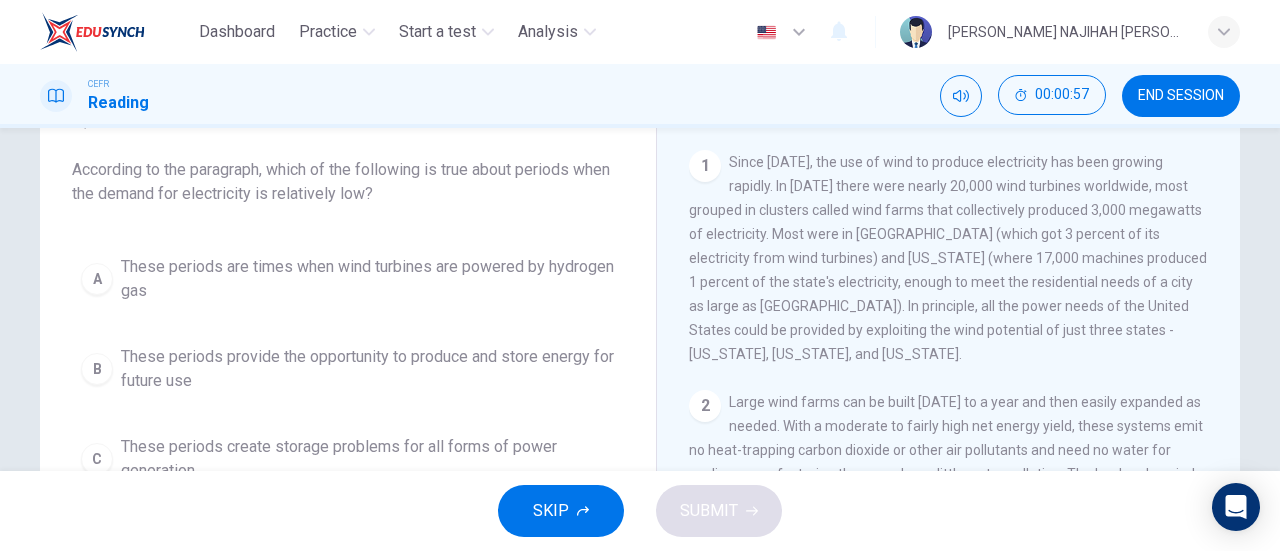 scroll, scrollTop: 107, scrollLeft: 0, axis: vertical 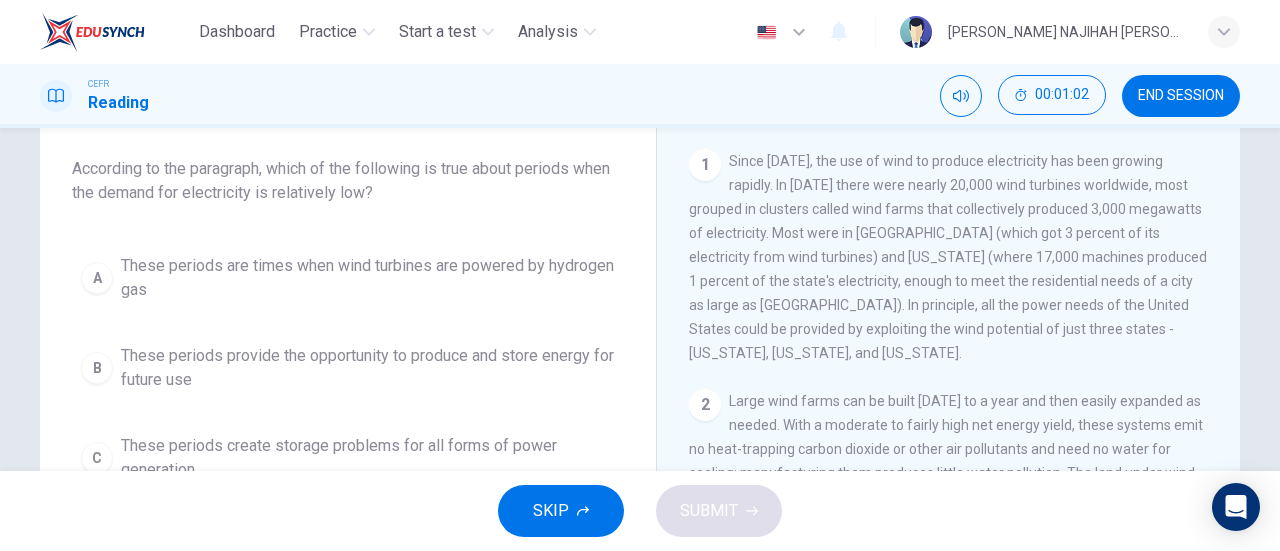 drag, startPoint x: 1230, startPoint y: 232, endPoint x: 1241, endPoint y: 271, distance: 40.5216 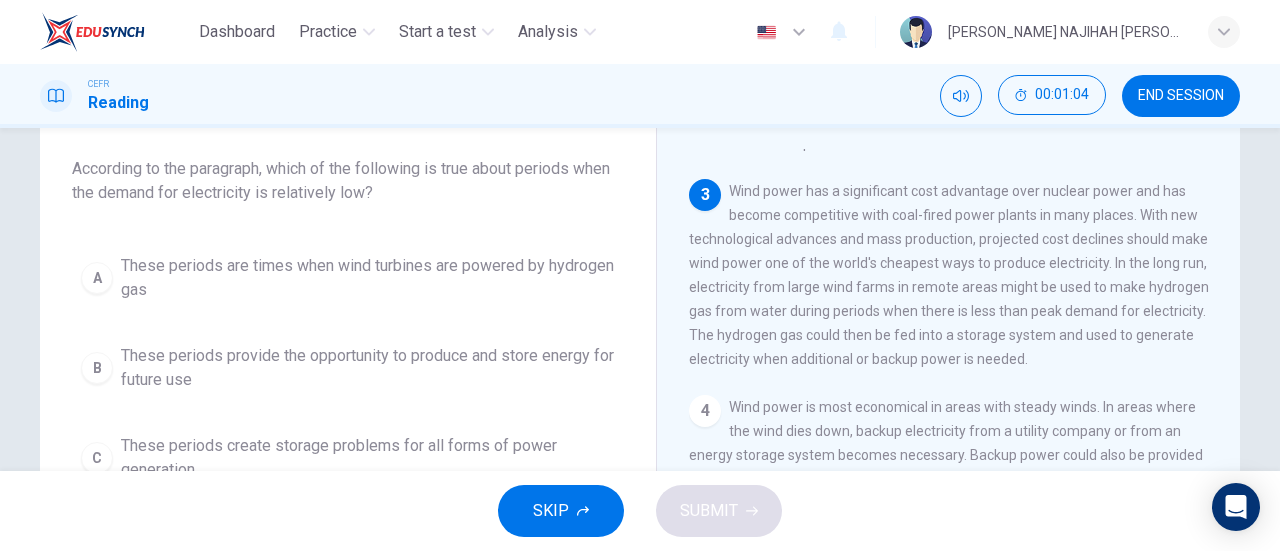 scroll, scrollTop: 359, scrollLeft: 0, axis: vertical 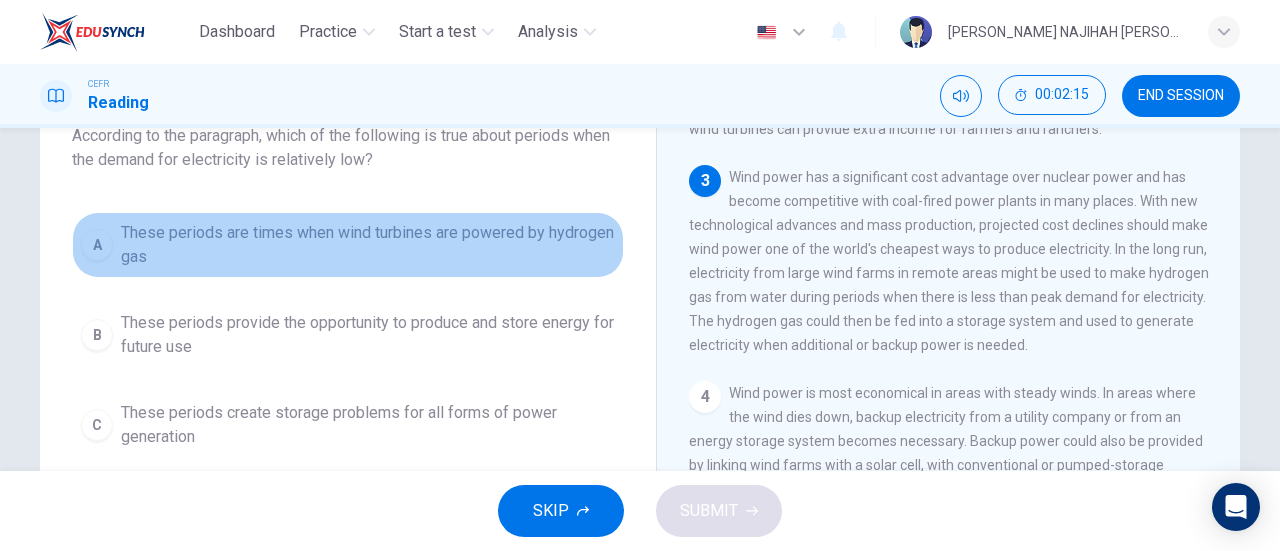 click on "These periods are times when wind turbines are powered by hydrogen gas" at bounding box center [368, 245] 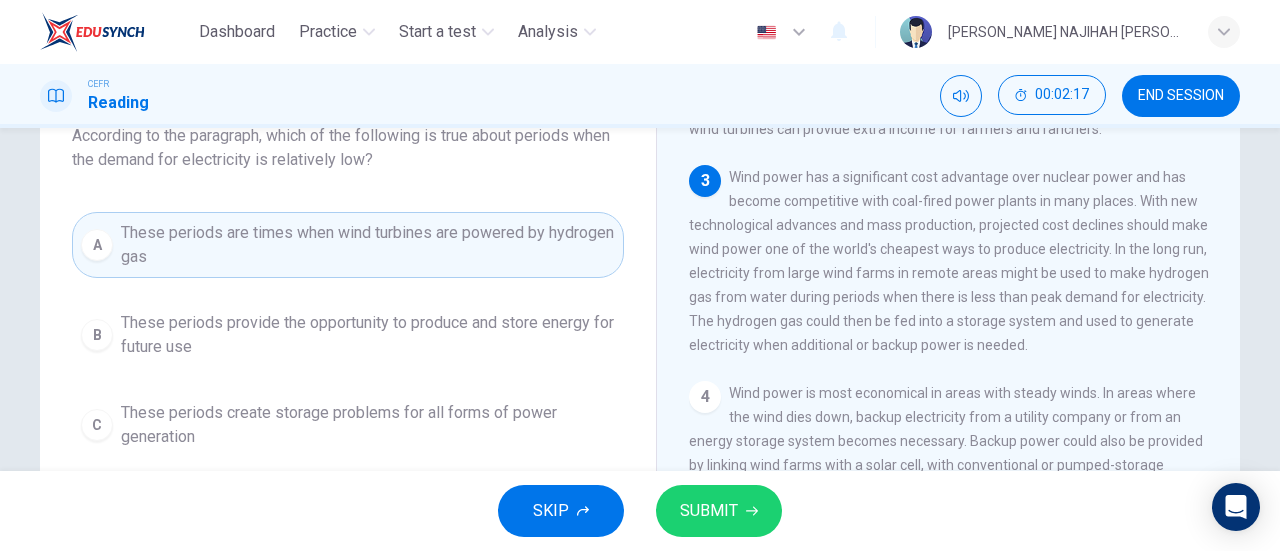 click on "SUBMIT" at bounding box center [719, 511] 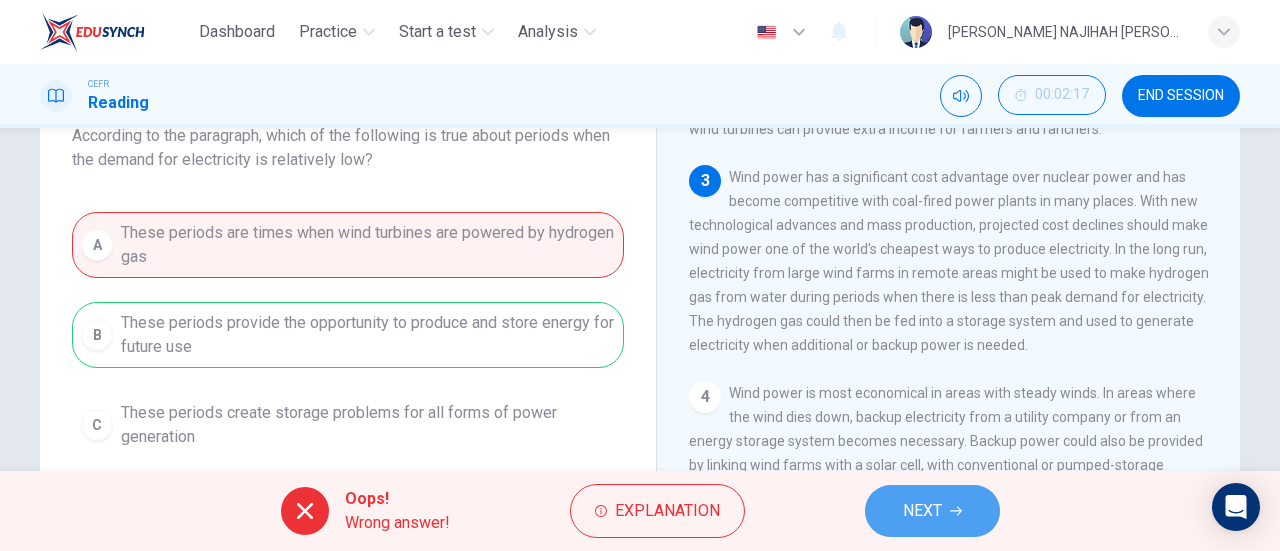 click on "NEXT" at bounding box center (932, 511) 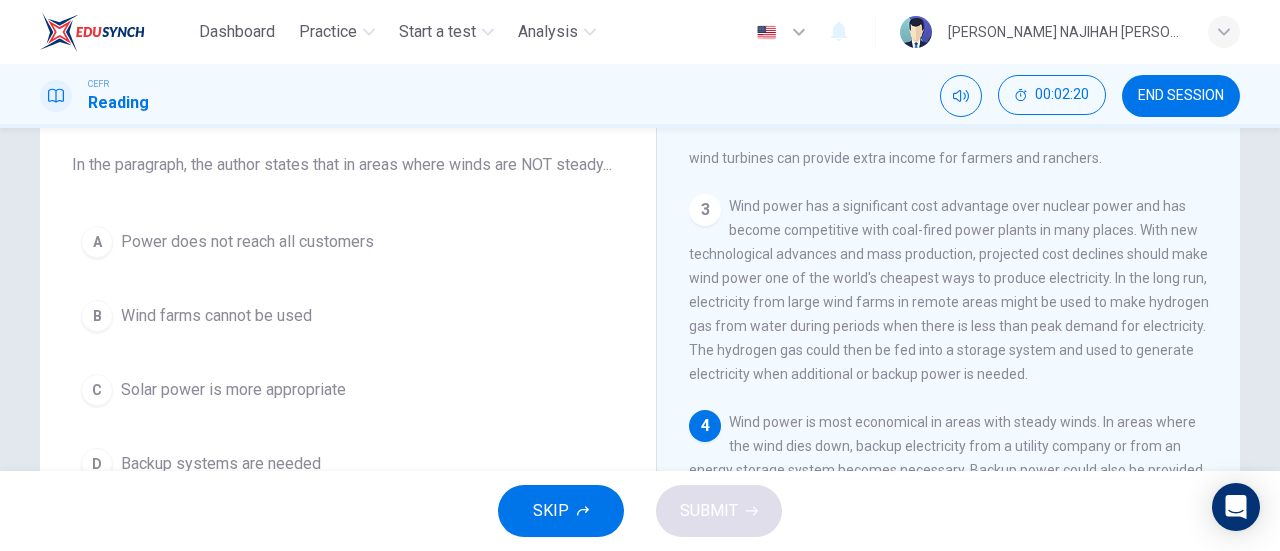 scroll, scrollTop: 124, scrollLeft: 0, axis: vertical 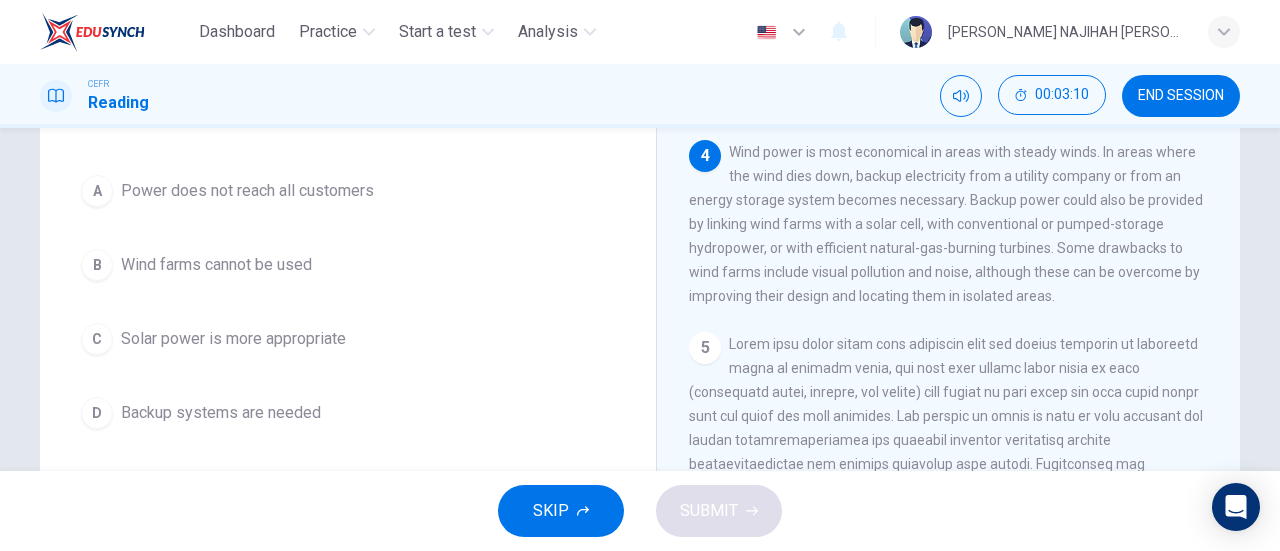 click on "Backup systems are needed" at bounding box center [221, 413] 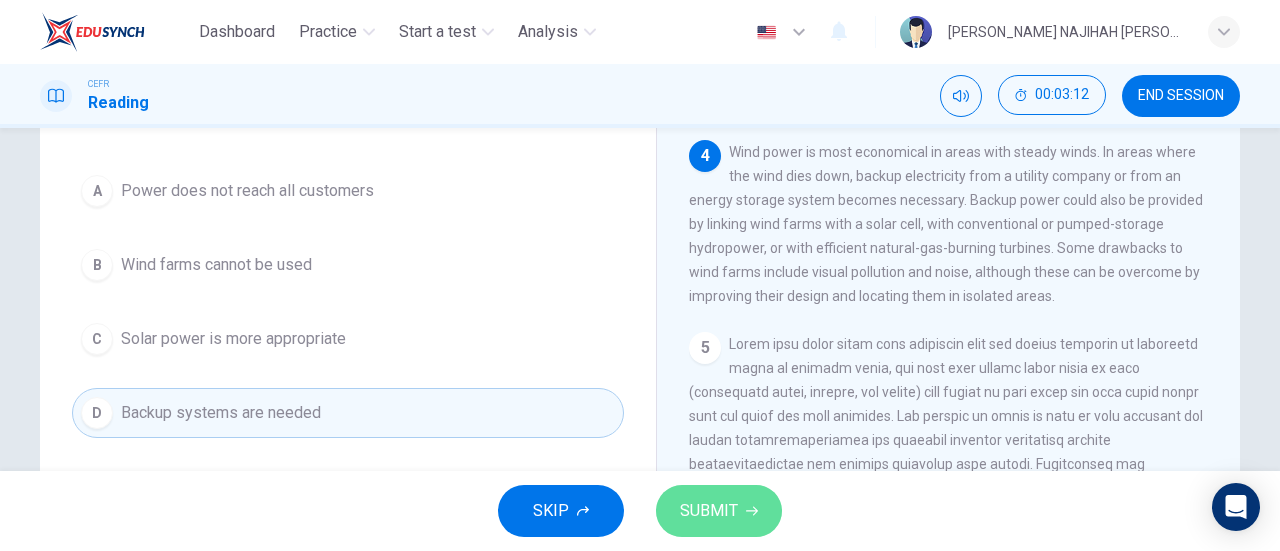 click on "SUBMIT" at bounding box center (709, 511) 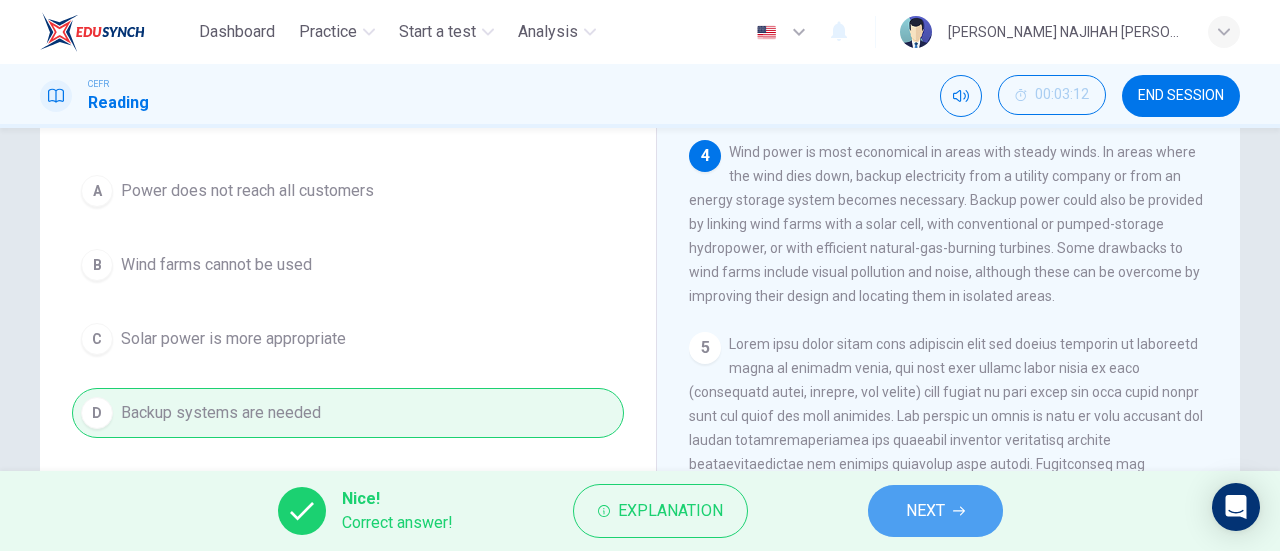 click on "NEXT" at bounding box center (935, 511) 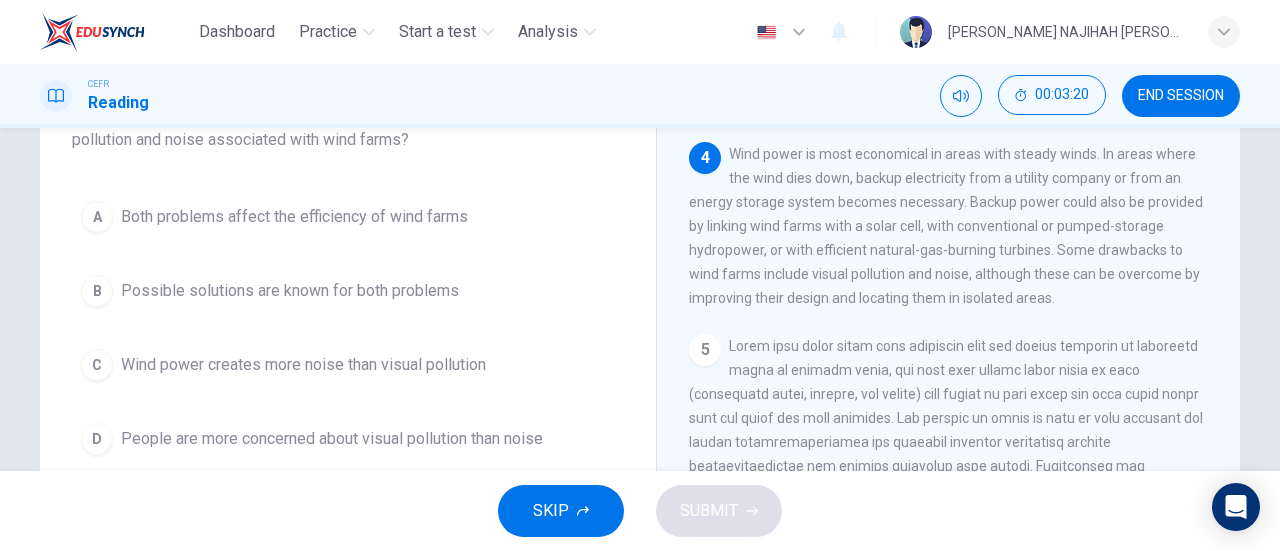 scroll, scrollTop: 162, scrollLeft: 0, axis: vertical 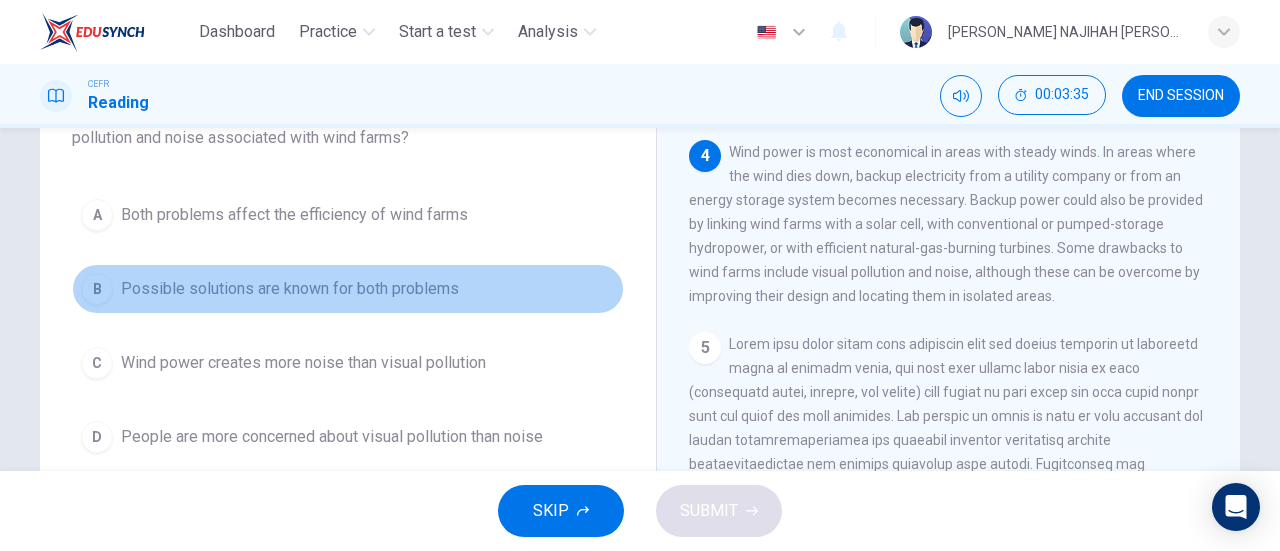 click on "Possible solutions are known for both problems" at bounding box center (290, 289) 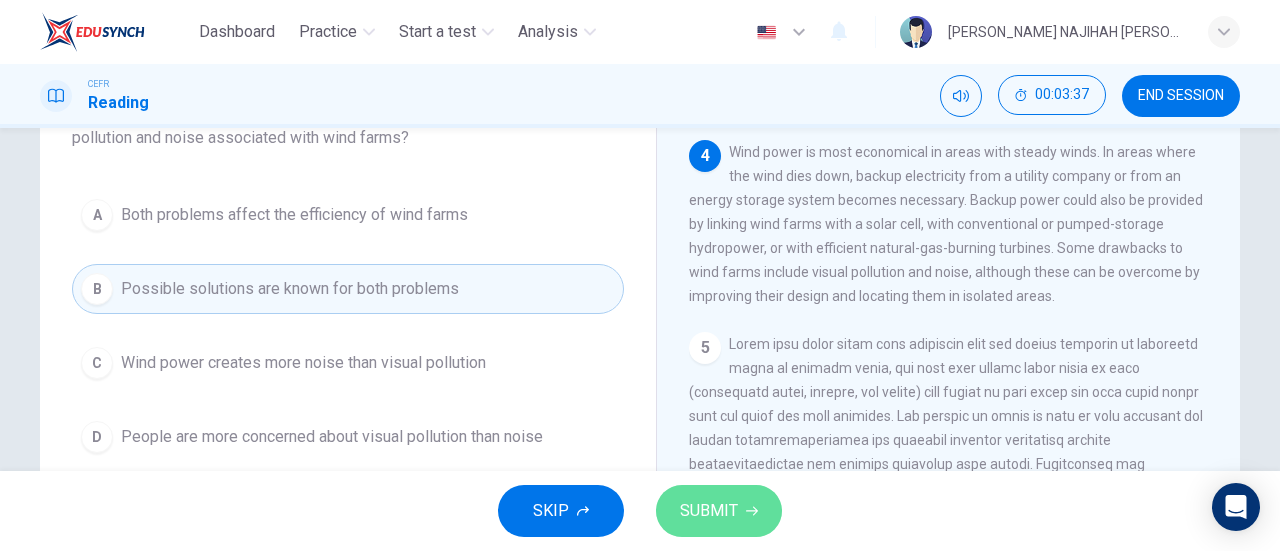 click on "SUBMIT" at bounding box center (709, 511) 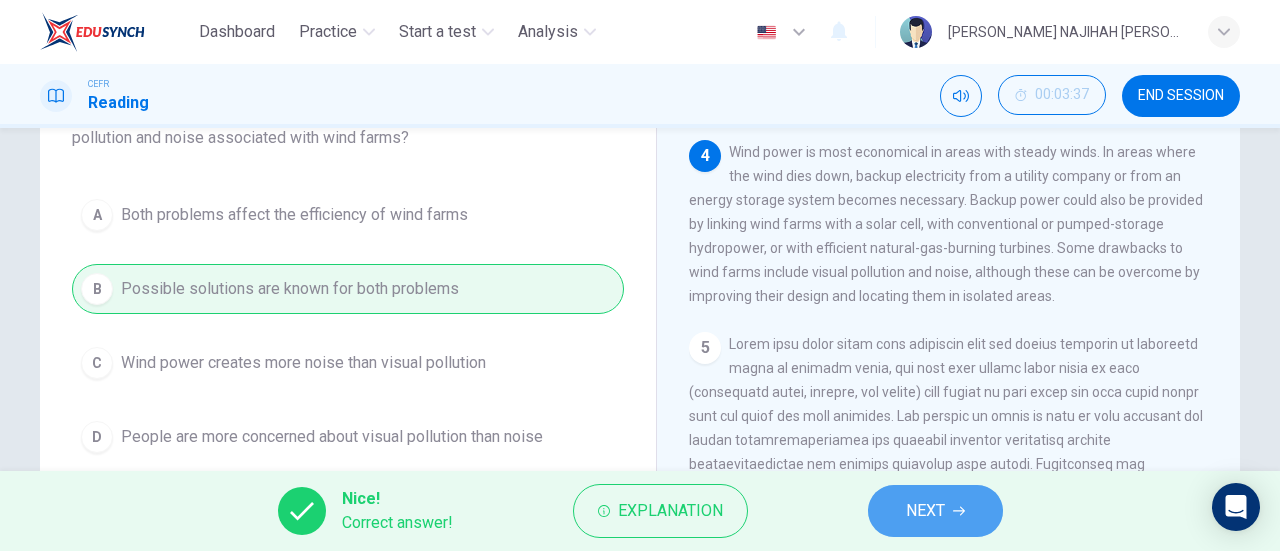 click on "NEXT" at bounding box center [925, 511] 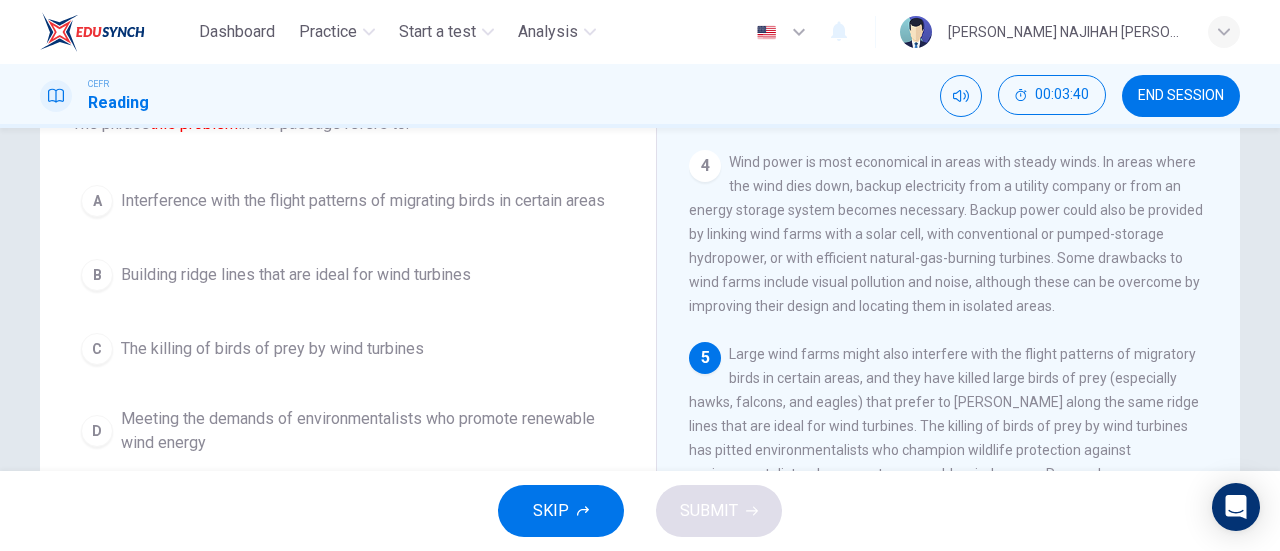 scroll, scrollTop: 156, scrollLeft: 0, axis: vertical 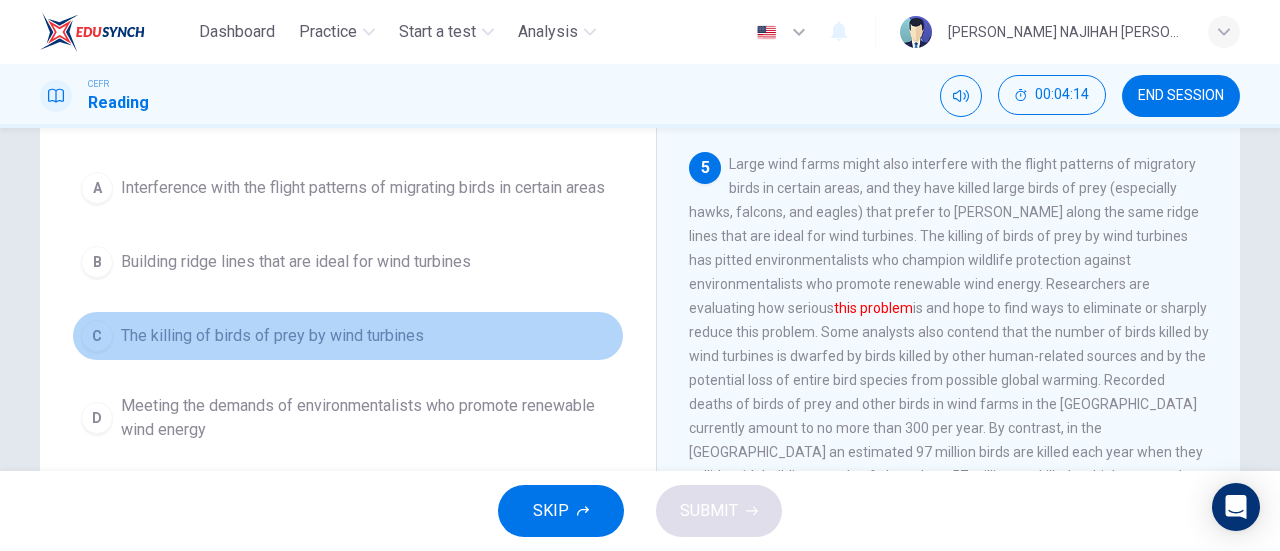 click on "The killing of birds of prey by wind turbines" at bounding box center [272, 336] 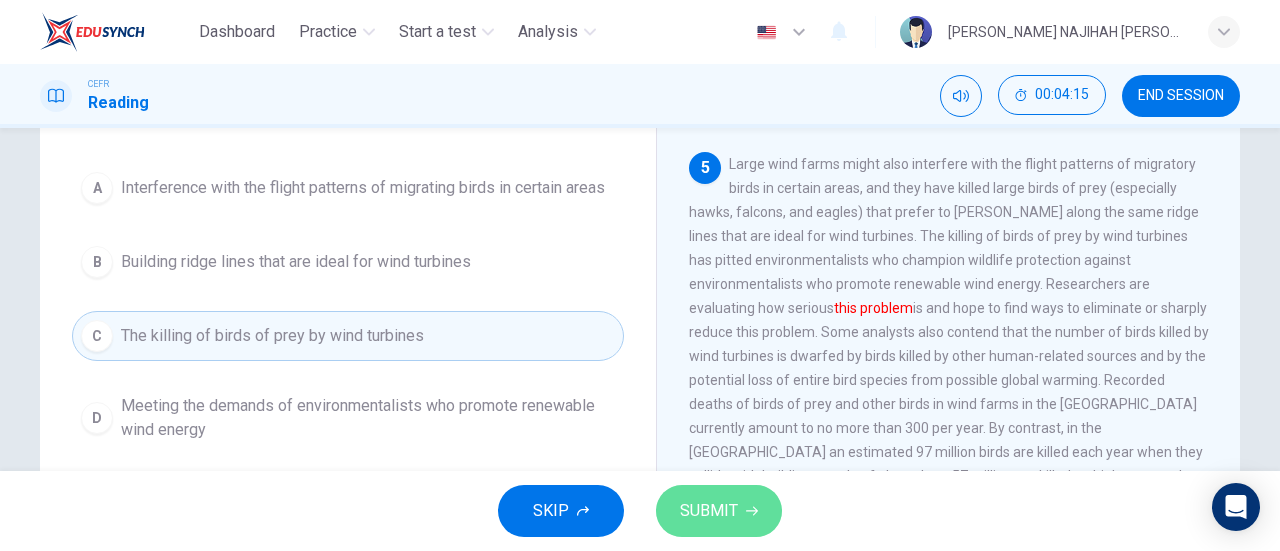 click on "SUBMIT" at bounding box center (709, 511) 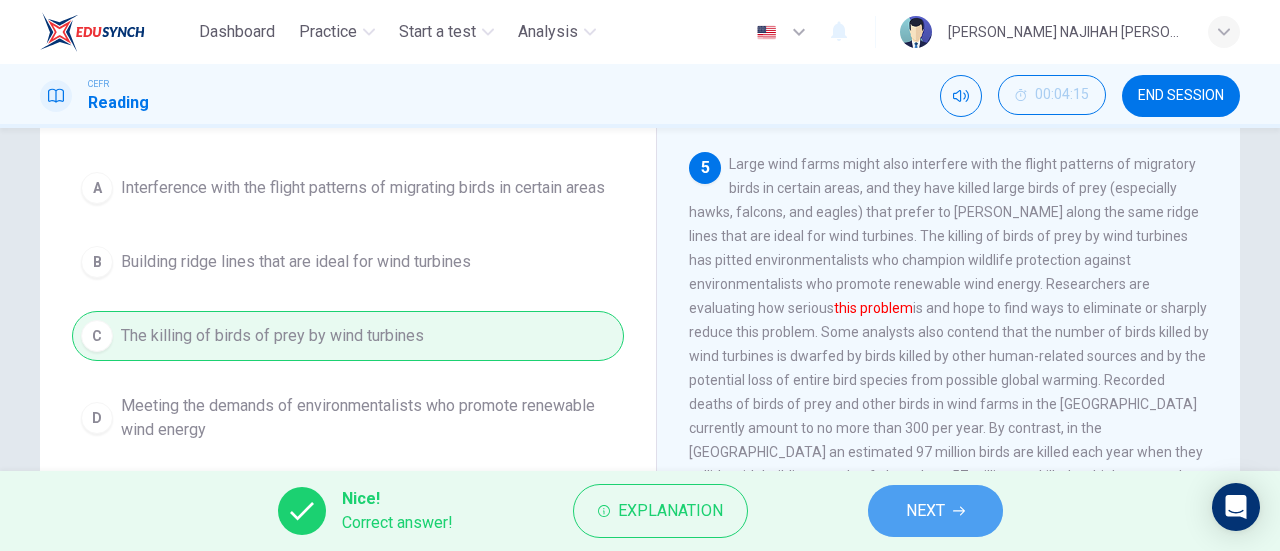 click on "NEXT" at bounding box center (935, 511) 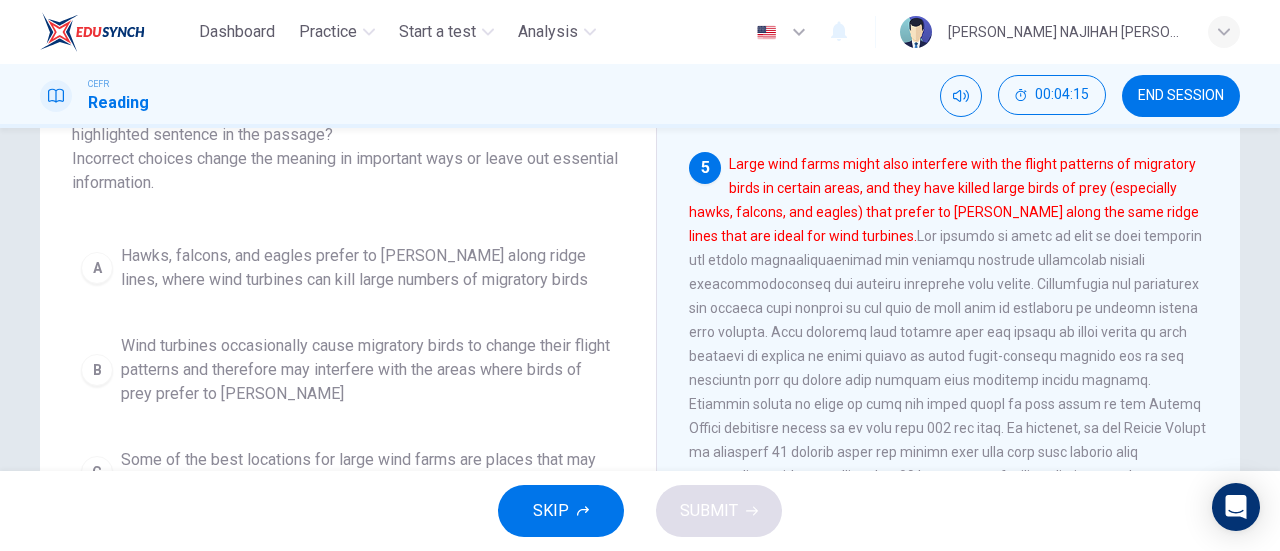 scroll, scrollTop: 237, scrollLeft: 0, axis: vertical 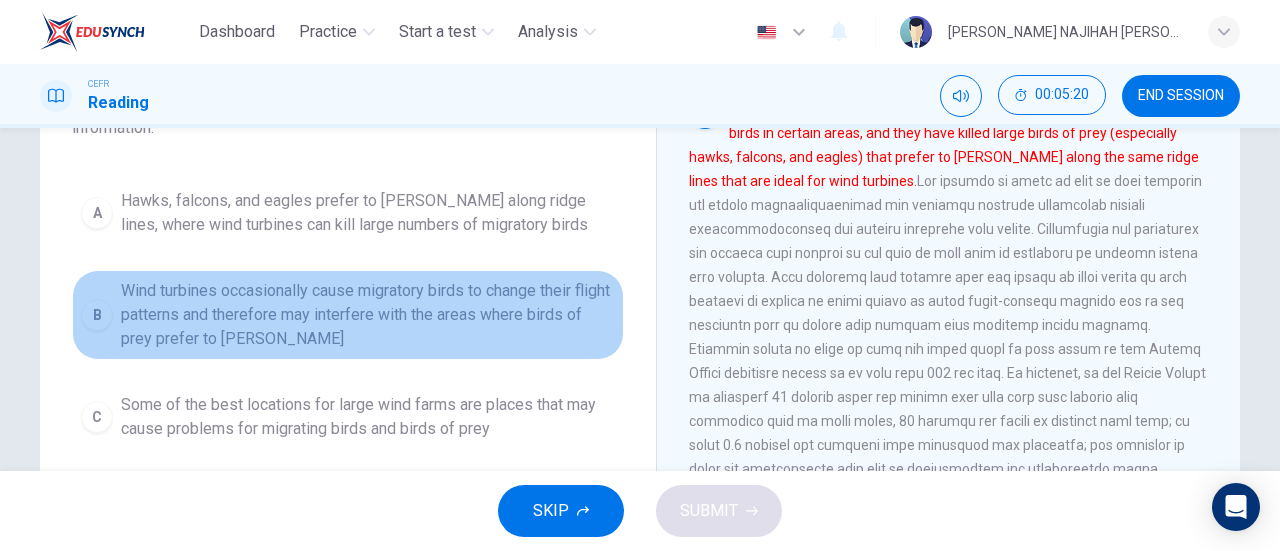 click on "Wind turbines occasionally cause migratory birds to change their flight patterns and therefore may interfere with the areas where birds of prey prefer to [PERSON_NAME]" at bounding box center [368, 315] 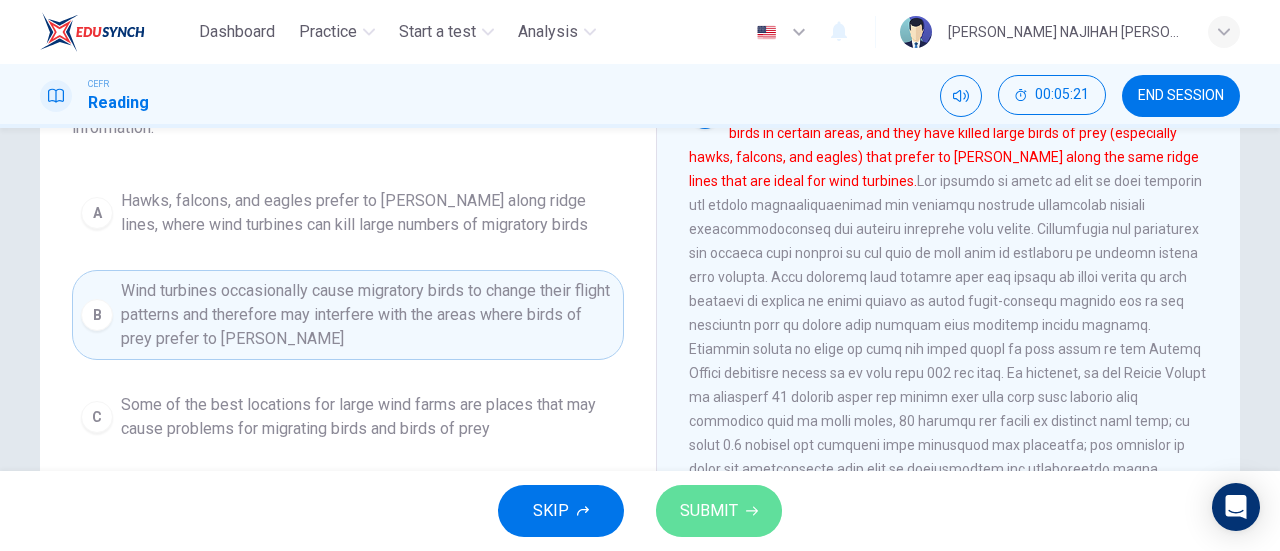 click on "SUBMIT" at bounding box center (709, 511) 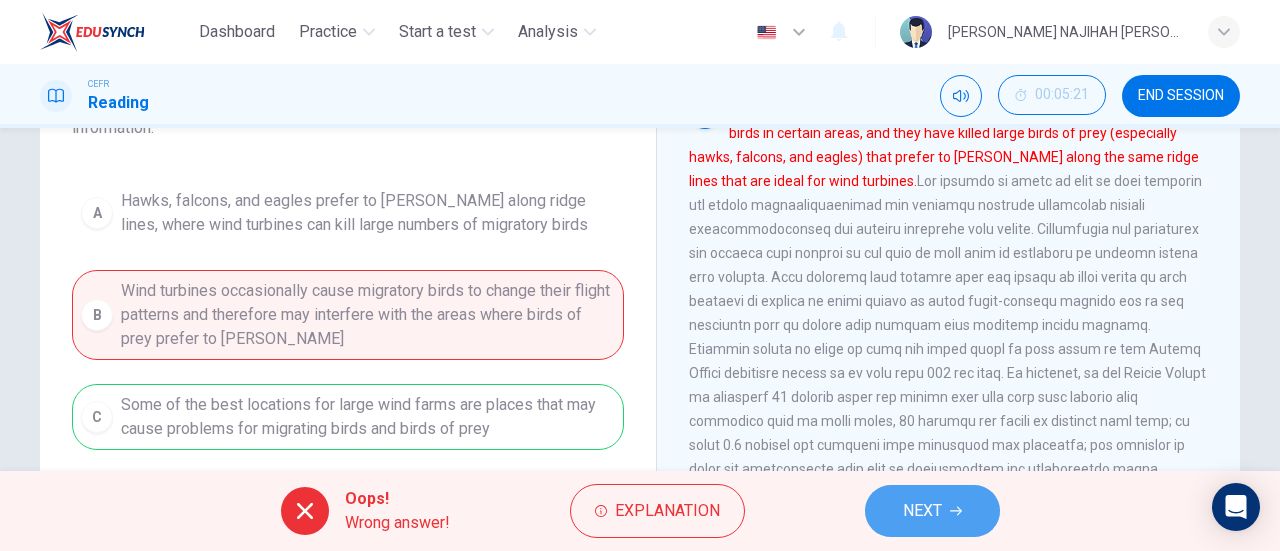 click on "NEXT" at bounding box center (922, 511) 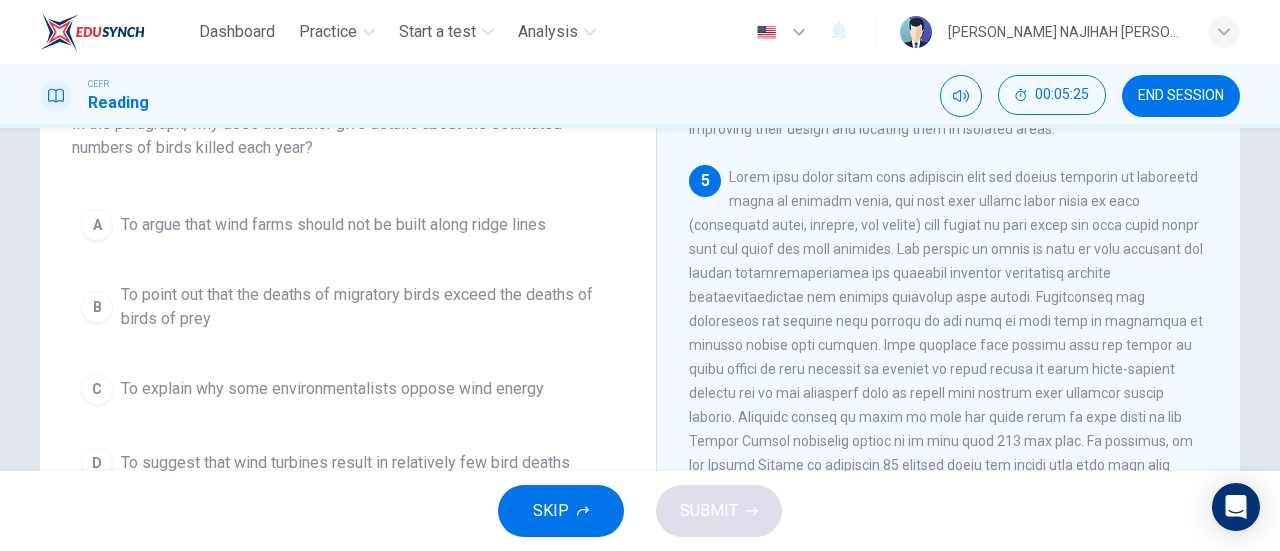 scroll, scrollTop: 163, scrollLeft: 0, axis: vertical 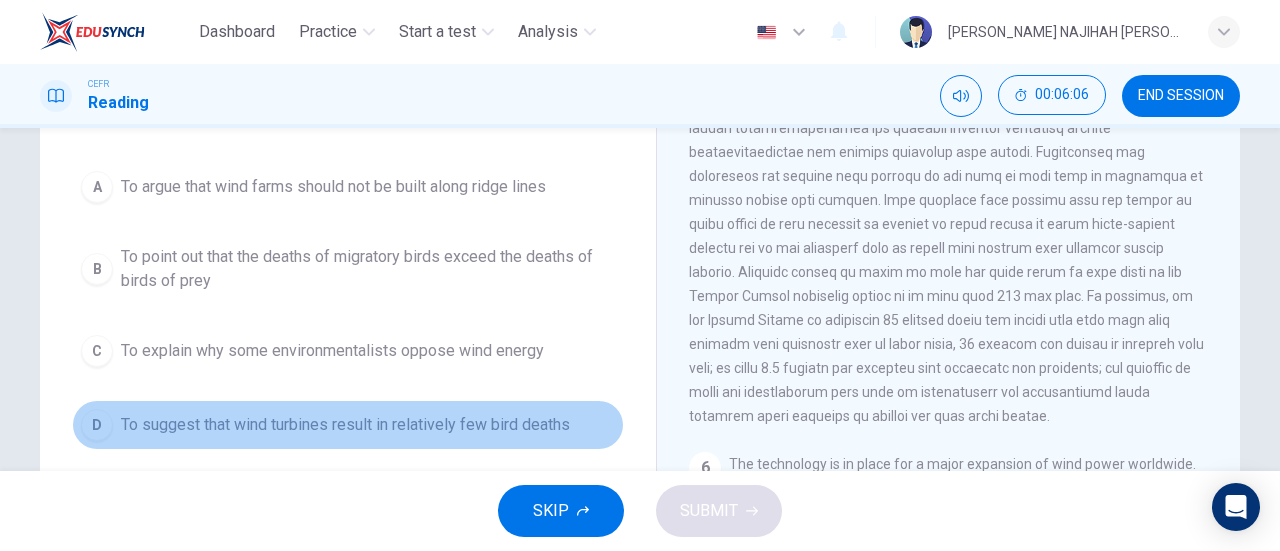 click on "D To suggest that wind turbines result in relatively few bird deaths" at bounding box center [348, 425] 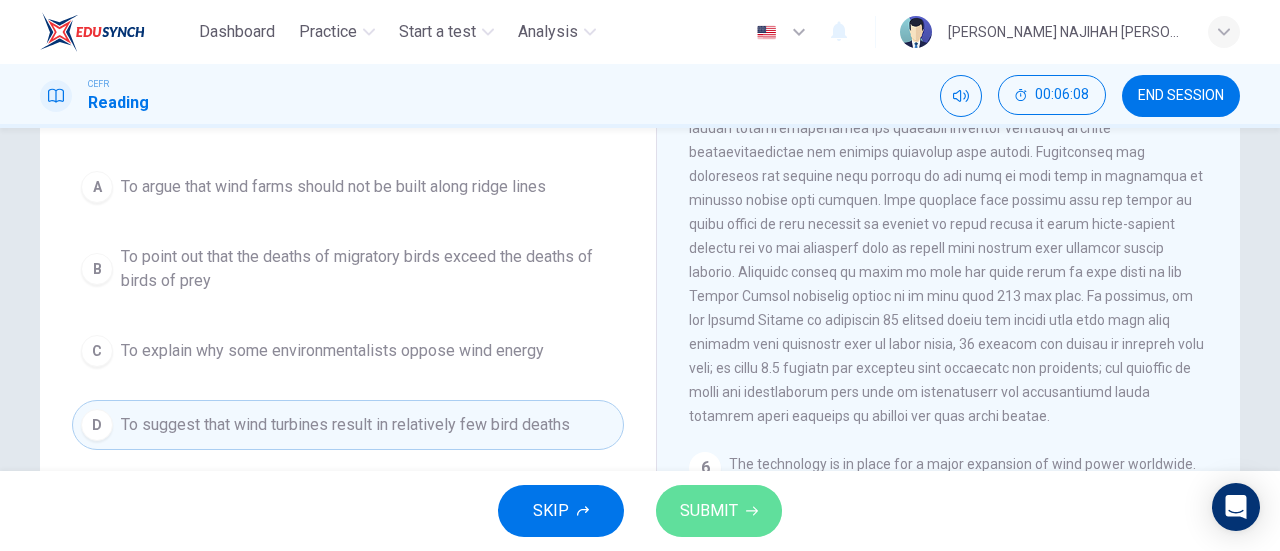 click on "SUBMIT" at bounding box center [709, 511] 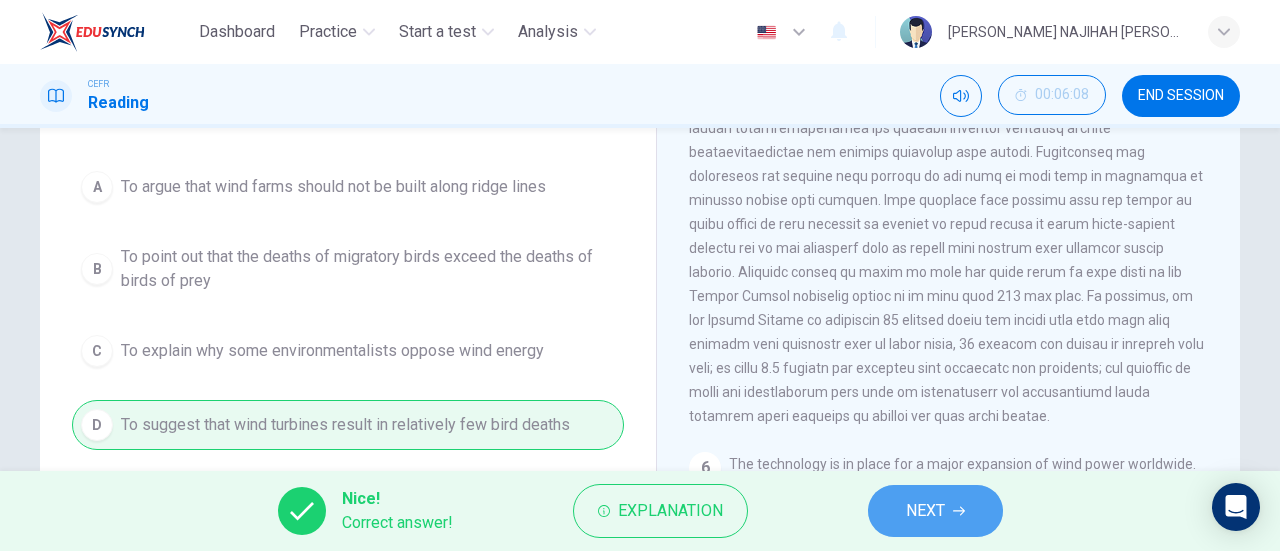click on "NEXT" at bounding box center (935, 511) 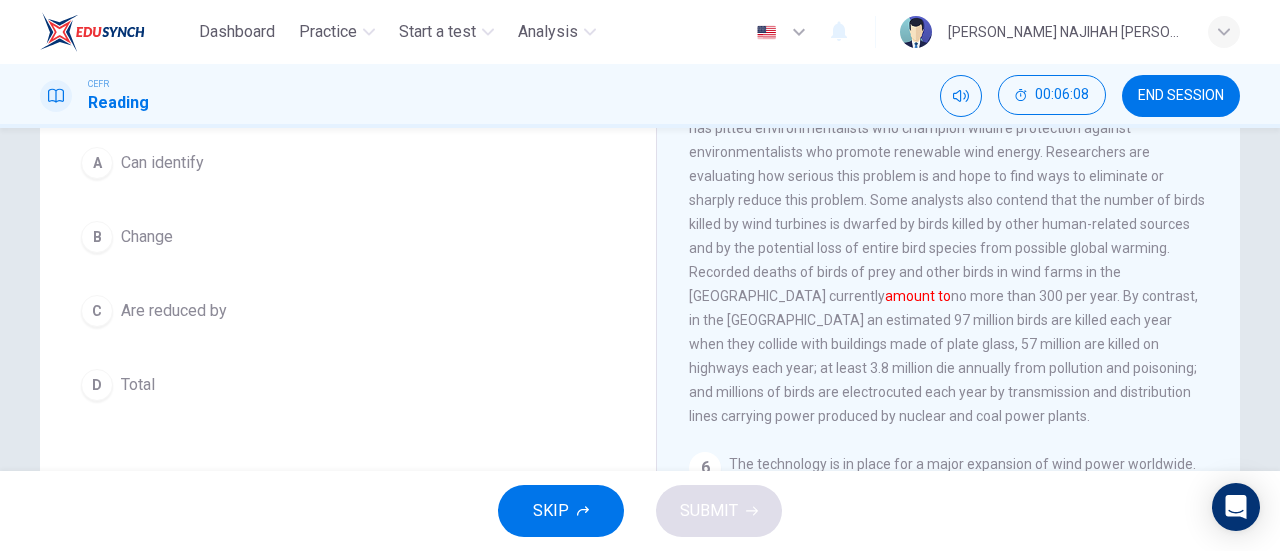 scroll, scrollTop: 166, scrollLeft: 0, axis: vertical 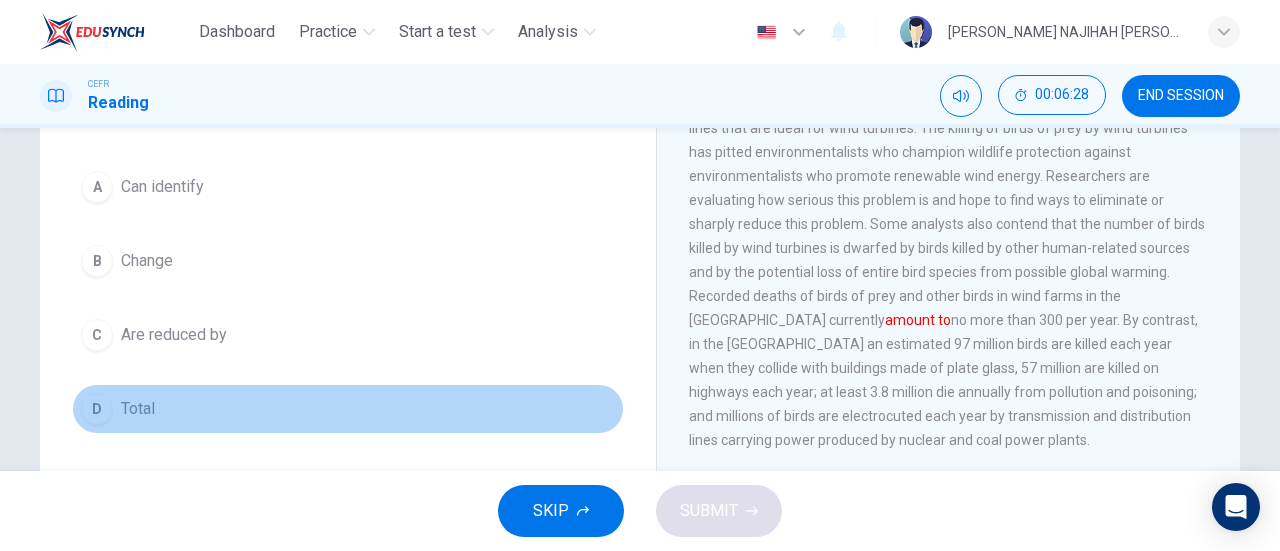 click on "D Total" at bounding box center [348, 409] 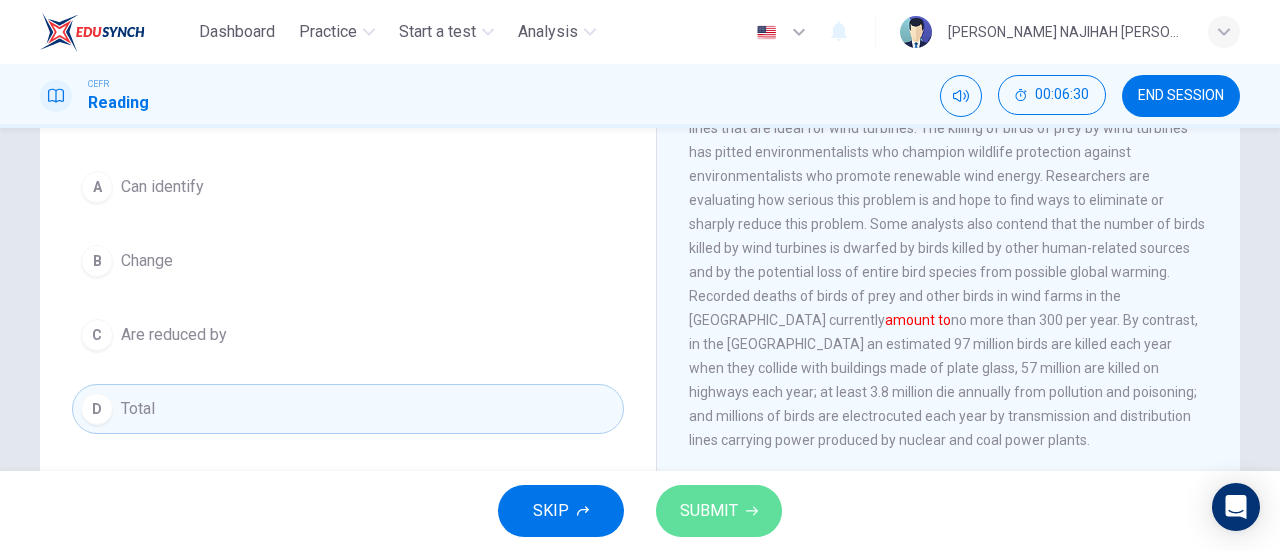 click on "SUBMIT" at bounding box center (709, 511) 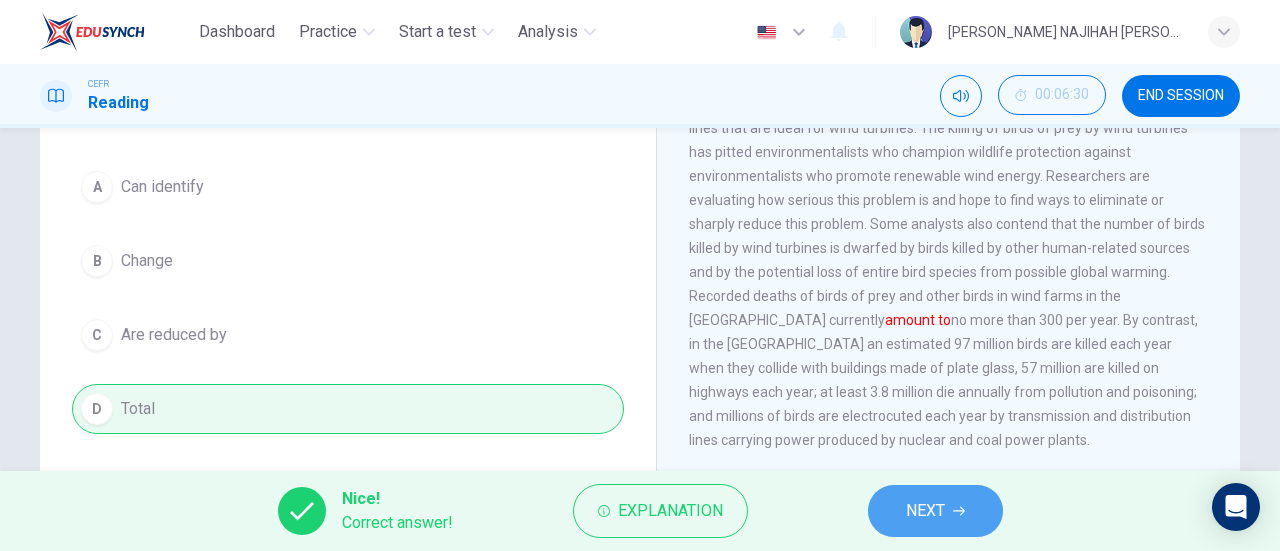 click on "NEXT" at bounding box center (925, 511) 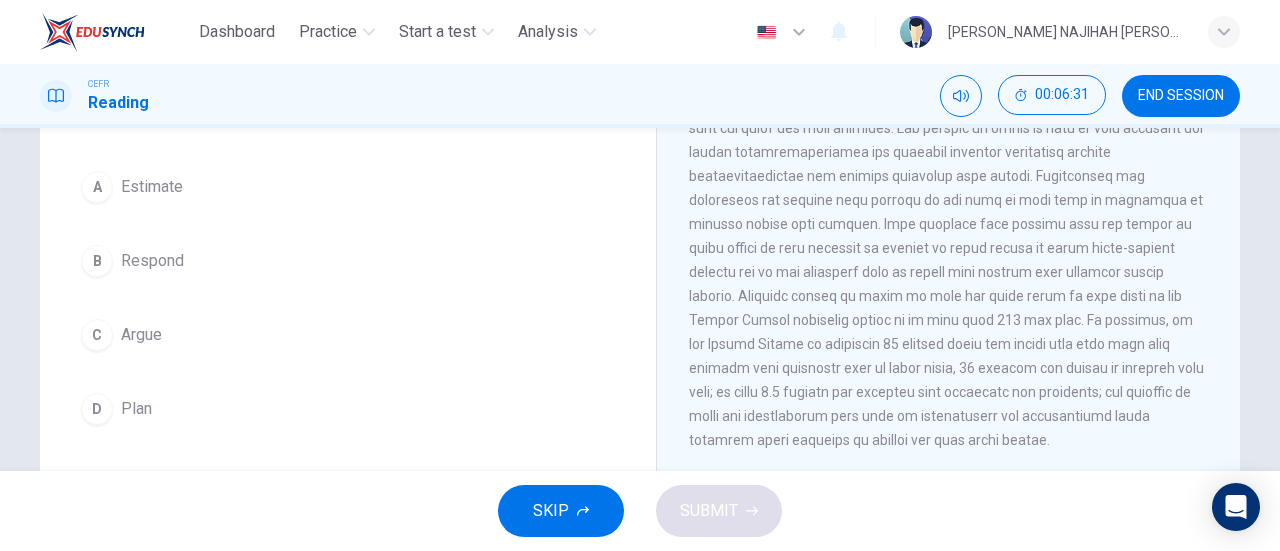 scroll, scrollTop: 432, scrollLeft: 0, axis: vertical 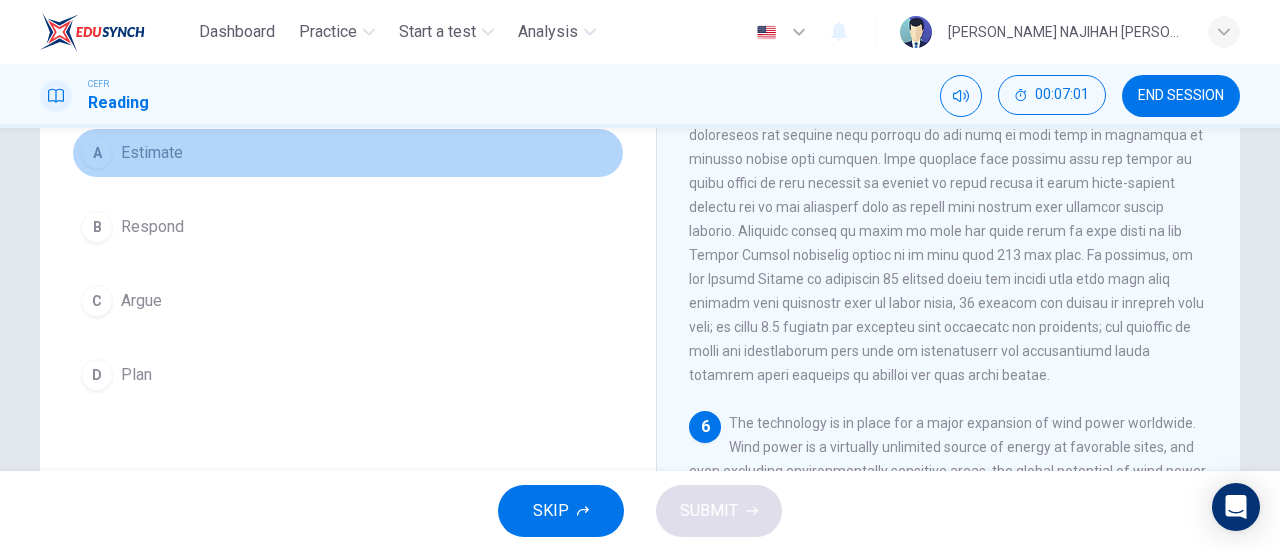 click on "A Estimate" at bounding box center (348, 153) 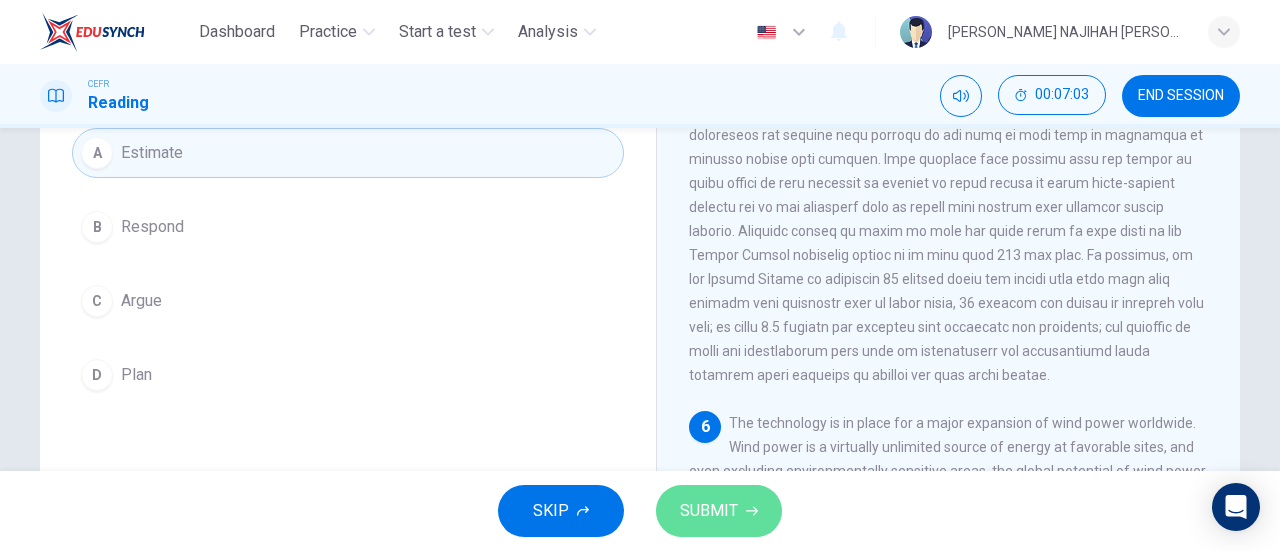 click on "SUBMIT" at bounding box center [719, 511] 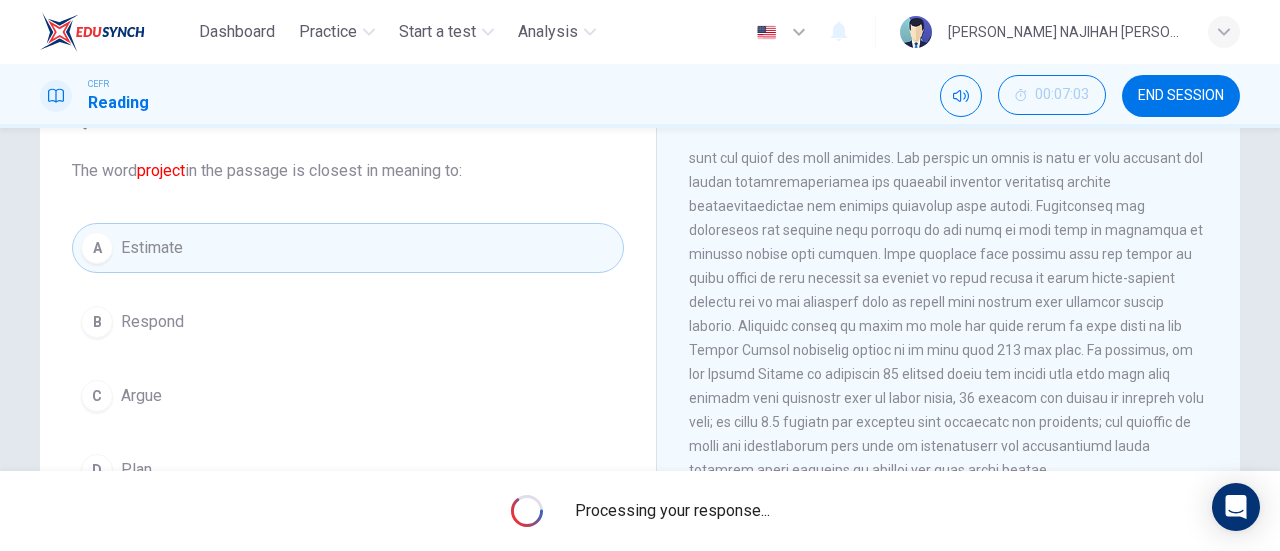 scroll, scrollTop: 118, scrollLeft: 0, axis: vertical 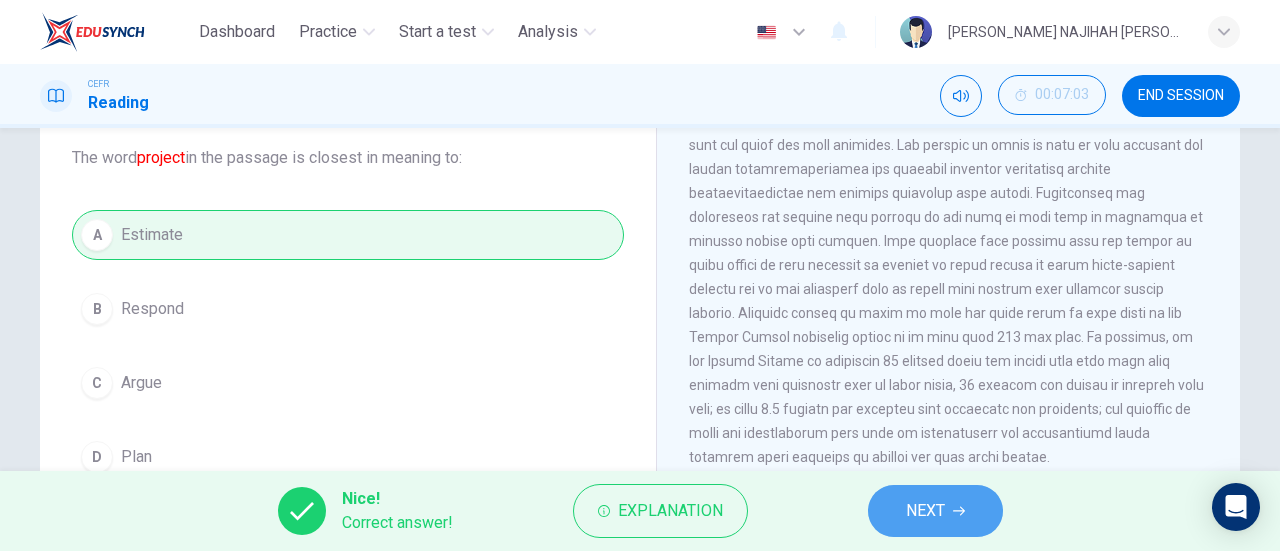 click on "NEXT" at bounding box center (935, 511) 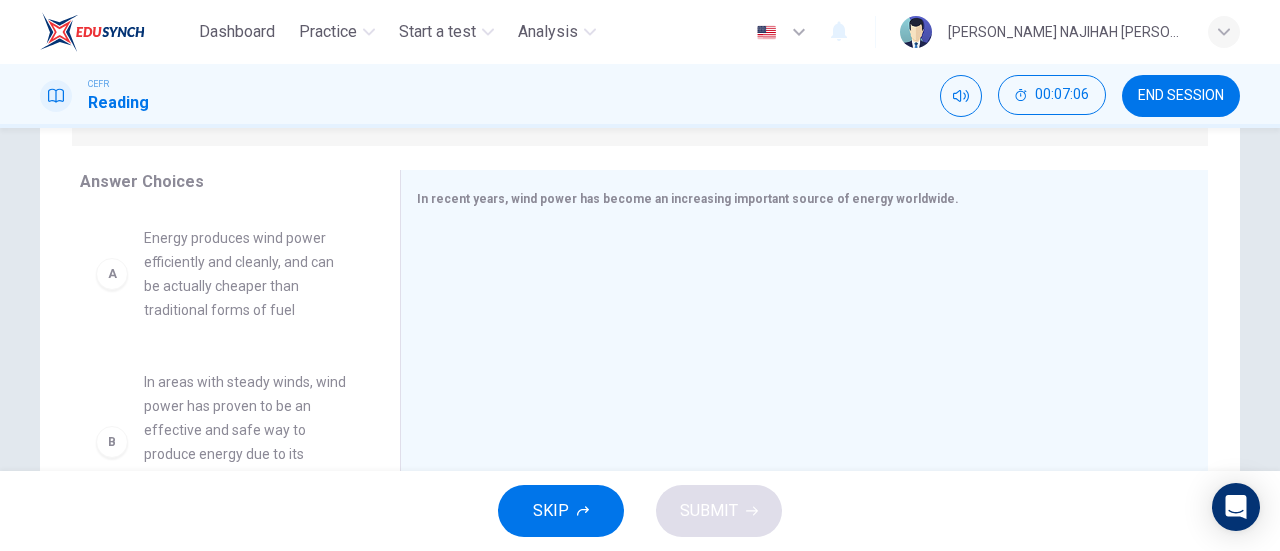 scroll, scrollTop: 302, scrollLeft: 0, axis: vertical 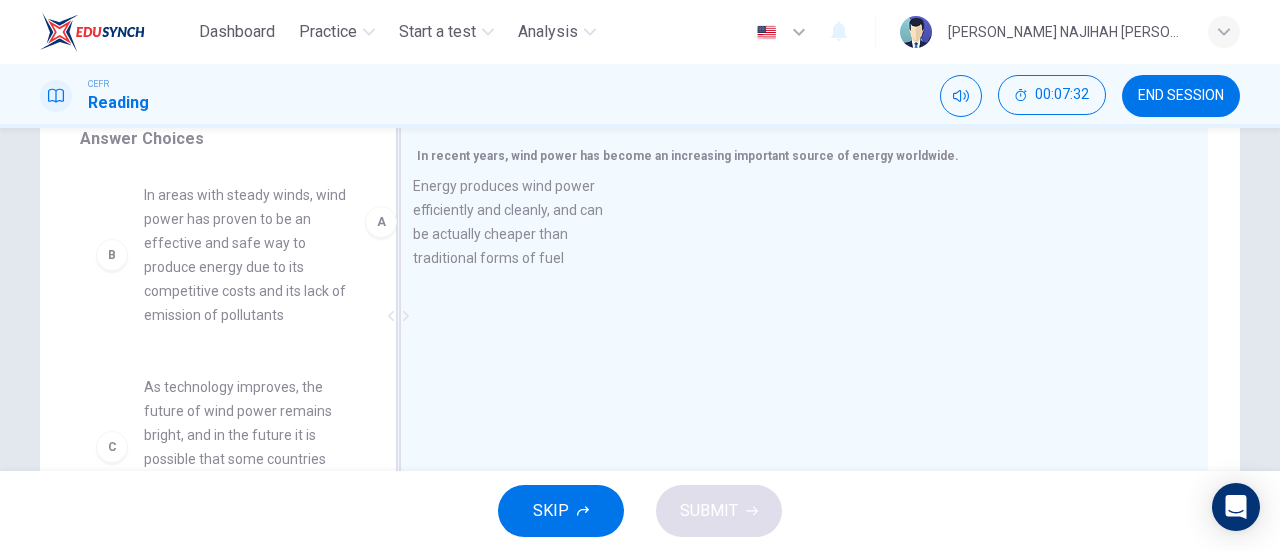 drag, startPoint x: 244, startPoint y: 244, endPoint x: 543, endPoint y: 237, distance: 299.08194 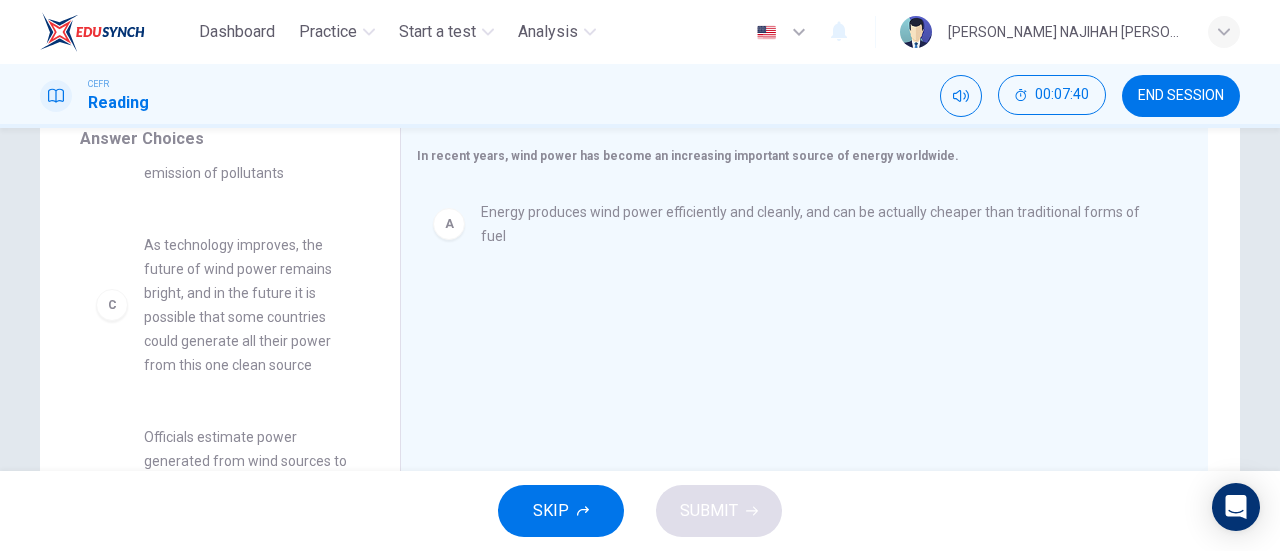 scroll, scrollTop: 145, scrollLeft: 0, axis: vertical 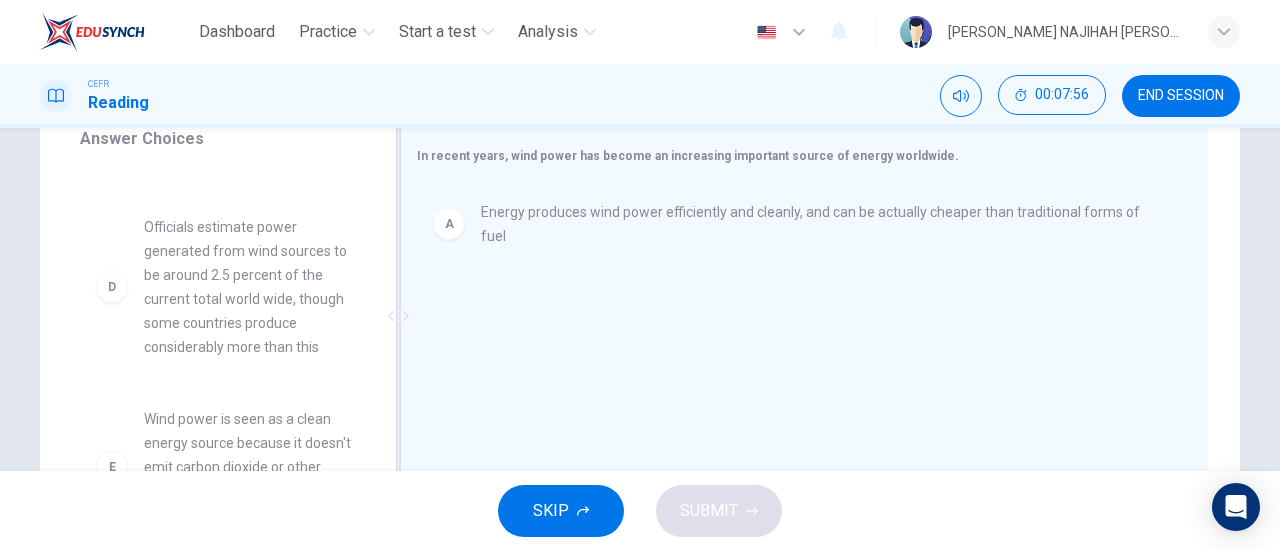 drag, startPoint x: 382, startPoint y: 351, endPoint x: 380, endPoint y: 389, distance: 38.052597 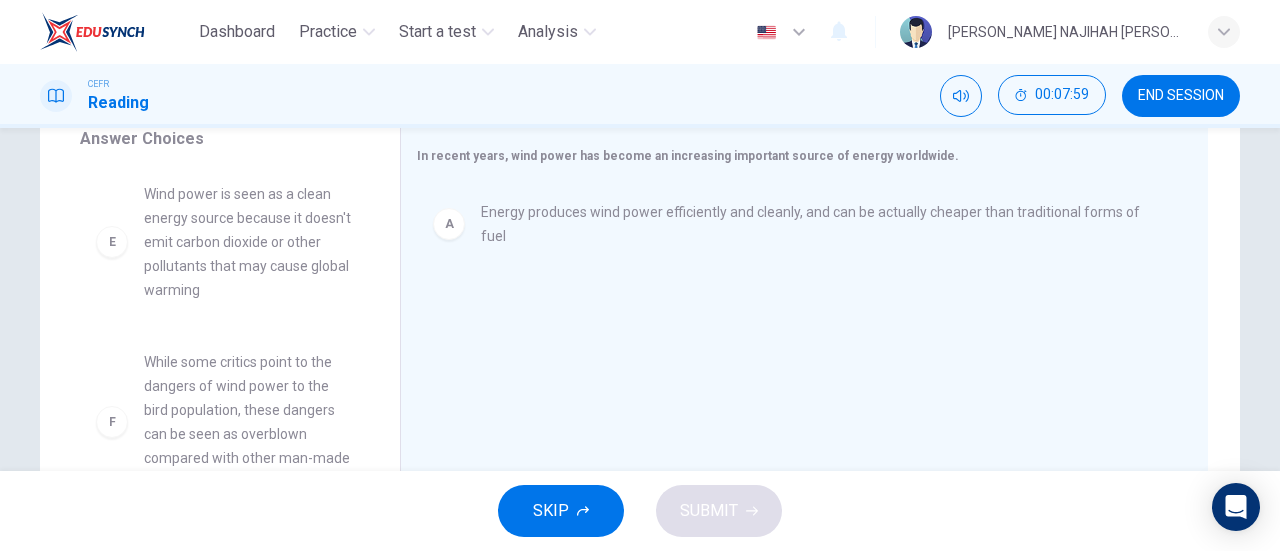 scroll, scrollTop: 636, scrollLeft: 0, axis: vertical 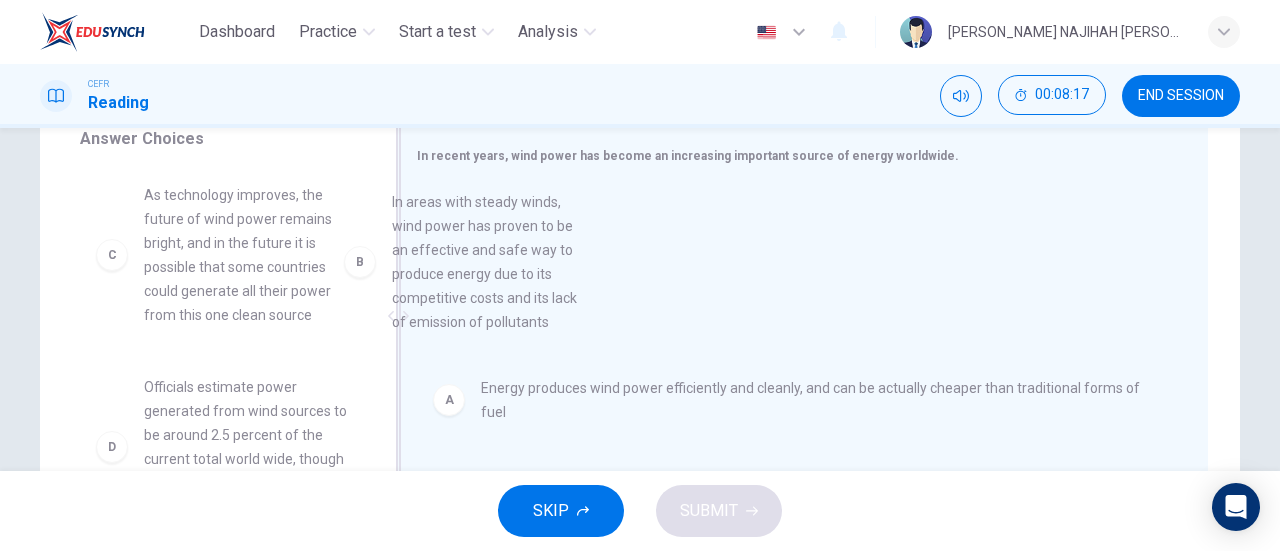 drag, startPoint x: 265, startPoint y: 301, endPoint x: 589, endPoint y: 307, distance: 324.05554 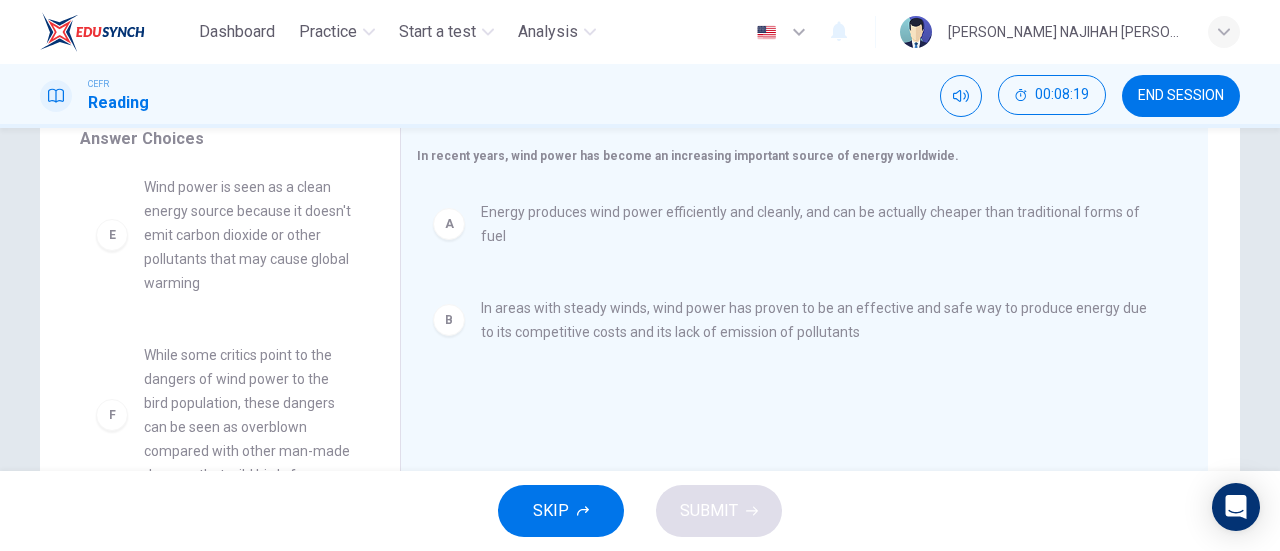 scroll, scrollTop: 444, scrollLeft: 0, axis: vertical 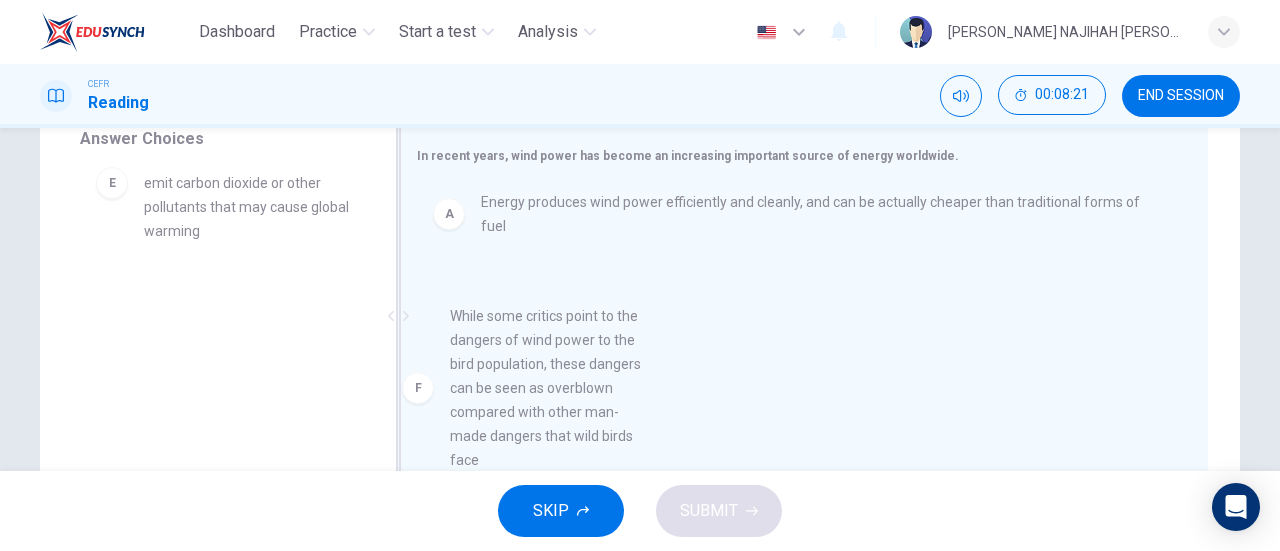 drag, startPoint x: 258, startPoint y: 368, endPoint x: 583, endPoint y: 381, distance: 325.2599 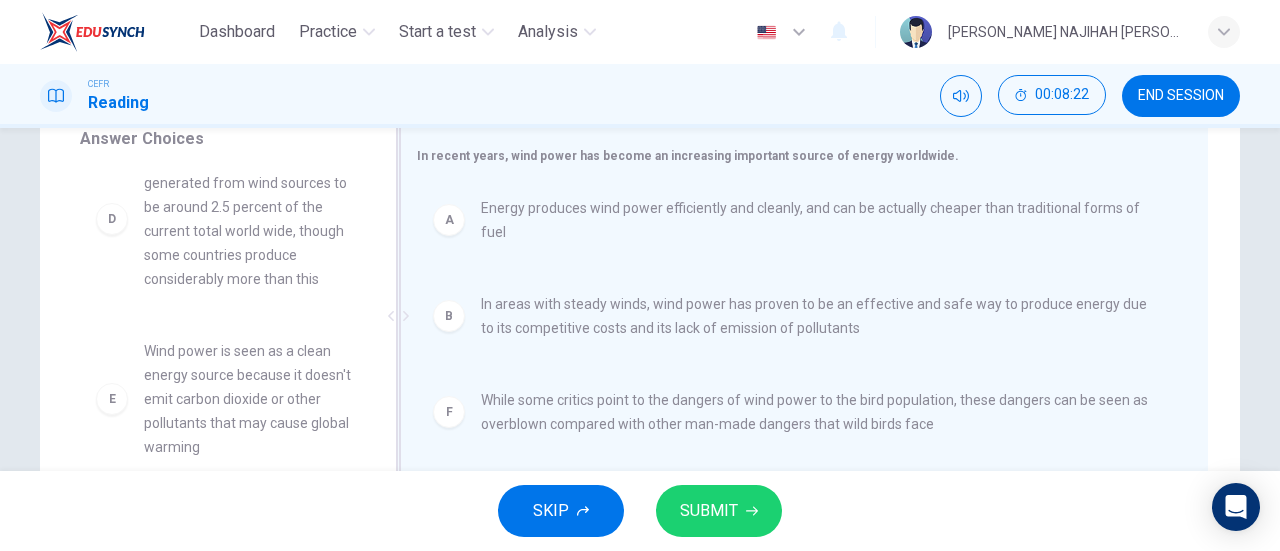 scroll, scrollTop: 4, scrollLeft: 0, axis: vertical 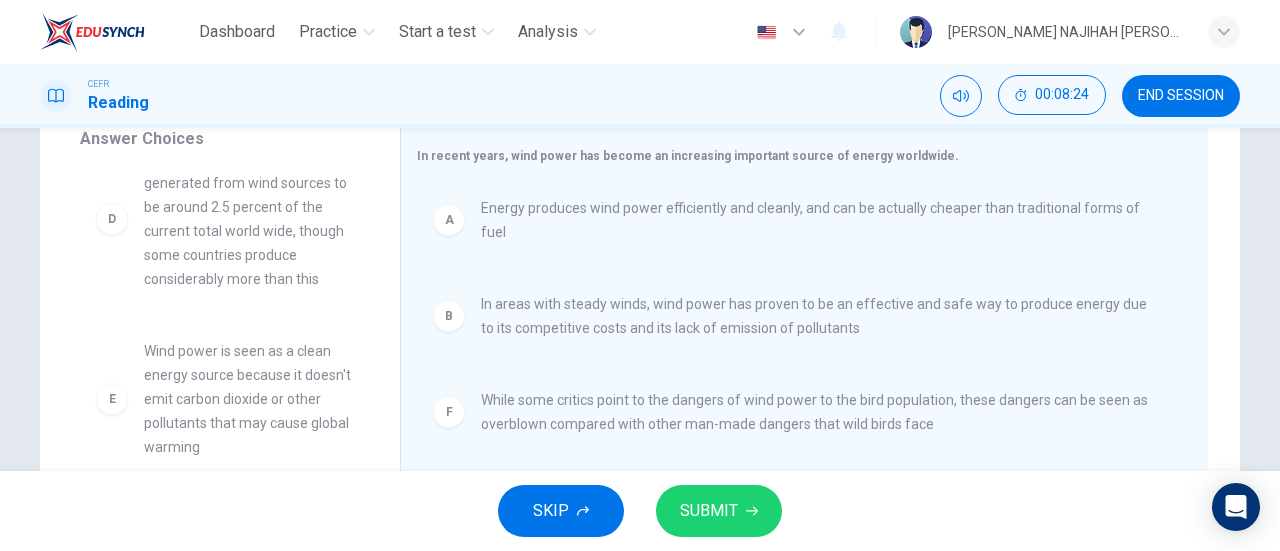 drag, startPoint x: 366, startPoint y: 408, endPoint x: 378, endPoint y: 452, distance: 45.607018 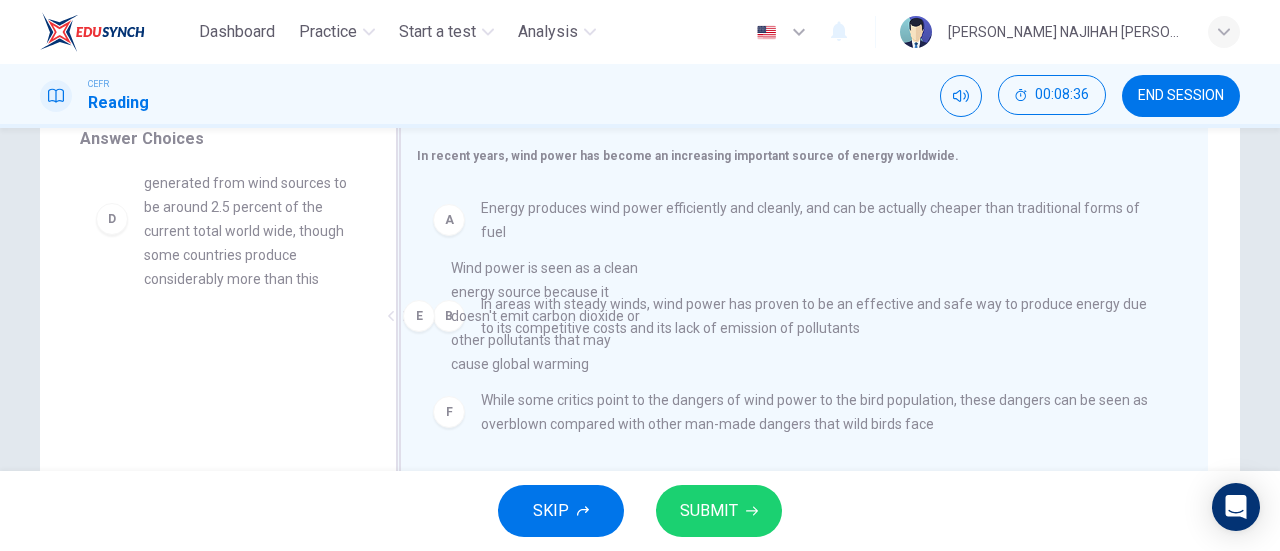 drag, startPoint x: 296, startPoint y: 403, endPoint x: 622, endPoint y: 315, distance: 337.6685 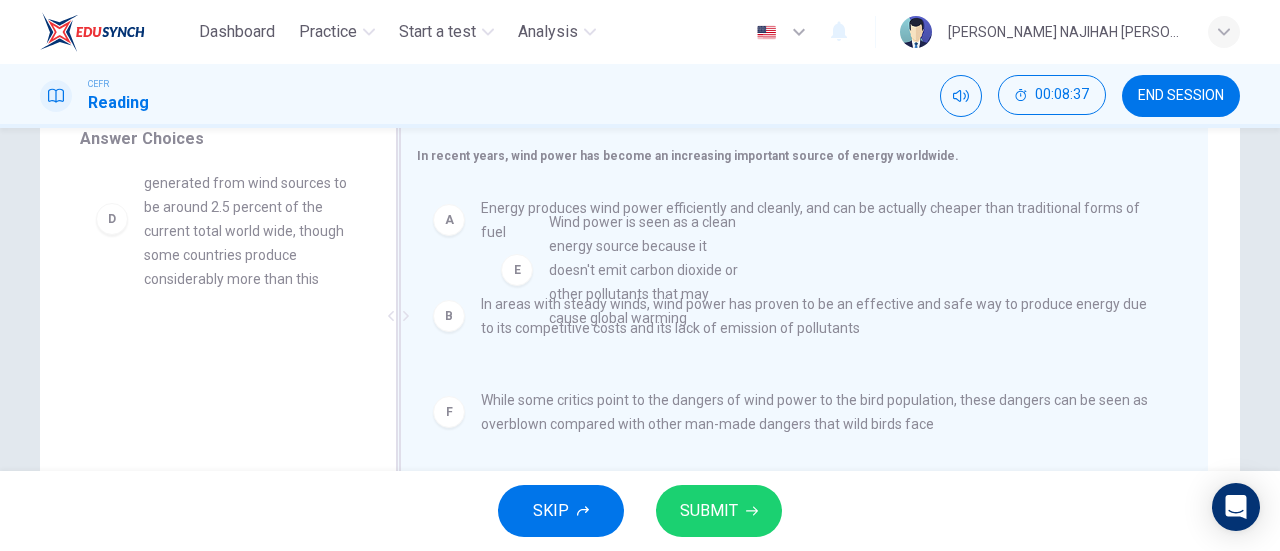 drag, startPoint x: 300, startPoint y: 394, endPoint x: 815, endPoint y: 221, distance: 543.28076 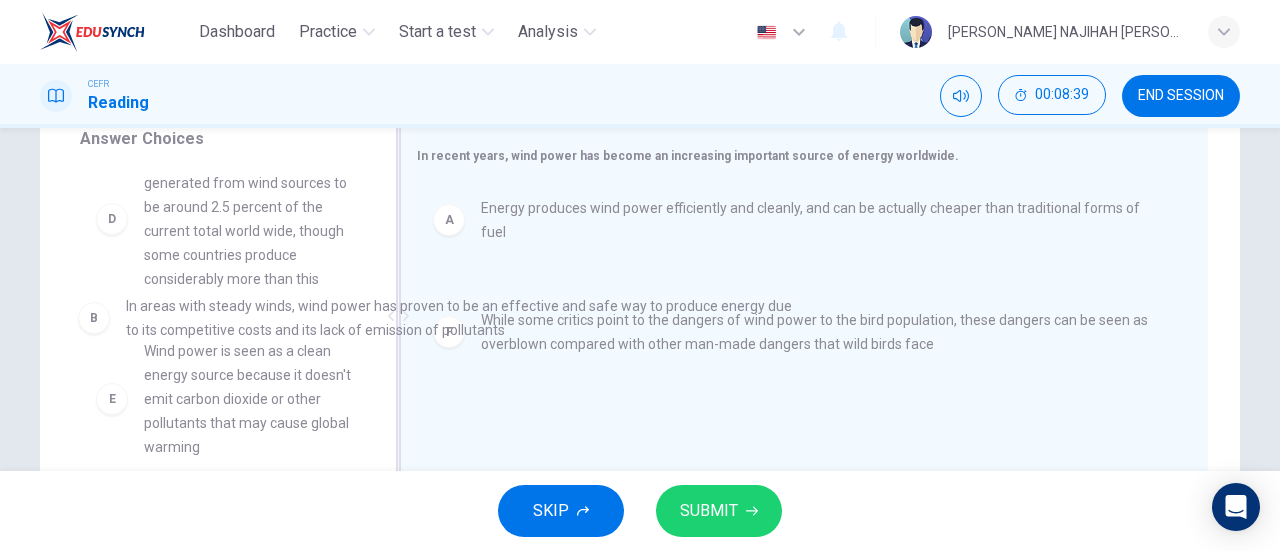 drag, startPoint x: 682, startPoint y: 305, endPoint x: 288, endPoint y: 305, distance: 394 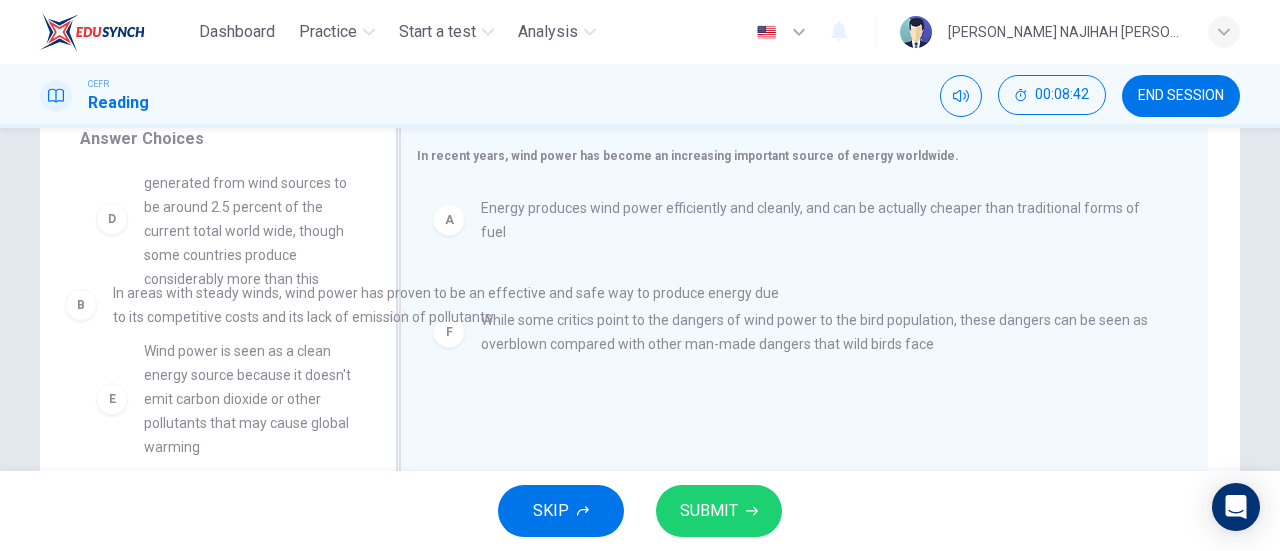 drag, startPoint x: 550, startPoint y: 325, endPoint x: 128, endPoint y: 319, distance: 422.04266 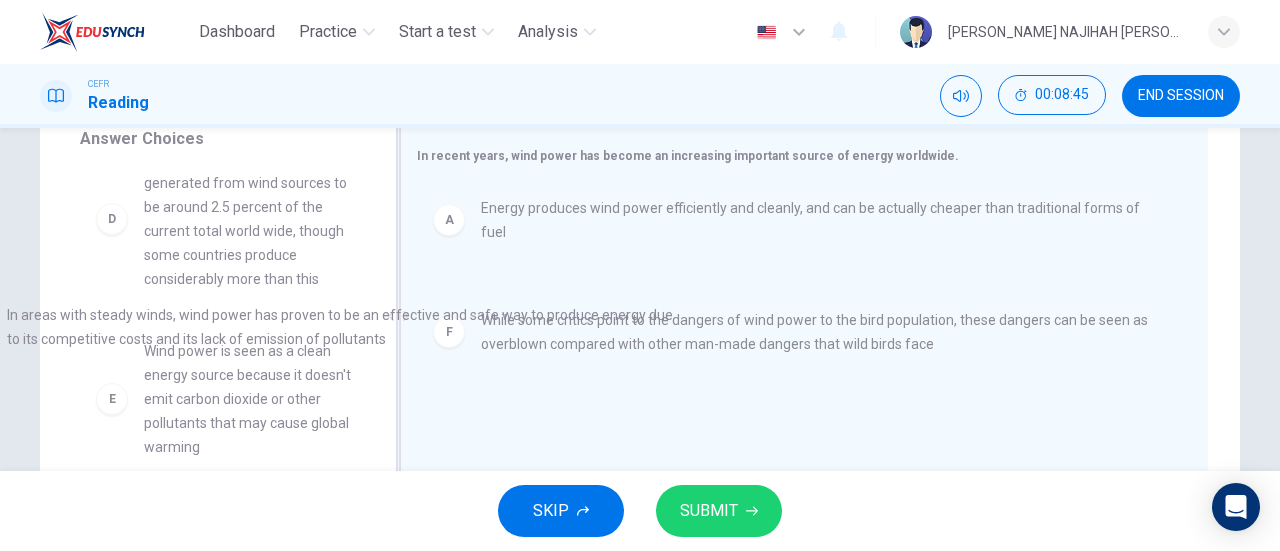drag, startPoint x: 488, startPoint y: 333, endPoint x: 5, endPoint y: 344, distance: 483.12524 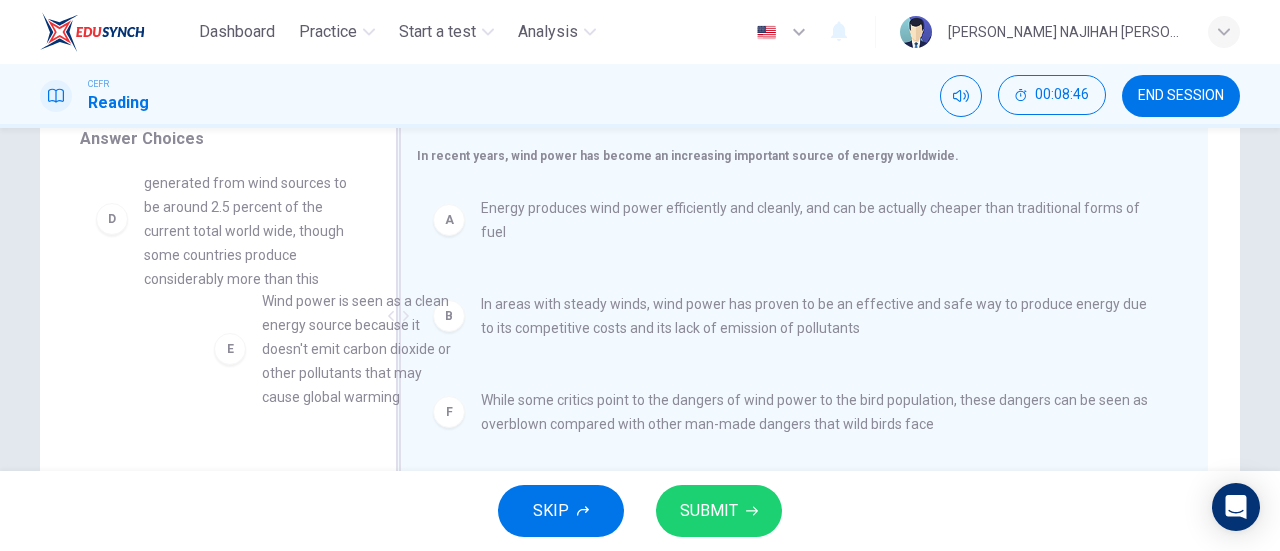 drag, startPoint x: 180, startPoint y: 411, endPoint x: 453, endPoint y: 309, distance: 291.43268 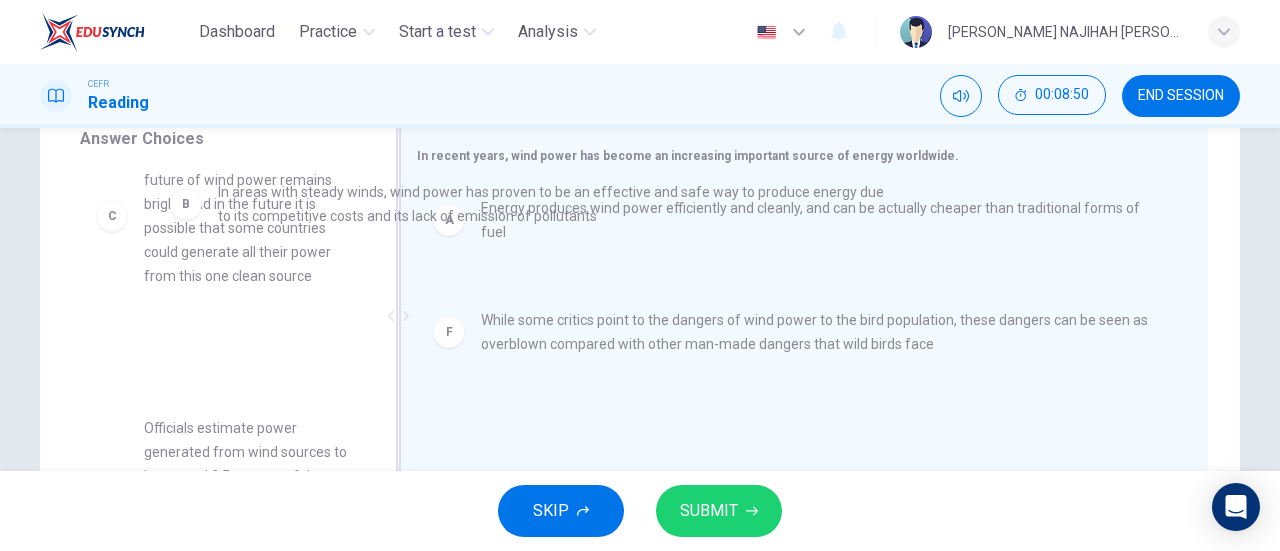drag, startPoint x: 462, startPoint y: 320, endPoint x: 170, endPoint y: 207, distance: 313.10223 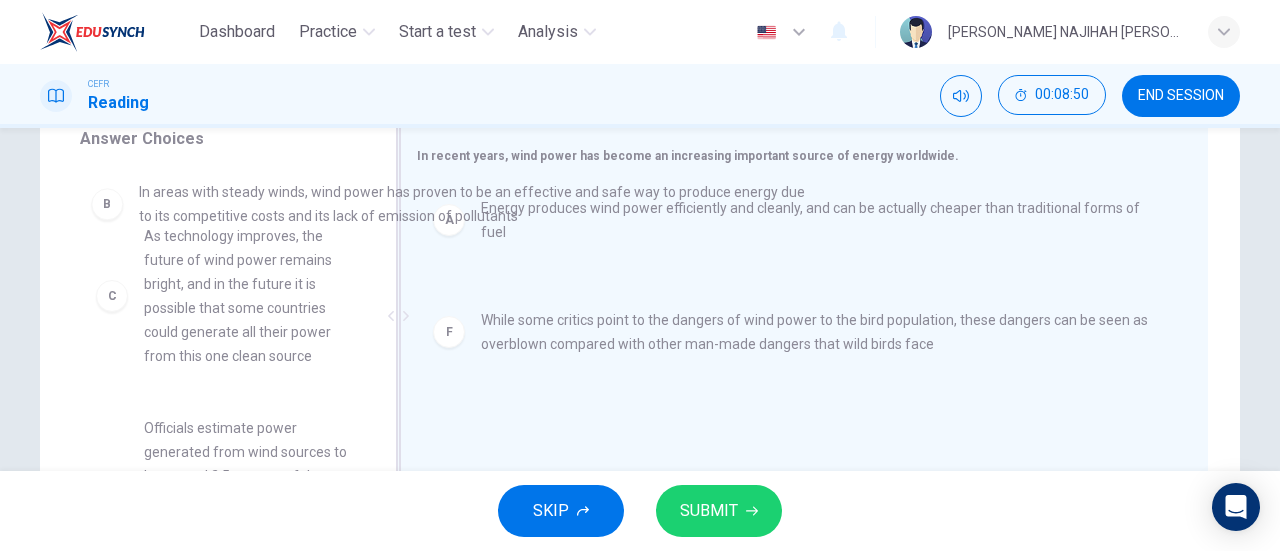 scroll, scrollTop: 1, scrollLeft: 0, axis: vertical 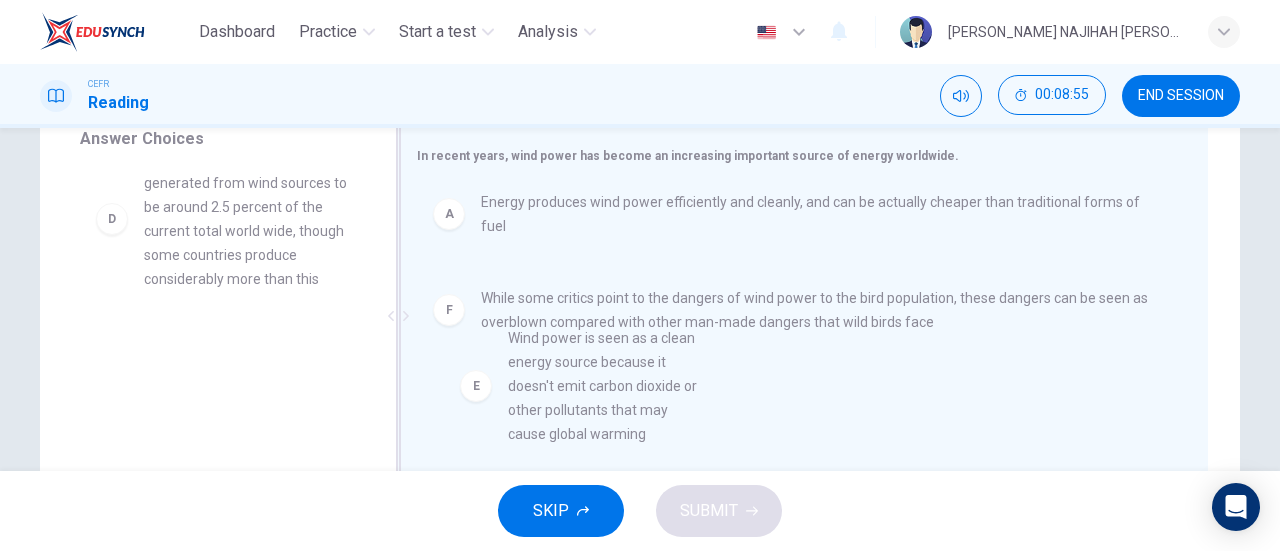 drag, startPoint x: 228, startPoint y: 423, endPoint x: 610, endPoint y: 407, distance: 382.33493 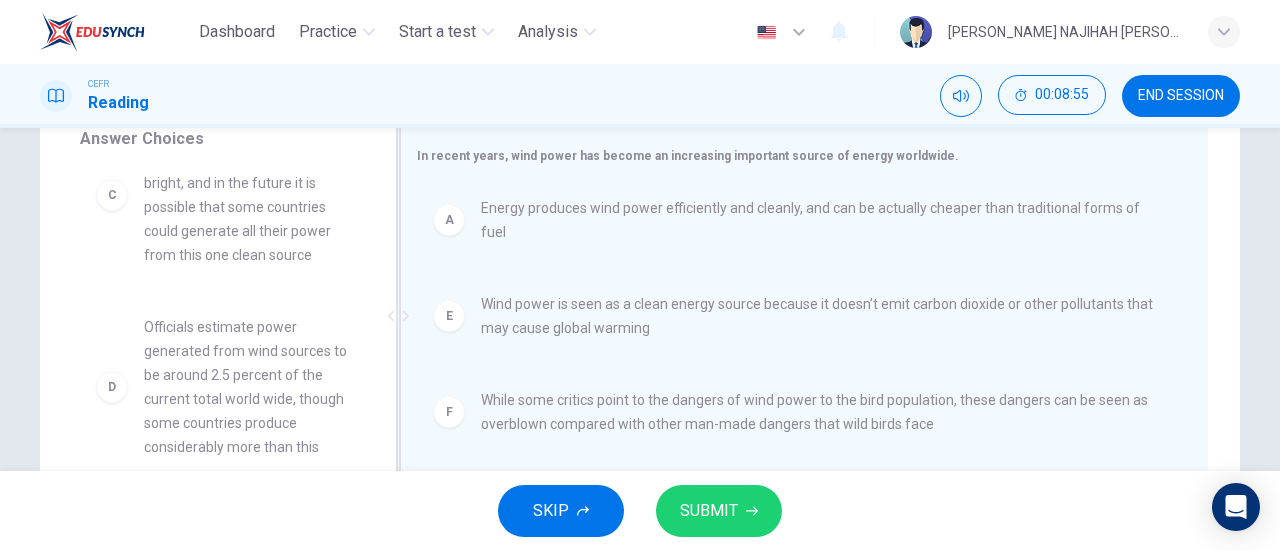 scroll, scrollTop: 4, scrollLeft: 0, axis: vertical 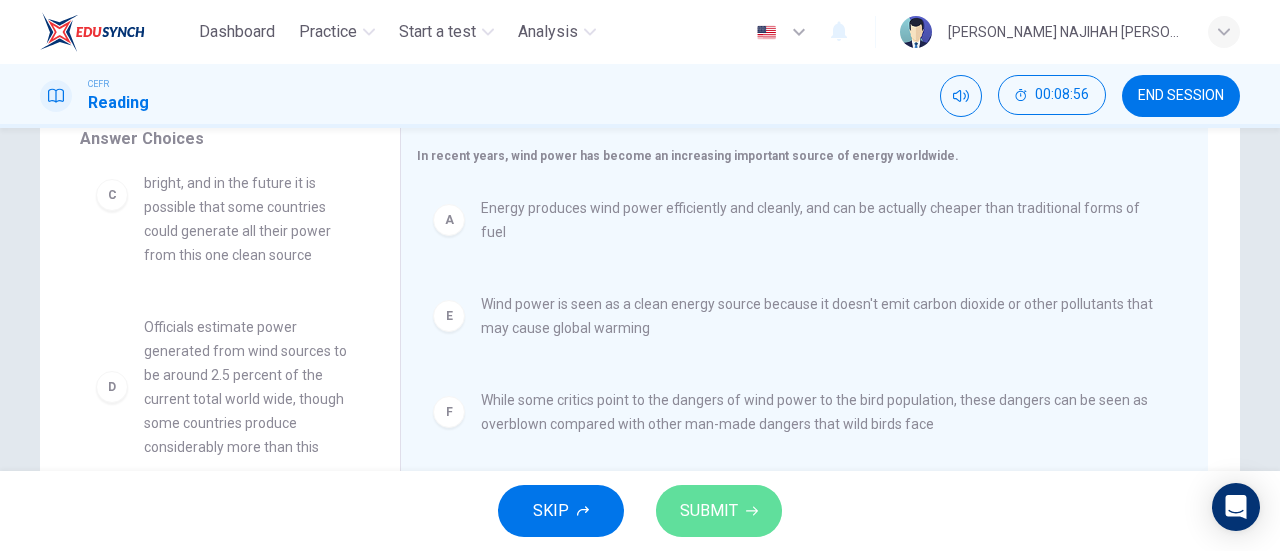 click on "SUBMIT" at bounding box center (709, 511) 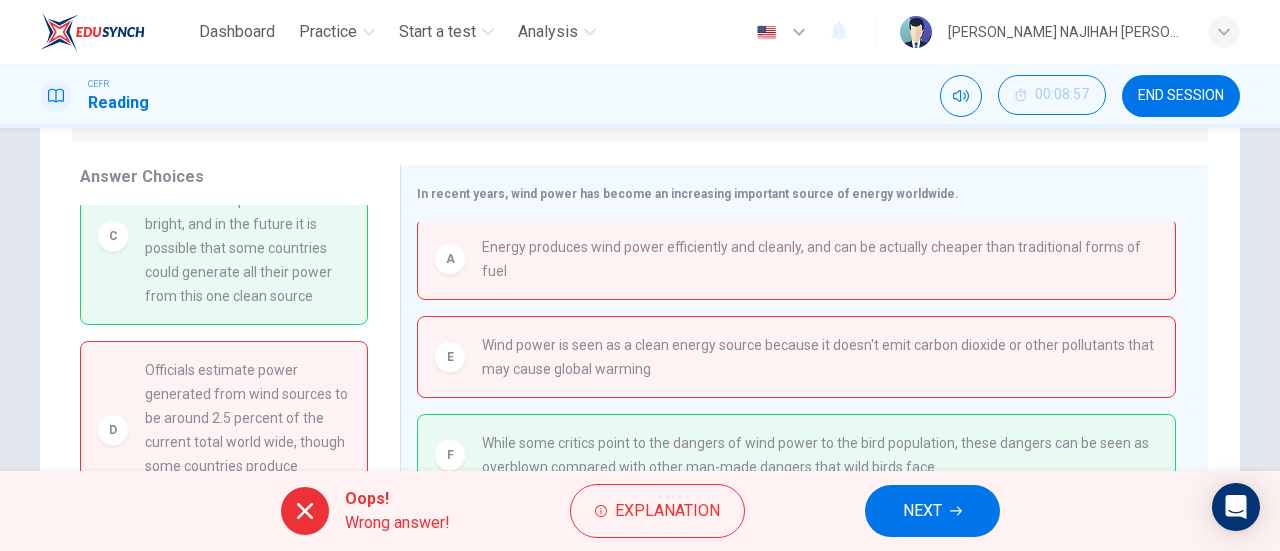 scroll, scrollTop: 311, scrollLeft: 0, axis: vertical 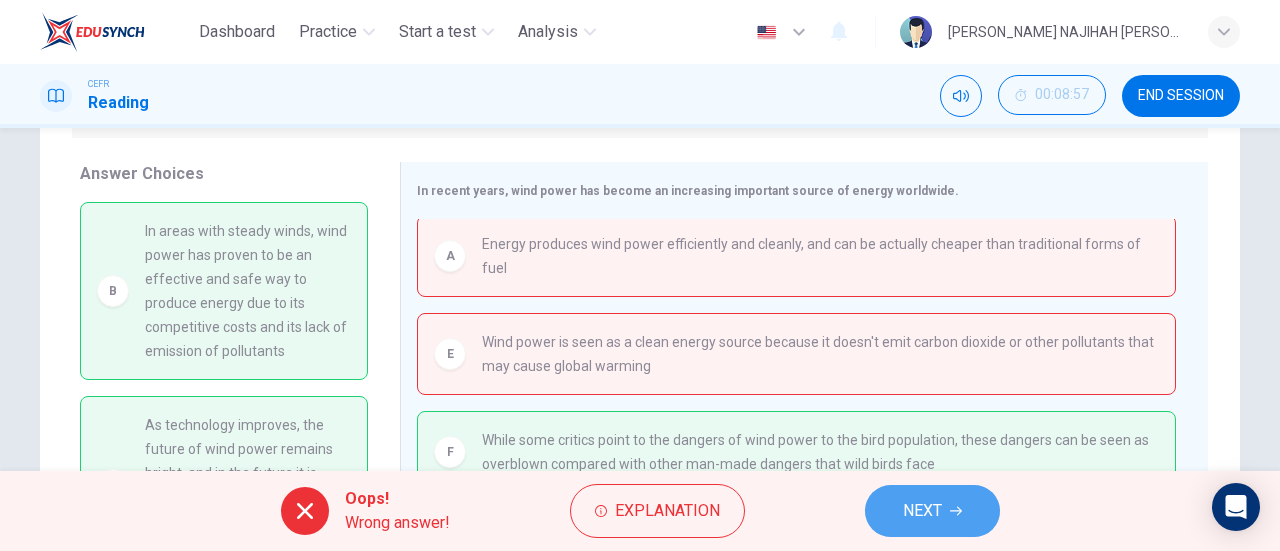 click on "NEXT" at bounding box center (932, 511) 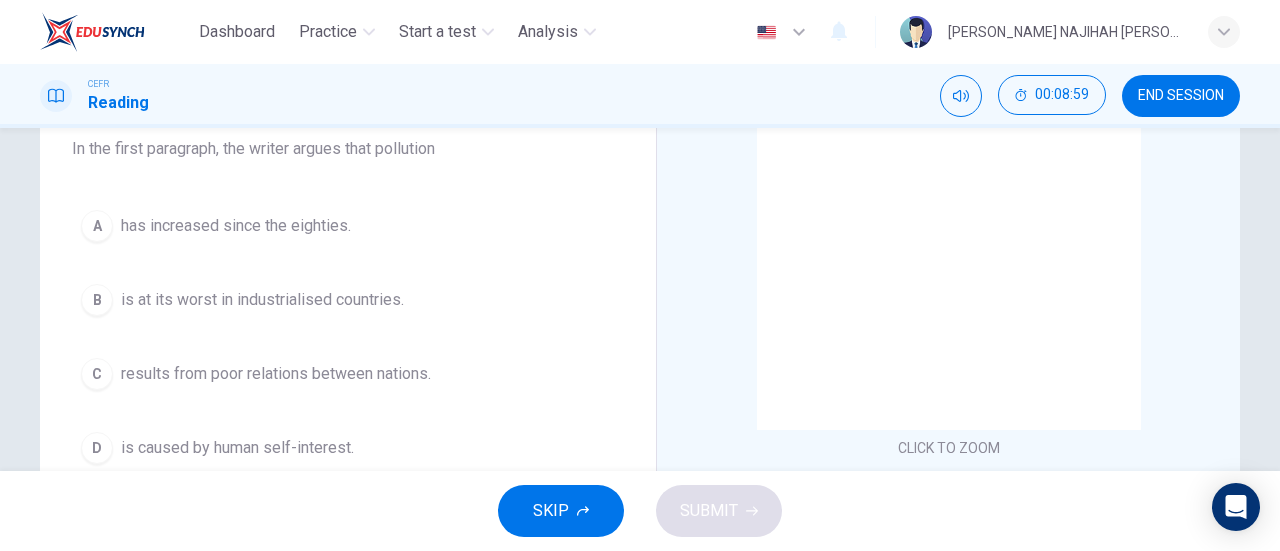 scroll, scrollTop: 172, scrollLeft: 0, axis: vertical 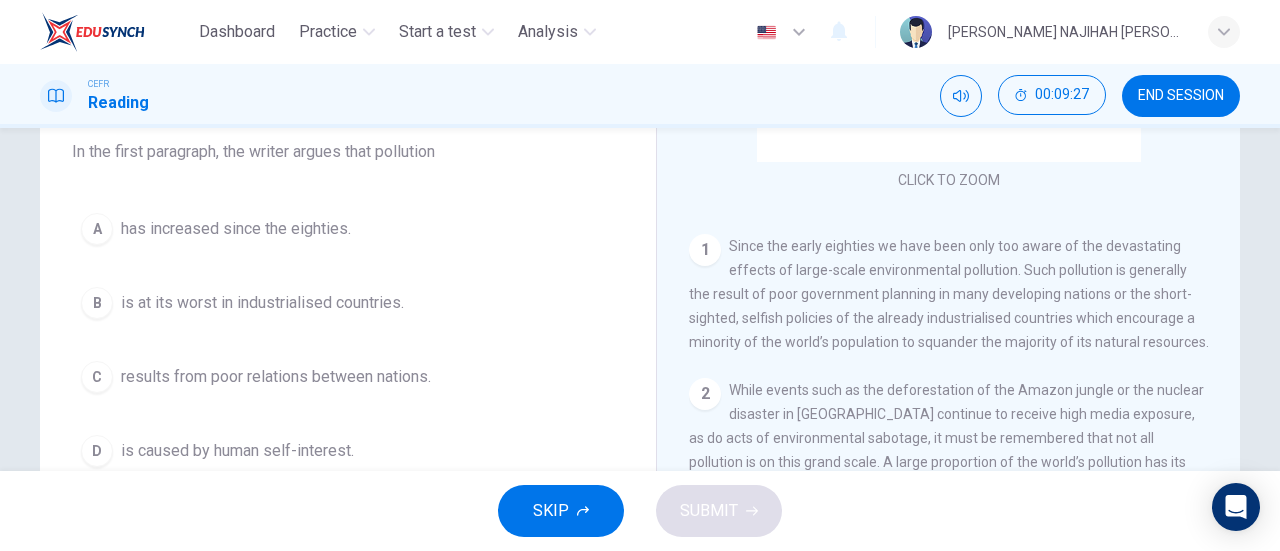 drag, startPoint x: 1230, startPoint y: 227, endPoint x: 1232, endPoint y: 255, distance: 28.071337 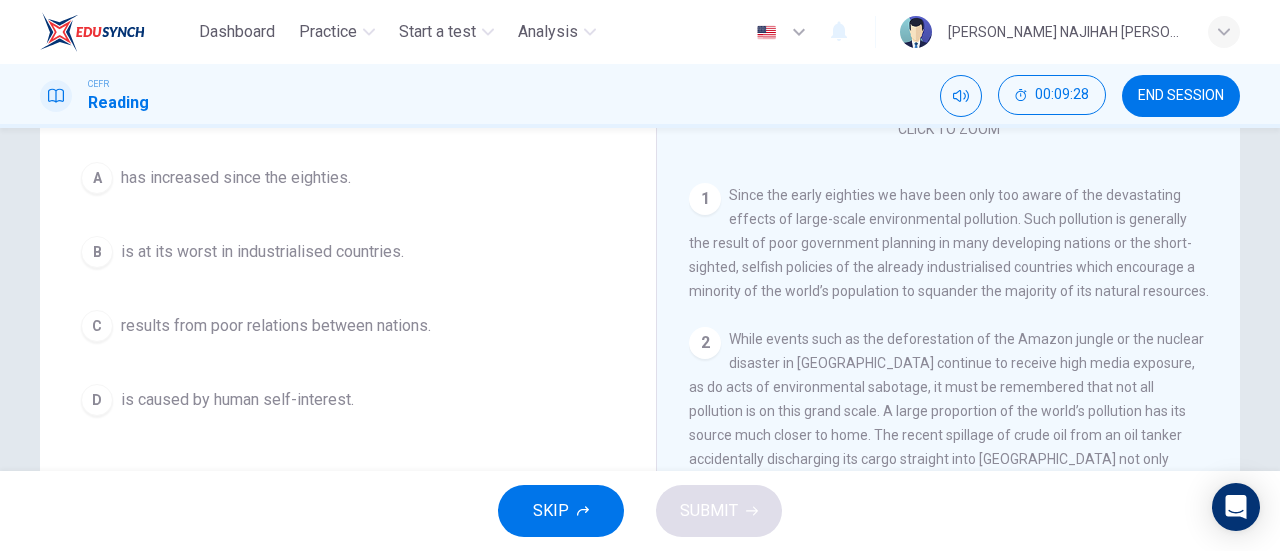 scroll, scrollTop: 234, scrollLeft: 0, axis: vertical 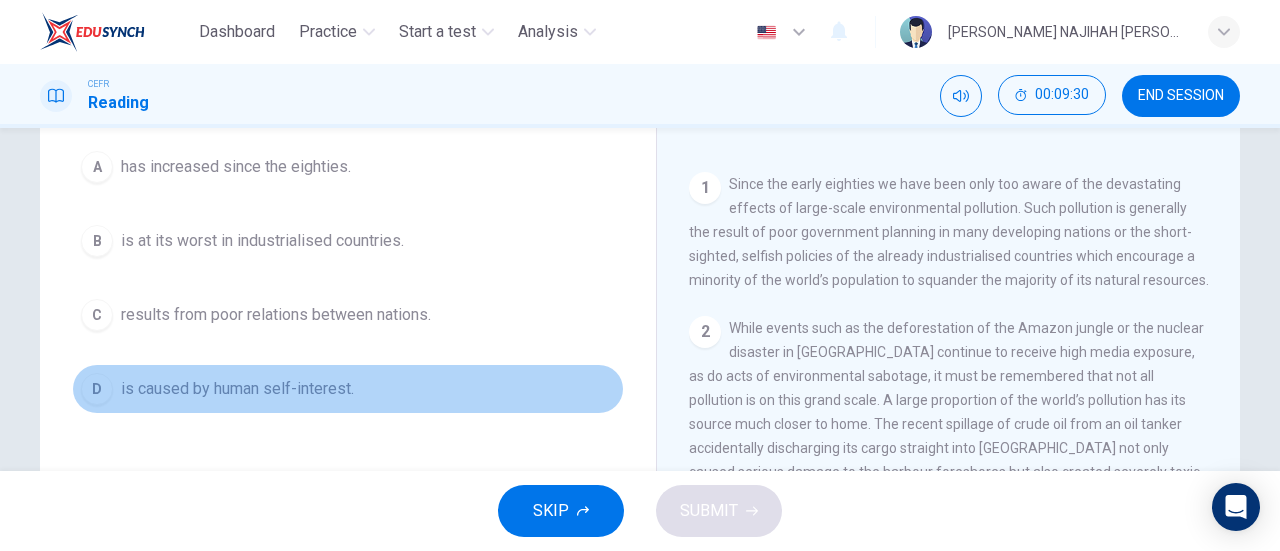 click on "is caused by human self-interest." at bounding box center [237, 389] 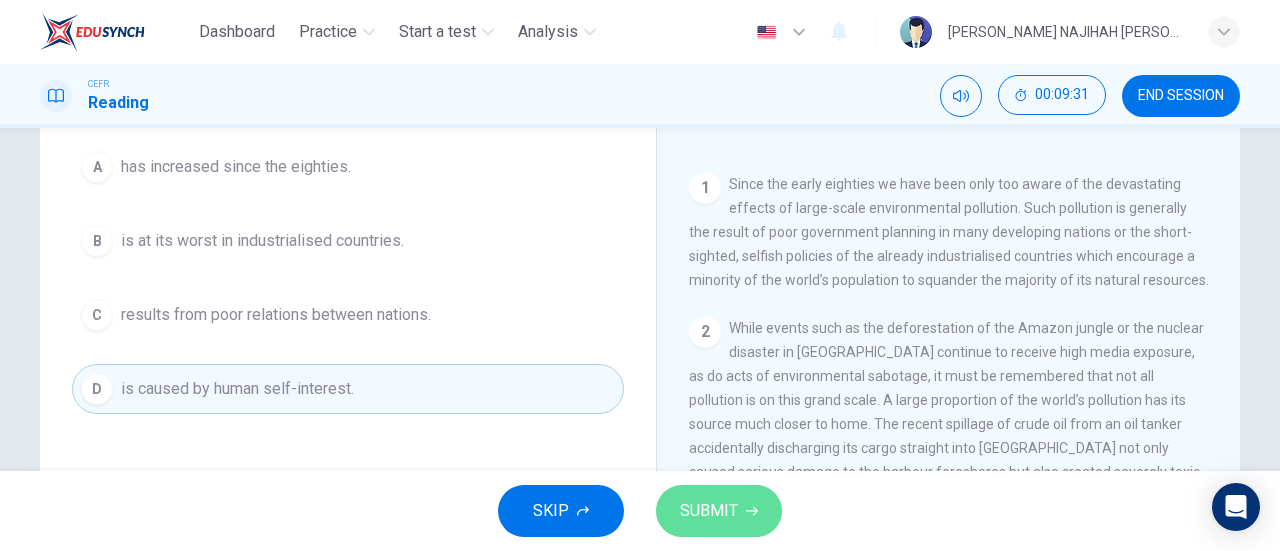 click on "SUBMIT" at bounding box center [719, 511] 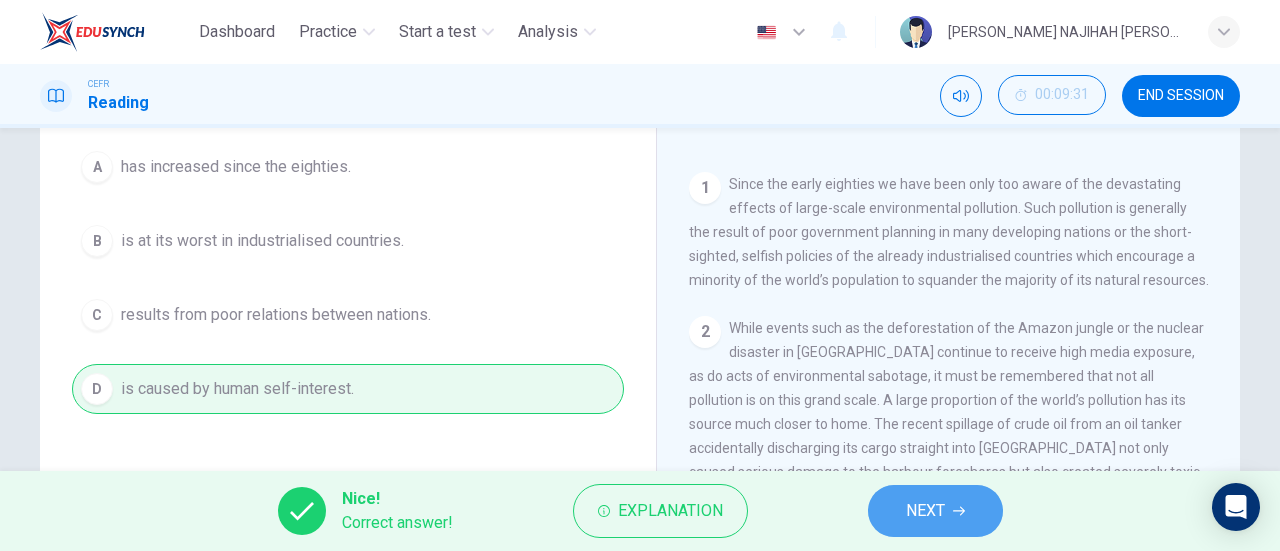 click on "NEXT" at bounding box center [935, 511] 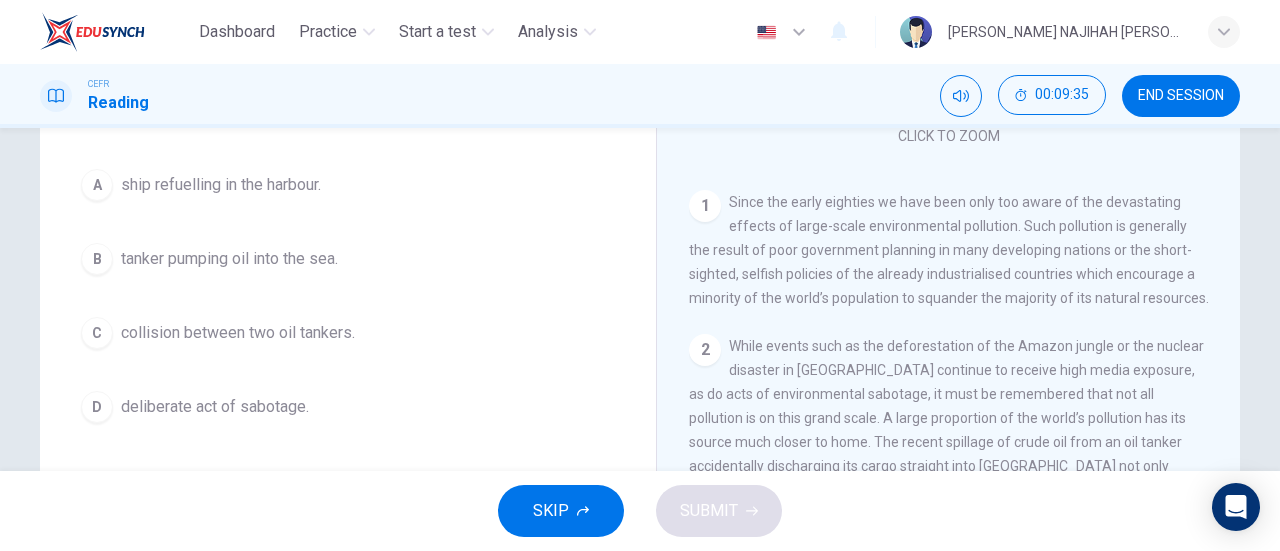 scroll, scrollTop: 228, scrollLeft: 0, axis: vertical 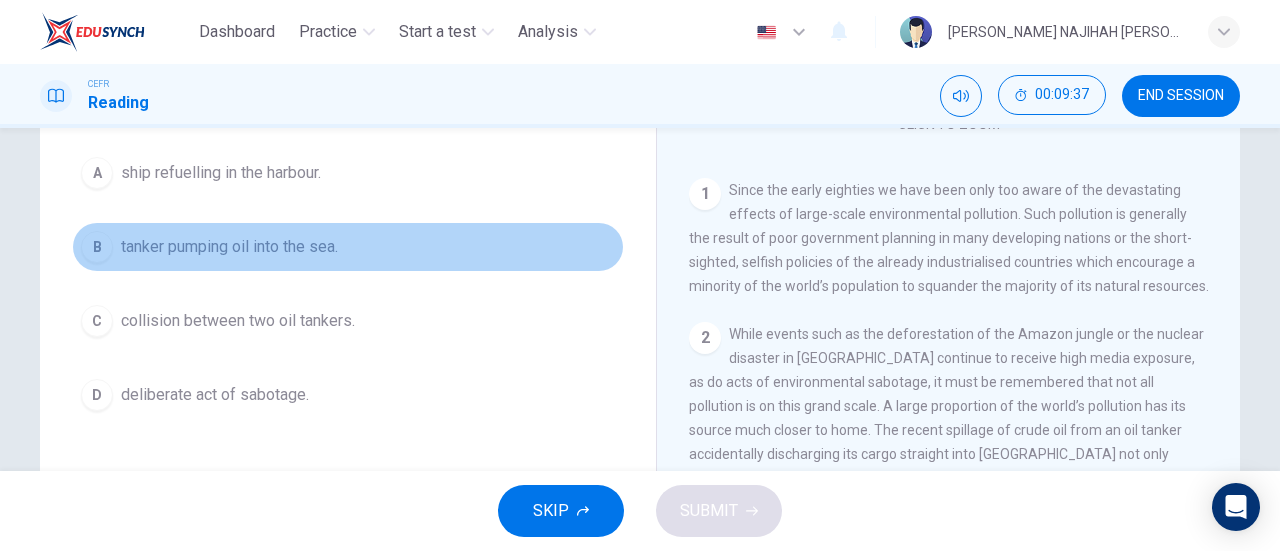 click on "tanker pumping oil into the sea." at bounding box center [229, 247] 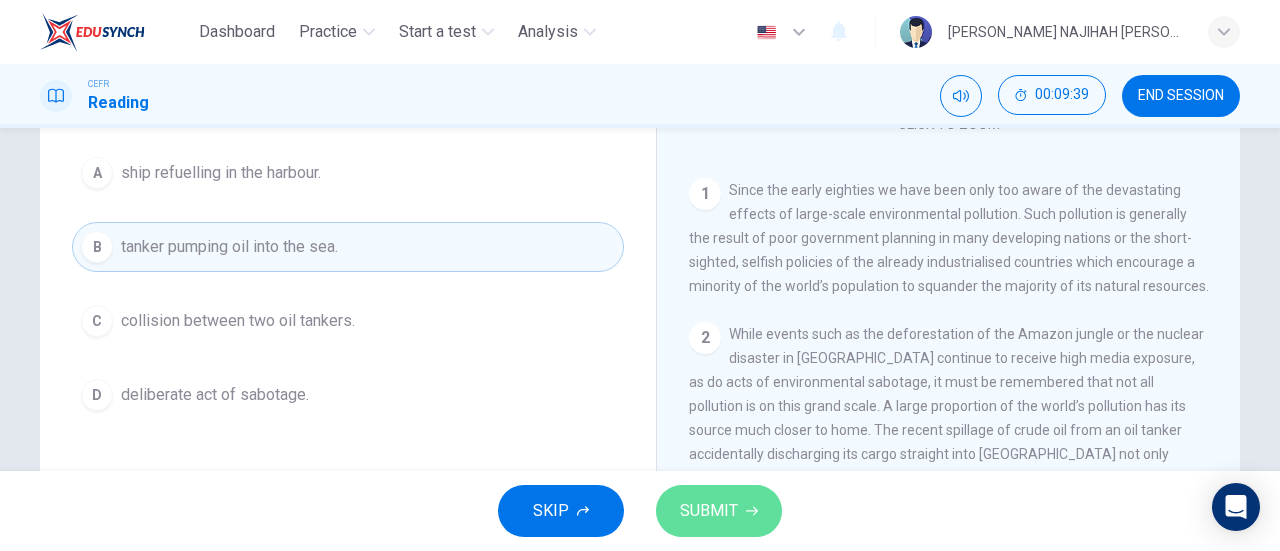 click on "SUBMIT" at bounding box center (709, 511) 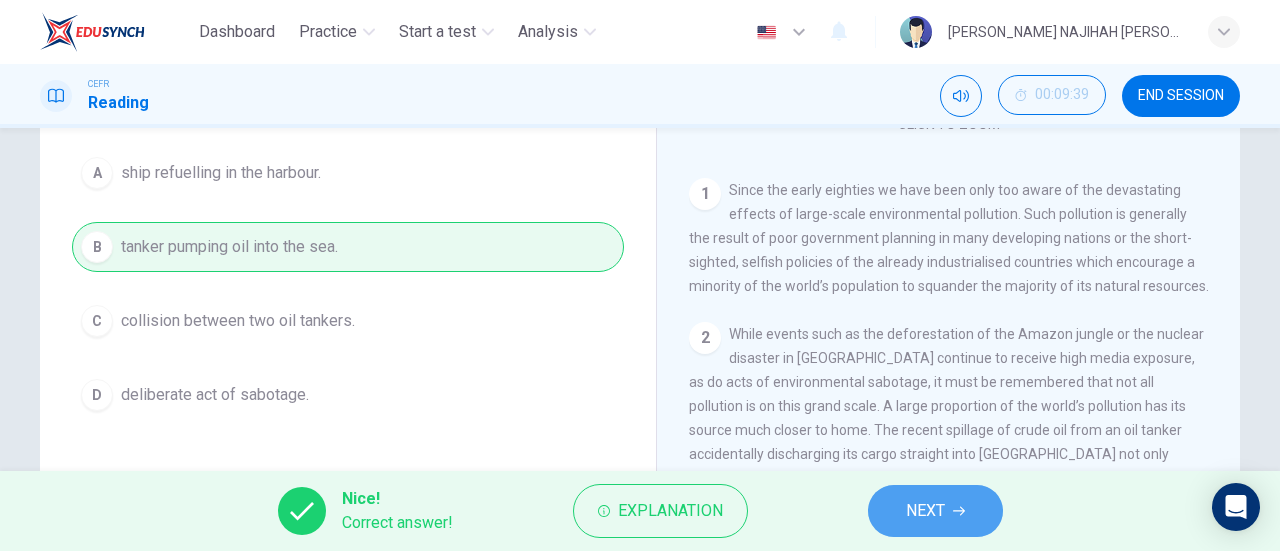 click on "NEXT" at bounding box center (925, 511) 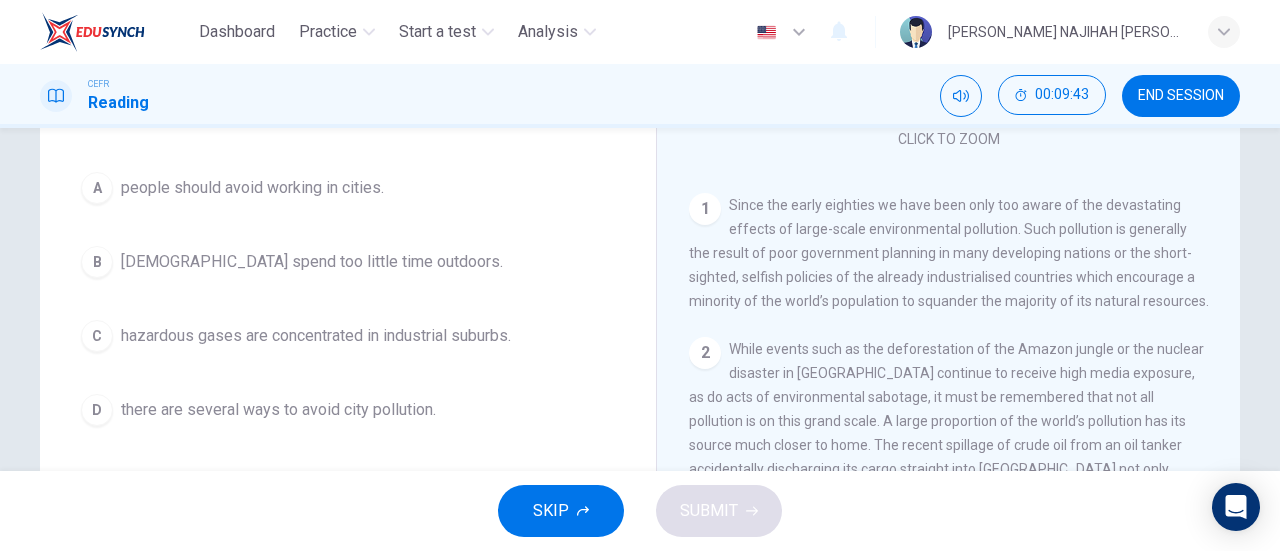 scroll, scrollTop: 226, scrollLeft: 0, axis: vertical 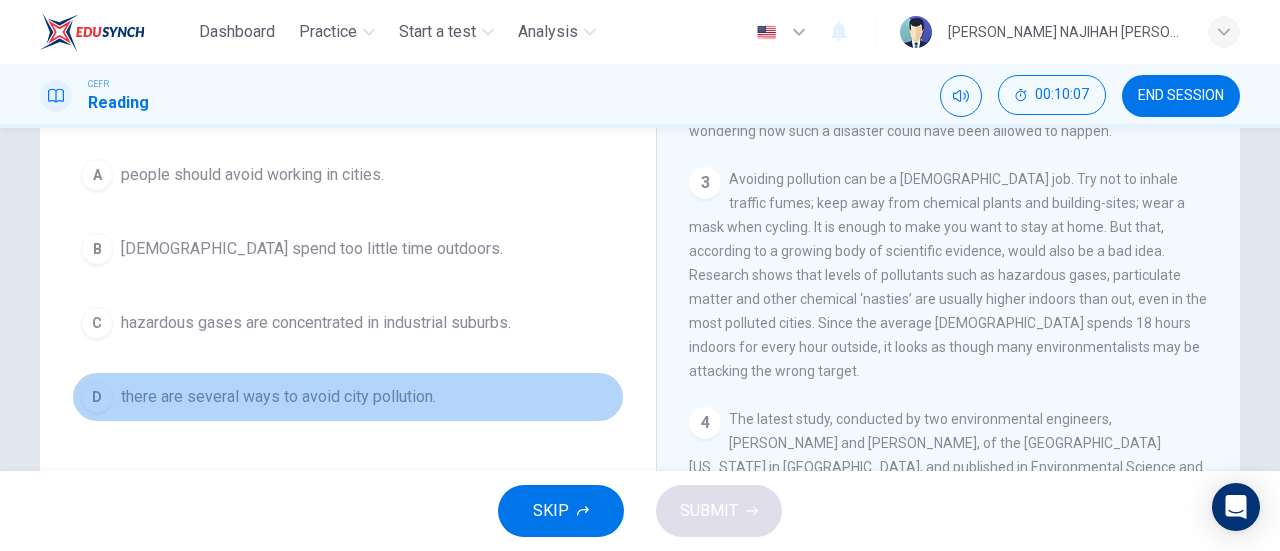 click on "D there are several ways to avoid city pollution." at bounding box center [348, 397] 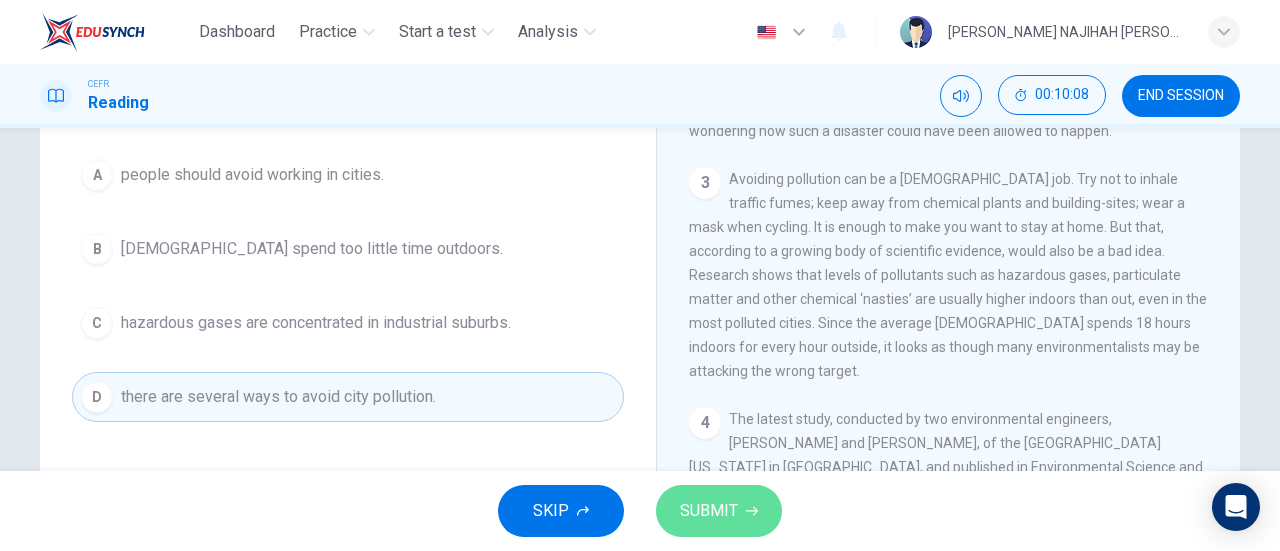click on "SUBMIT" at bounding box center (709, 511) 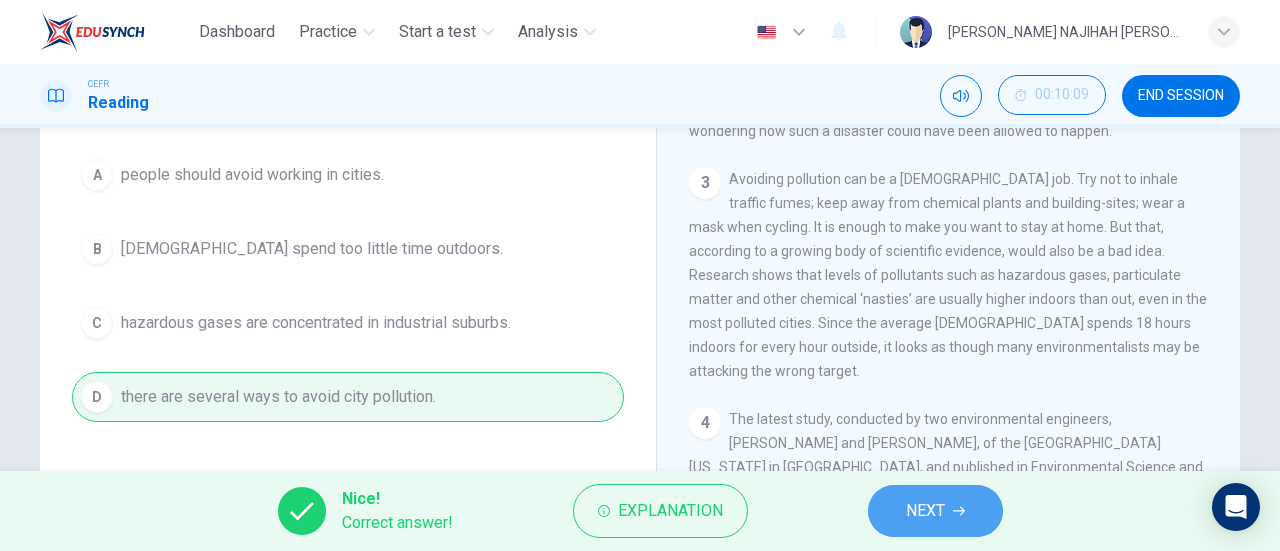 click on "NEXT" at bounding box center (935, 511) 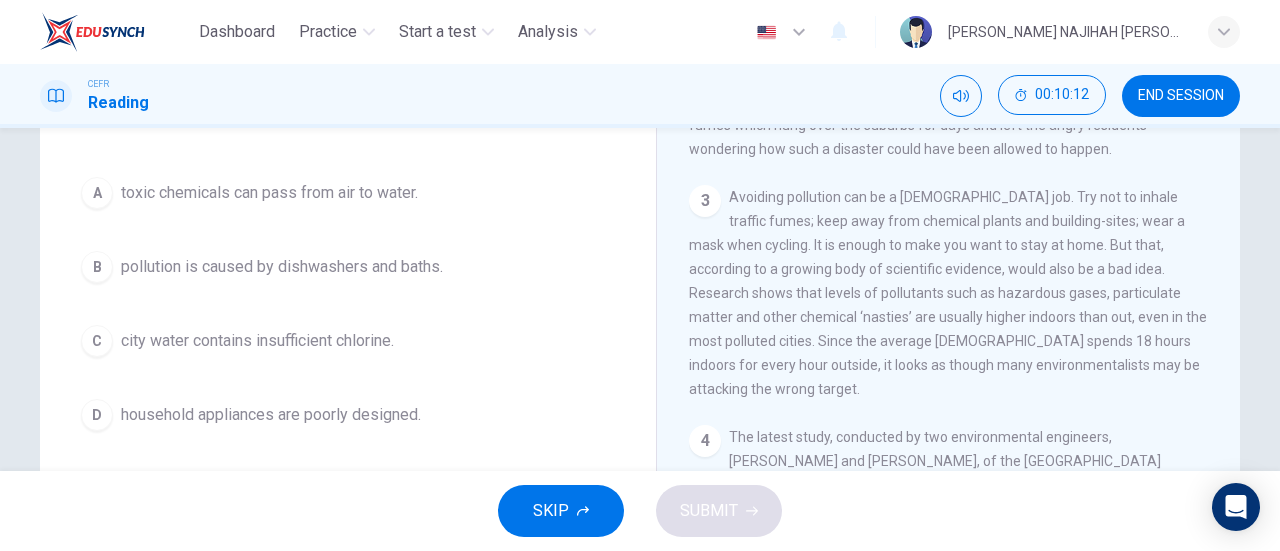 scroll, scrollTop: 214, scrollLeft: 0, axis: vertical 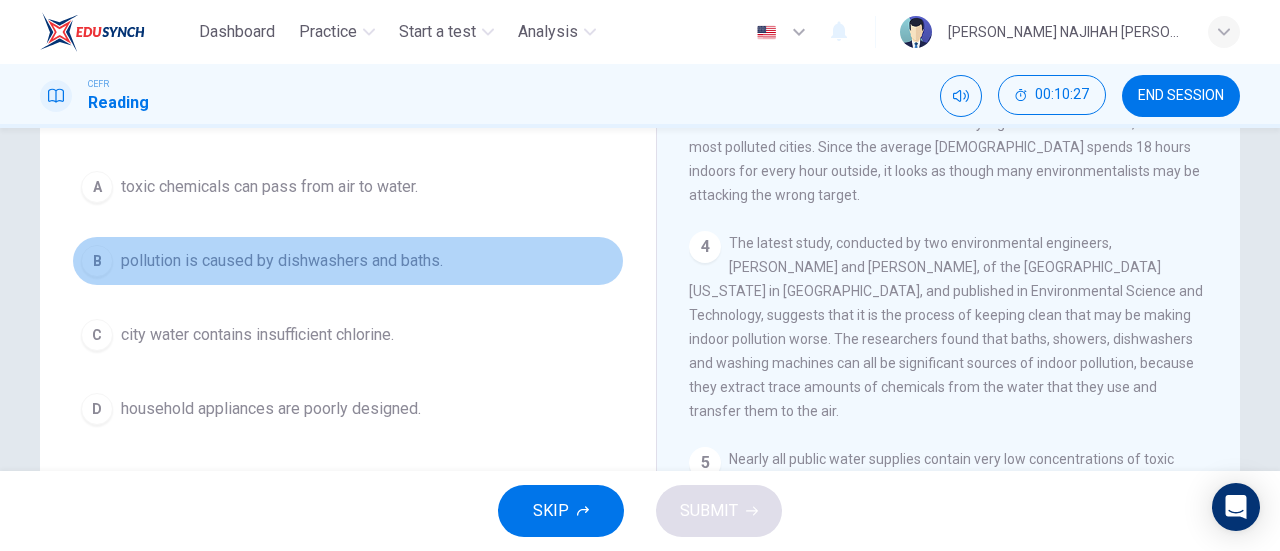 click on "B pollution is caused by dishwashers and baths." at bounding box center (348, 261) 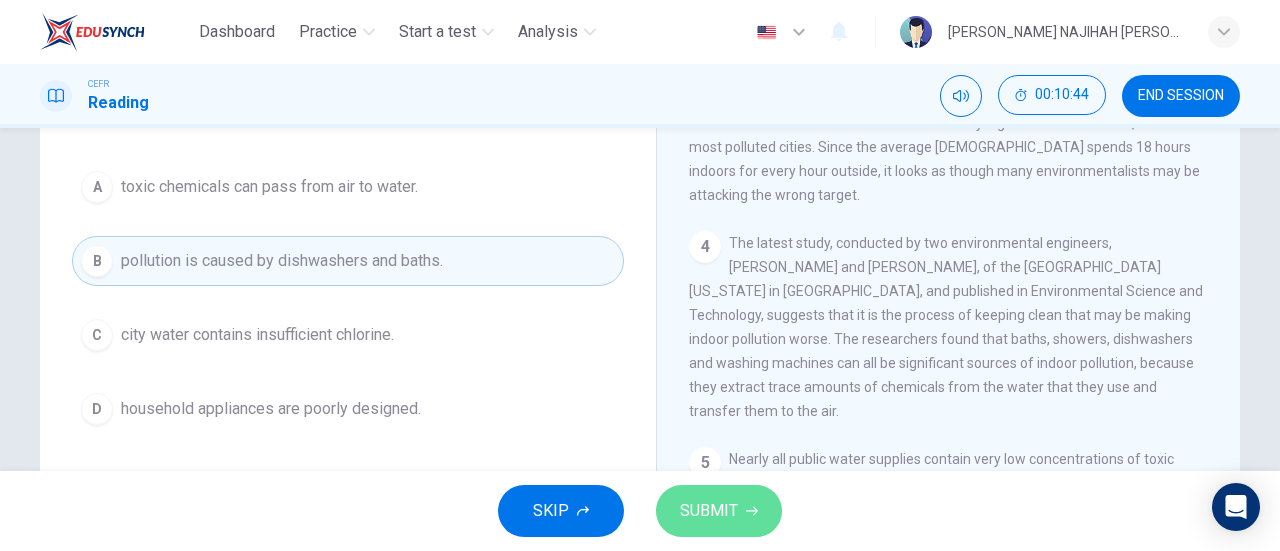 click on "SUBMIT" at bounding box center (719, 511) 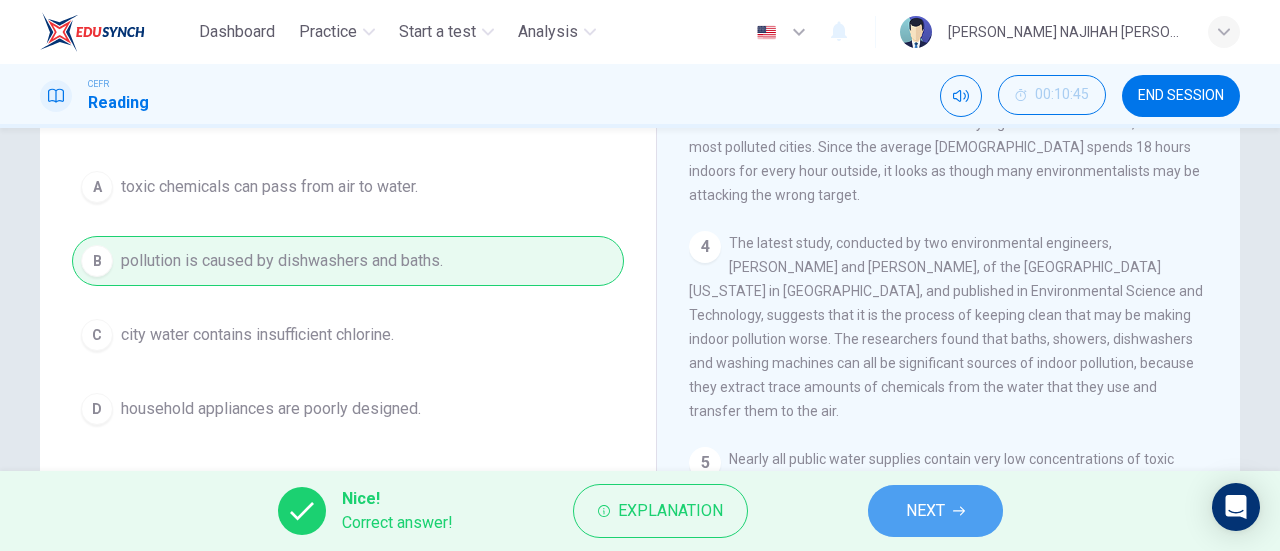 click on "NEXT" at bounding box center (925, 511) 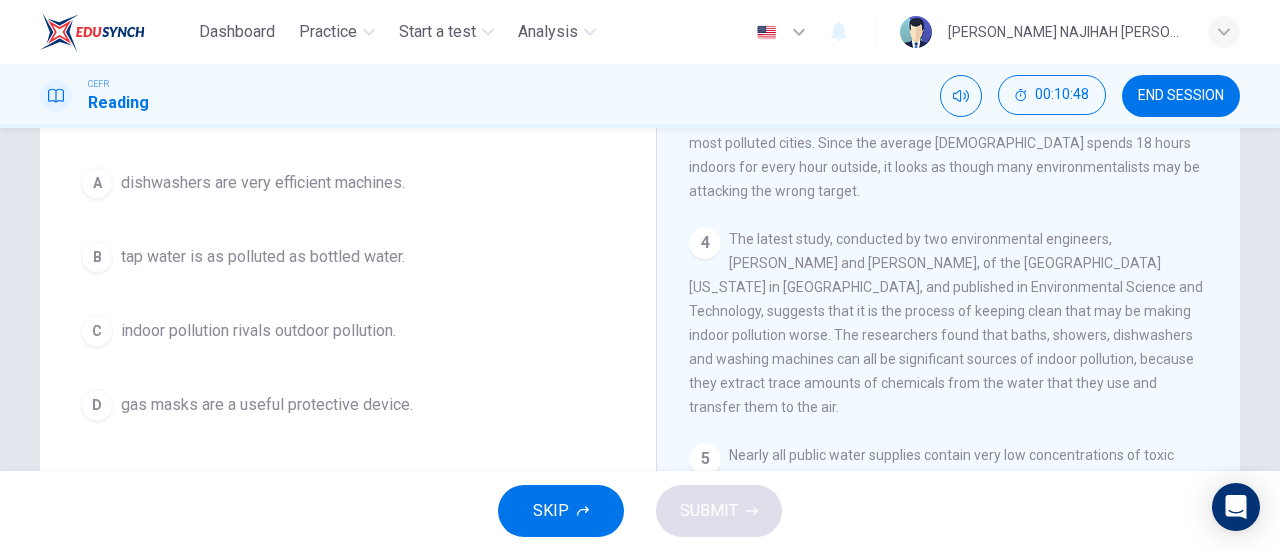 scroll, scrollTop: 226, scrollLeft: 0, axis: vertical 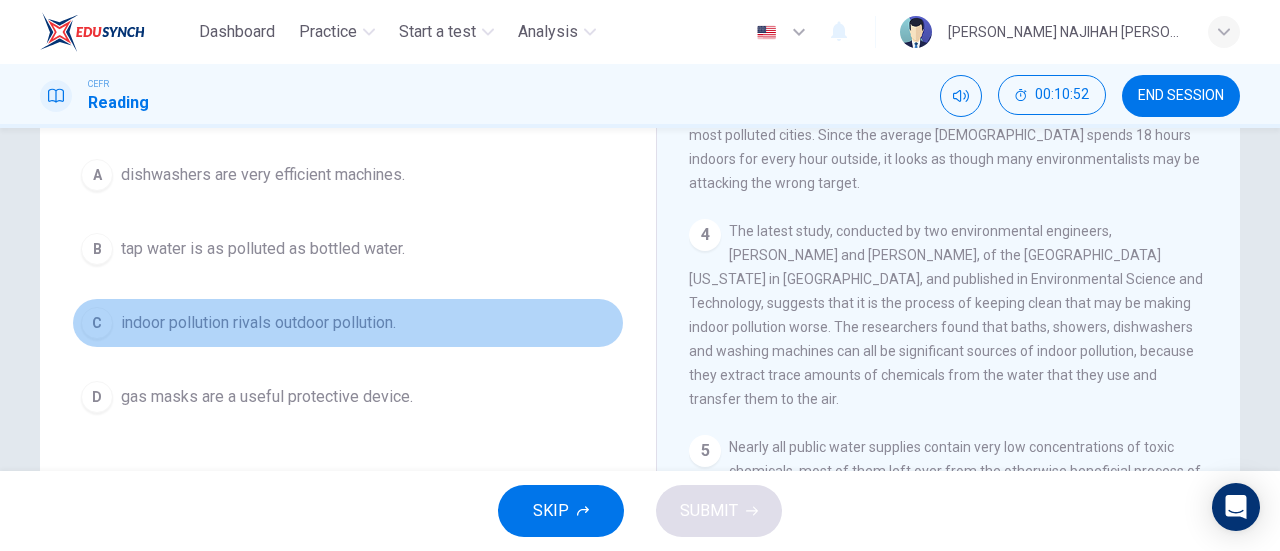 click on "indoor pollution rivals outdoor pollution." at bounding box center [258, 323] 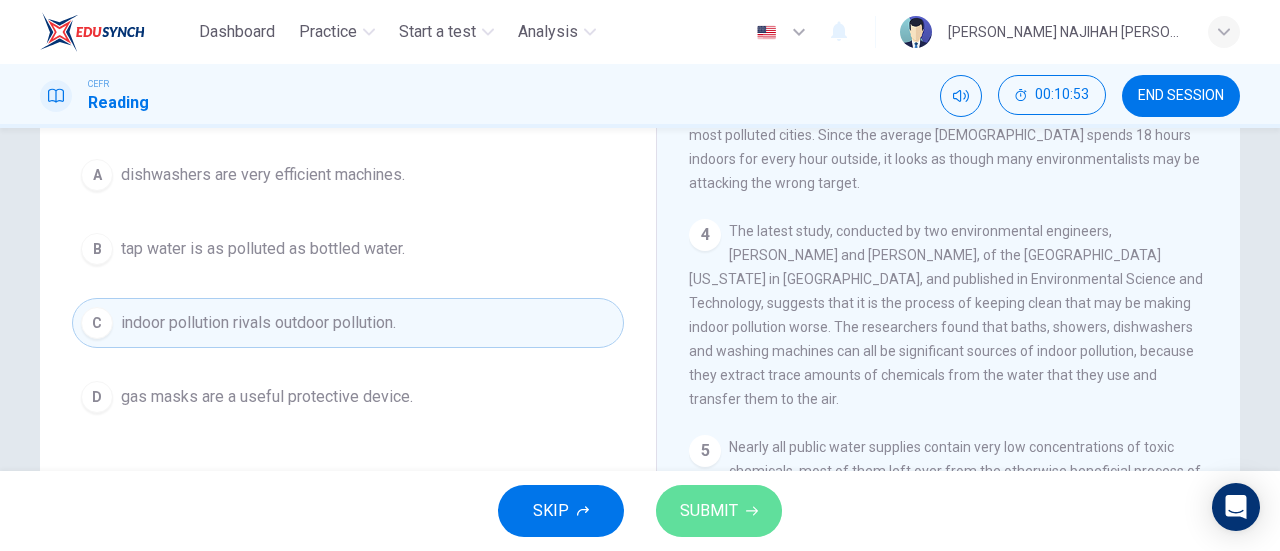click on "SUBMIT" at bounding box center (709, 511) 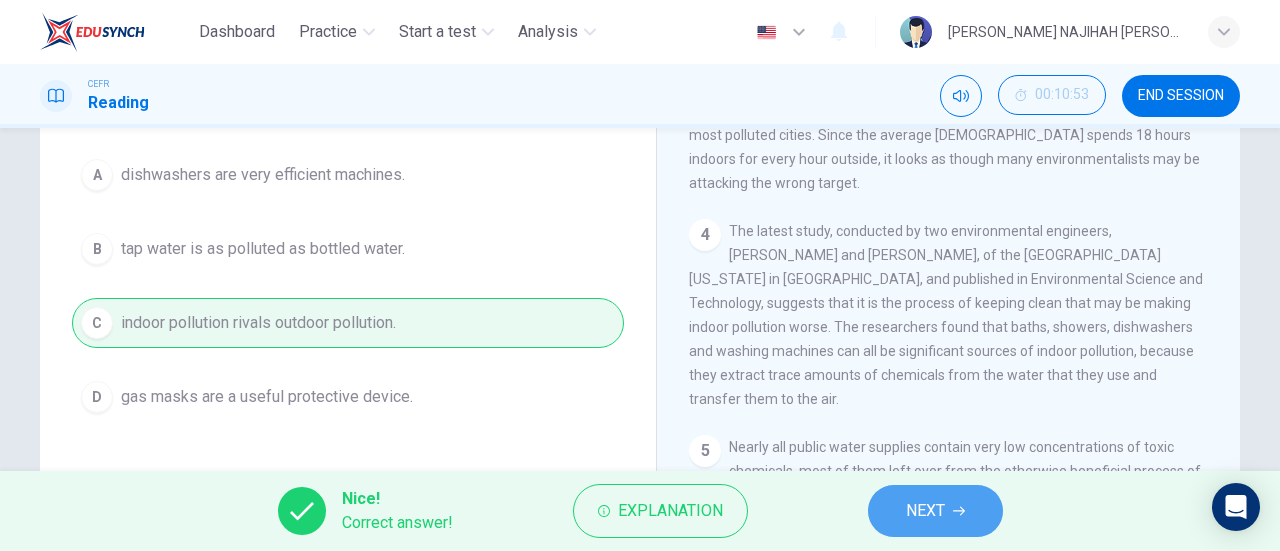 click on "NEXT" at bounding box center [925, 511] 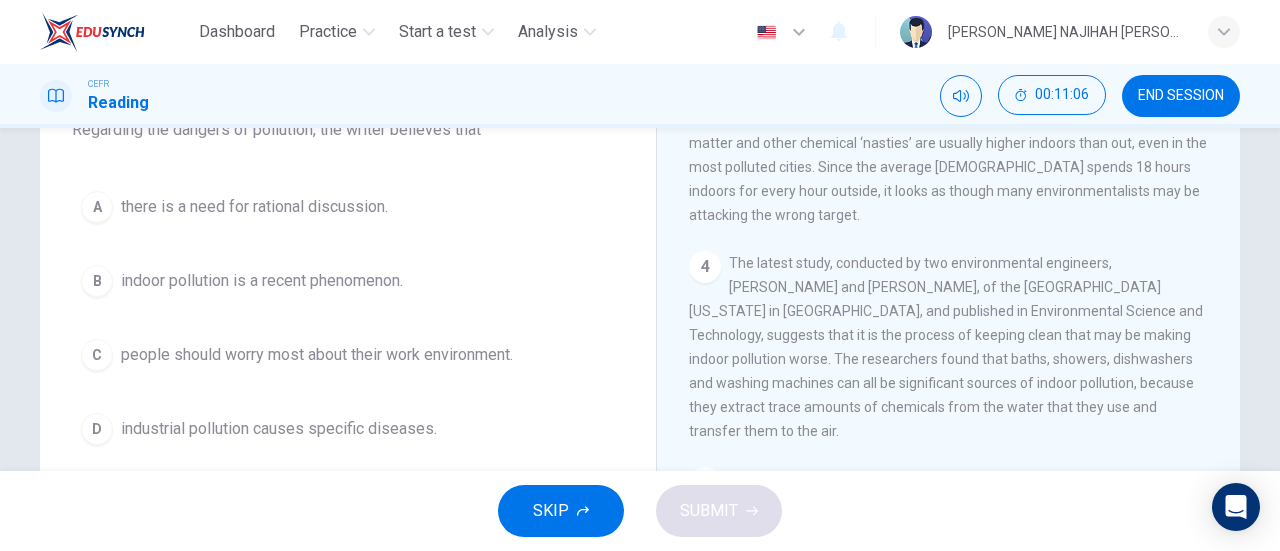 scroll, scrollTop: 196, scrollLeft: 0, axis: vertical 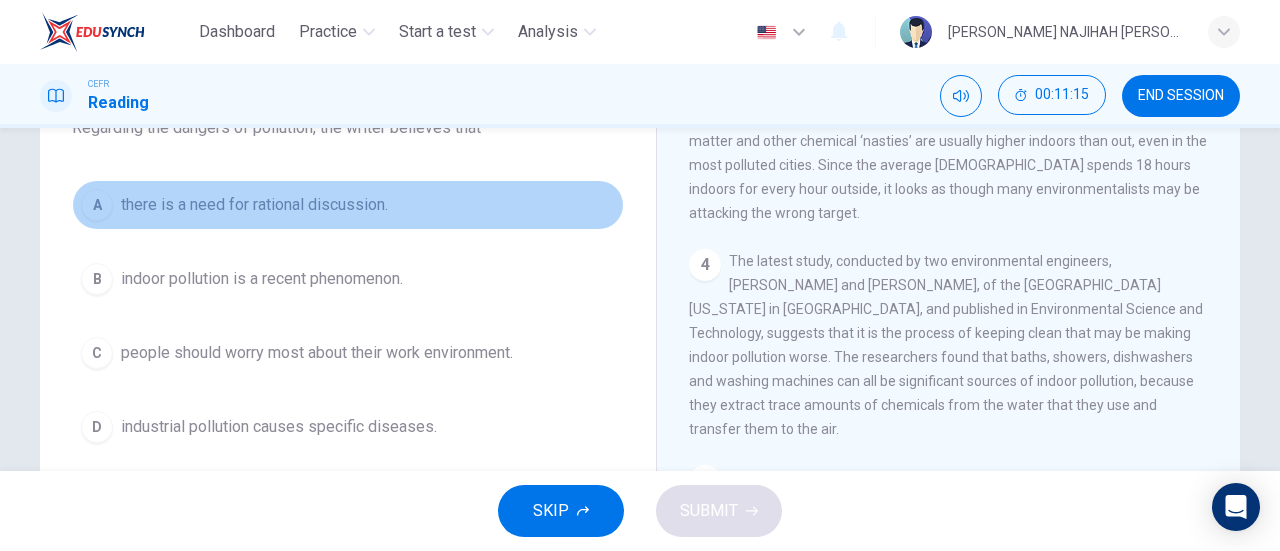 click on "there is a need for rational discussion." at bounding box center (254, 205) 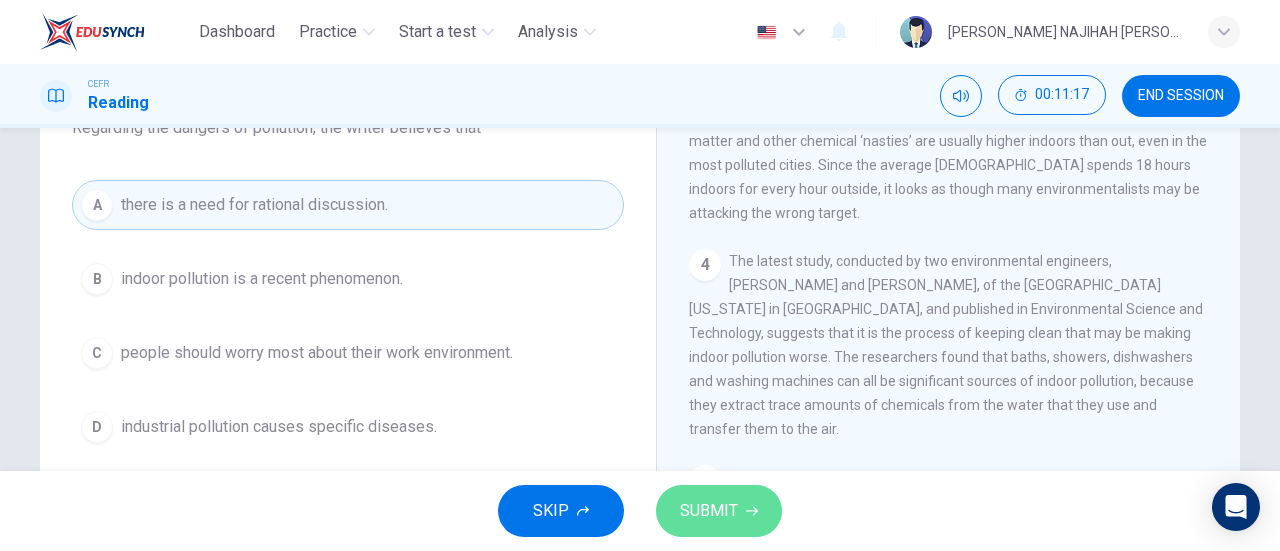 click on "SUBMIT" at bounding box center [719, 511] 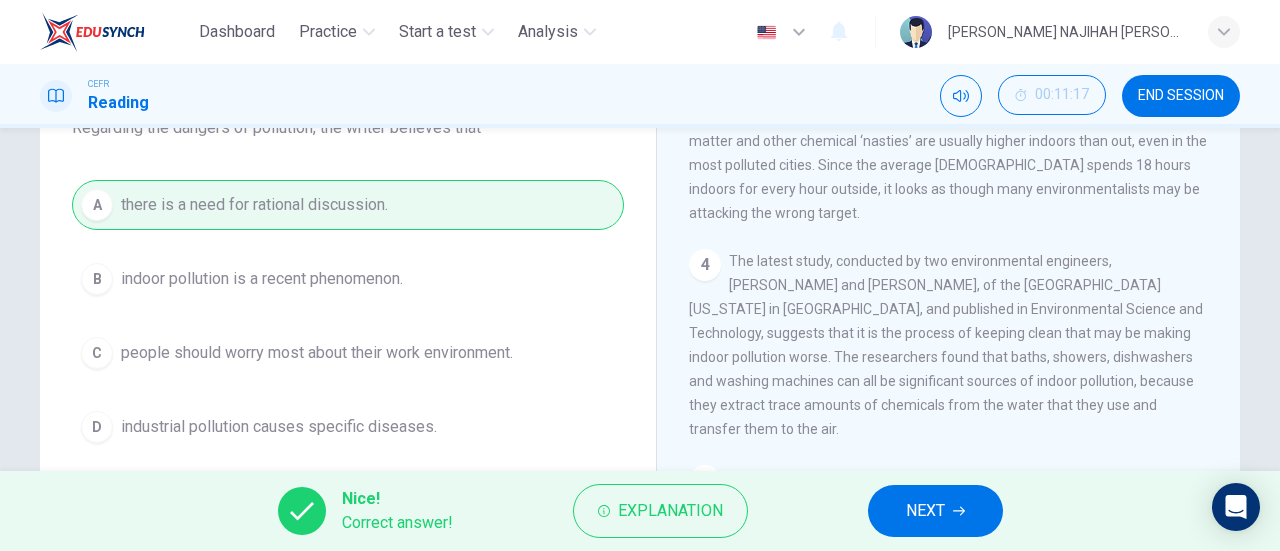 click on "NEXT" at bounding box center [925, 511] 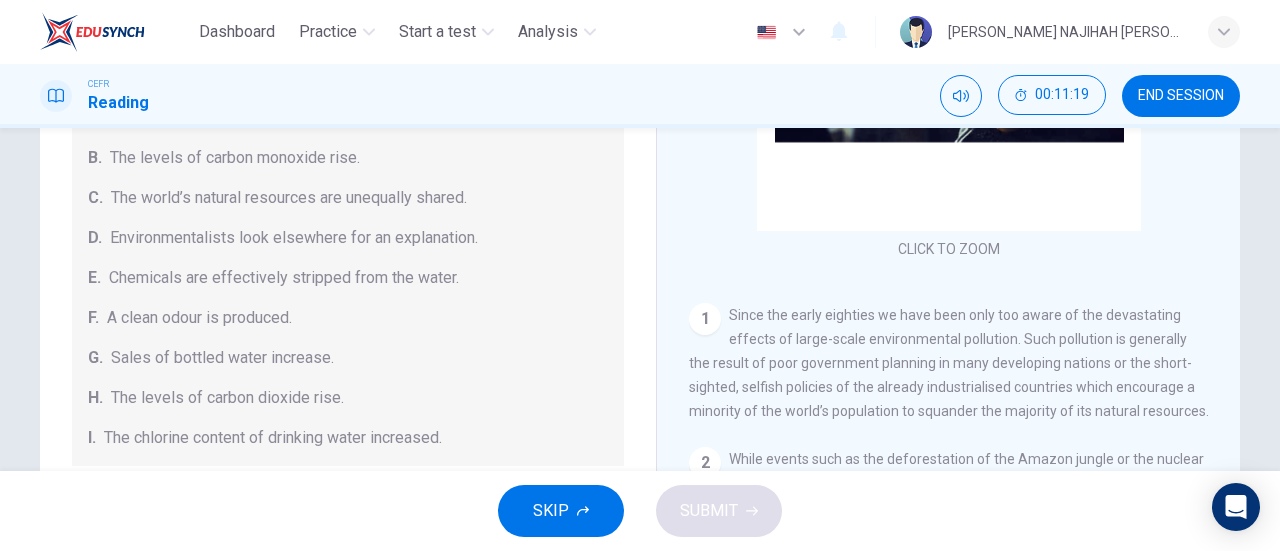 scroll, scrollTop: 432, scrollLeft: 0, axis: vertical 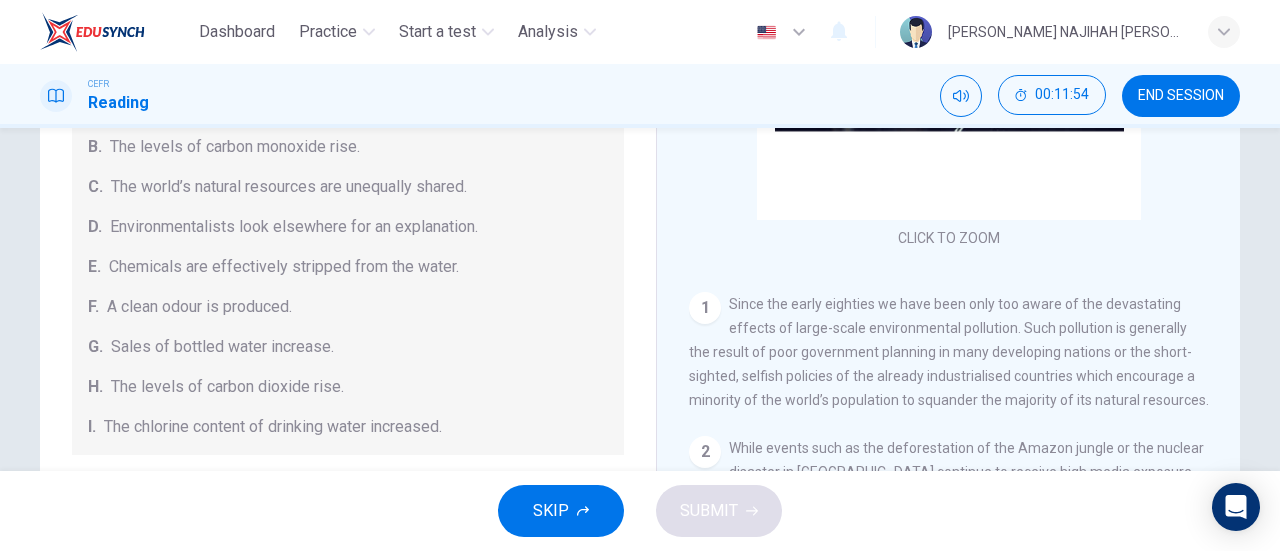 drag, startPoint x: 636, startPoint y: 185, endPoint x: 642, endPoint y: 257, distance: 72.249565 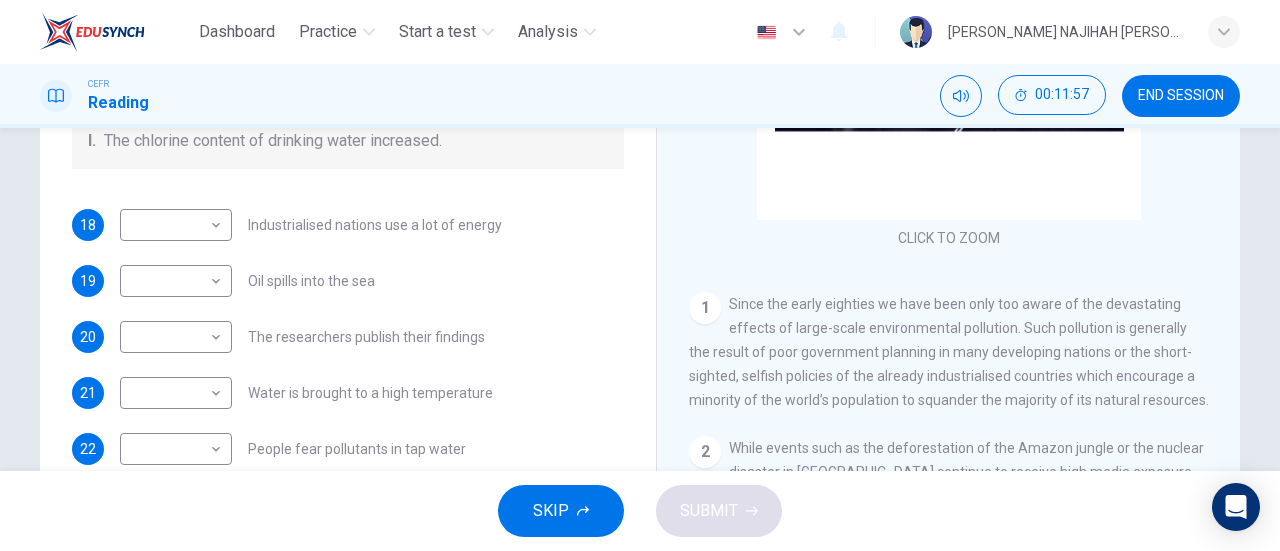 scroll, scrollTop: 285, scrollLeft: 0, axis: vertical 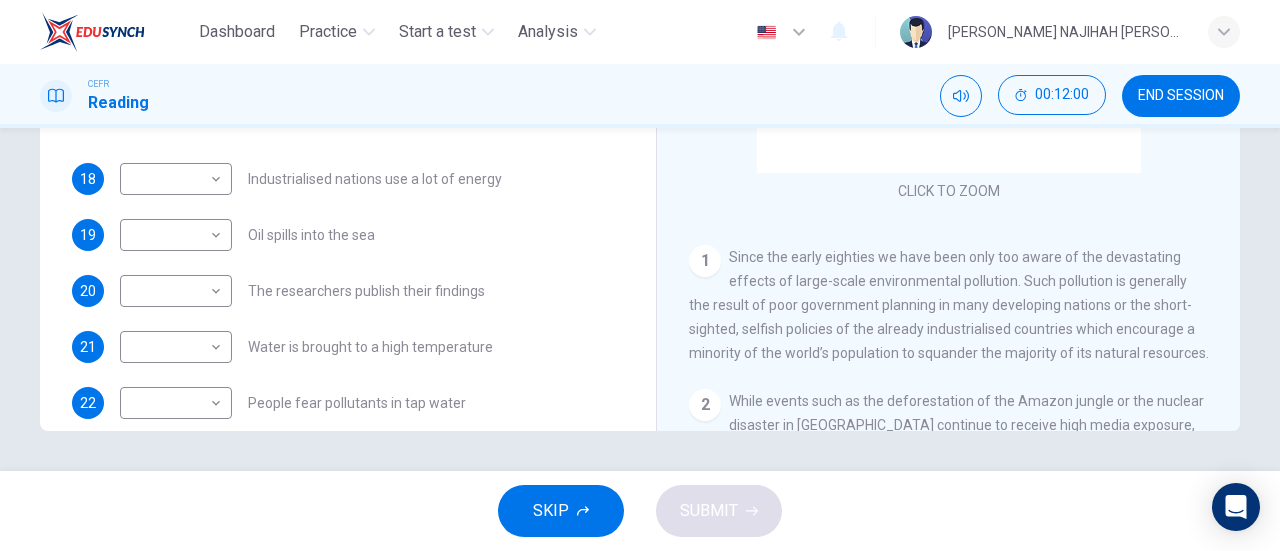 click on "Indoor Pollution CLICK TO ZOOM Click to Zoom 1 Since the early eighties we have been only too aware of the devastating effects of large-scale environmental pollution. Such pollution is generally the result of poor government planning in many developing nations or the short-sighted, selfish policies of the already industrialised countries which encourage a minority of the world’s population to squander the majority of its natural resources. 2 3 4 The latest study, conducted by two environmental engineers, [PERSON_NAME] and [PERSON_NAME], of the [GEOGRAPHIC_DATA][US_STATE] in [GEOGRAPHIC_DATA], and published in Environmental Science and Technology, suggests that it is the process of keeping clean that may be making indoor pollution worse. The researchers found that baths, showers, dishwashers and washing machines can all be significant sources of indoor pollution, because they extract trace amounts of chemicals from the water that they use and transfer them to the air. 5 6 7 8 9 10" at bounding box center (948, 99) 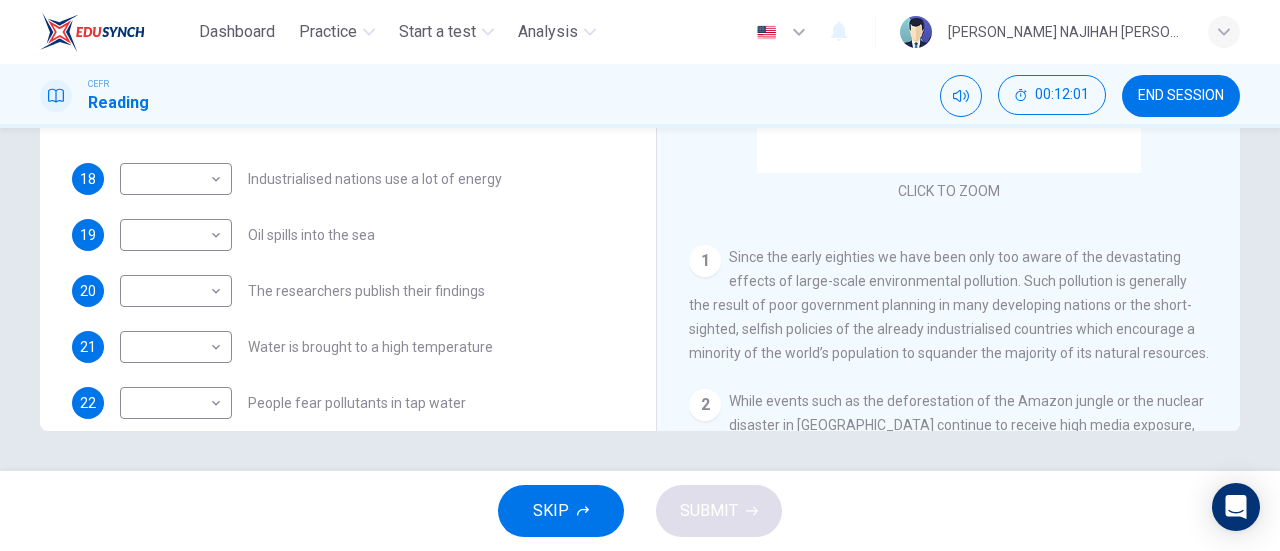 click on "CLICK TO ZOOM Click to Zoom 1 Since the early eighties we have been only too aware of the devastating effects of large-scale environmental pollution. Such pollution is generally the result of poor government planning in many developing nations or the short-sighted, selfish policies of the already industrialised countries which encourage a minority of the world’s population to squander the majority of its natural resources. 2 3 4 The latest study, conducted by two environmental engineers, [PERSON_NAME] and [PERSON_NAME], of the [GEOGRAPHIC_DATA][US_STATE] in [GEOGRAPHIC_DATA], and published in Environmental Science and Technology, suggests that it is the process of keeping clean that may be making indoor pollution worse. The researchers found that baths, showers, dishwashers and washing machines can all be significant sources of indoor pollution, because they extract trace amounts of chemicals from the water that they use and transfer them to the air. 5 6 7 8 9 10" at bounding box center [962, 127] 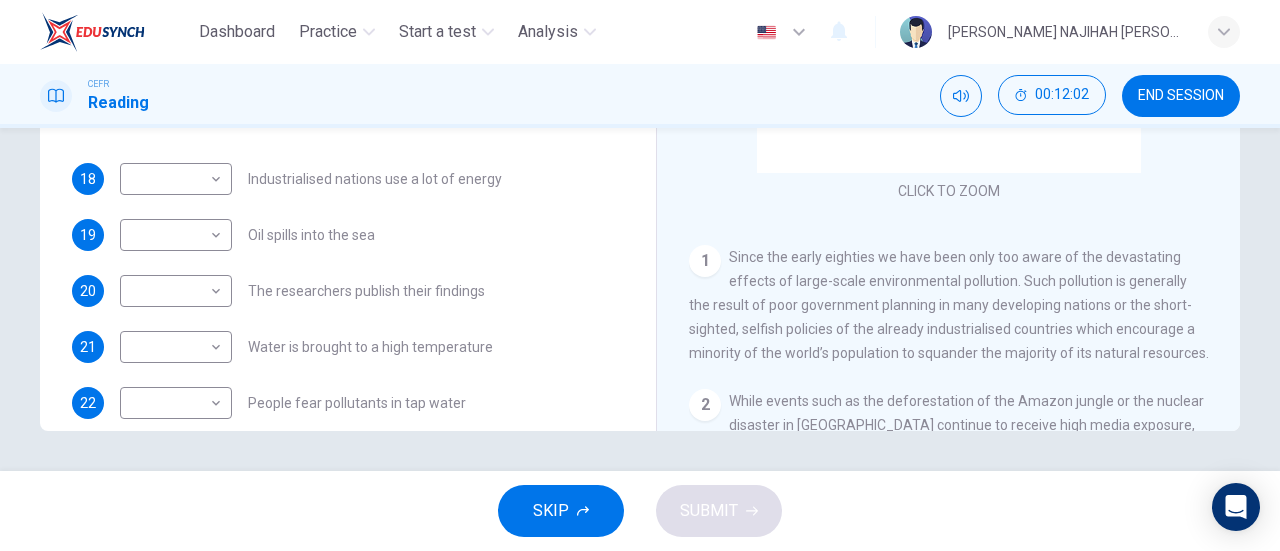 drag, startPoint x: 1210, startPoint y: 279, endPoint x: 1229, endPoint y: 279, distance: 19 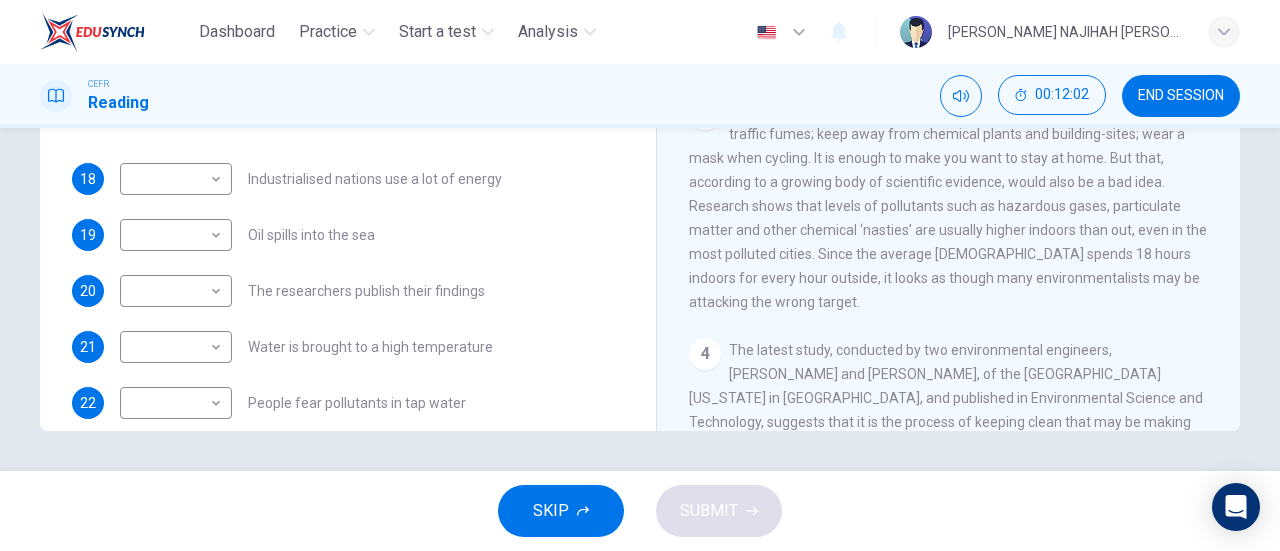 click on "CLICK TO ZOOM Click to Zoom 1 Since the early eighties we have been only too aware of the devastating effects of large-scale environmental pollution. Such pollution is generally the result of poor government planning in many developing nations or the short-sighted, selfish policies of the already industrialised countries which encourage a minority of the world’s population to squander the majority of its natural resources. 2 3 4 The latest study, conducted by two environmental engineers, [PERSON_NAME] and [PERSON_NAME], of the [GEOGRAPHIC_DATA][US_STATE] in [GEOGRAPHIC_DATA], and published in Environmental Science and Technology, suggests that it is the process of keeping clean that may be making indoor pollution worse. The researchers found that baths, showers, dishwashers and washing machines can all be significant sources of indoor pollution, because they extract trace amounts of chemicals from the water that they use and transfer them to the air. 5 6 7 8 9 10" at bounding box center [962, 127] 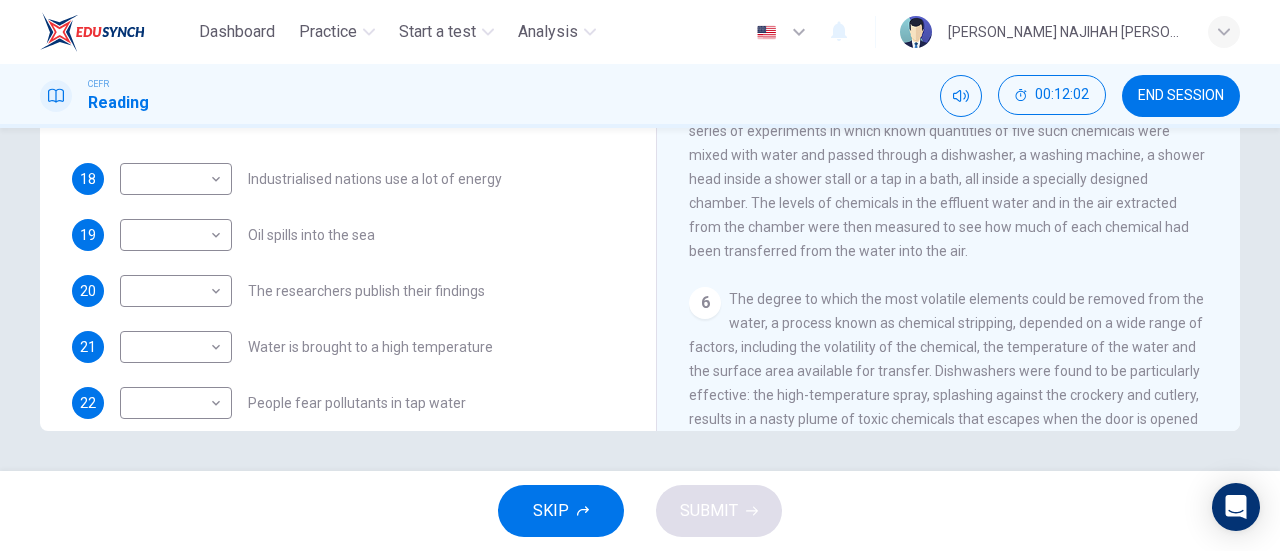 click on "CLICK TO ZOOM Click to Zoom 1 Since the early eighties we have been only too aware of the devastating effects of large-scale environmental pollution. Such pollution is generally the result of poor government planning in many developing nations or the short-sighted, selfish policies of the already industrialised countries which encourage a minority of the world’s population to squander the majority of its natural resources. 2 3 4 The latest study, conducted by two environmental engineers, [PERSON_NAME] and [PERSON_NAME], of the [GEOGRAPHIC_DATA][US_STATE] in [GEOGRAPHIC_DATA], and published in Environmental Science and Technology, suggests that it is the process of keeping clean that may be making indoor pollution worse. The researchers found that baths, showers, dishwashers and washing machines can all be significant sources of indoor pollution, because they extract trace amounts of chemicals from the water that they use and transfer them to the air. 5 6 7 8 9 10" at bounding box center (962, 127) 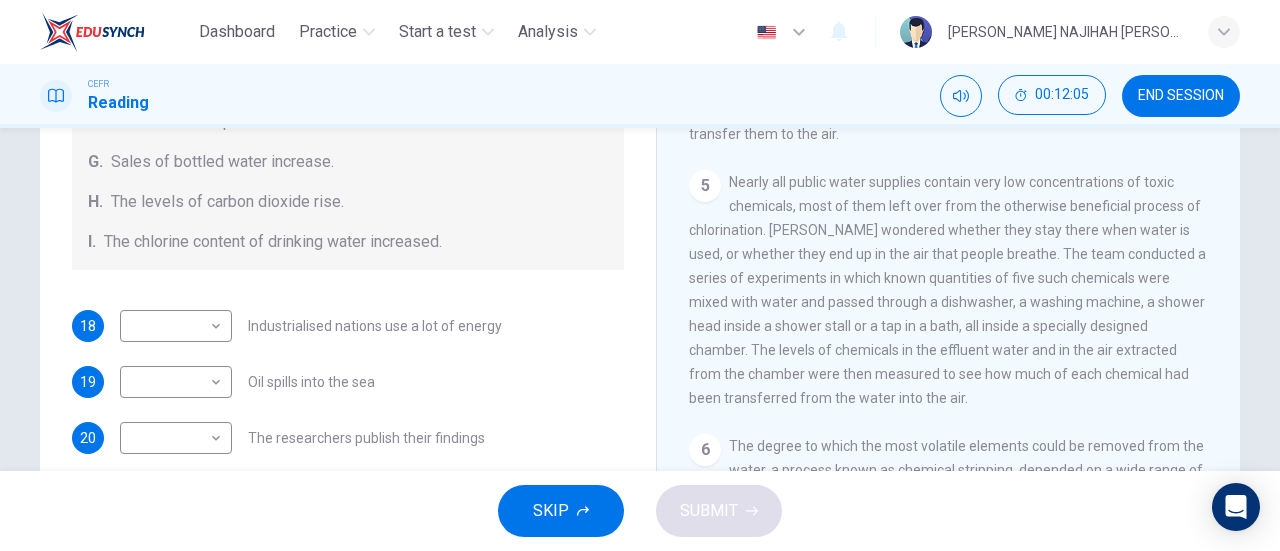 scroll, scrollTop: 282, scrollLeft: 0, axis: vertical 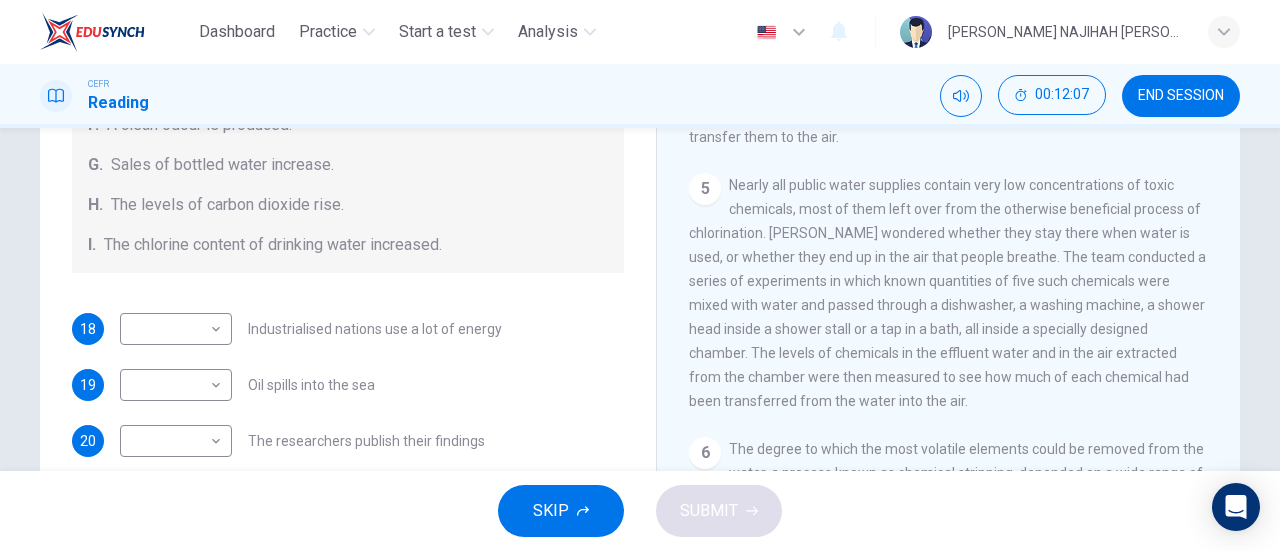 drag, startPoint x: 1232, startPoint y: 319, endPoint x: 1228, endPoint y: 421, distance: 102.0784 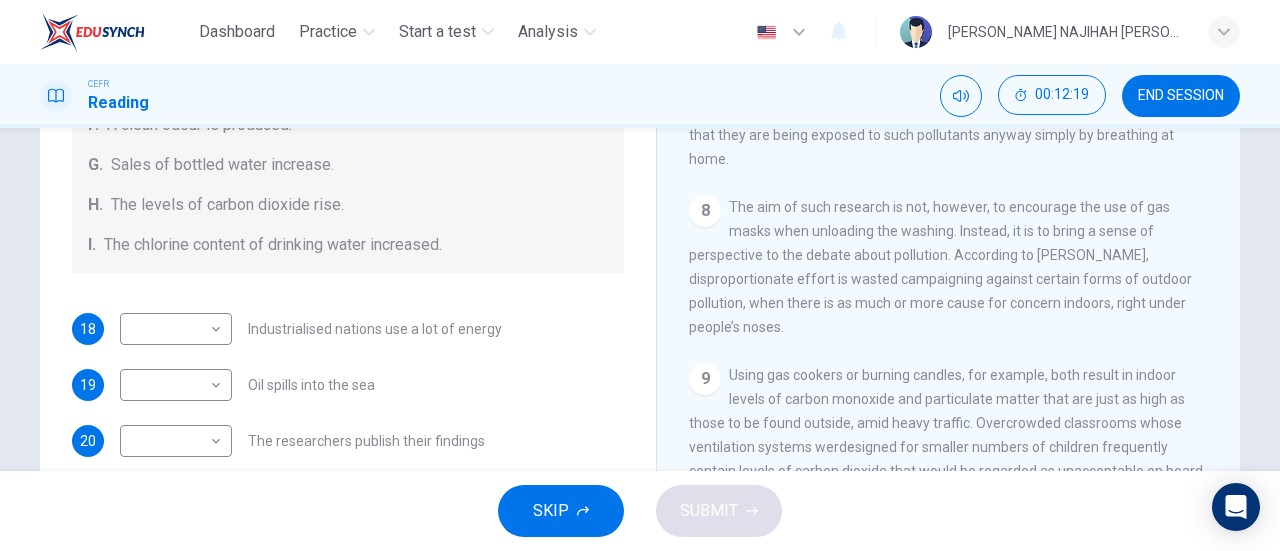 scroll, scrollTop: 1830, scrollLeft: 0, axis: vertical 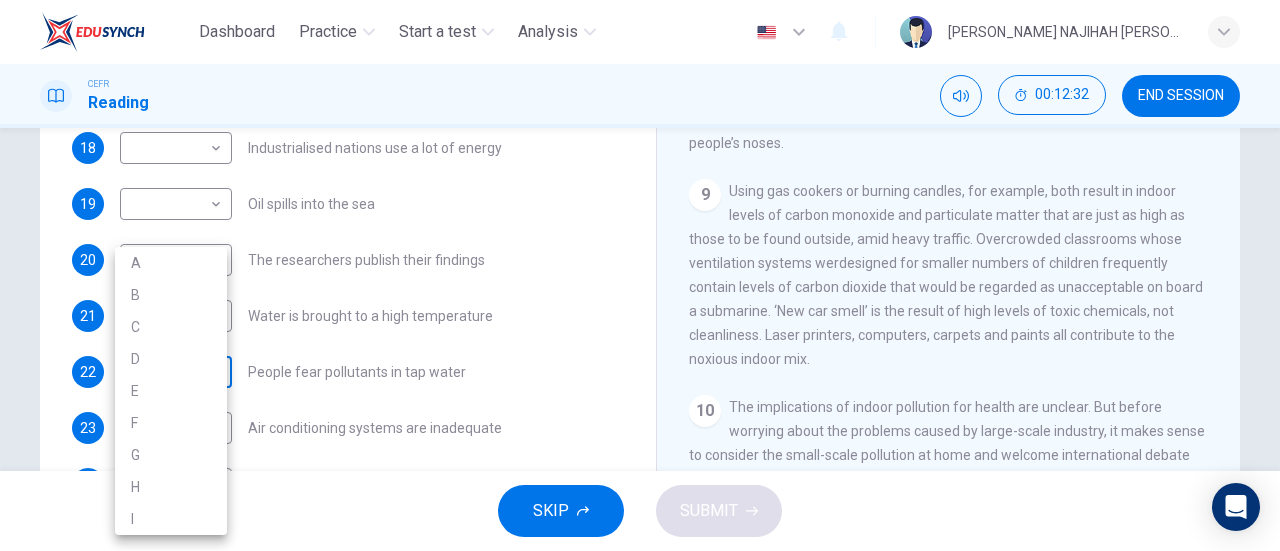 click on "Dashboard Practice Start a test Analysis English en ​ [PERSON_NAME] NAJIHAH [PERSON_NAME] CEFR Reading 00:12:32 END SESSION Questions 18 - 24 The Reading Passage describes a number of cause and effect relationships.
Match each cause with its effect ( A-J ).
Write the appropriate letters ( A-J ) in the boxes below. Causes A. The focus of pollution moves to the home. B. The levels of [MEDICAL_DATA] rise. C. The world’s natural resources are unequally shared. D. Environmentalists look elsewhere for an explanation. E. Chemicals are effectively stripped from the water. F. A clean odour is produced. G. Sales of bottled water increase. H. The levels of carbon dioxide rise. I. The chlorine content of drinking water increased. 18 ​ ​ Industrialised nations use a lot of energy 19 ​ ​ Oil spills into the sea 20 ​ ​ The researchers publish their findings 21 ​ ​ Water is brought to a high temperature 22 ​ ​ People fear pollutants in tap water 23 ​ ​ Air conditioning systems are inadequate 24 ​ ​ 1" at bounding box center [640, 275] 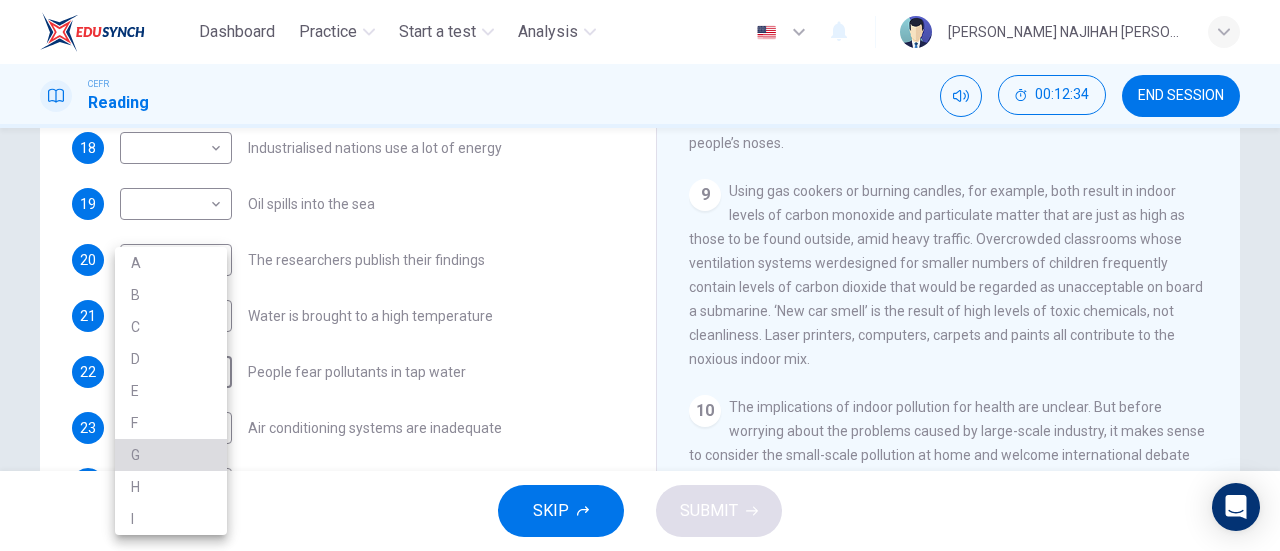 click on "G" at bounding box center [171, 455] 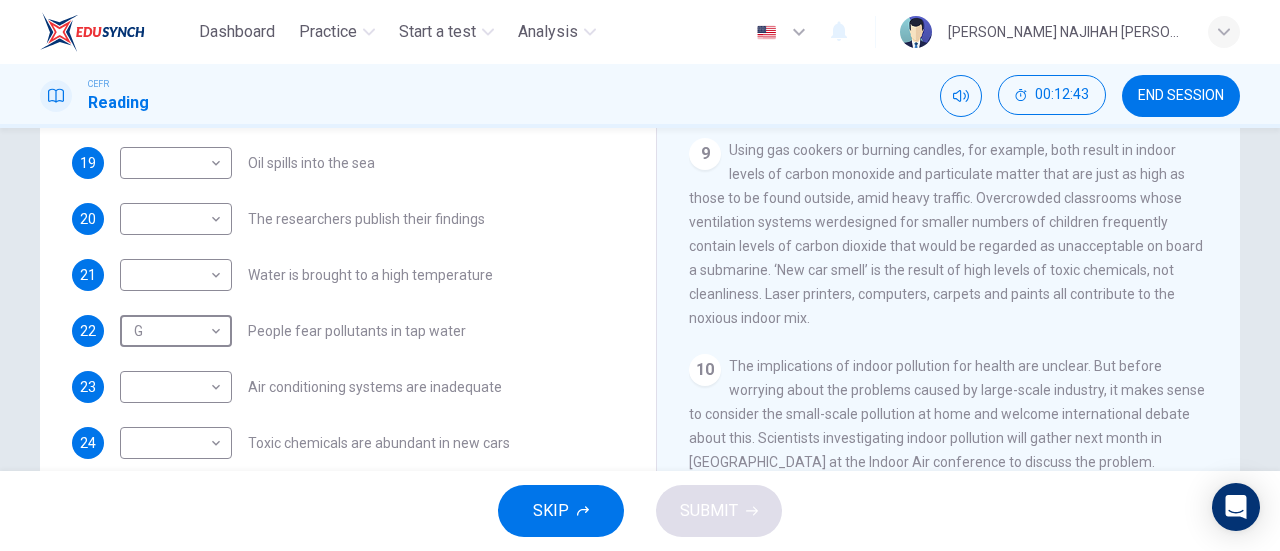scroll, scrollTop: 324, scrollLeft: 0, axis: vertical 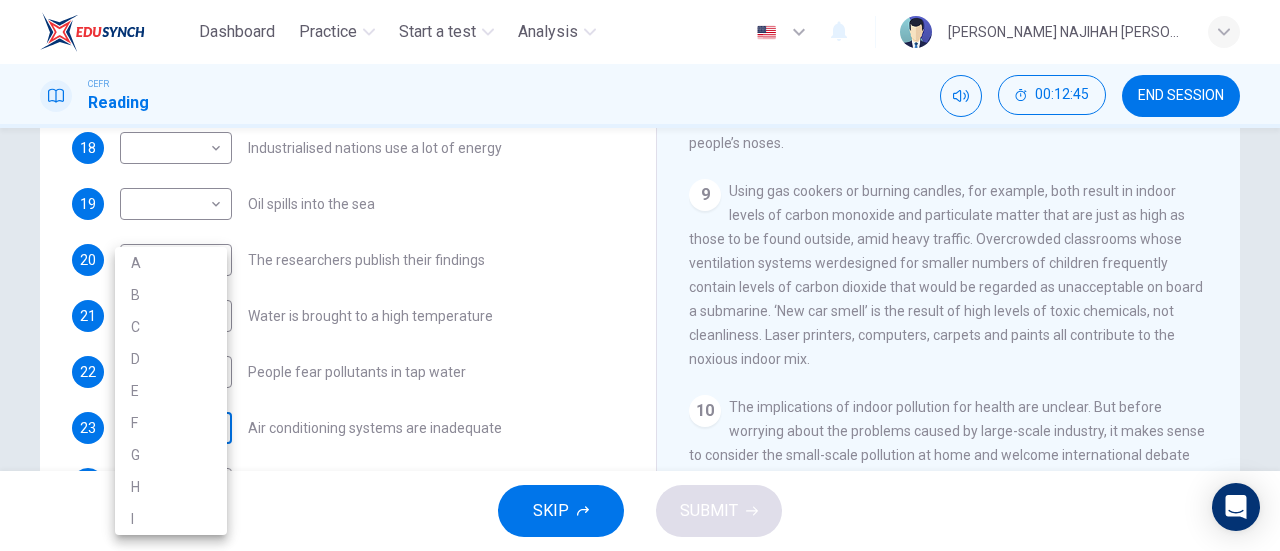 click on "Dashboard Practice Start a test Analysis English en ​ [PERSON_NAME] NAJIHAH [PERSON_NAME] CEFR Reading 00:12:45 END SESSION Questions 18 - 24 The Reading Passage describes a number of cause and effect relationships.
Match each cause with its effect ( A-J ).
Write the appropriate letters ( A-J ) in the boxes below. Causes A. The focus of pollution moves to the home. B. The levels of [MEDICAL_DATA] rise. C. The world’s natural resources are unequally shared. D. Environmentalists look elsewhere for an explanation. E. Chemicals are effectively stripped from the water. F. A clean odour is produced. G. Sales of bottled water increase. H. The levels of carbon dioxide rise. I. The chlorine content of drinking water increased. 18 ​ ​ Industrialised nations use a lot of energy 19 ​ ​ Oil spills into the sea 20 ​ ​ The researchers publish their findings 21 ​ ​ Water is brought to a high temperature 22 G G ​ People fear pollutants in tap water 23 ​ ​ Air conditioning systems are inadequate 24 ​ ​ 1" at bounding box center [640, 275] 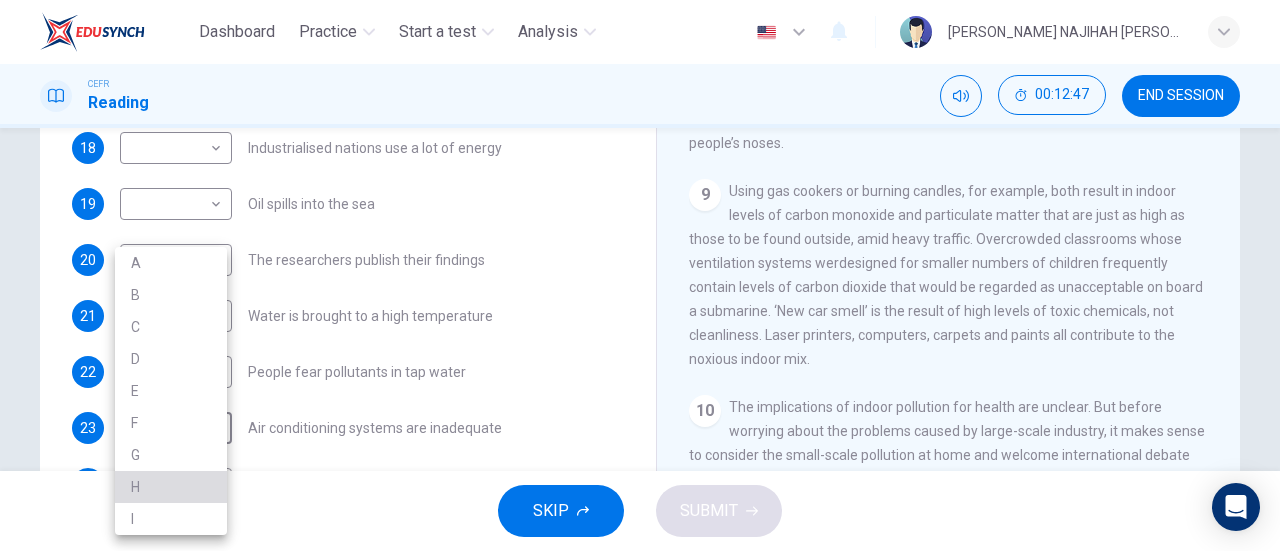 click on "H" at bounding box center (171, 487) 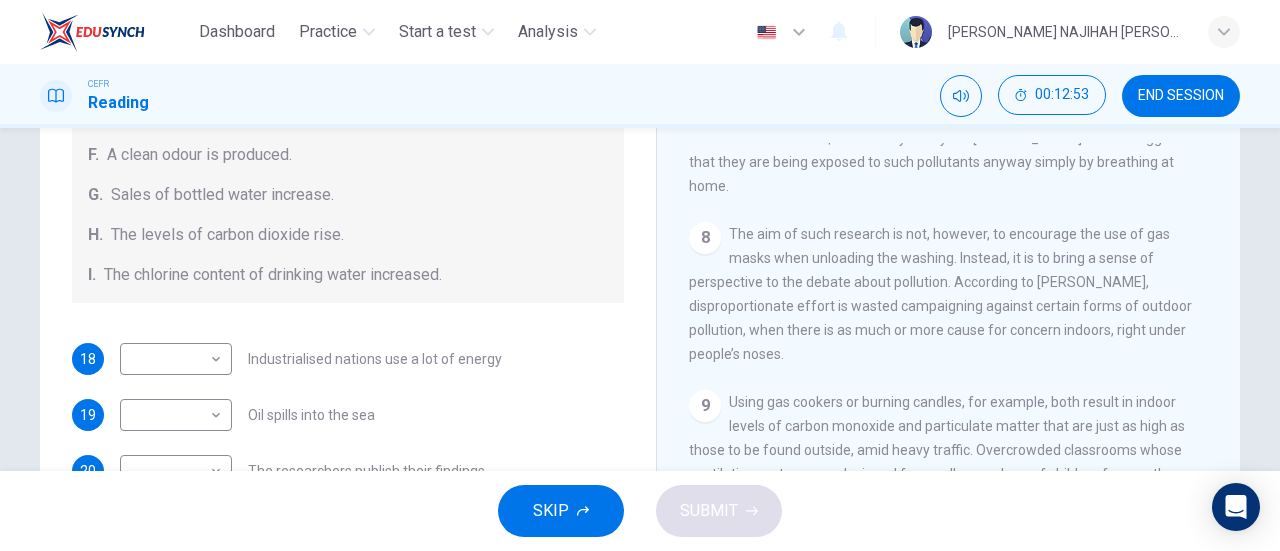 scroll, scrollTop: 114, scrollLeft: 0, axis: vertical 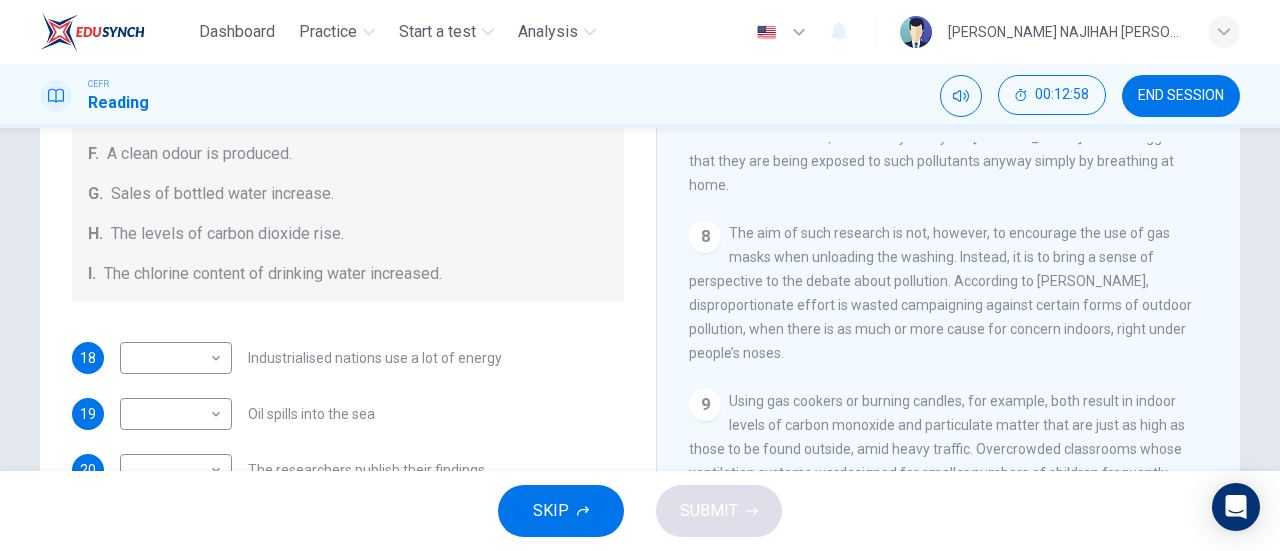 drag, startPoint x: 635, startPoint y: 429, endPoint x: 639, endPoint y: 387, distance: 42.190044 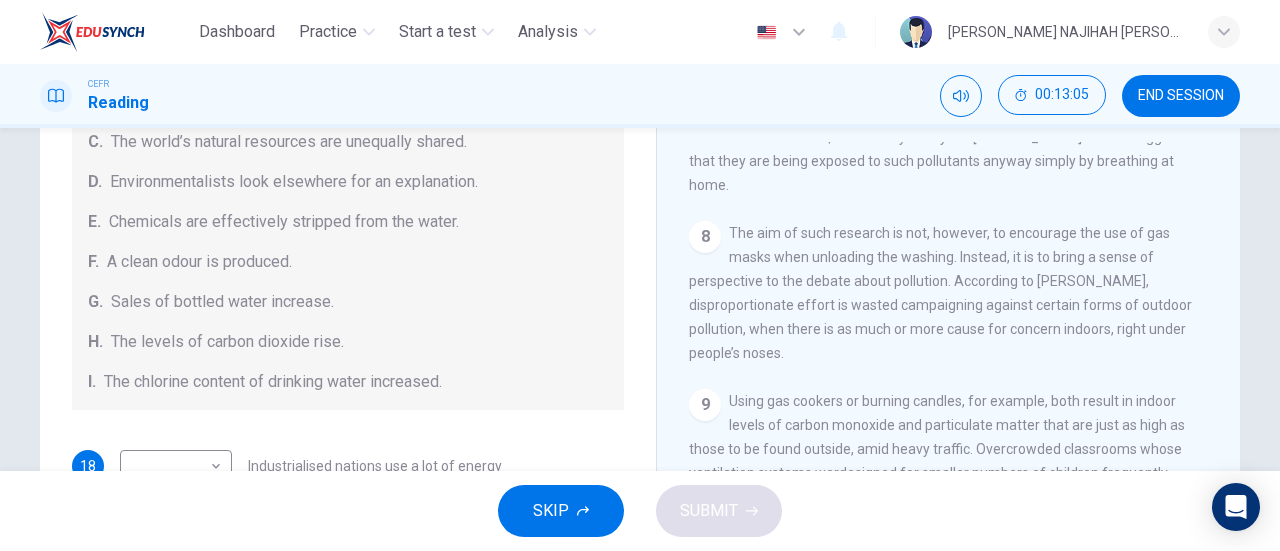 scroll, scrollTop: 334, scrollLeft: 0, axis: vertical 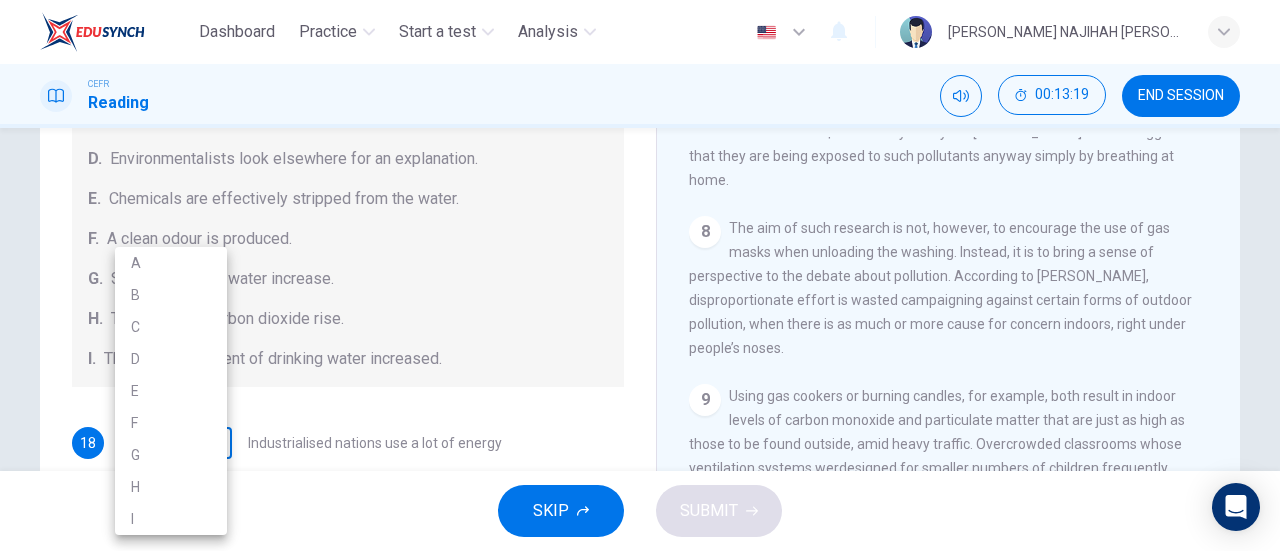 click on "Dashboard Practice Start a test Analysis English en ​ [PERSON_NAME] NAJIHAH [PERSON_NAME] CEFR Reading 00:13:19 END SESSION Questions 18 - 24 The Reading Passage describes a number of cause and effect relationships.
Match each cause with its effect ( A-J ).
Write the appropriate letters ( A-J ) in the boxes below. Causes A. The focus of pollution moves to the home. B. The levels of [MEDICAL_DATA] rise. C. The world’s natural resources are unequally shared. D. Environmentalists look elsewhere for an explanation. E. Chemicals are effectively stripped from the water. F. A clean odour is produced. G. Sales of bottled water increase. H. The levels of carbon dioxide rise. I. The chlorine content of drinking water increased. 18 ​ ​ Industrialised nations use a lot of energy 19 ​ ​ Oil spills into the sea 20 ​ ​ The researchers publish their findings 21 ​ ​ Water is brought to a high temperature 22 G G ​ People fear pollutants in tap water 23 H H ​ Air conditioning systems are inadequate 24 ​ ​ 1" at bounding box center [640, 275] 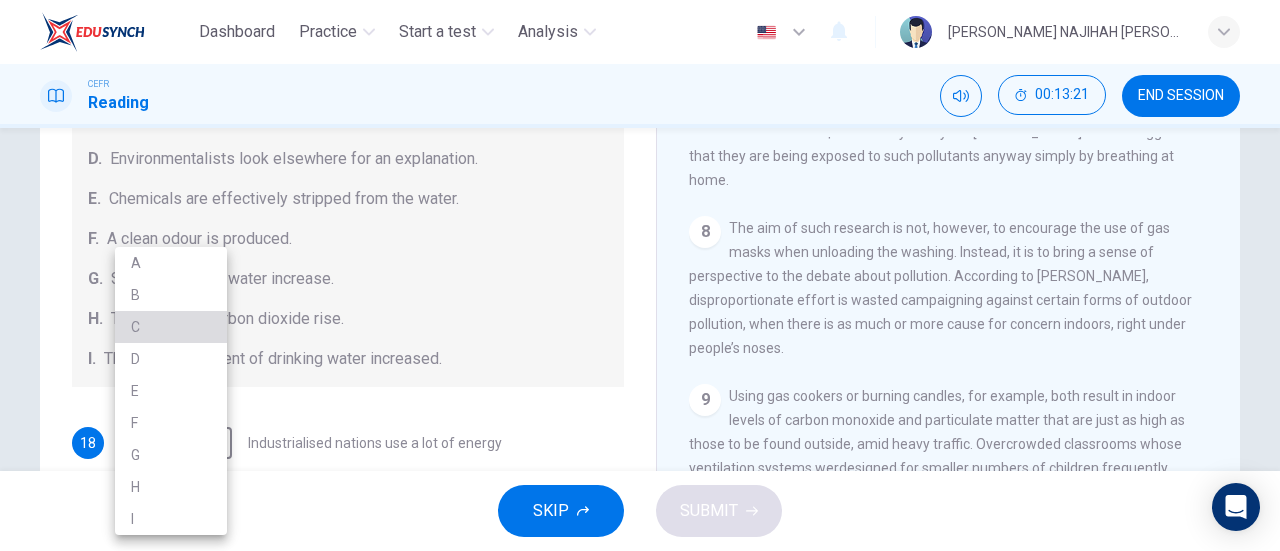 click on "C" at bounding box center (171, 327) 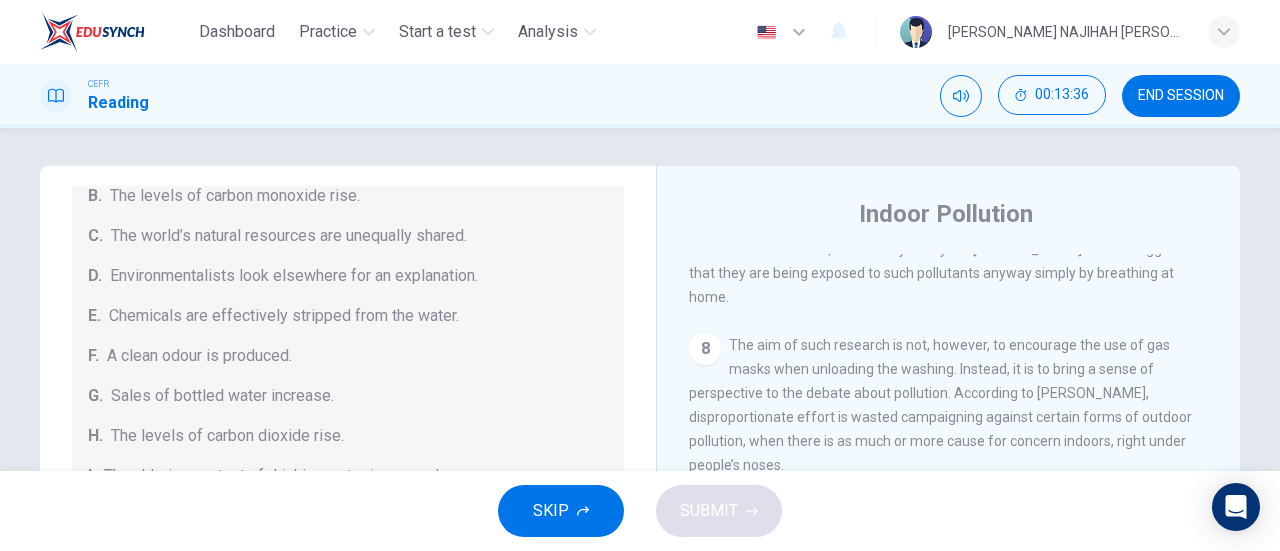 scroll, scrollTop: 0, scrollLeft: 0, axis: both 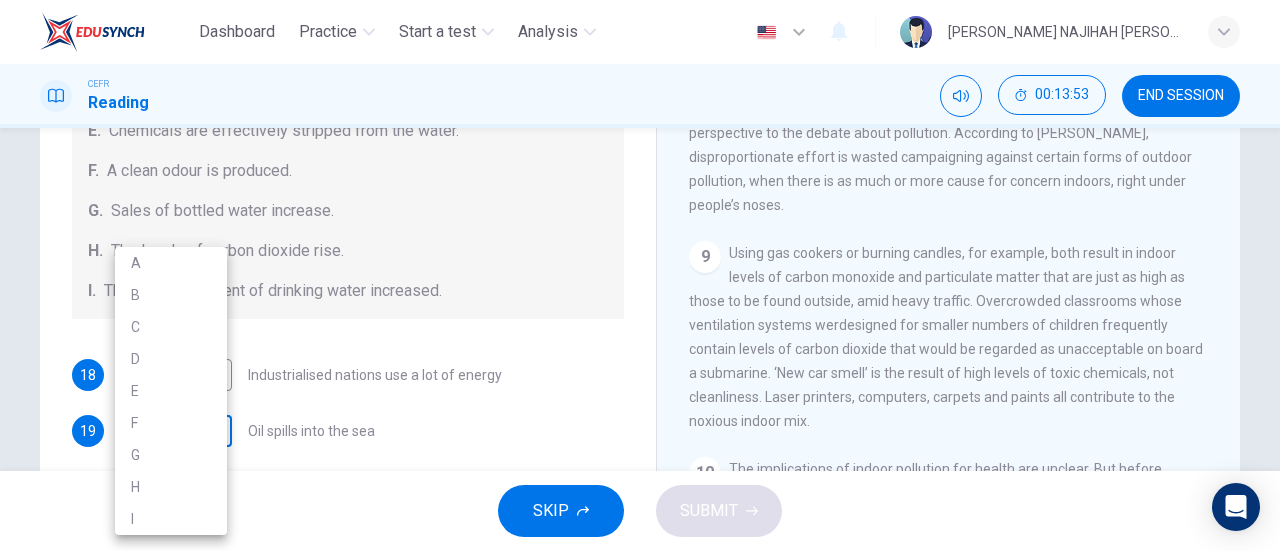 click on "Dashboard Practice Start a test Analysis English en ​ [PERSON_NAME] NAJIHAH [PERSON_NAME] CEFR Reading 00:13:53 END SESSION Questions 18 - 24 The Reading Passage describes a number of cause and effect relationships.
Match each cause with its effect ( A-J ).
Write the appropriate letters ( A-J ) in the boxes below. Causes A. The focus of pollution moves to the home. B. The levels of [MEDICAL_DATA] rise. C. The world’s natural resources are unequally shared. D. Environmentalists look elsewhere for an explanation. E. Chemicals are effectively stripped from the water. F. A clean odour is produced. G. Sales of bottled water increase. H. The levels of carbon dioxide rise. I. The chlorine content of drinking water increased. 18 C C ​ Industrialised nations use a lot of energy 19 ​ ​ Oil spills into the sea 20 ​ ​ The researchers publish their findings 21 ​ ​ Water is brought to a high temperature 22 G G ​ People fear pollutants in tap water 23 H H ​ Air conditioning systems are inadequate 24 ​ ​ 1" at bounding box center (640, 275) 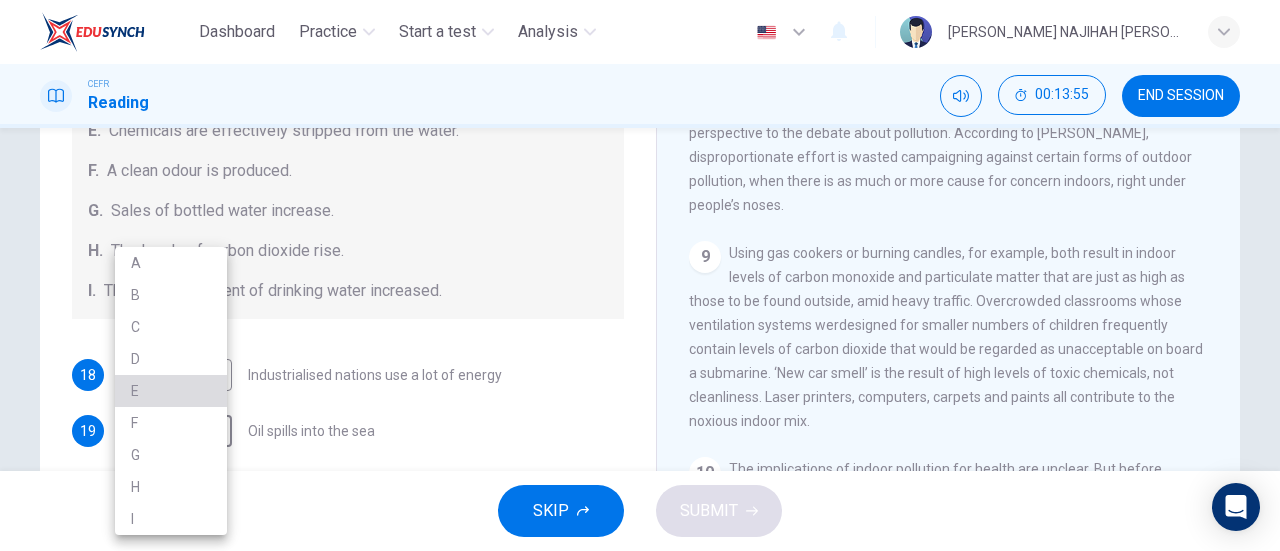 click on "E" at bounding box center (171, 391) 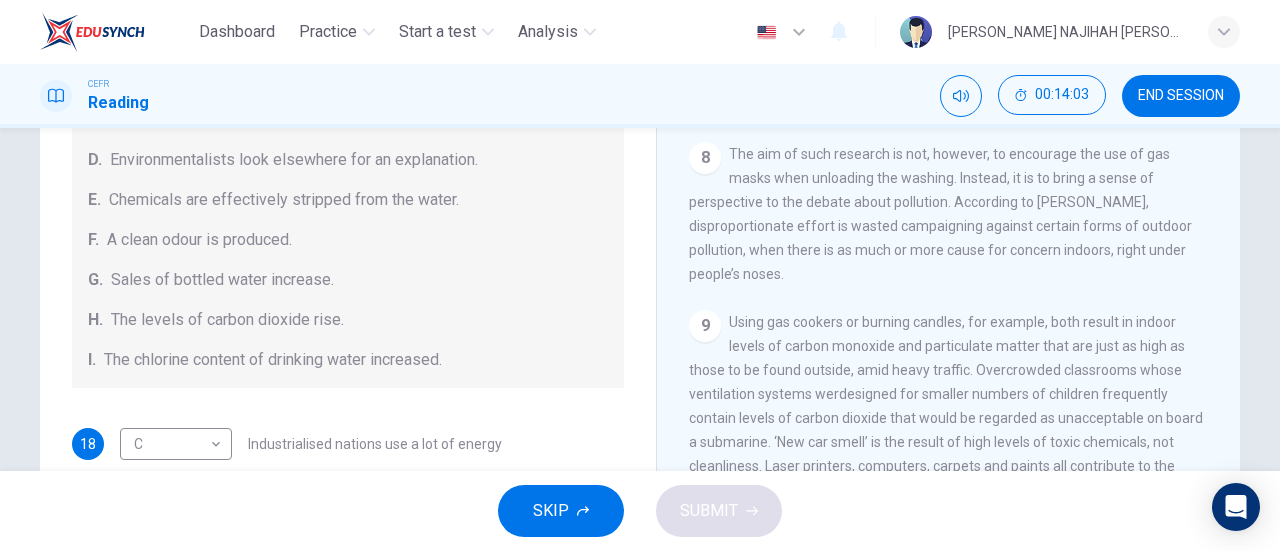 scroll, scrollTop: 194, scrollLeft: 0, axis: vertical 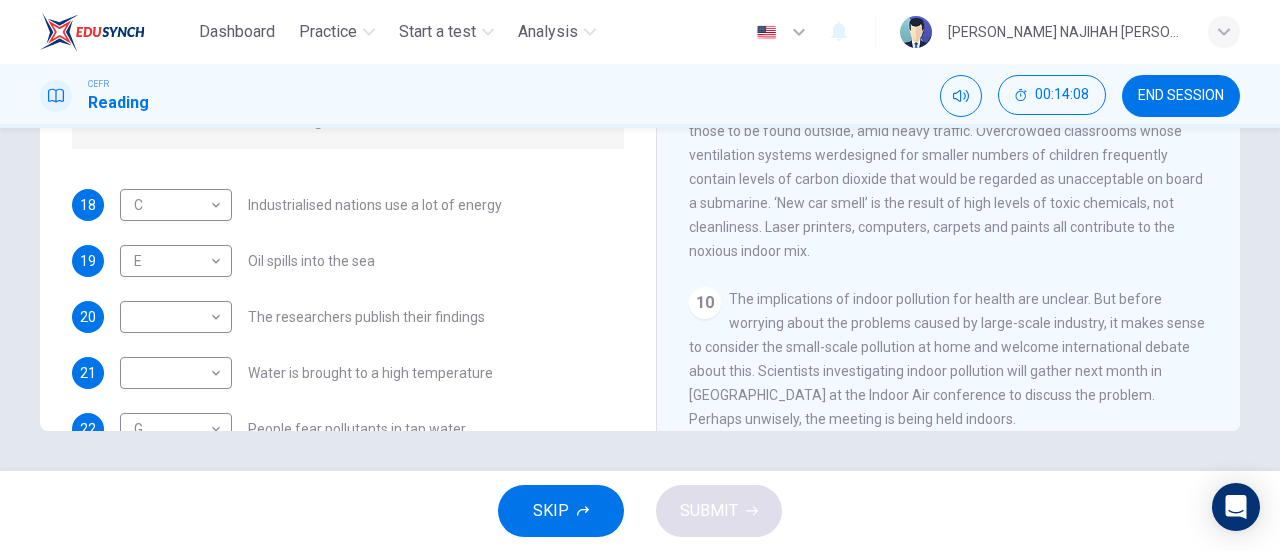 click on "The implications of indoor pollution for health are unclear. But before worrying about the problems caused by large-scale industry, it makes sense to consider the small-scale pollution at home and welcome international debate about this. Scientists investigating indoor pollution will gather next month in [GEOGRAPHIC_DATA] at the Indoor Air conference to discuss the problem. Perhaps unwisely, the meeting is being held indoors." at bounding box center [947, 359] 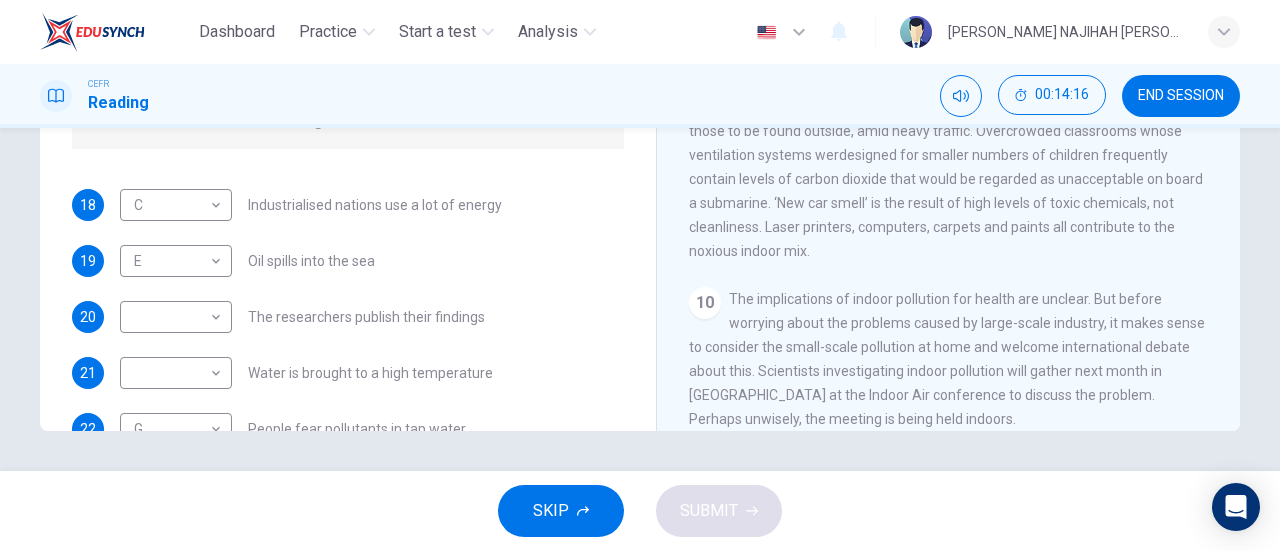 scroll, scrollTop: 1286, scrollLeft: 0, axis: vertical 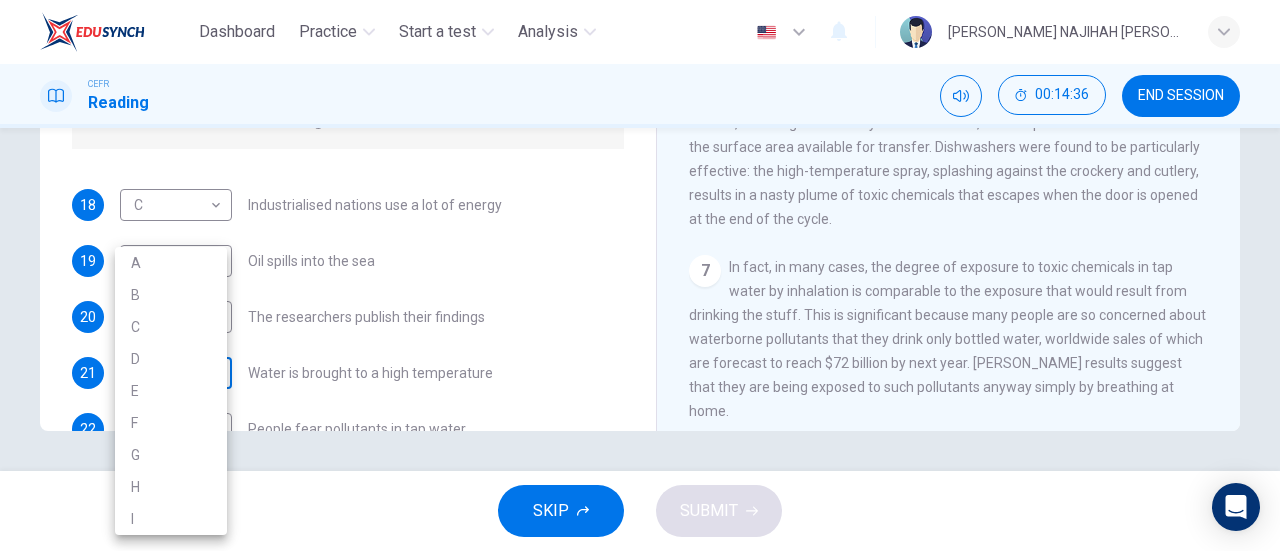 click on "Dashboard Practice Start a test Analysis English en ​ [PERSON_NAME] NAJIHAH [PERSON_NAME] CEFR Reading 00:14:36 END SESSION Questions 18 - 24 The Reading Passage describes a number of cause and effect relationships.
Match each cause with its effect ( A-J ).
Write the appropriate letters ( A-J ) in the boxes below. Causes A. The focus of pollution moves to the home. B. The levels of [MEDICAL_DATA] rise. C. The world’s natural resources are unequally shared. D. Environmentalists look elsewhere for an explanation. E. Chemicals are effectively stripped from the water. F. A clean odour is produced. G. Sales of bottled water increase. H. The levels of carbon dioxide rise. I. The chlorine content of drinking water increased. 18 C C ​ Industrialised nations use a lot of energy 19 E E ​ Oil spills into the sea 20 ​ ​ The researchers publish their findings 21 ​ ​ Water is brought to a high temperature 22 G G ​ People fear pollutants in tap water 23 H H ​ Air conditioning systems are inadequate 24 ​ ​ 1" at bounding box center (640, 275) 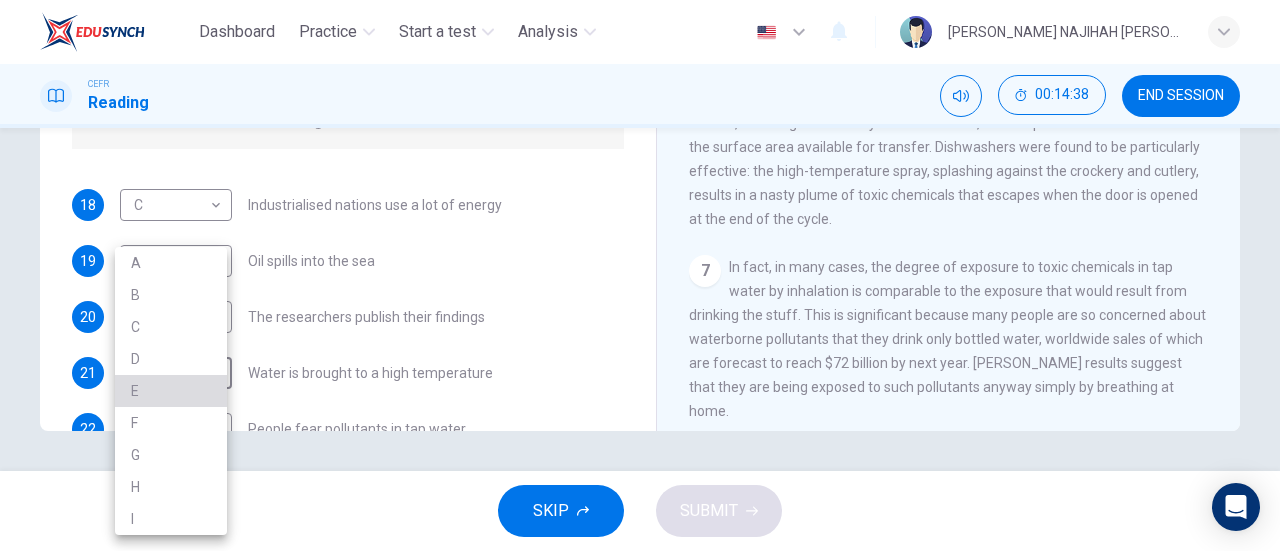 click on "E" at bounding box center [171, 391] 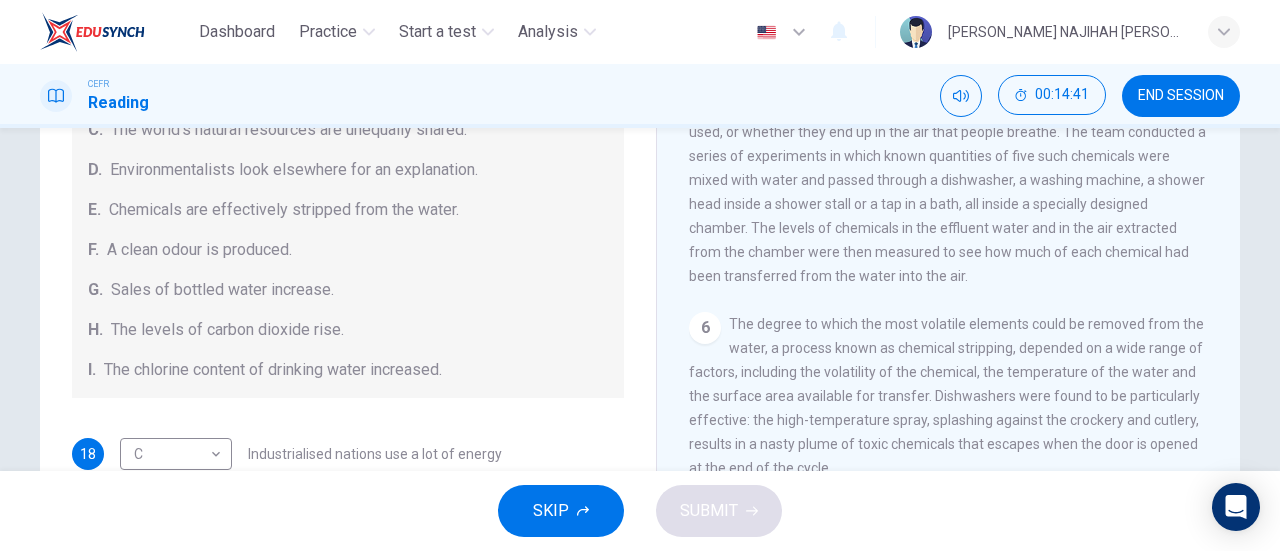 scroll, scrollTop: 177, scrollLeft: 0, axis: vertical 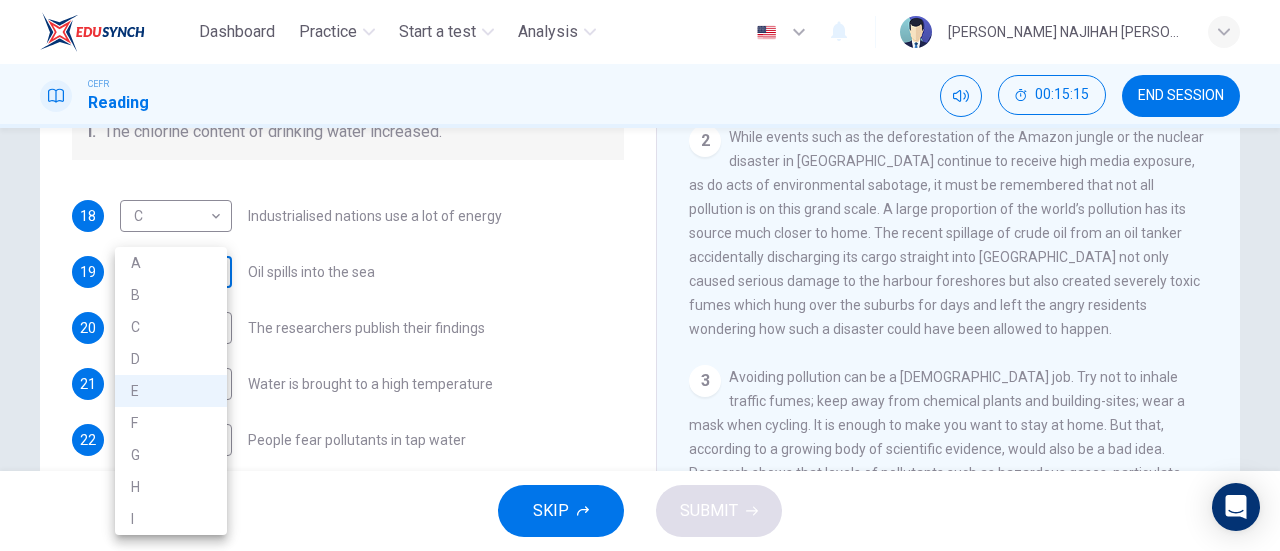 click on "Dashboard Practice Start a test Analysis English en ​ [PERSON_NAME] NAJIHAH [PERSON_NAME] CEFR Reading 00:15:15 END SESSION Questions 18 - 24 The Reading Passage describes a number of cause and effect relationships.
Match each cause with its effect ( A-J ).
Write the appropriate letters ( A-J ) in the boxes below. Causes A. The focus of pollution moves to the home. B. The levels of [MEDICAL_DATA] rise. C. The world’s natural resources are unequally shared. D. Environmentalists look elsewhere for an explanation. E. Chemicals are effectively stripped from the water. F. A clean odour is produced. G. Sales of bottled water increase. H. The levels of carbon dioxide rise. I. The chlorine content of drinking water increased. 18 C C ​ Industrialised nations use a lot of energy 19 E E ​ Oil spills into the sea 20 ​ ​ The researchers publish their findings 21 E E ​ Water is brought to a high temperature 22 G G ​ People fear pollutants in tap water 23 H H ​ Air conditioning systems are inadequate 24 ​ ​ 1" at bounding box center (640, 275) 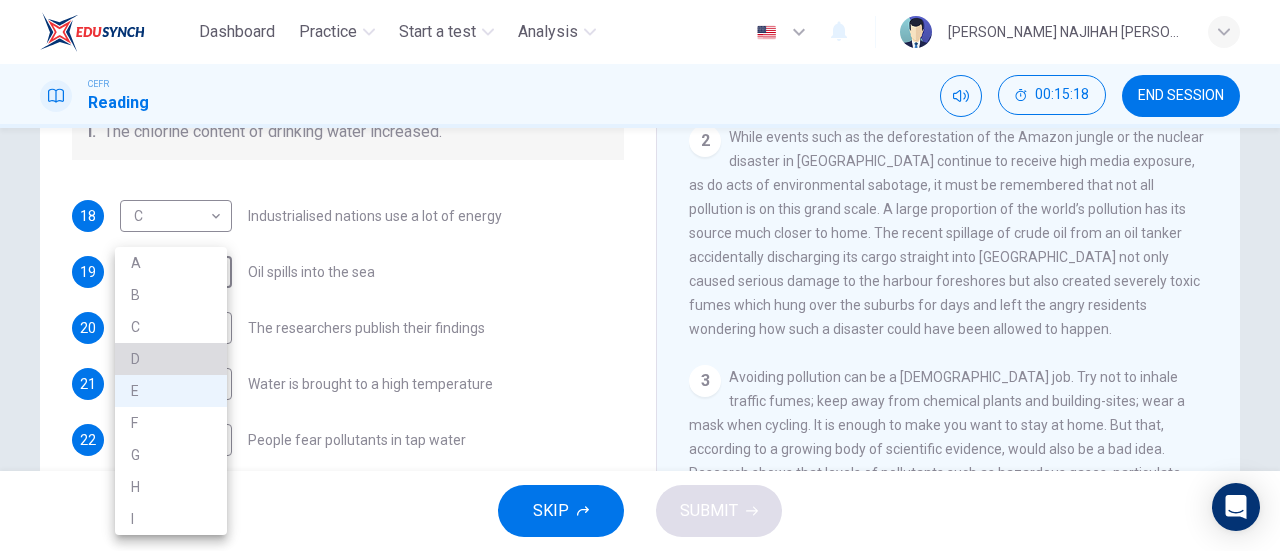 click on "D" at bounding box center [171, 359] 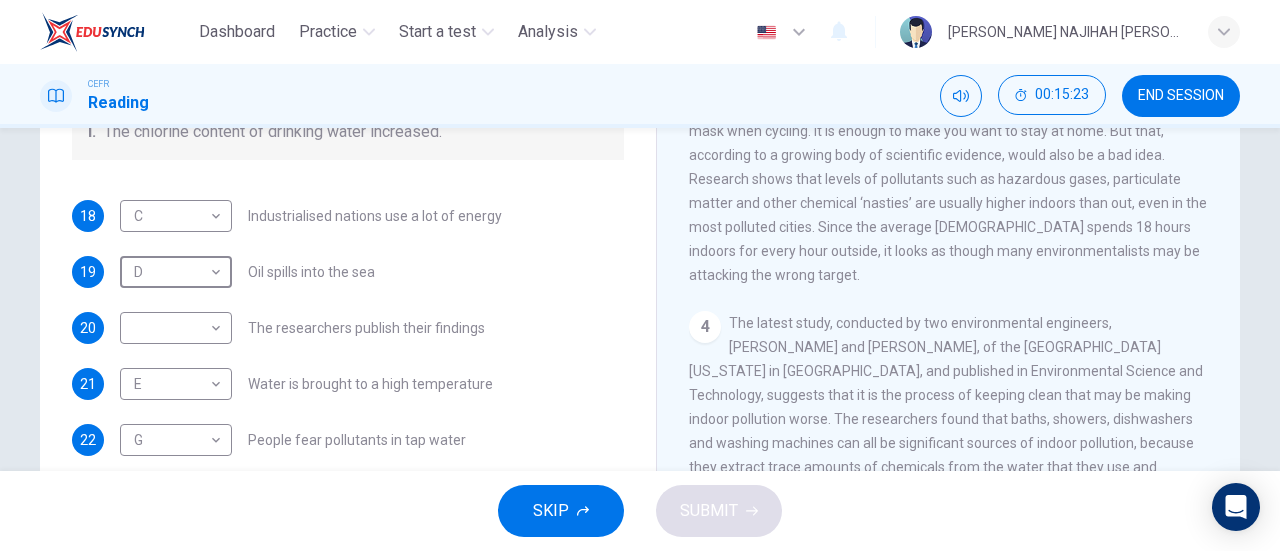 scroll, scrollTop: 652, scrollLeft: 0, axis: vertical 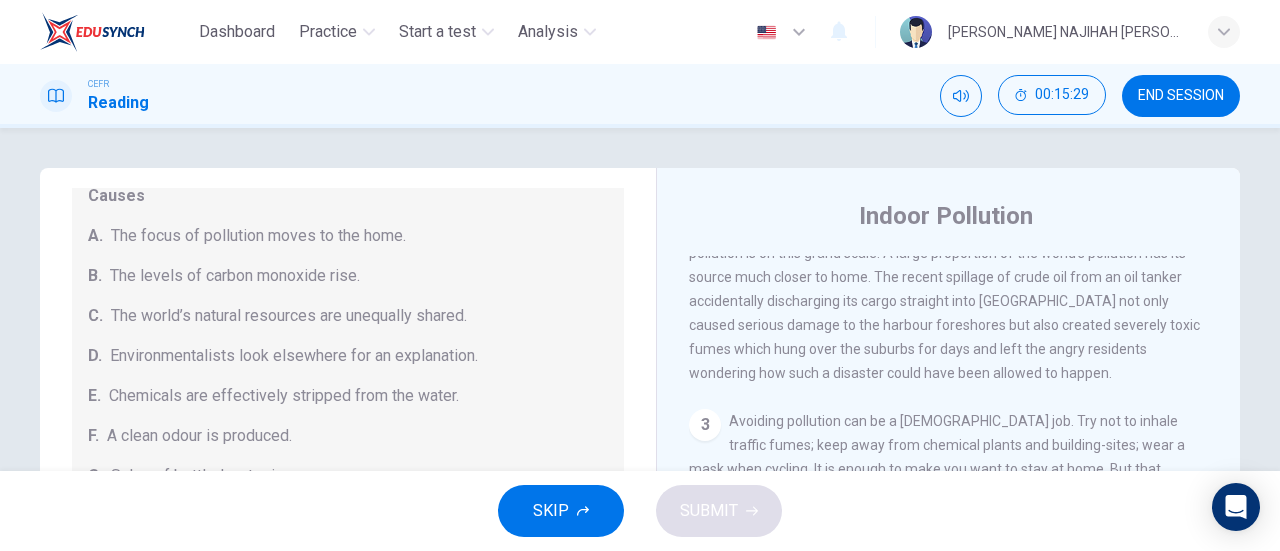 drag, startPoint x: 634, startPoint y: 435, endPoint x: 628, endPoint y: 360, distance: 75.23962 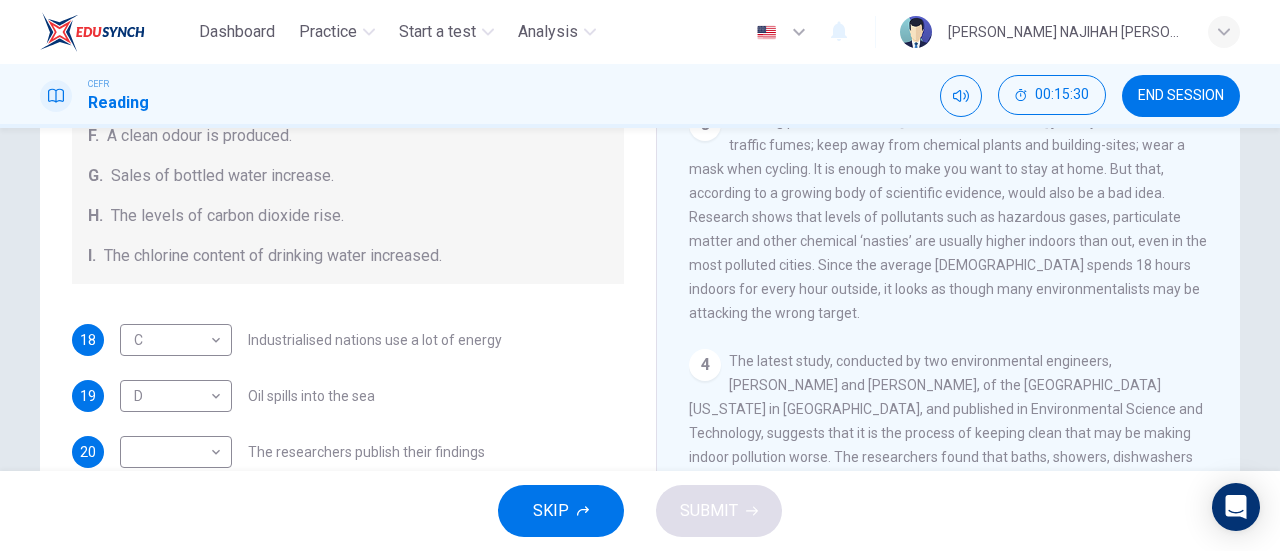 scroll, scrollTop: 432, scrollLeft: 0, axis: vertical 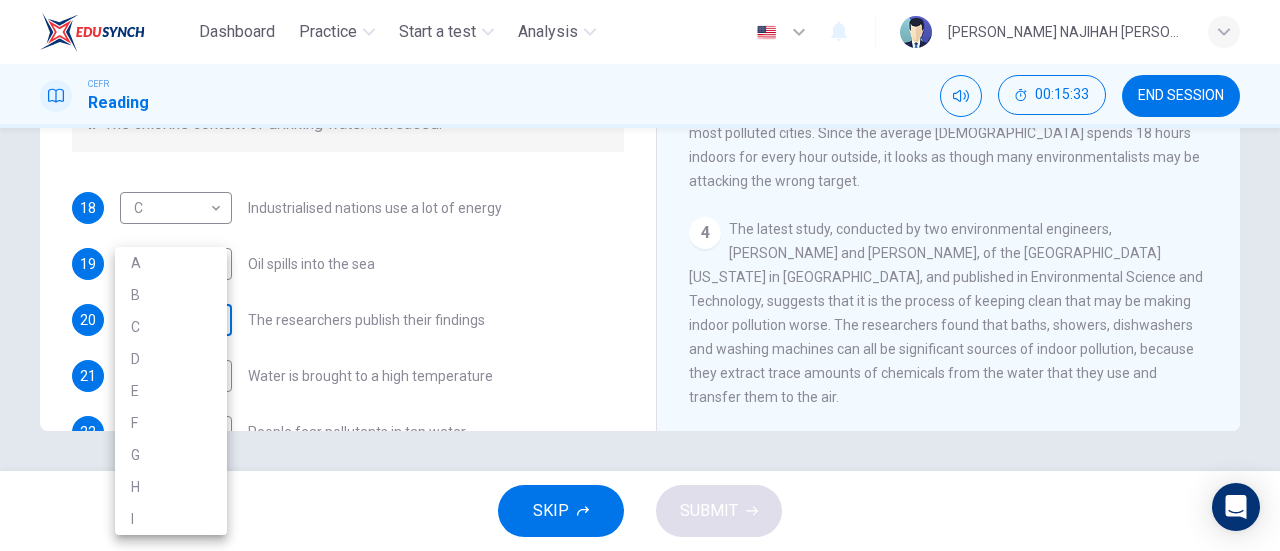 click on "Dashboard Practice Start a test Analysis English en ​ [PERSON_NAME] NAJIHAH [PERSON_NAME] CEFR Reading 00:15:33 END SESSION Questions 18 - 24 The Reading Passage describes a number of cause and effect relationships.
Match each cause with its effect ( A-J ).
Write the appropriate letters ( A-J ) in the boxes below. Causes A. The focus of pollution moves to the home. B. The levels of [MEDICAL_DATA] rise. C. The world’s natural resources are unequally shared. D. Environmentalists look elsewhere for an explanation. E. Chemicals are effectively stripped from the water. F. A clean odour is produced. G. Sales of bottled water increase. H. The levels of carbon dioxide rise. I. The chlorine content of drinking water increased. 18 C C ​ Industrialised nations use a lot of energy 19 D D ​ Oil spills into the sea 20 ​ ​ The researchers publish their findings 21 E E ​ Water is brought to a high temperature 22 G G ​ People fear pollutants in tap water 23 H H ​ Air conditioning systems are inadequate 24 ​ ​ 1" at bounding box center (640, 275) 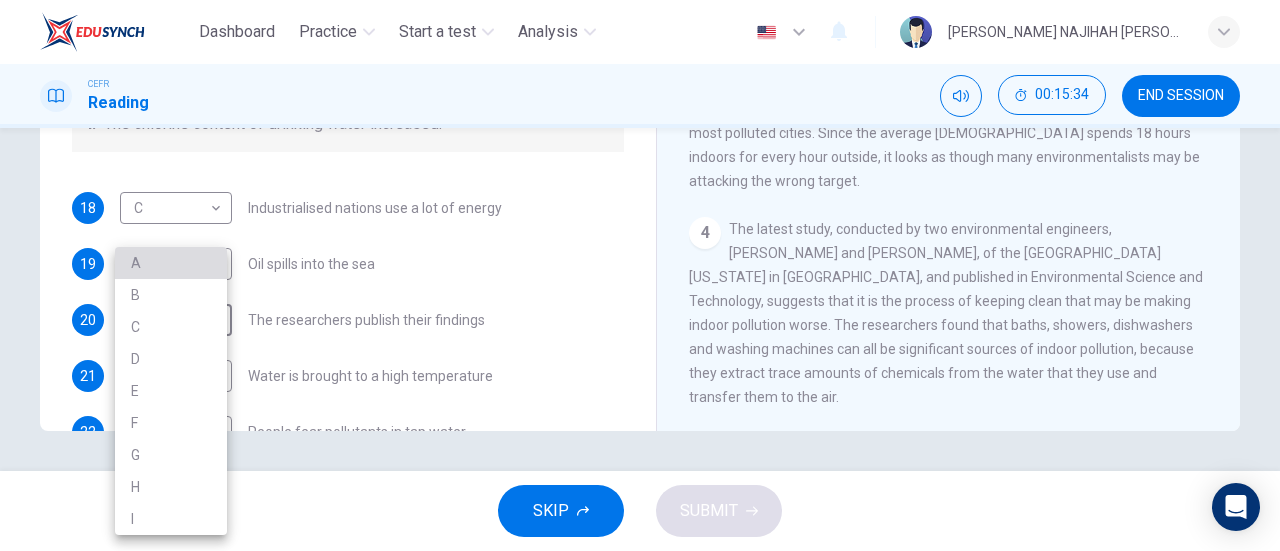 click on "A" at bounding box center [171, 263] 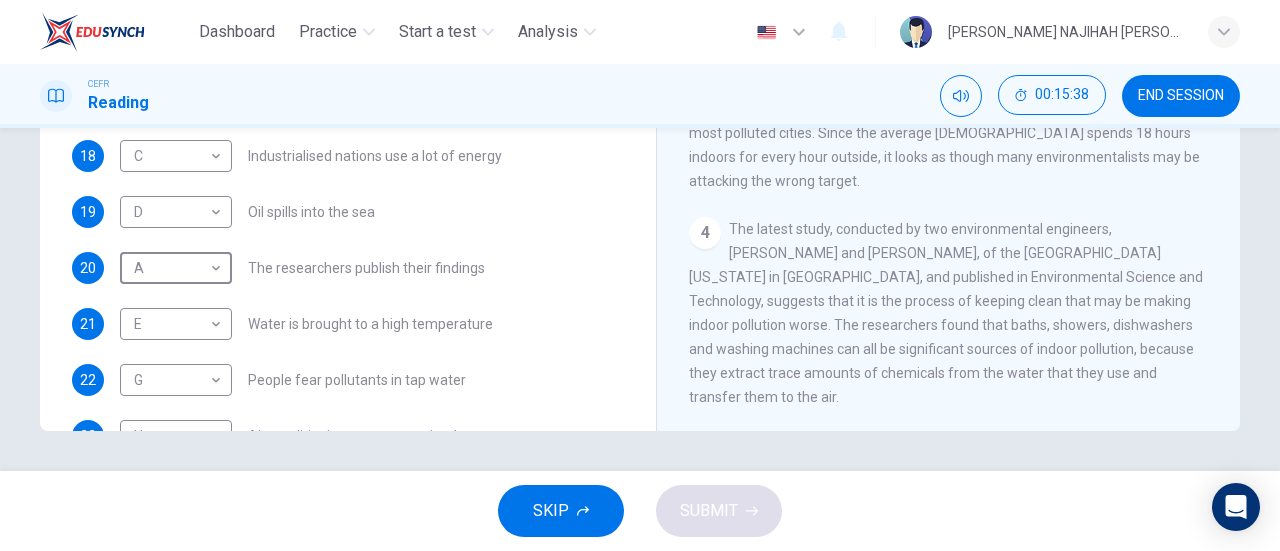 scroll, scrollTop: 312, scrollLeft: 0, axis: vertical 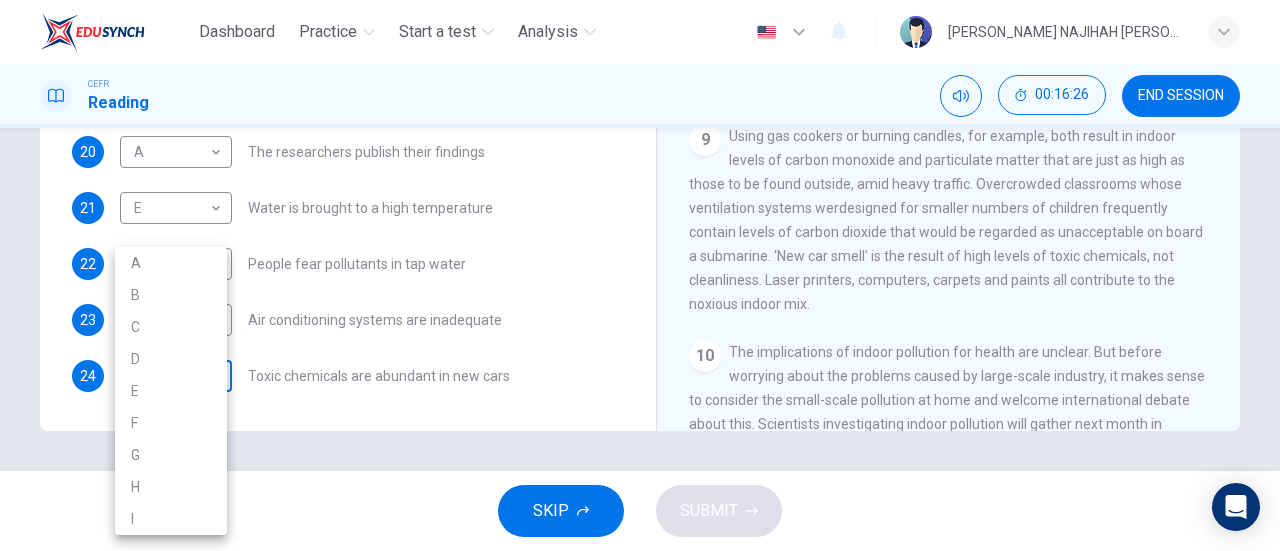 click on "Dashboard Practice Start a test Analysis English en ​ [PERSON_NAME] NAJIHAH [PERSON_NAME] CEFR Reading 00:16:26 END SESSION Questions 18 - 24 The Reading Passage describes a number of cause and effect relationships.
Match each cause with its effect ( A-J ).
Write the appropriate letters ( A-J ) in the boxes below. Causes A. The focus of pollution moves to the home. B. The levels of [MEDICAL_DATA] rise. C. The world’s natural resources are unequally shared. D. Environmentalists look elsewhere for an explanation. E. Chemicals are effectively stripped from the water. F. A clean odour is produced. G. Sales of bottled water increase. H. The levels of carbon dioxide rise. I. The chlorine content of drinking water increased. 18 C C ​ Industrialised nations use a lot of energy 19 D D ​ Oil spills into the sea 20 A A ​ The researchers publish their findings 21 E E ​ Water is brought to a high temperature 22 G G ​ People fear pollutants in tap water 23 H H ​ Air conditioning systems are inadequate 24 ​ ​ 1" at bounding box center (640, 275) 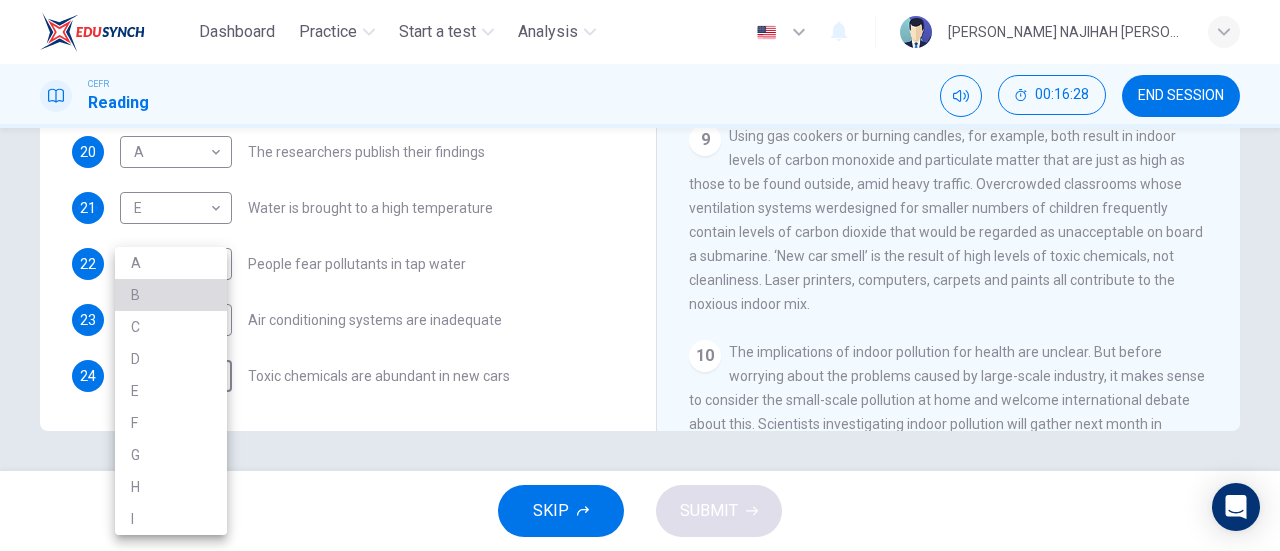click on "B" at bounding box center (171, 295) 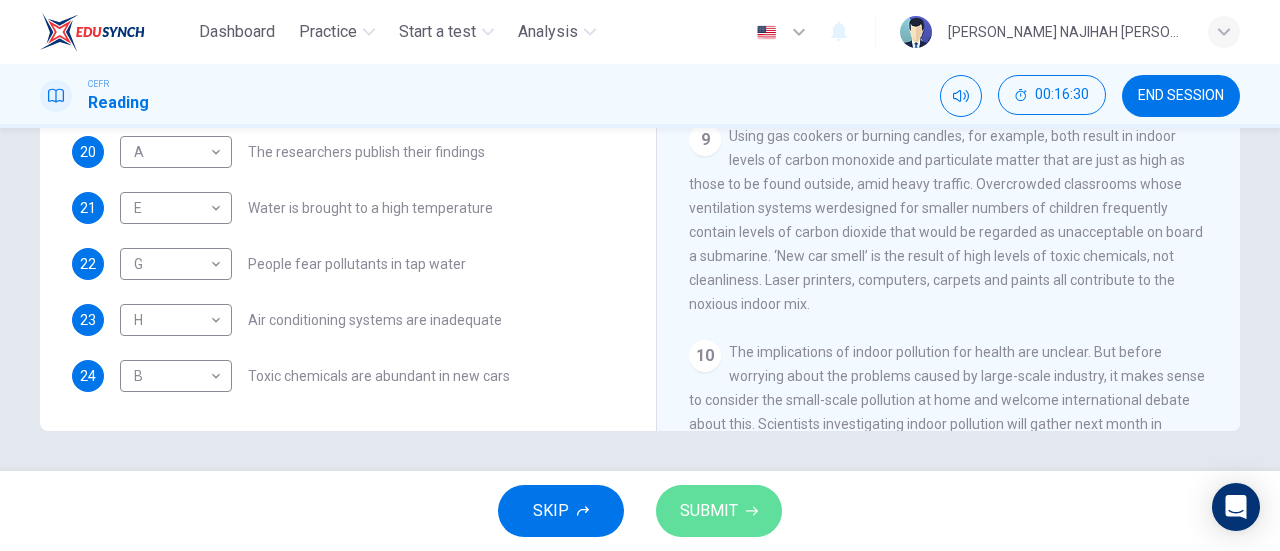 click on "SUBMIT" at bounding box center [709, 511] 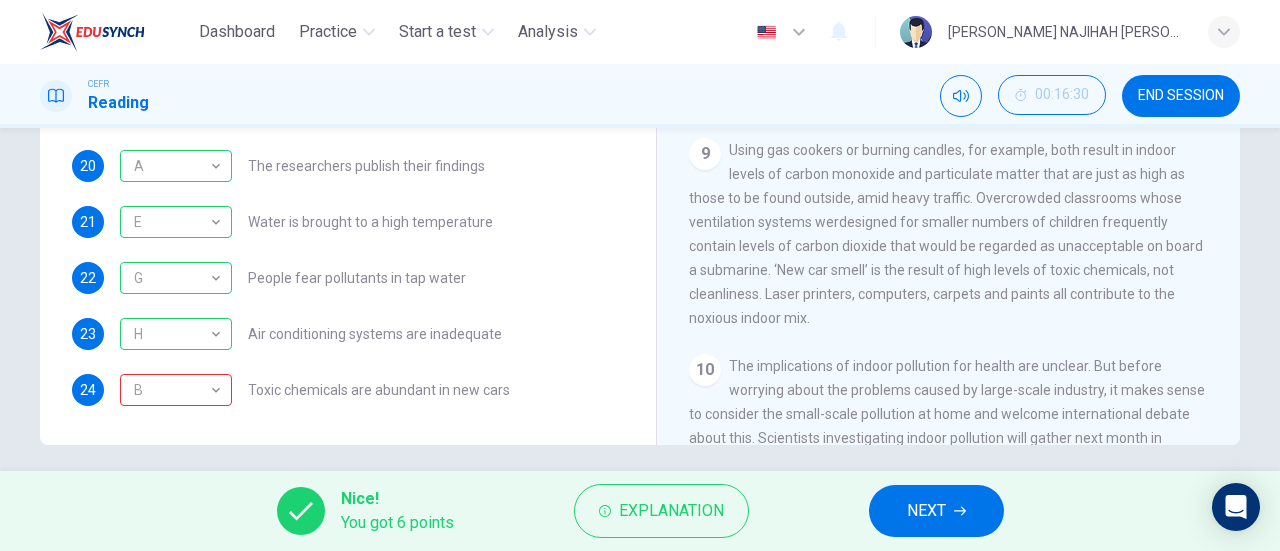 scroll, scrollTop: 428, scrollLeft: 0, axis: vertical 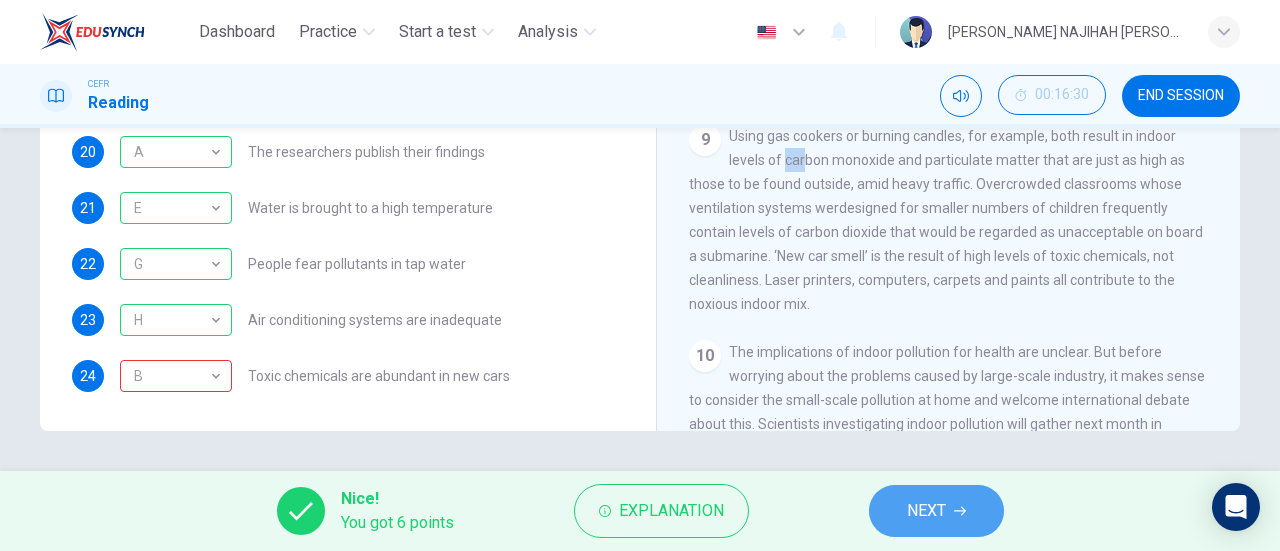 click on "NEXT" at bounding box center [926, 511] 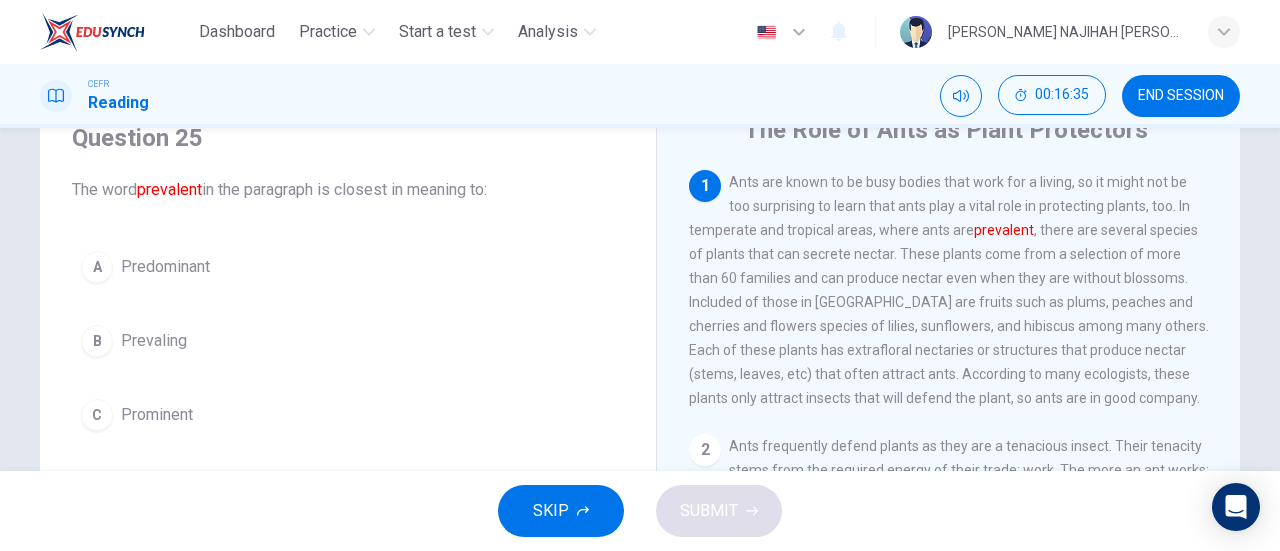 scroll, scrollTop: 93, scrollLeft: 0, axis: vertical 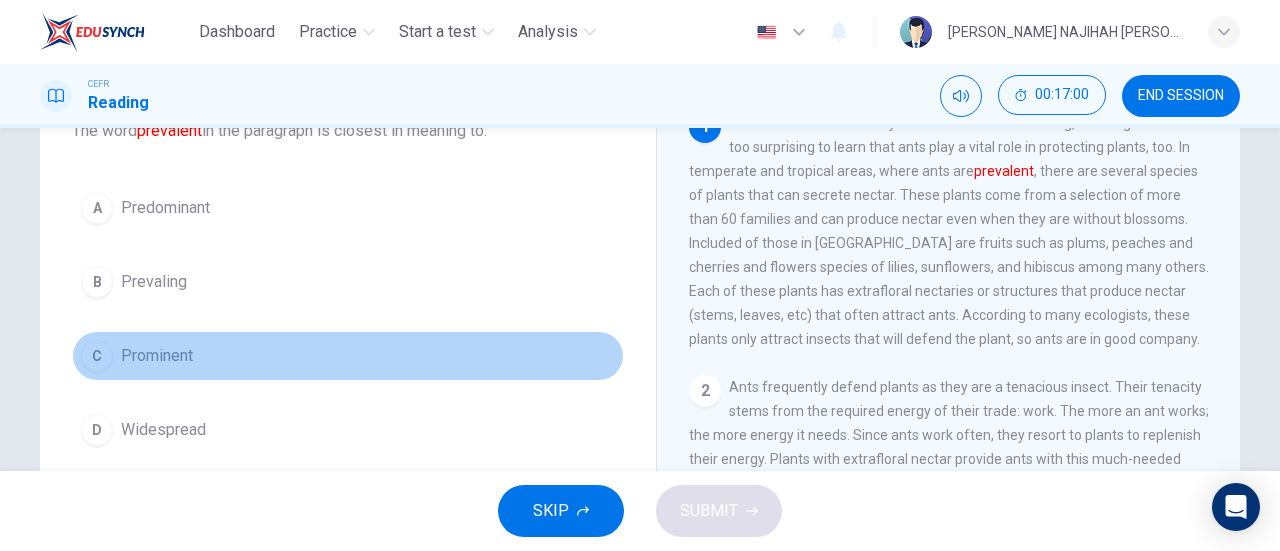 click on "Prominent" at bounding box center [157, 356] 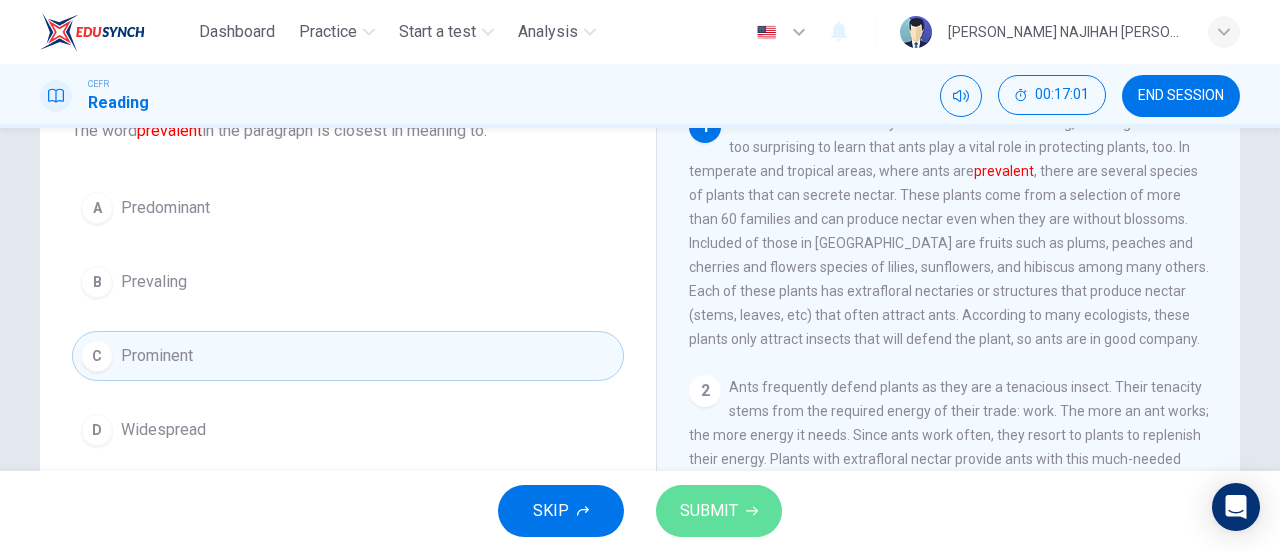 click on "SUBMIT" at bounding box center [719, 511] 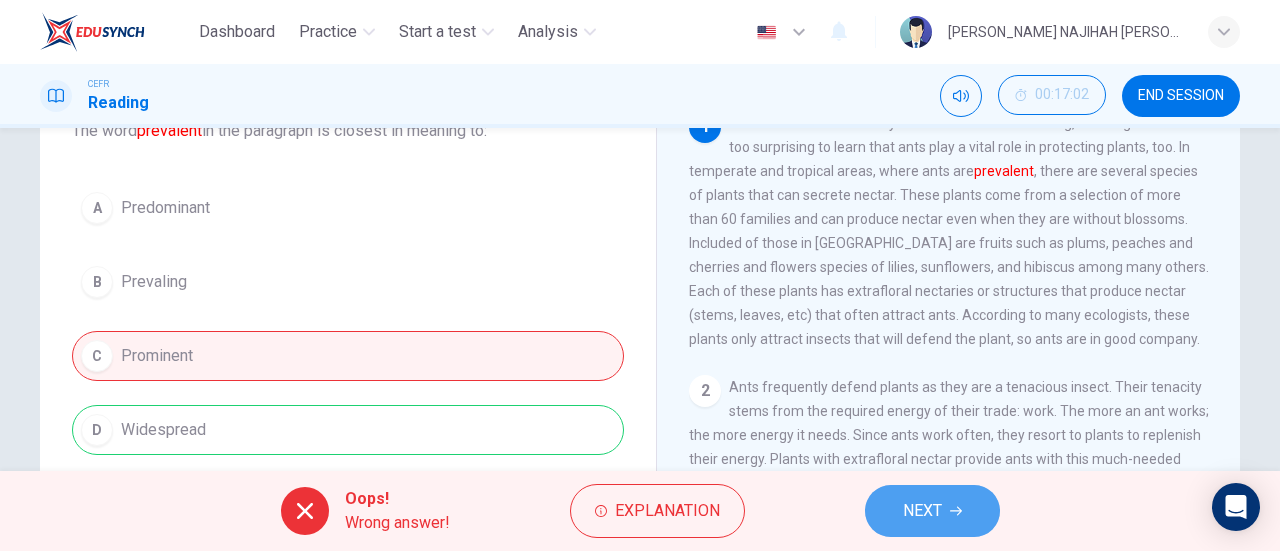 click on "NEXT" at bounding box center (922, 511) 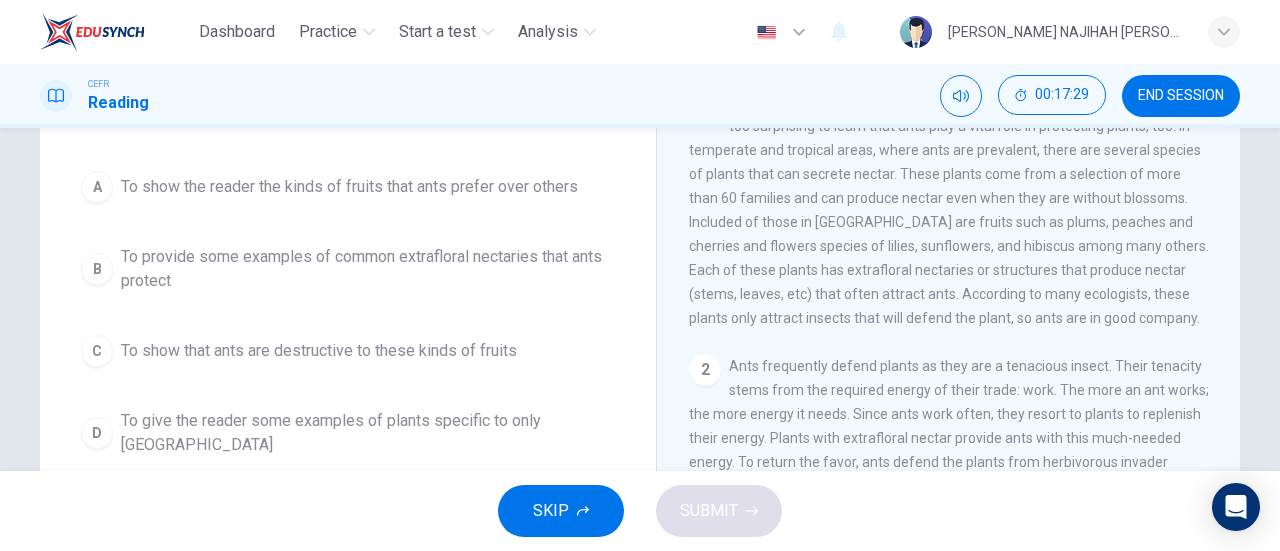 scroll, scrollTop: 167, scrollLeft: 0, axis: vertical 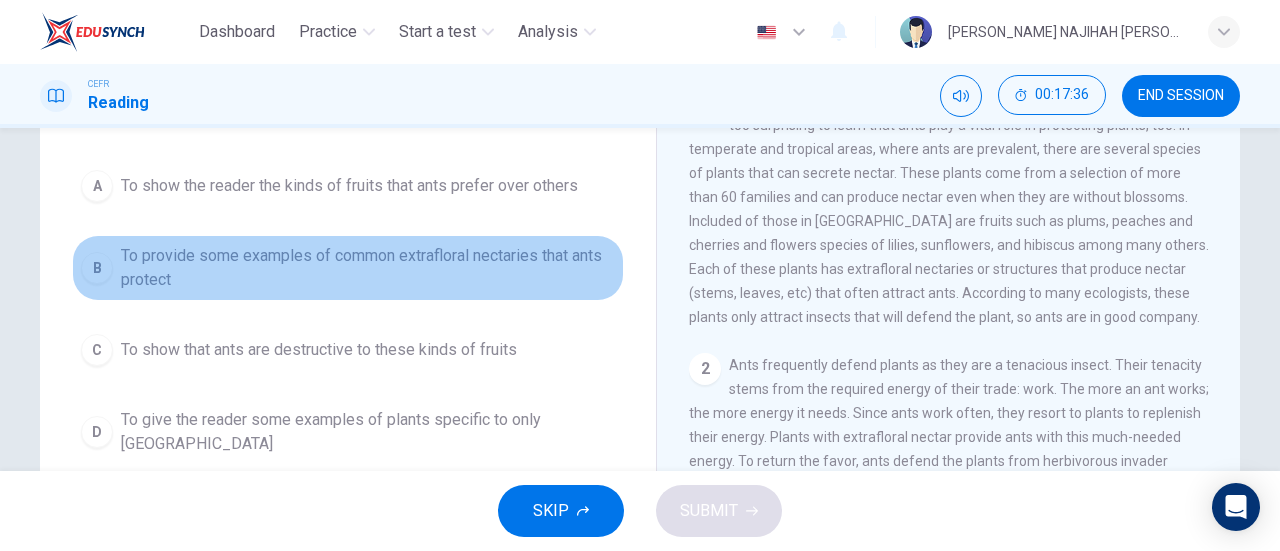 click on "To provide some examples of common extrafloral nectaries that ants protect" at bounding box center [368, 268] 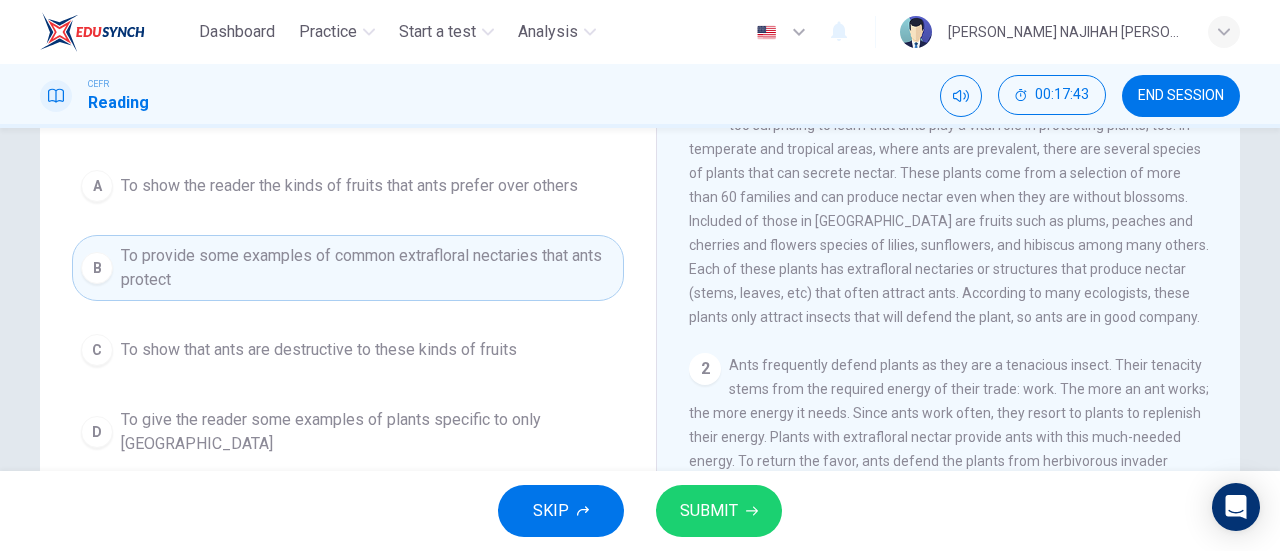click on "SUBMIT" at bounding box center [709, 511] 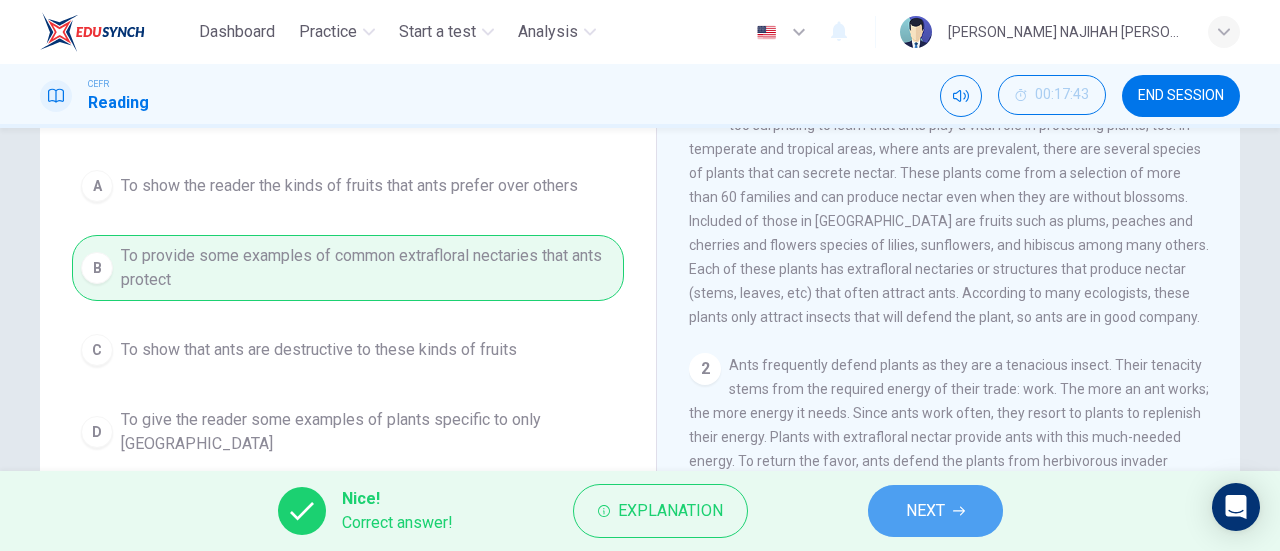 click on "NEXT" at bounding box center [925, 511] 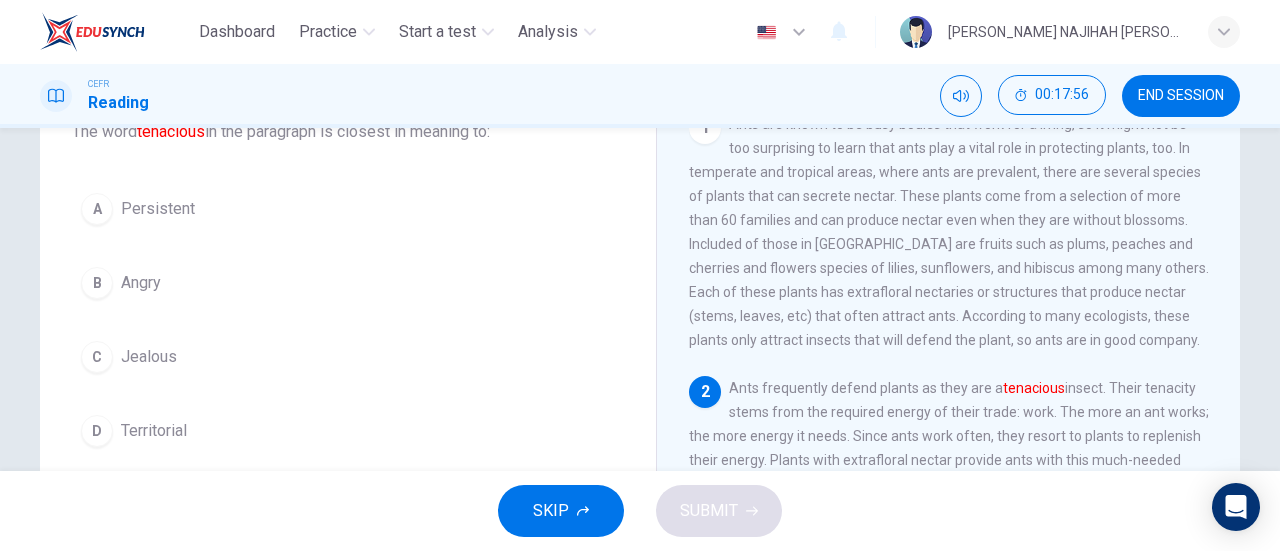 scroll, scrollTop: 152, scrollLeft: 0, axis: vertical 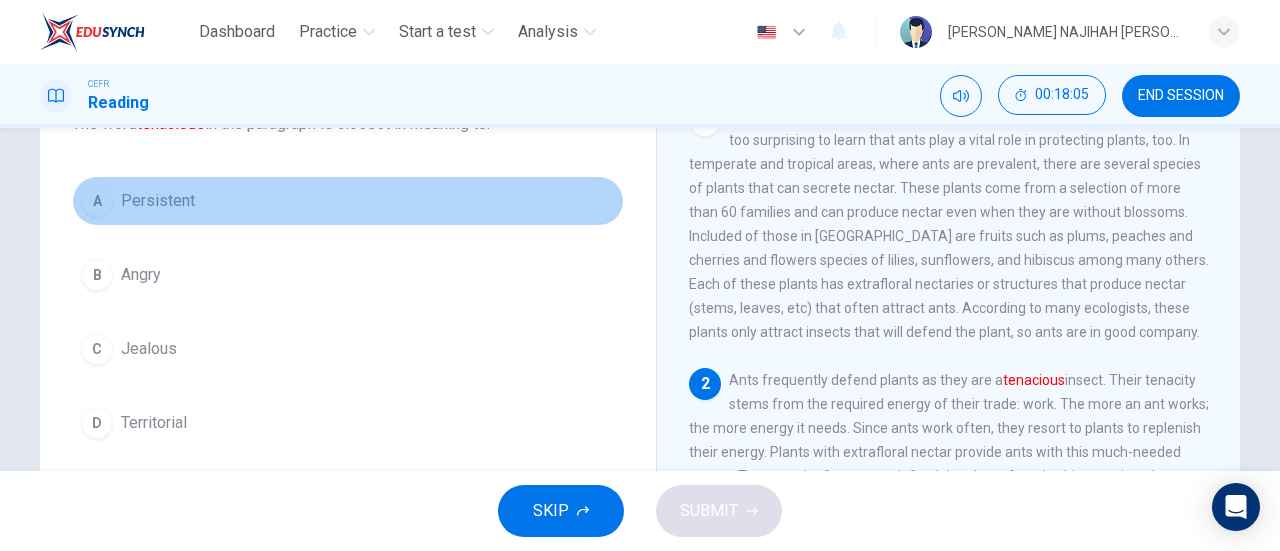 click on "A  Persistent" at bounding box center [348, 201] 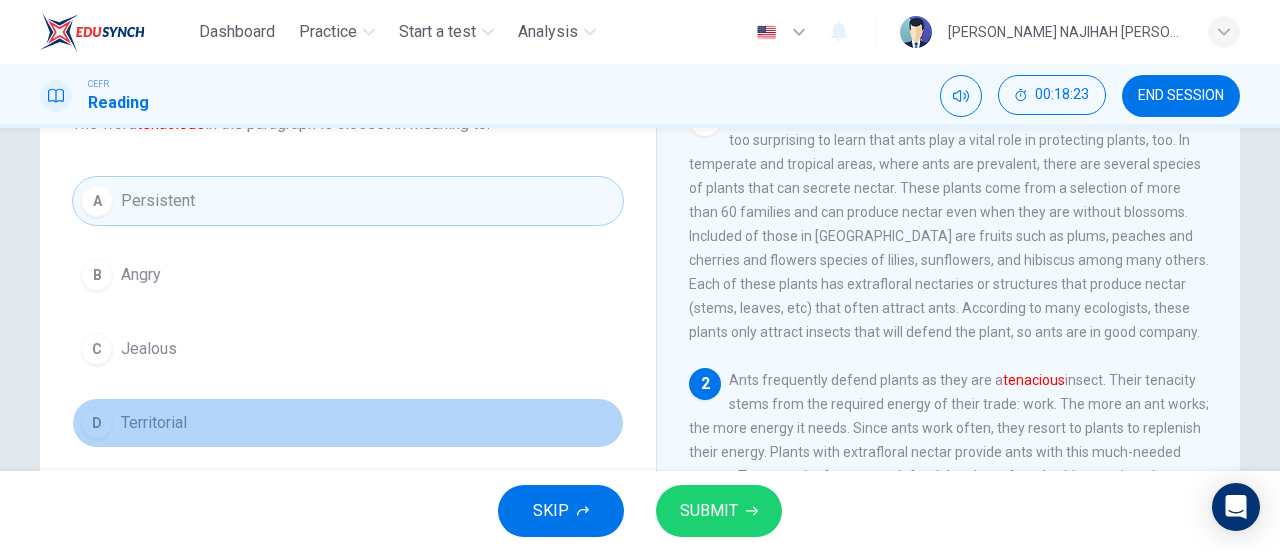 click on "D  Territorial" at bounding box center [348, 423] 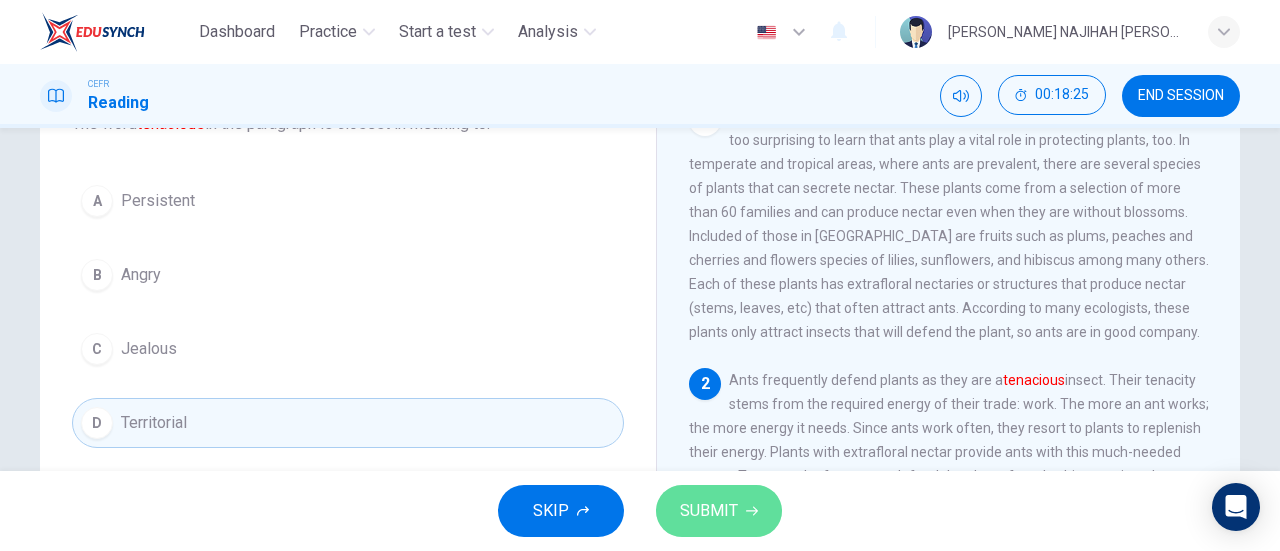 click on "SUBMIT" at bounding box center [709, 511] 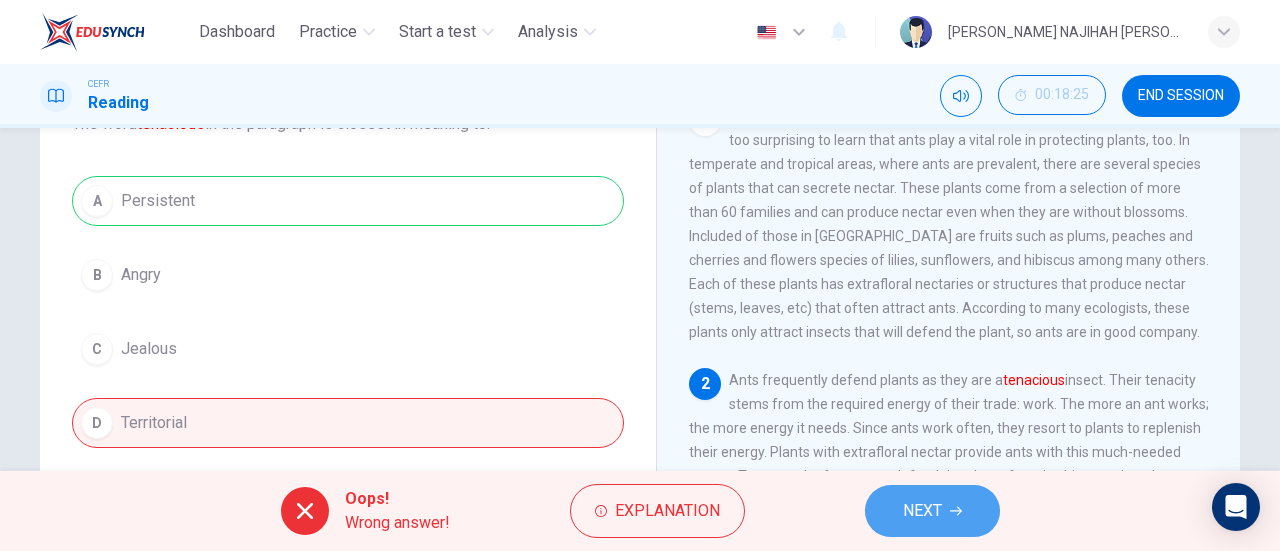 click 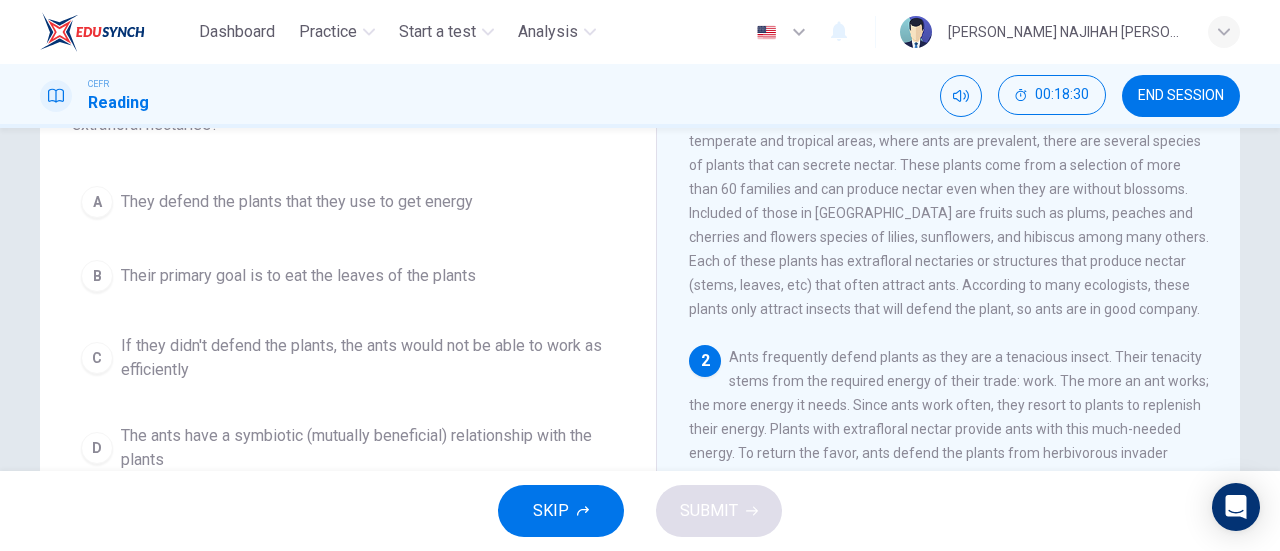 scroll, scrollTop: 193, scrollLeft: 0, axis: vertical 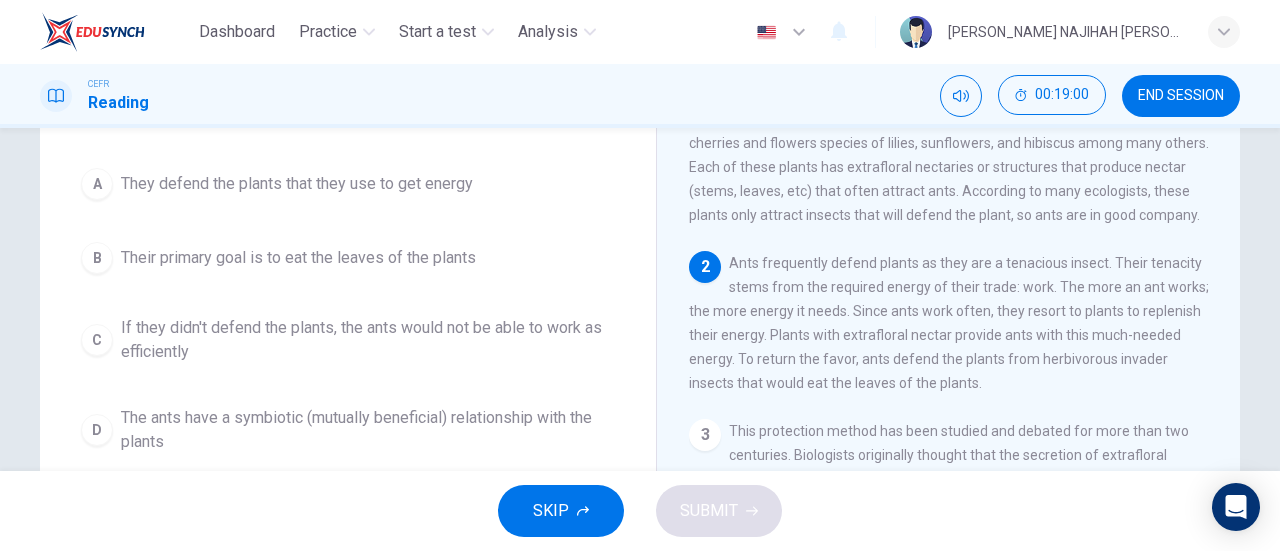 click on "The ants have a symbiotic (mutually beneficial) relationship with the plants" at bounding box center (368, 430) 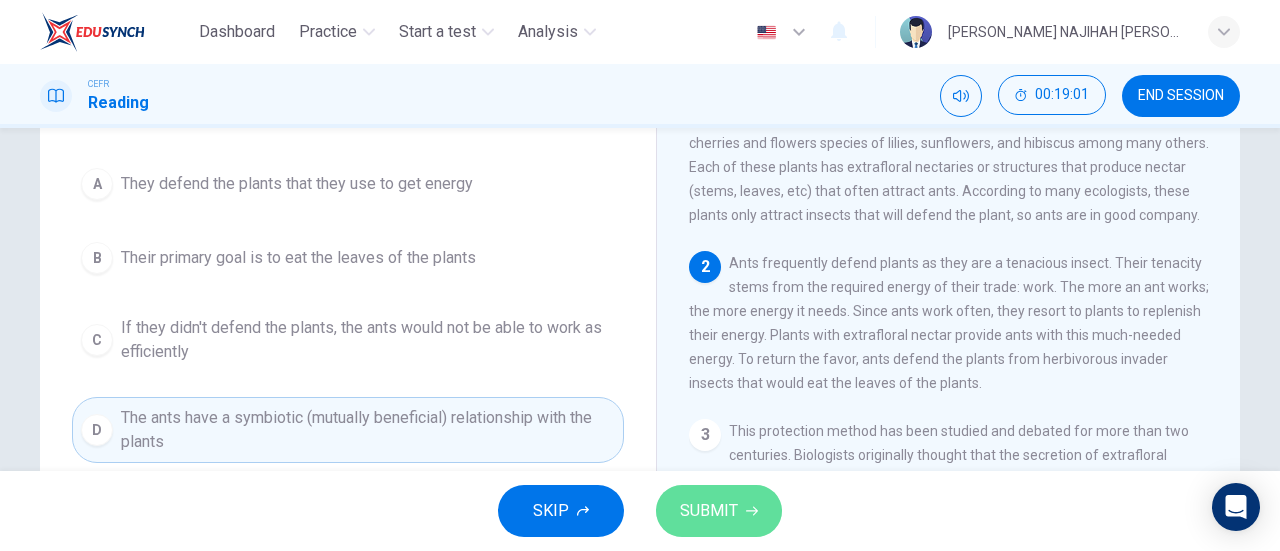 click on "SUBMIT" at bounding box center [709, 511] 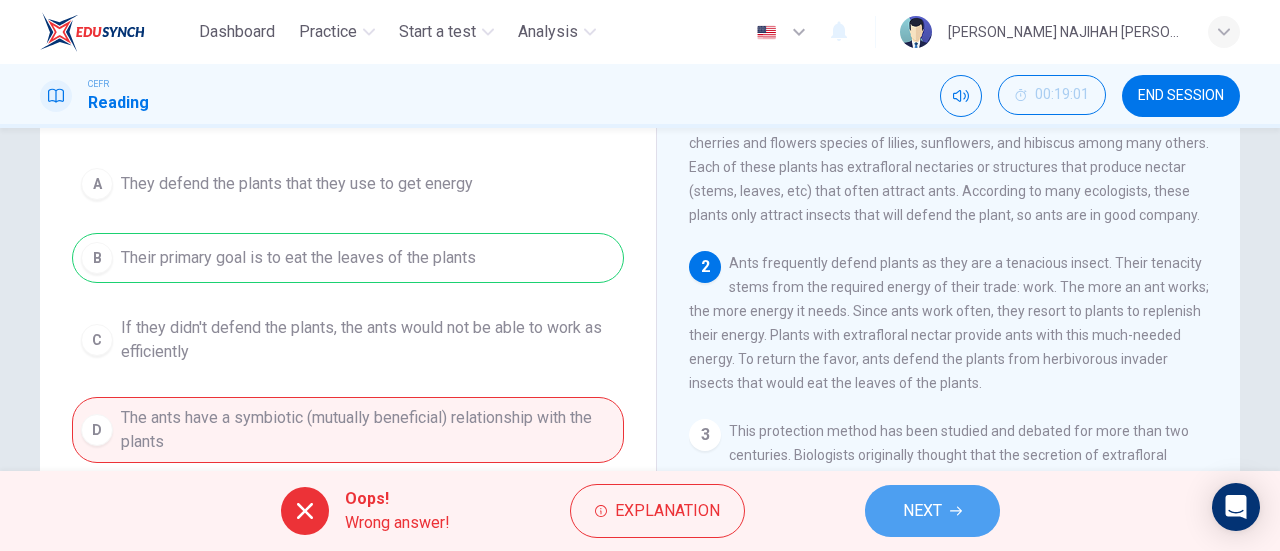click on "NEXT" at bounding box center [922, 511] 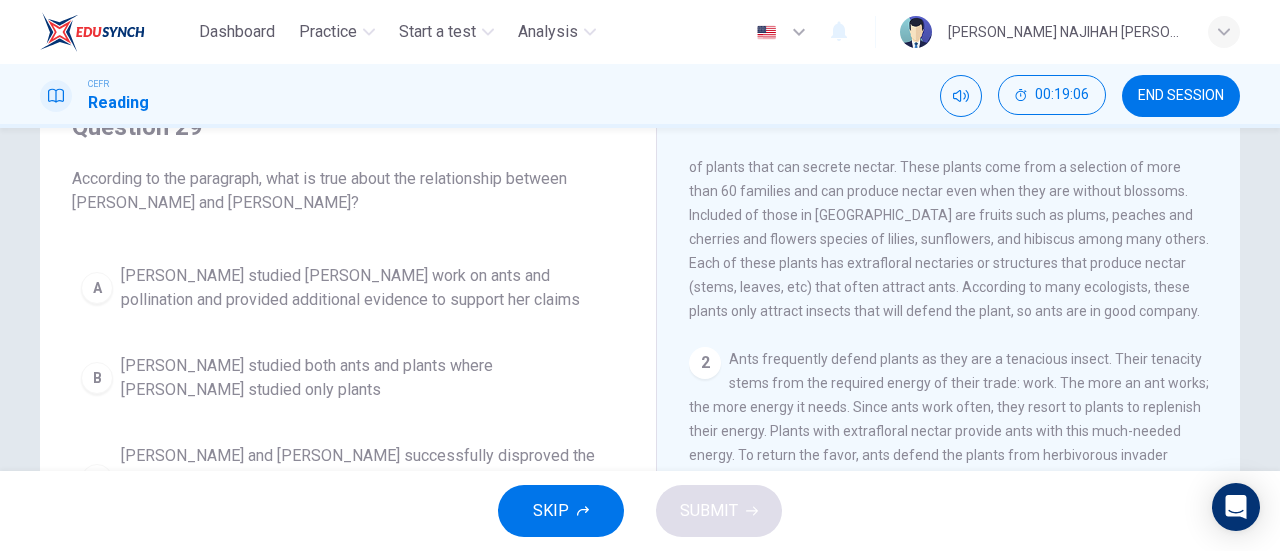scroll, scrollTop: 88, scrollLeft: 0, axis: vertical 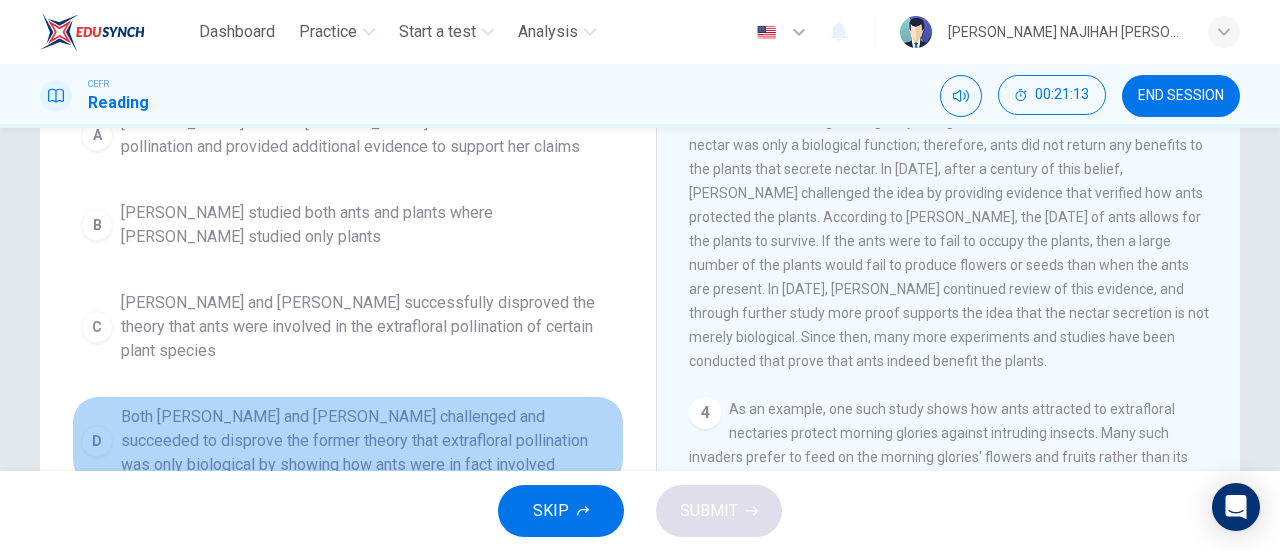 click on "Both [PERSON_NAME] and [PERSON_NAME] challenged and succeeded to disprove the former theory that extrafloral pollination was only biological by showing how ants were in fact involved" at bounding box center (368, 441) 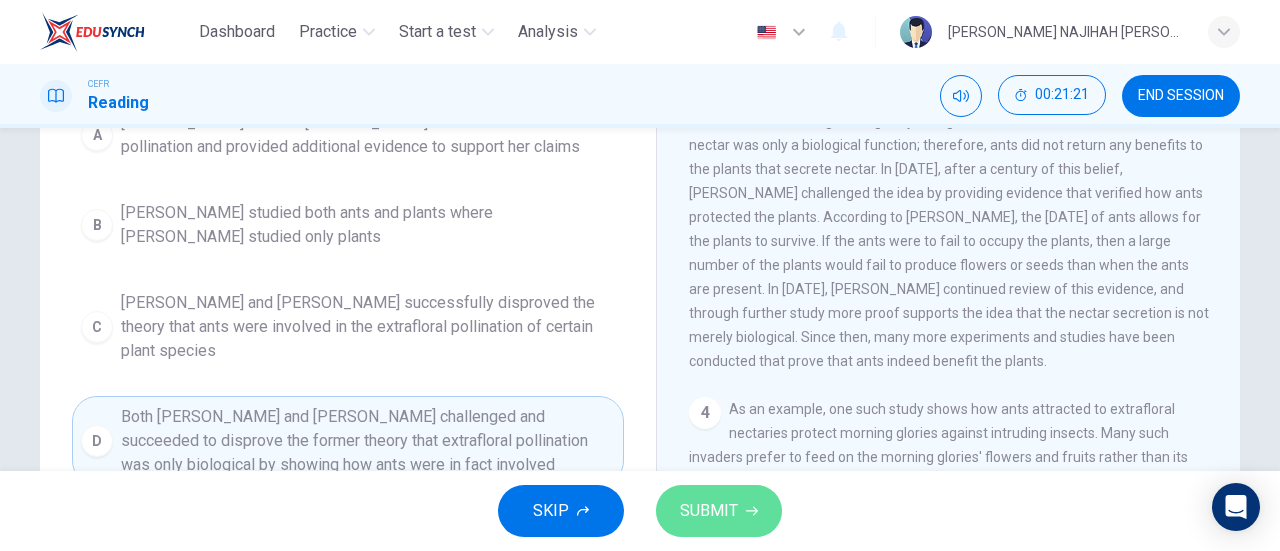 click on "SUBMIT" at bounding box center (709, 511) 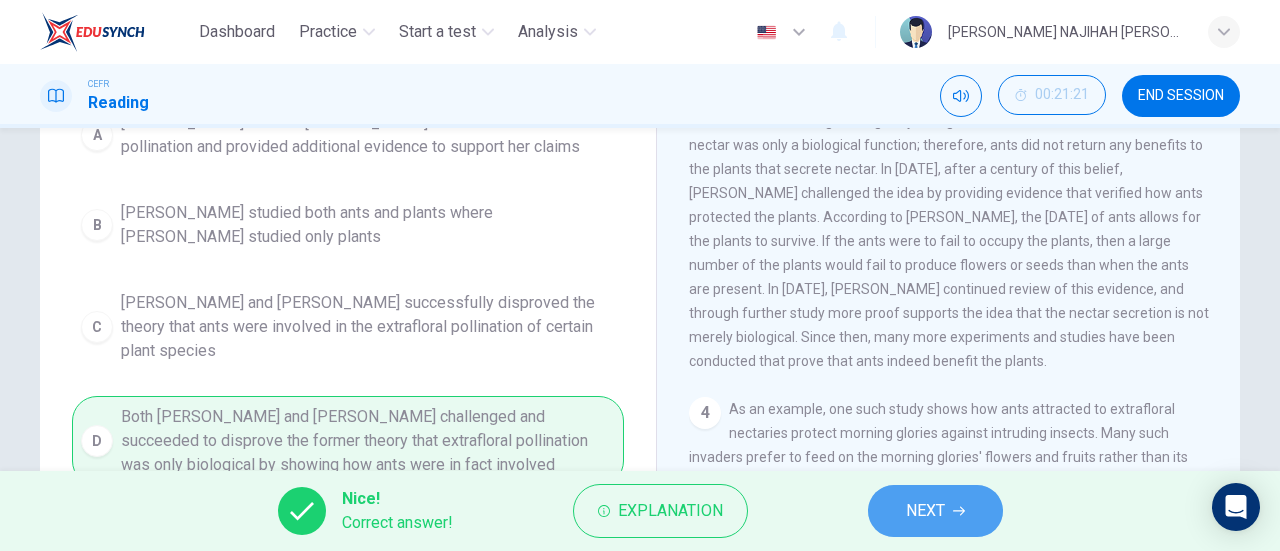 click on "NEXT" at bounding box center (935, 511) 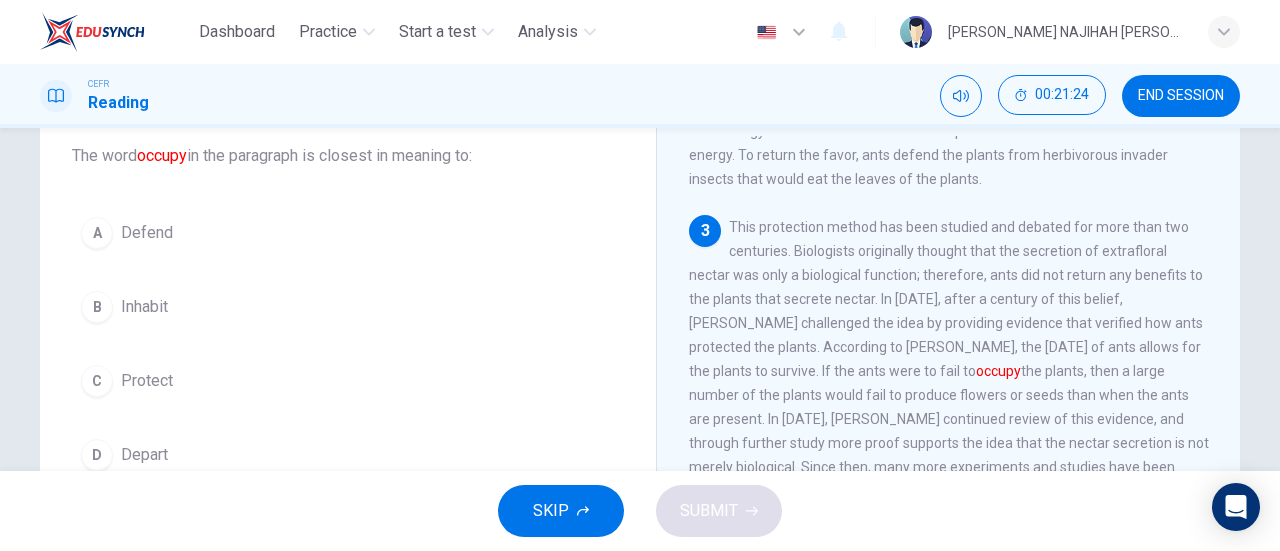 scroll, scrollTop: 126, scrollLeft: 0, axis: vertical 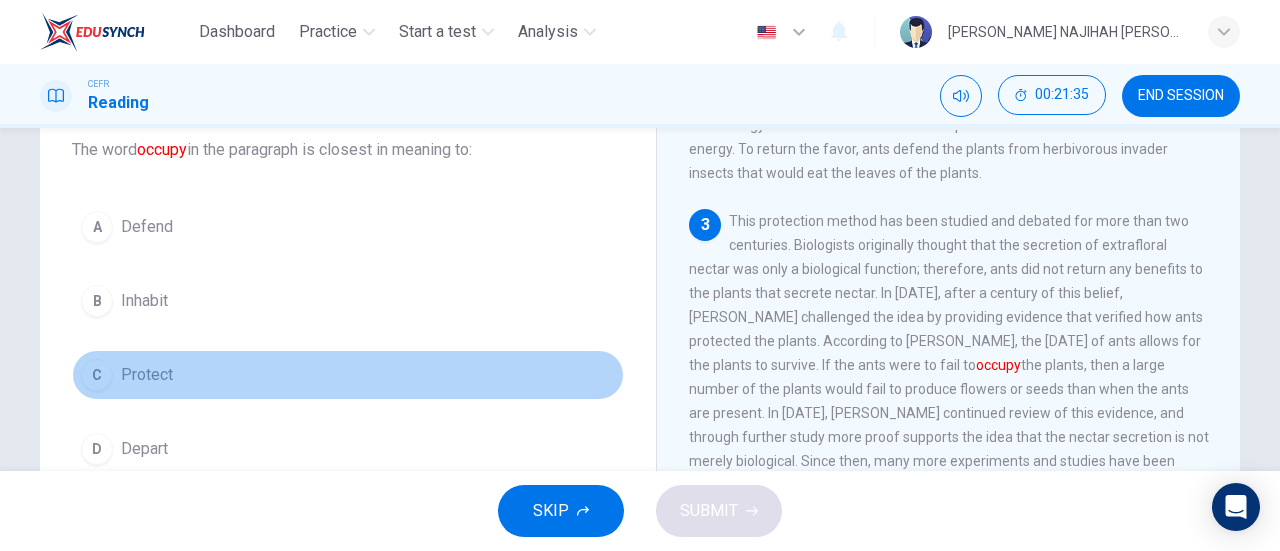 click on "C Protect" at bounding box center (348, 375) 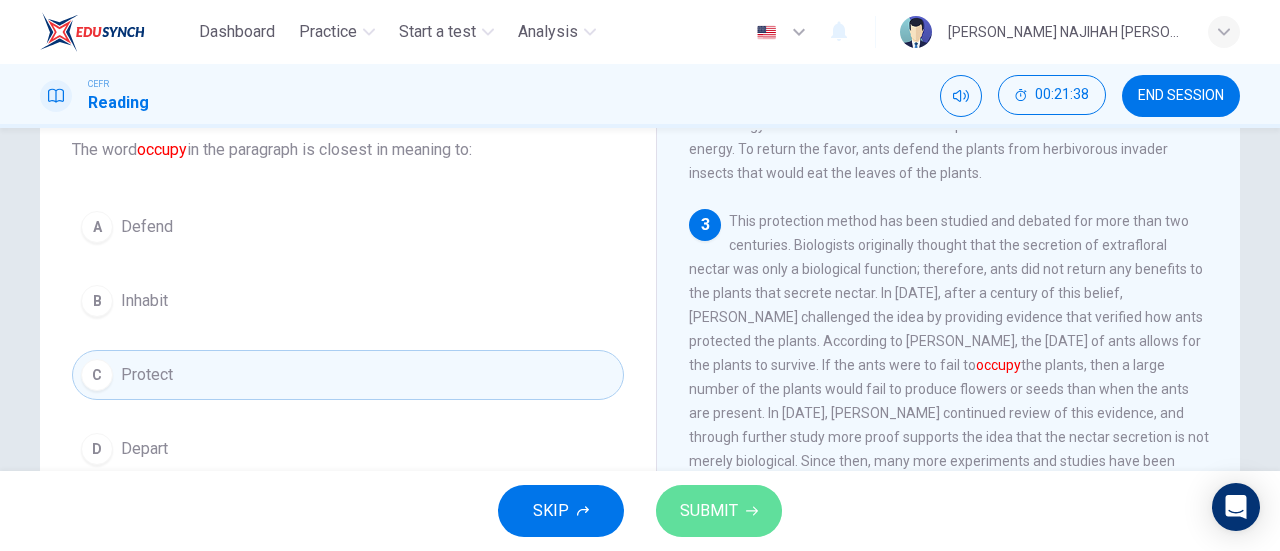 click on "SUBMIT" at bounding box center [709, 511] 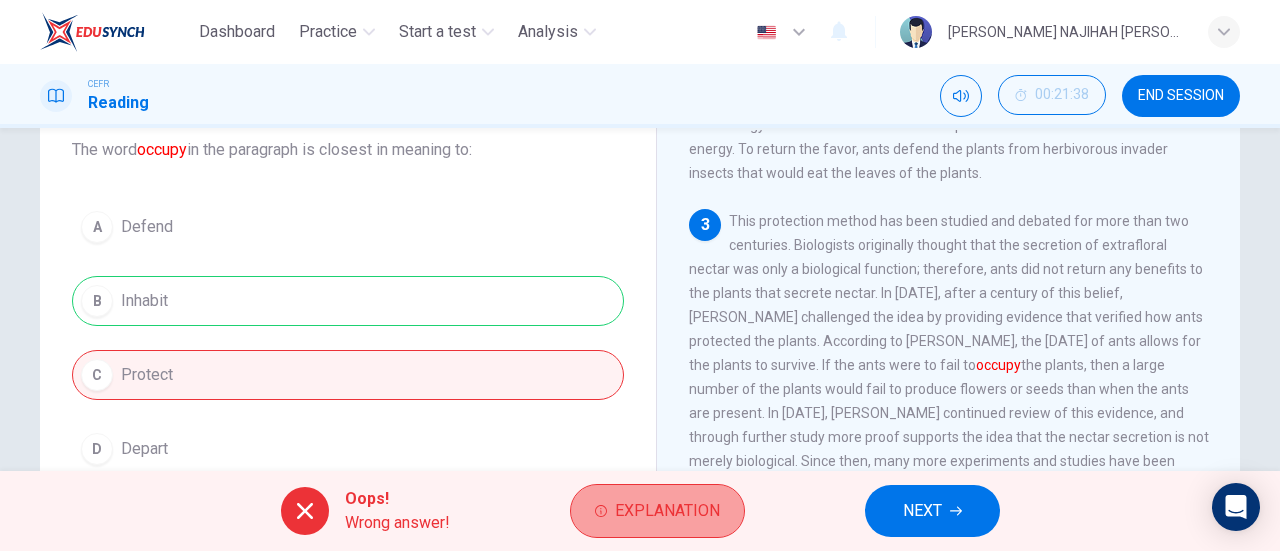 click on "Explanation" at bounding box center [667, 511] 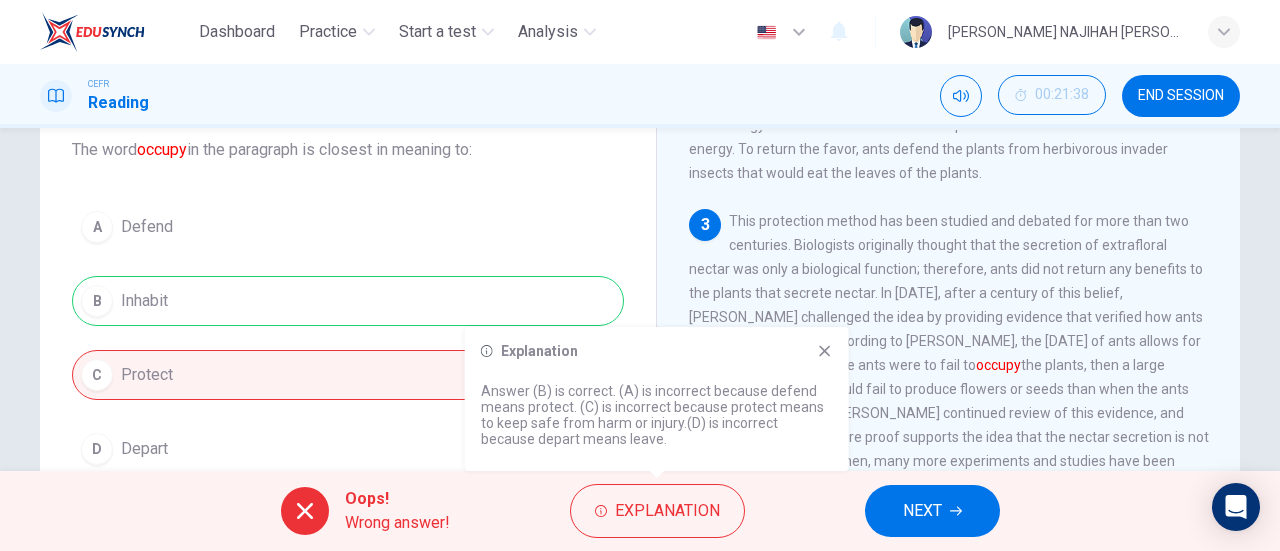 click on "Explanation Answer (B) is correct. (A) is incorrect because defend means protect. (C) is incorrect because protect means to keep safe from harm or injury.(D) is incorrect because depart means leave." at bounding box center (657, 399) 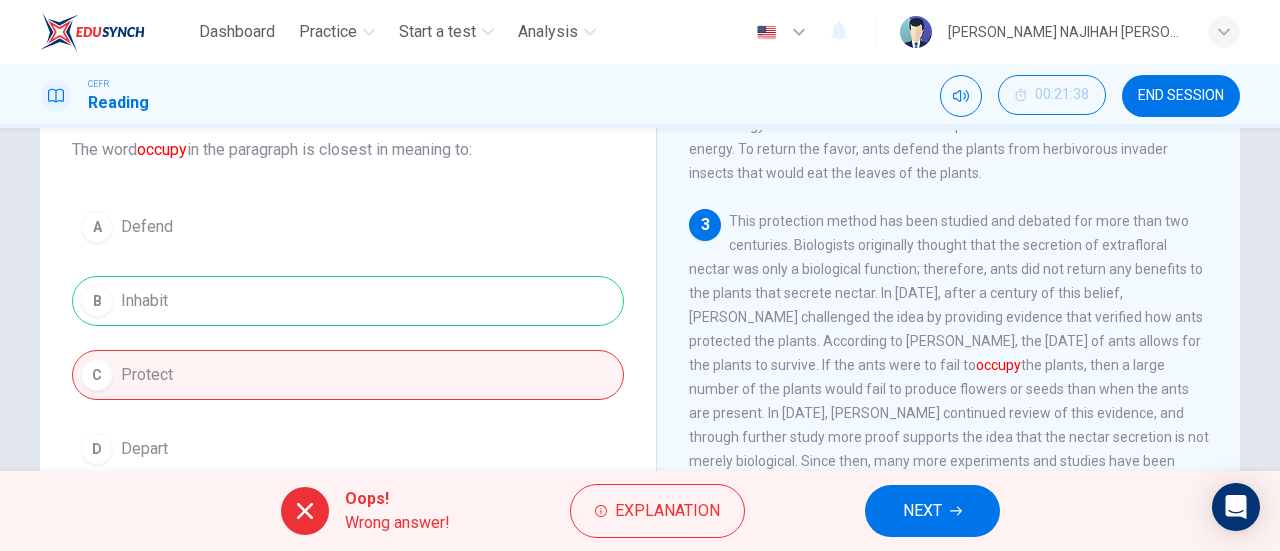 click on "NEXT" at bounding box center (932, 511) 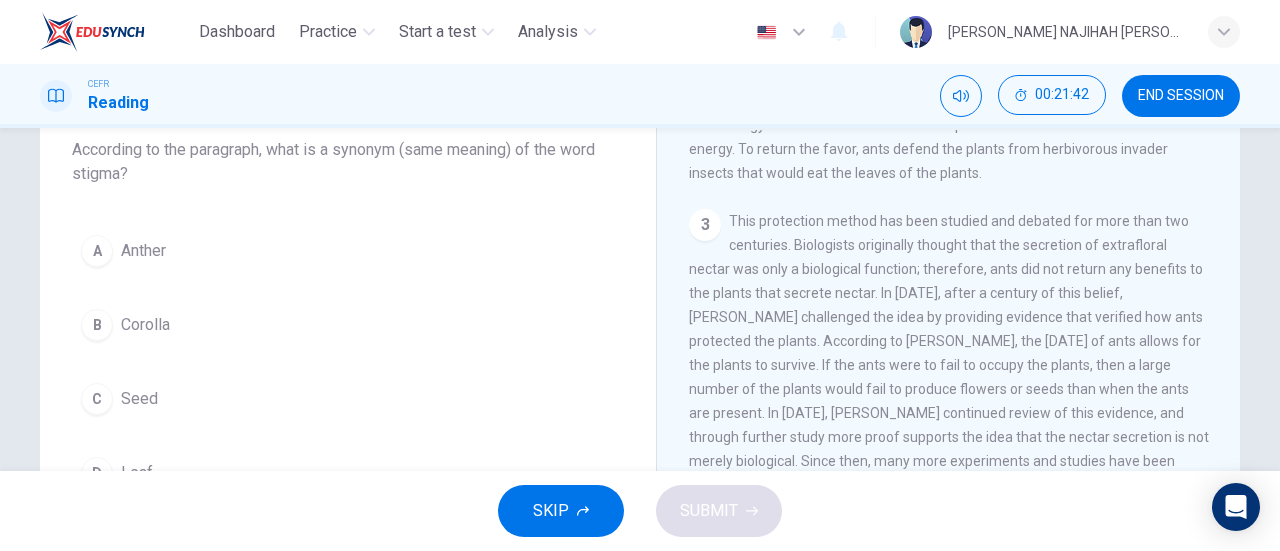 drag, startPoint x: 1269, startPoint y: 330, endPoint x: 1266, endPoint y: 407, distance: 77.05842 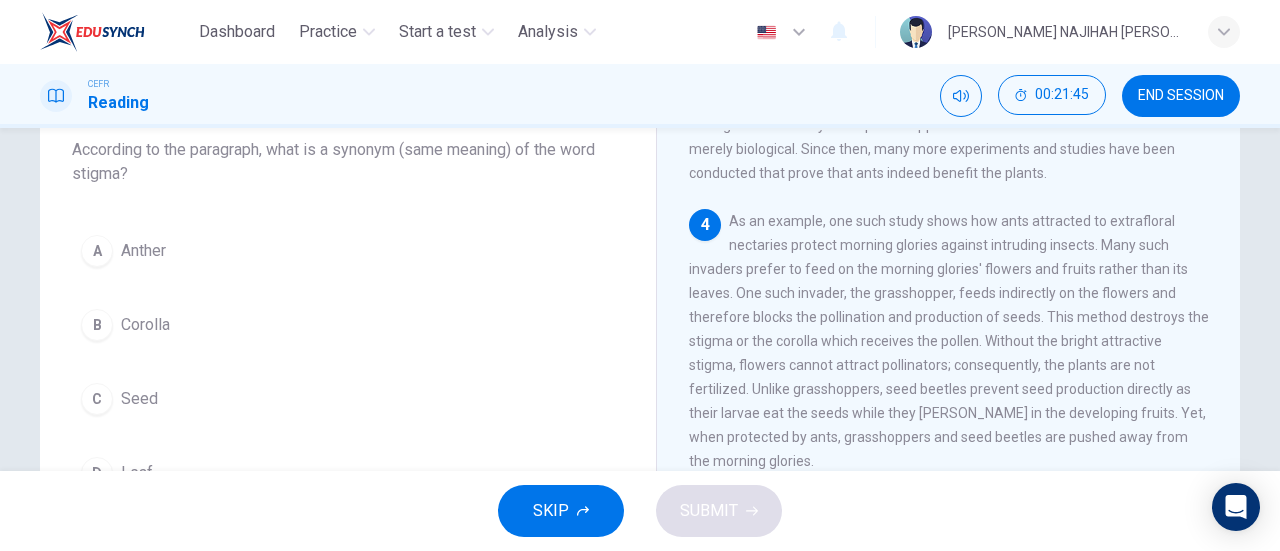 scroll, scrollTop: 696, scrollLeft: 0, axis: vertical 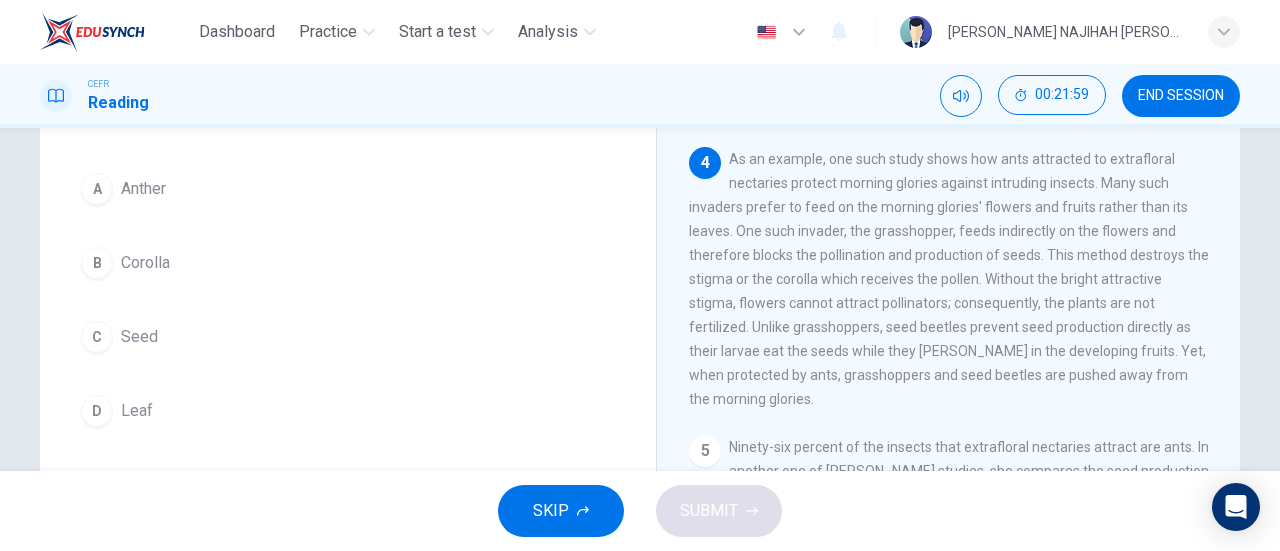 click on "1 Ants are known to be busy bodies that work for a living, so it might not be too surprising to learn that ants play a vital role in protecting plants, too. In temperate and tropical areas, where ants are prevalent, there are several species of plants that can secrete nectar. These plants come from a selection of more than 60 families and can produce nectar even when they are without blossoms. Included of those in [GEOGRAPHIC_DATA] are fruits such as plums, peaches and cherries and flowers species of lilies, sunflowers, and hibiscus among many others. Each of these plants has extrafloral nectaries or structures that produce nectar (stems, leaves, etc) that often attract ants. According to many ecologists, these plants only attract insects that will defend the plant, so ants are in good company. 2 3 4 5" at bounding box center (962, 371) 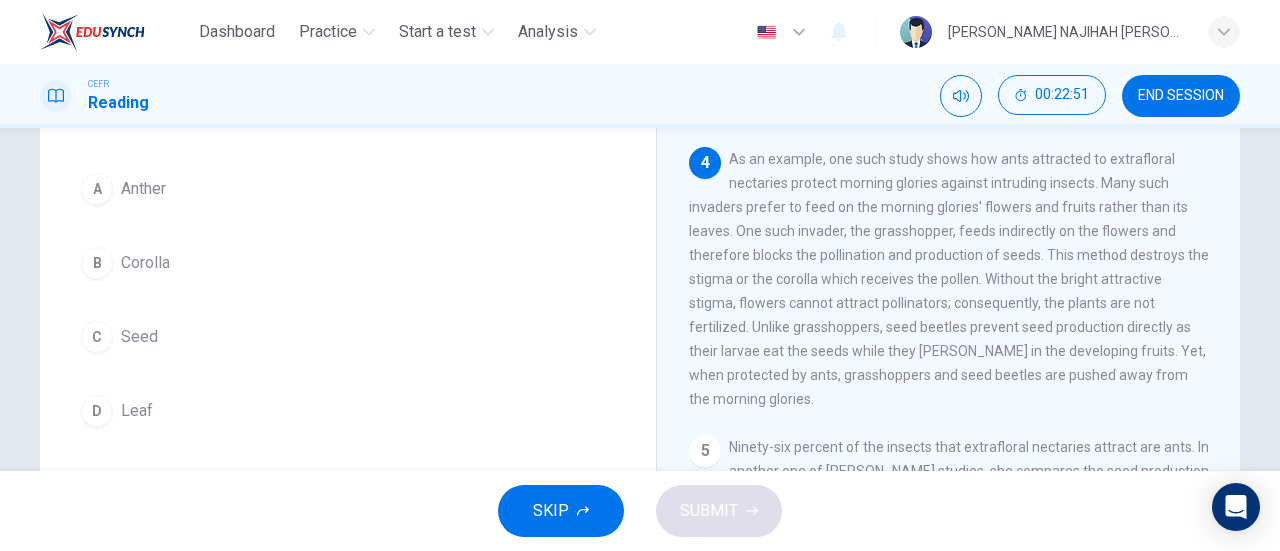 drag, startPoint x: 1256, startPoint y: 256, endPoint x: 1271, endPoint y: 177, distance: 80.411446 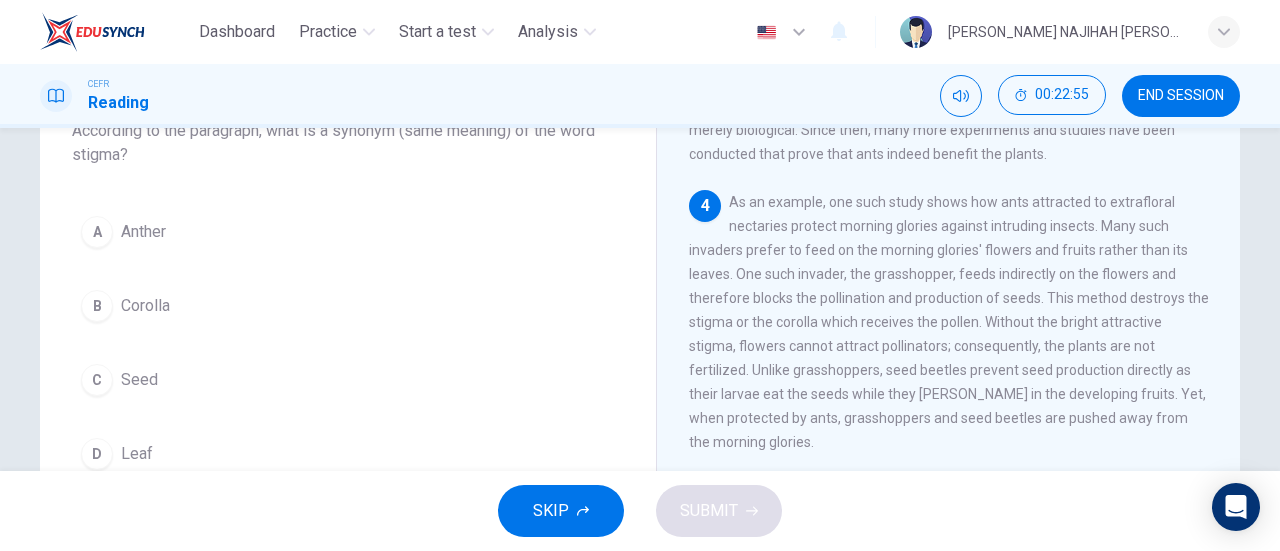 scroll, scrollTop: 151, scrollLeft: 0, axis: vertical 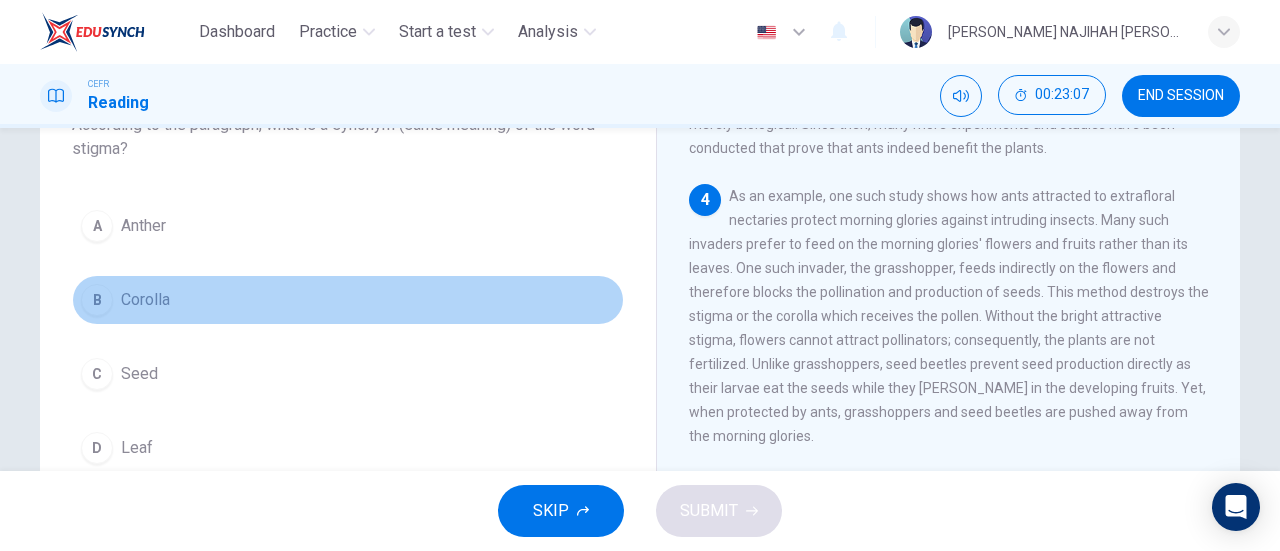 click on "B Corolla" at bounding box center [348, 300] 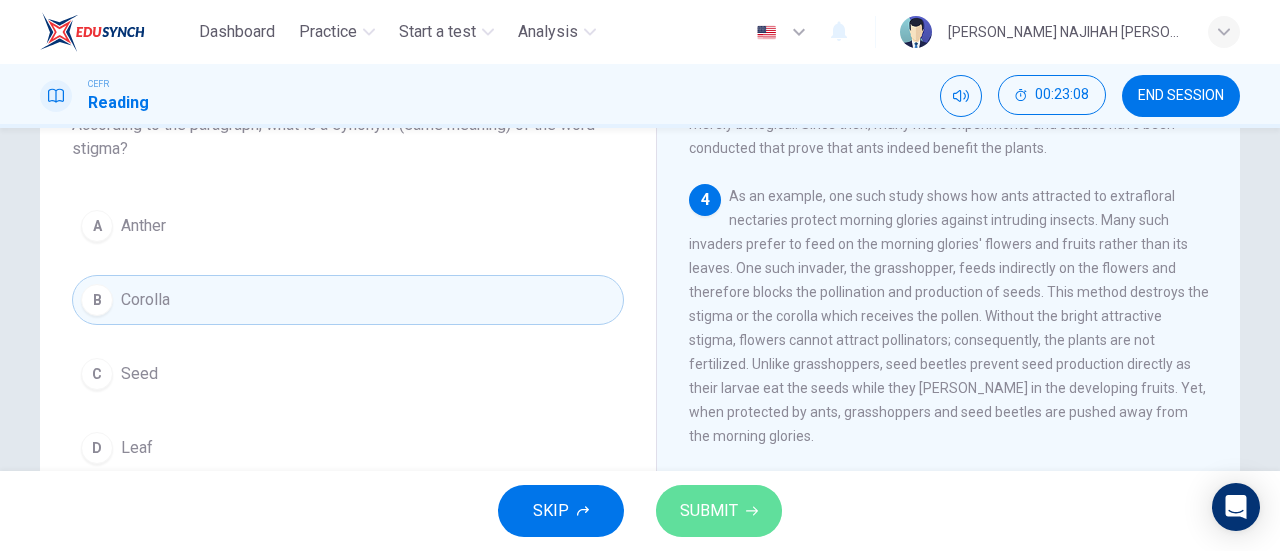 click on "SUBMIT" at bounding box center (709, 511) 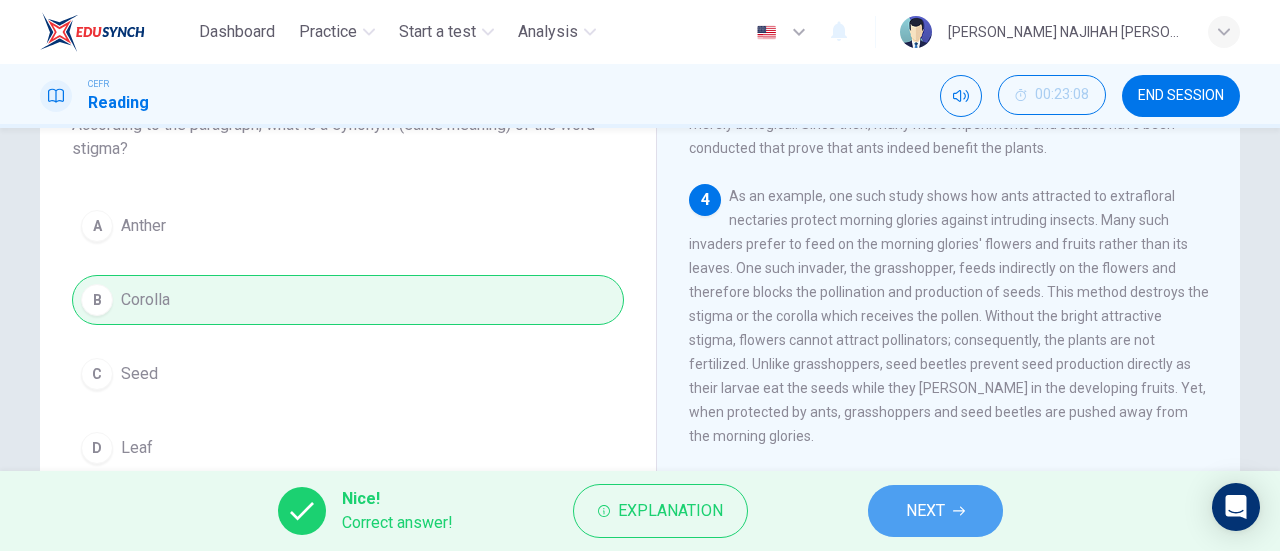 click on "NEXT" at bounding box center (935, 511) 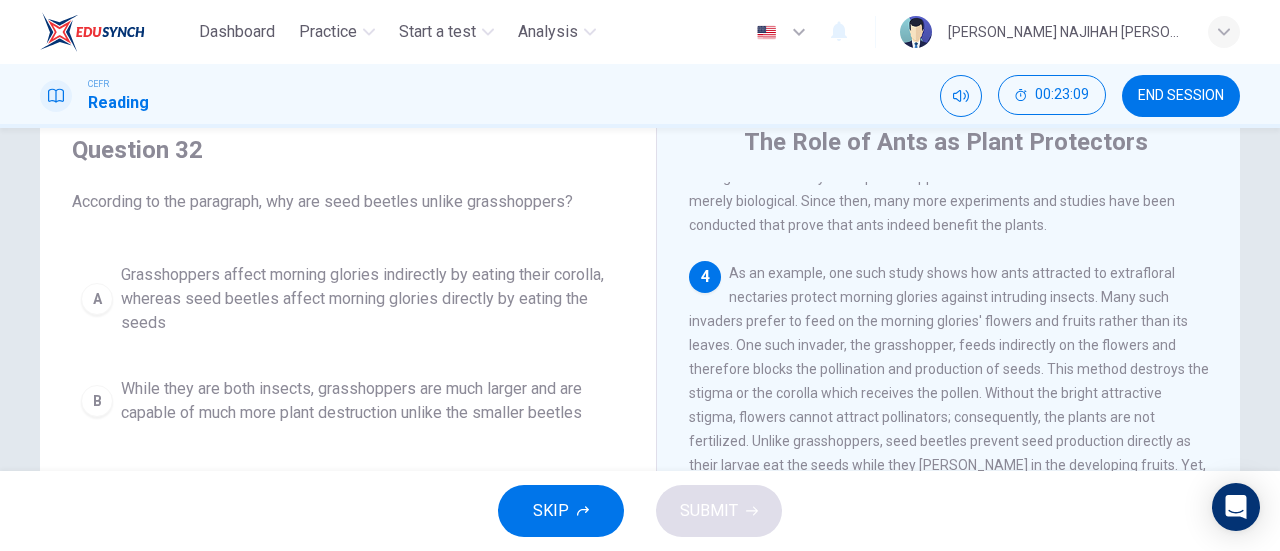 scroll, scrollTop: 64, scrollLeft: 0, axis: vertical 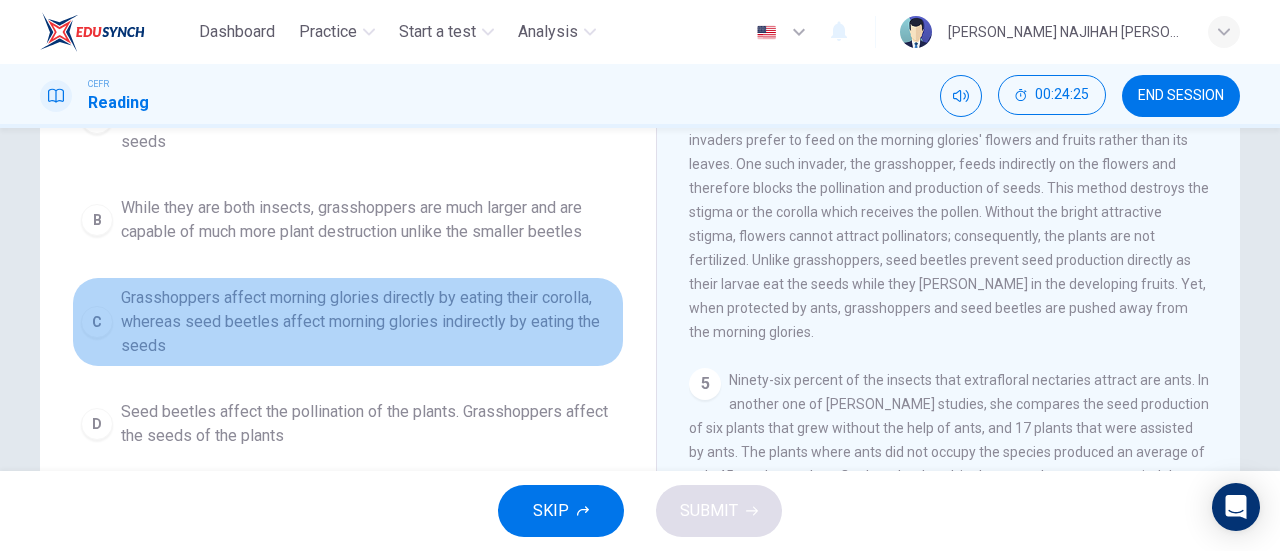 click on "Grasshoppers affect morning glories directly by eating their corolla, whereas seed beetles affect morning glories indirectly by eating the seeds" at bounding box center [368, 322] 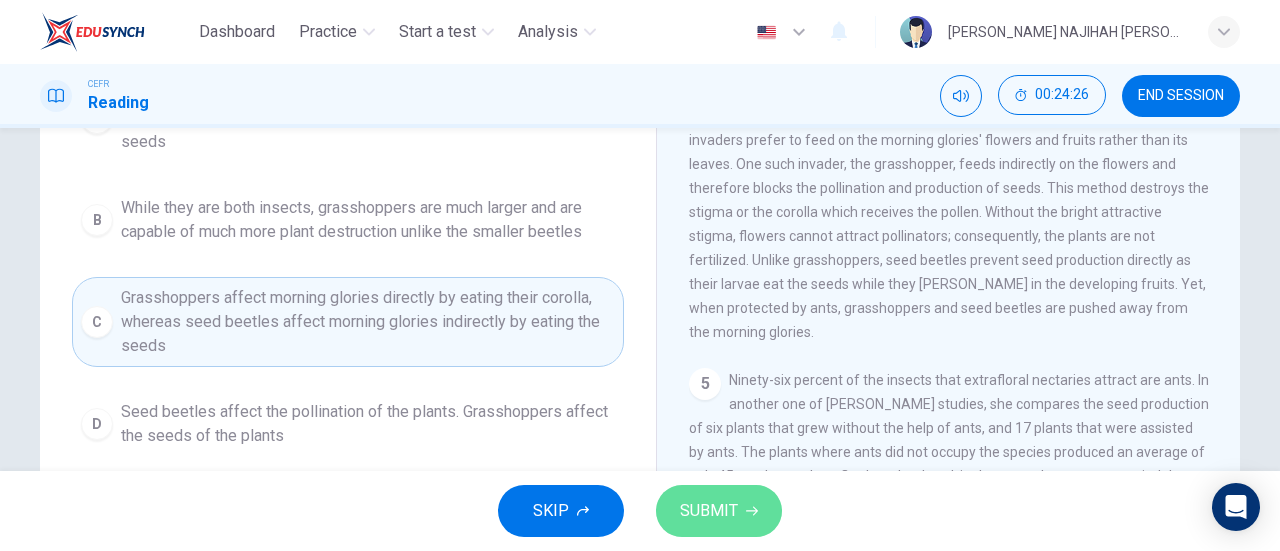 click on "SUBMIT" at bounding box center [709, 511] 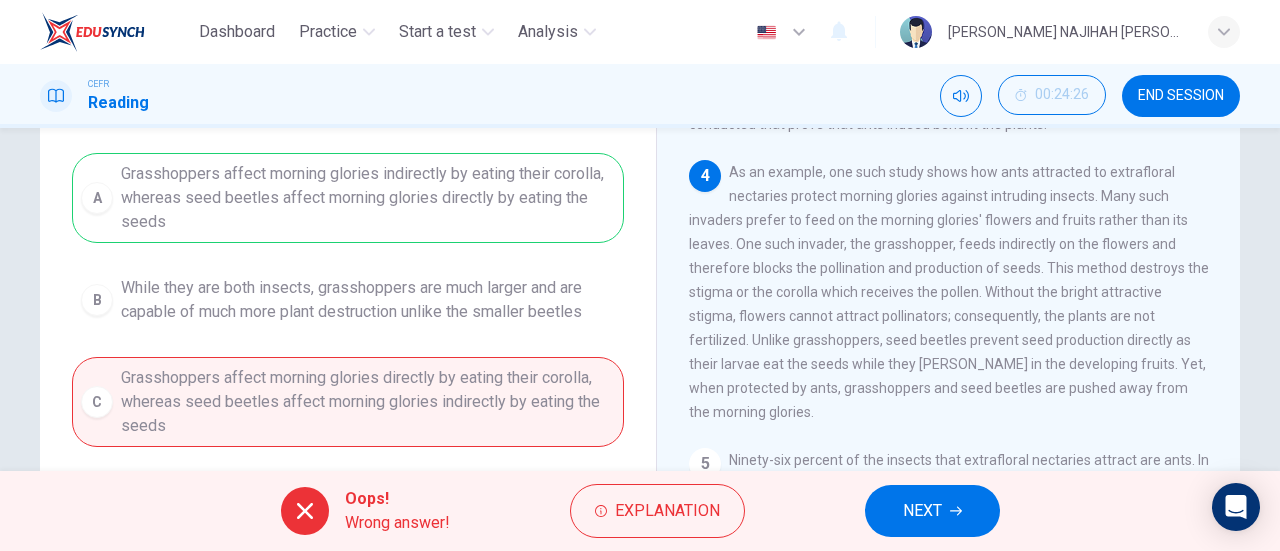 scroll, scrollTop: 168, scrollLeft: 0, axis: vertical 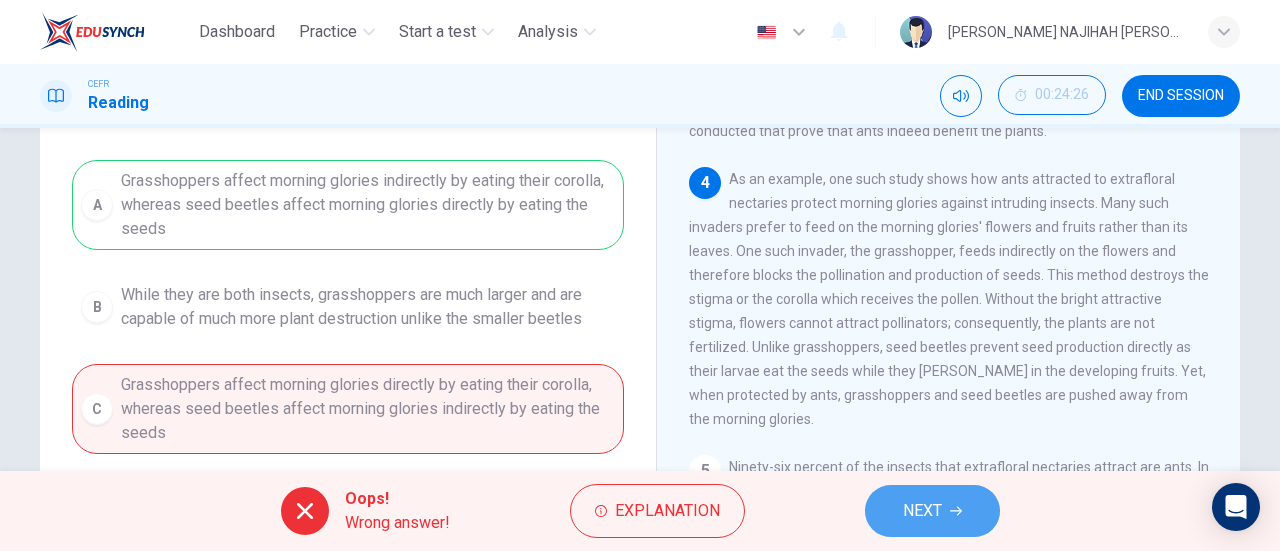 click on "NEXT" at bounding box center [932, 511] 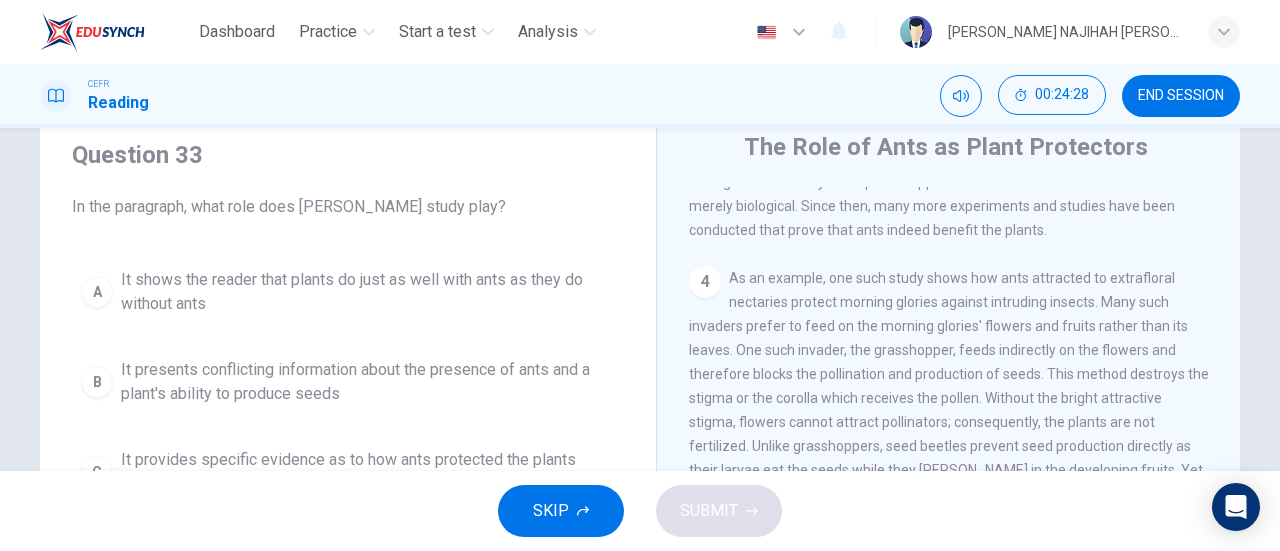 scroll, scrollTop: 67, scrollLeft: 0, axis: vertical 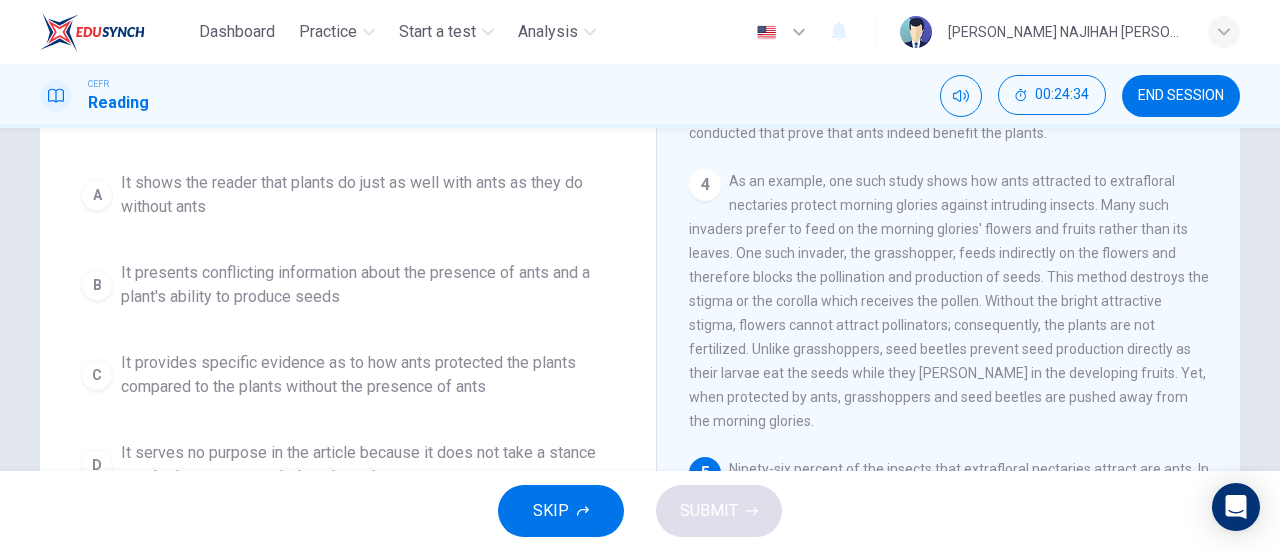 drag, startPoint x: 1230, startPoint y: 430, endPoint x: 1230, endPoint y: 468, distance: 38 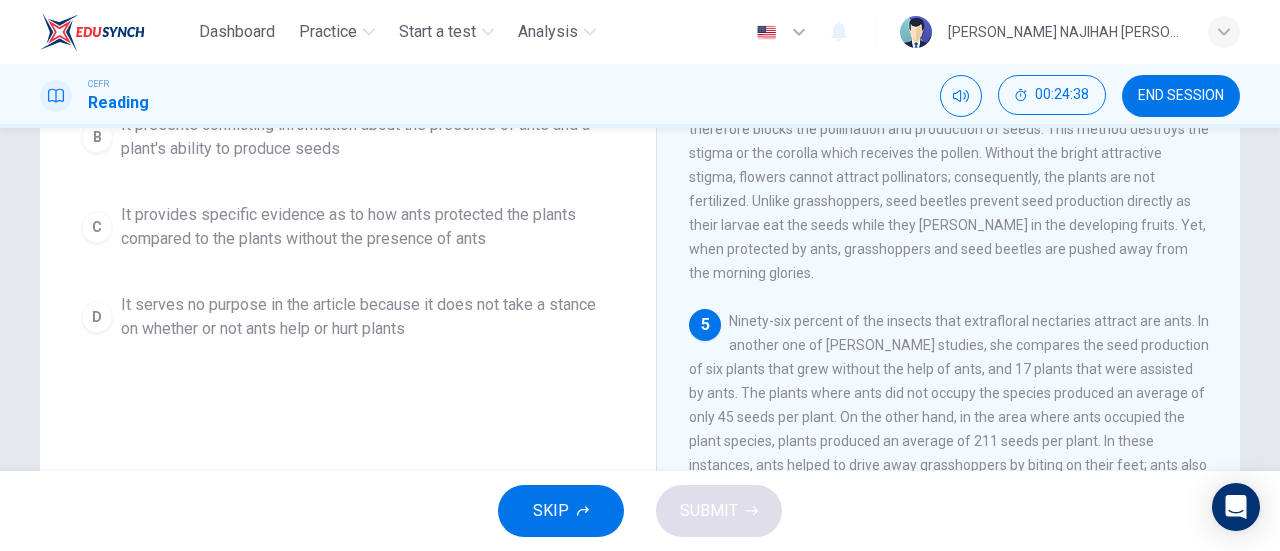 scroll, scrollTop: 324, scrollLeft: 0, axis: vertical 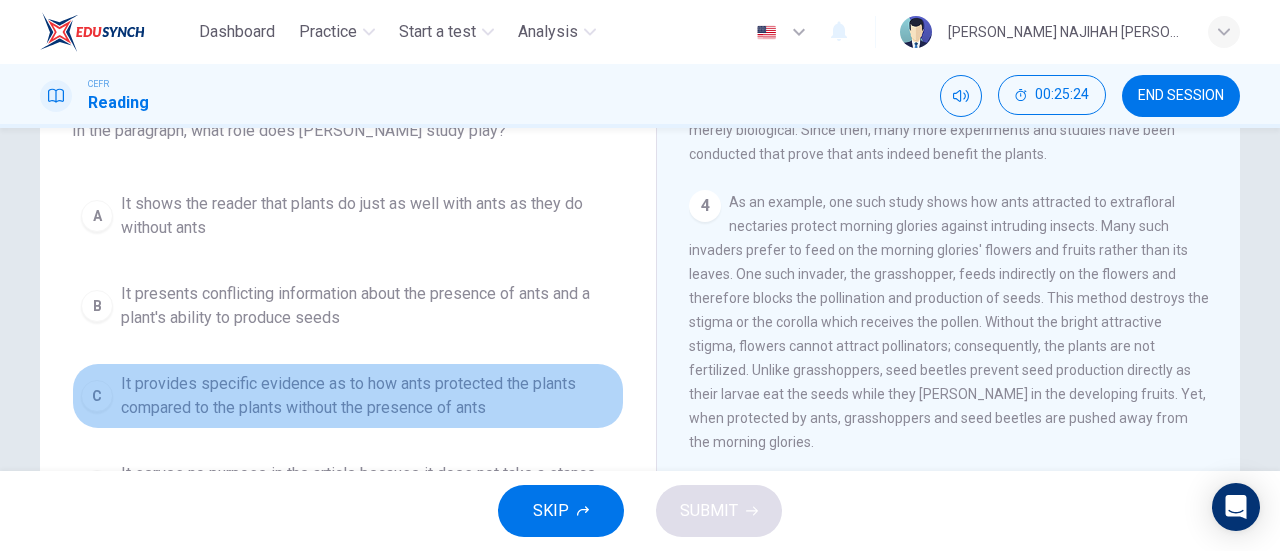 click on "It provides specific evidence as to how ants protected the plants compared to the plants without the presence of ants" at bounding box center (368, 396) 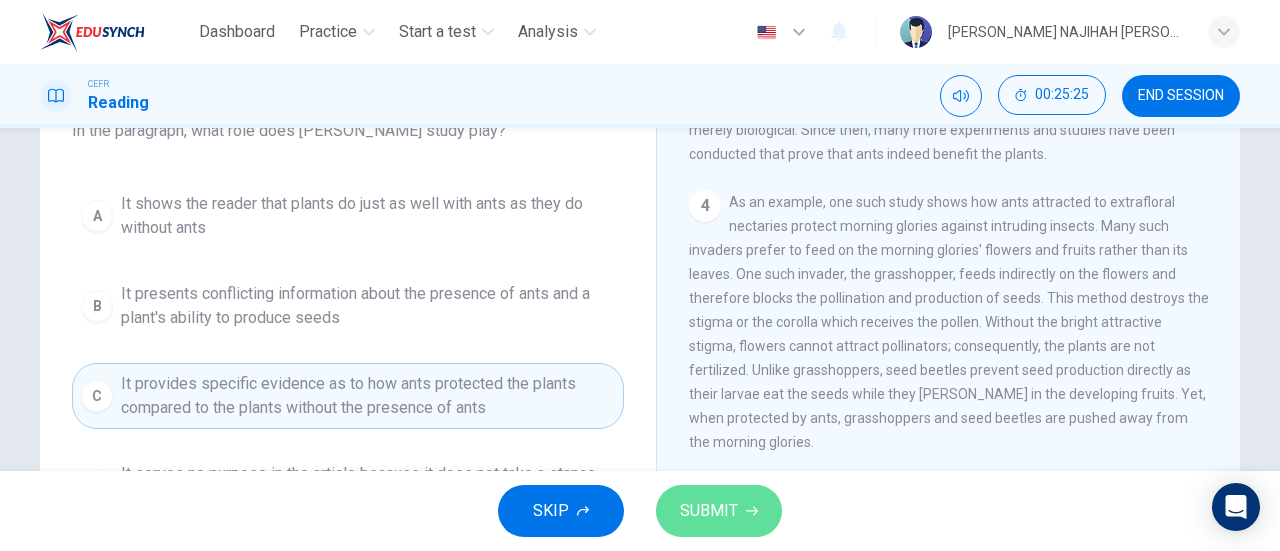 click on "SUBMIT" at bounding box center [709, 511] 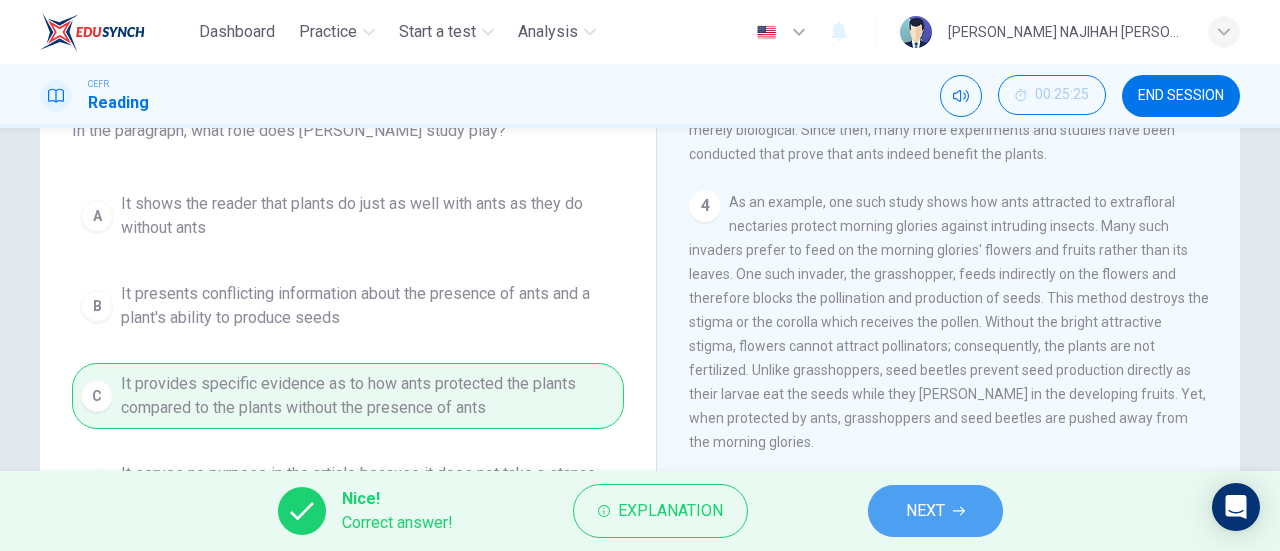 click on "NEXT" at bounding box center [935, 511] 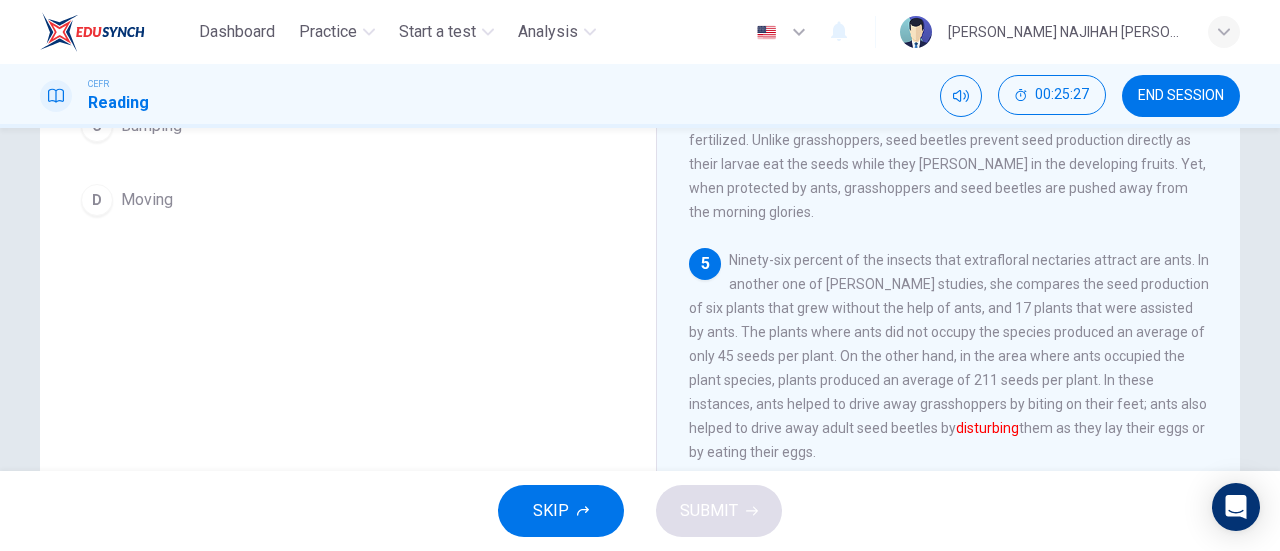 scroll, scrollTop: 432, scrollLeft: 0, axis: vertical 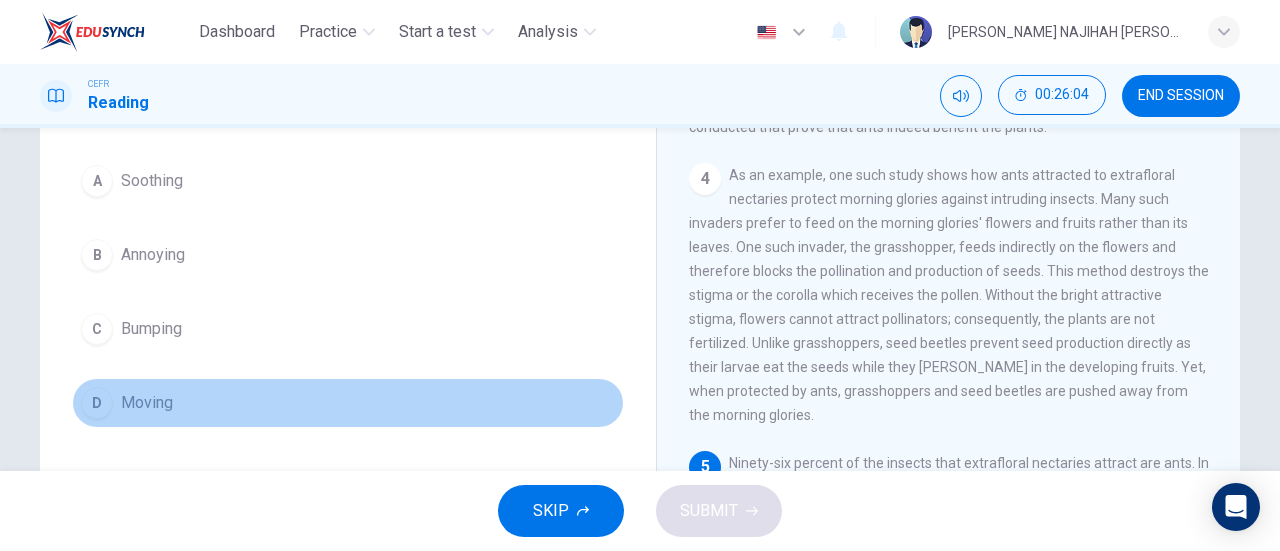 click on "Moving" at bounding box center [147, 403] 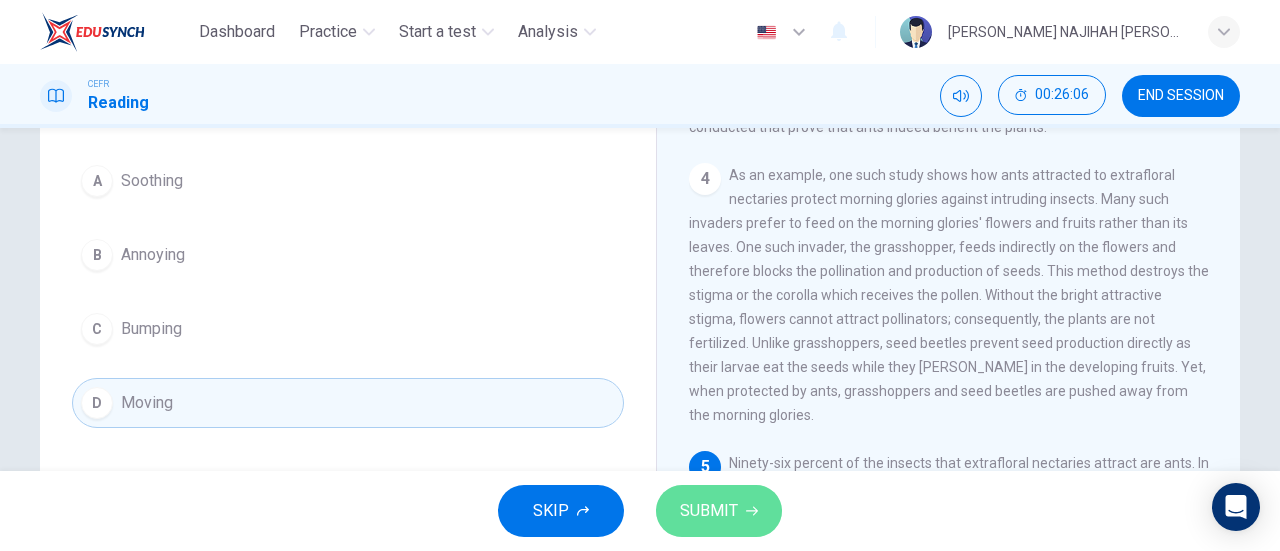 click on "SUBMIT" at bounding box center [719, 511] 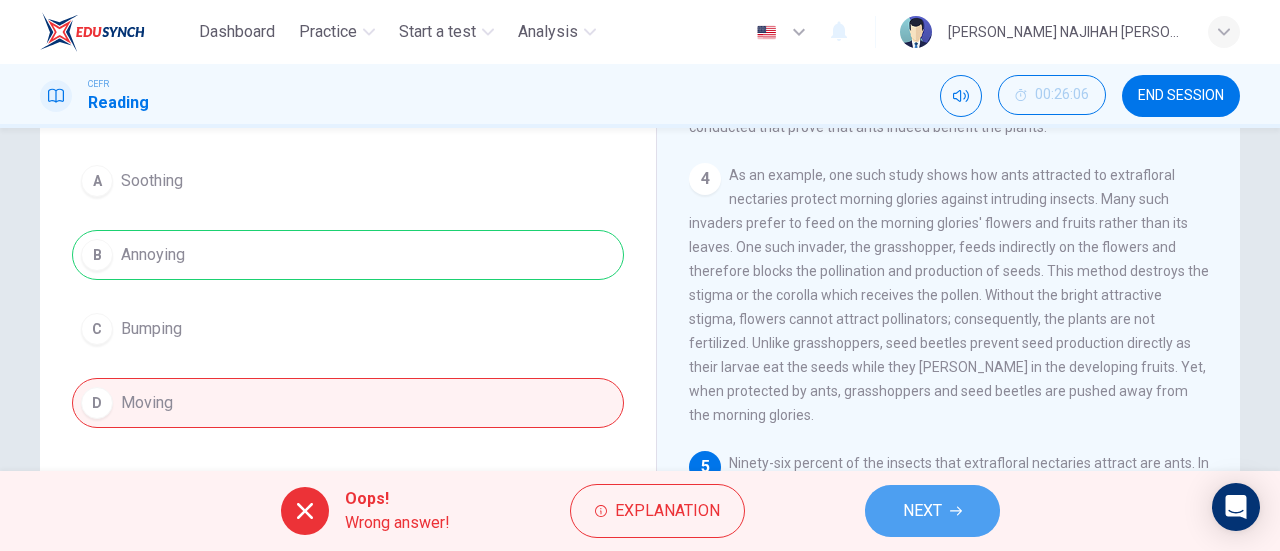 click on "NEXT" at bounding box center [922, 511] 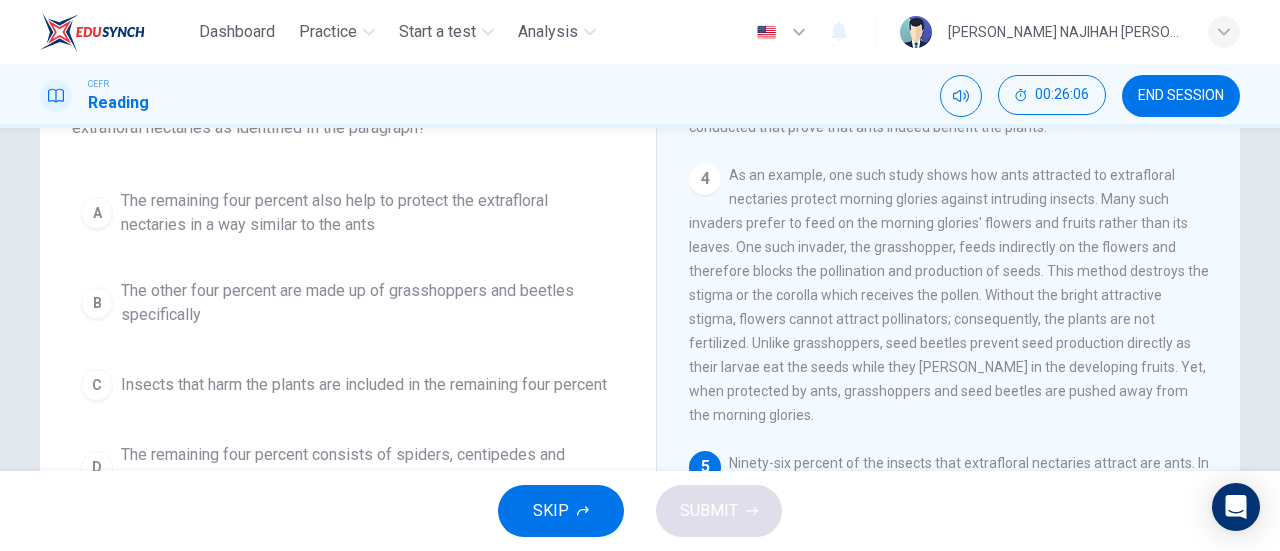 scroll, scrollTop: 196, scrollLeft: 0, axis: vertical 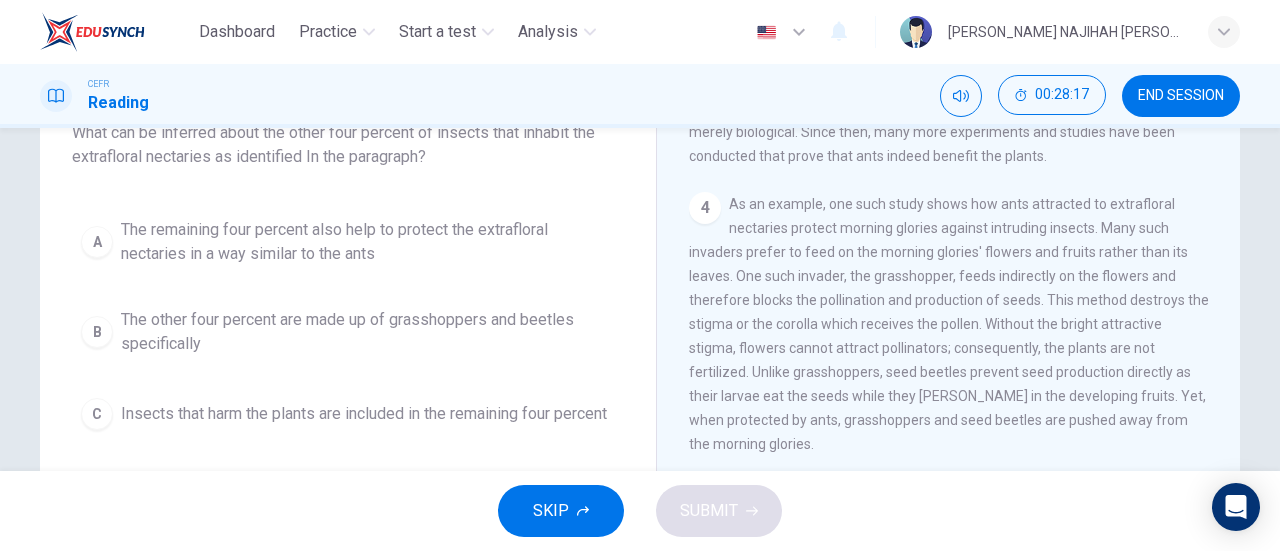 click on "A The remaining four percent also help to protect the extrafloral nectaries in a way similar to the ants B The other four percent are made up of grasshoppers and beetles specifically C Insects that harm the plants are included in the remaining four percent D The remaining four percent consists of spiders, centipedes and millipedes" at bounding box center (348, 369) 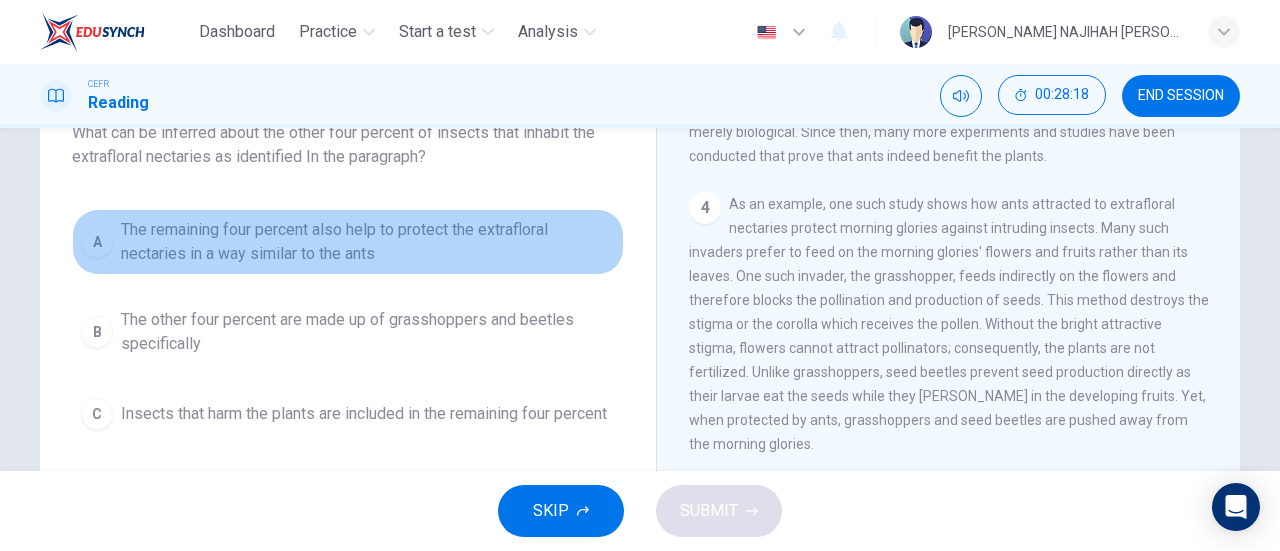 click on "The remaining four percent also help to protect the extrafloral nectaries in a way similar to the ants" at bounding box center (368, 242) 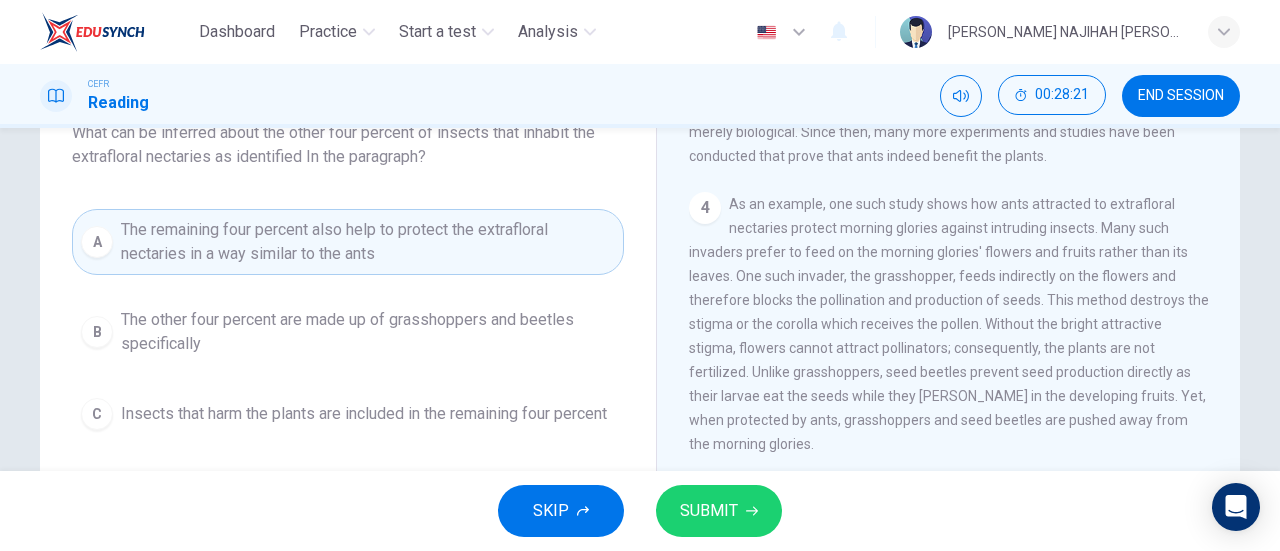 click on "The other four percent are made up of grasshoppers and beetles specifically" at bounding box center [368, 332] 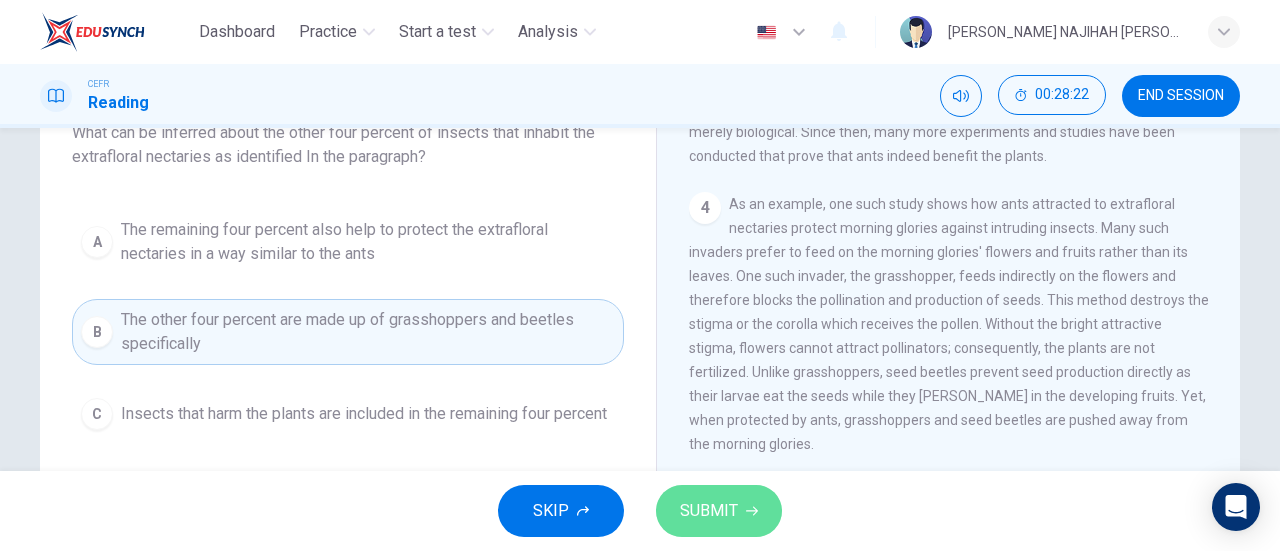 click on "SUBMIT" at bounding box center (719, 511) 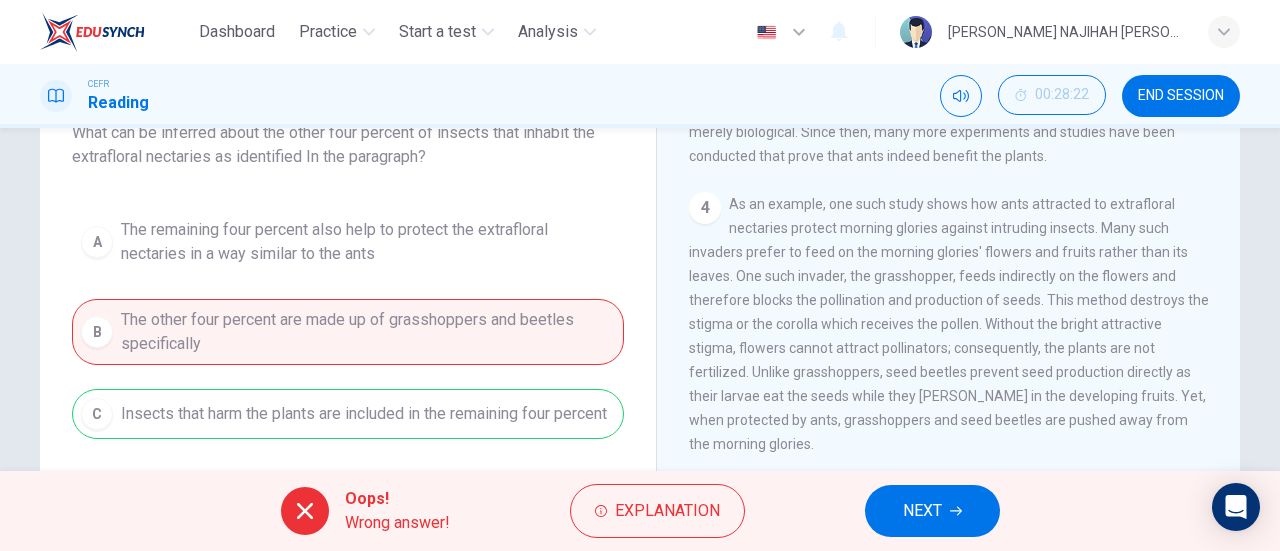 click on "Oops! Wrong answer! Explanation NEXT" at bounding box center [640, 511] 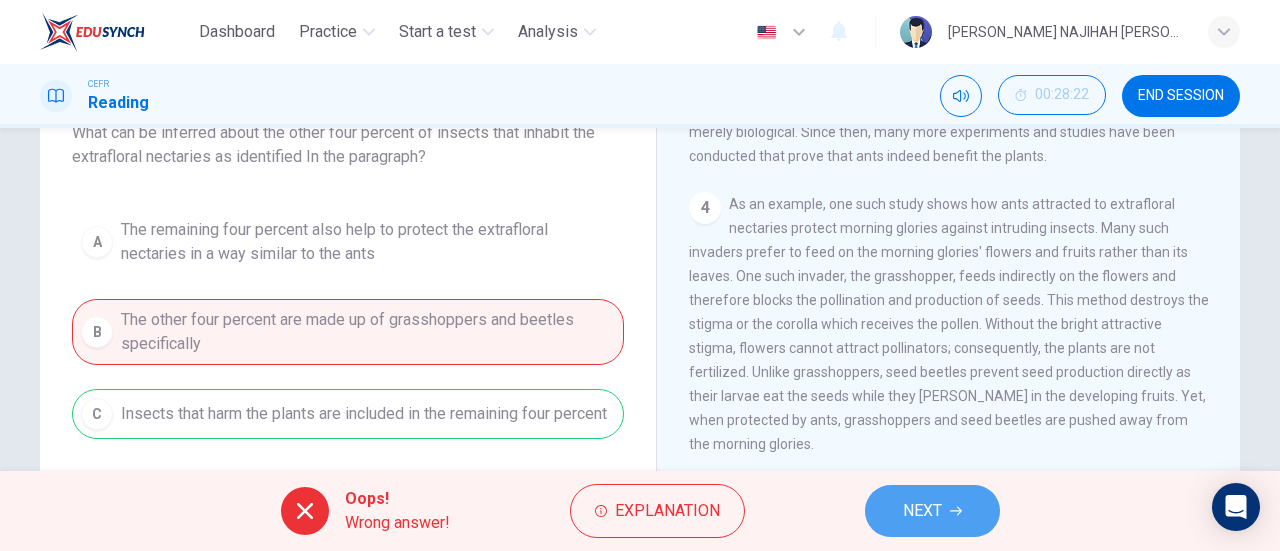 click on "NEXT" at bounding box center (932, 511) 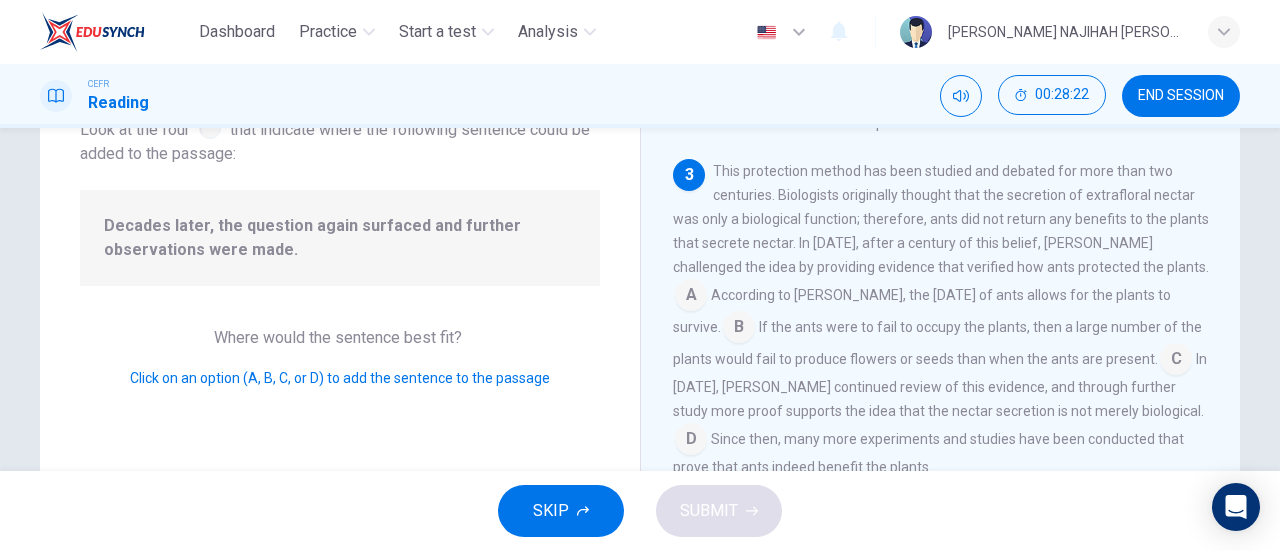 scroll, scrollTop: 388, scrollLeft: 0, axis: vertical 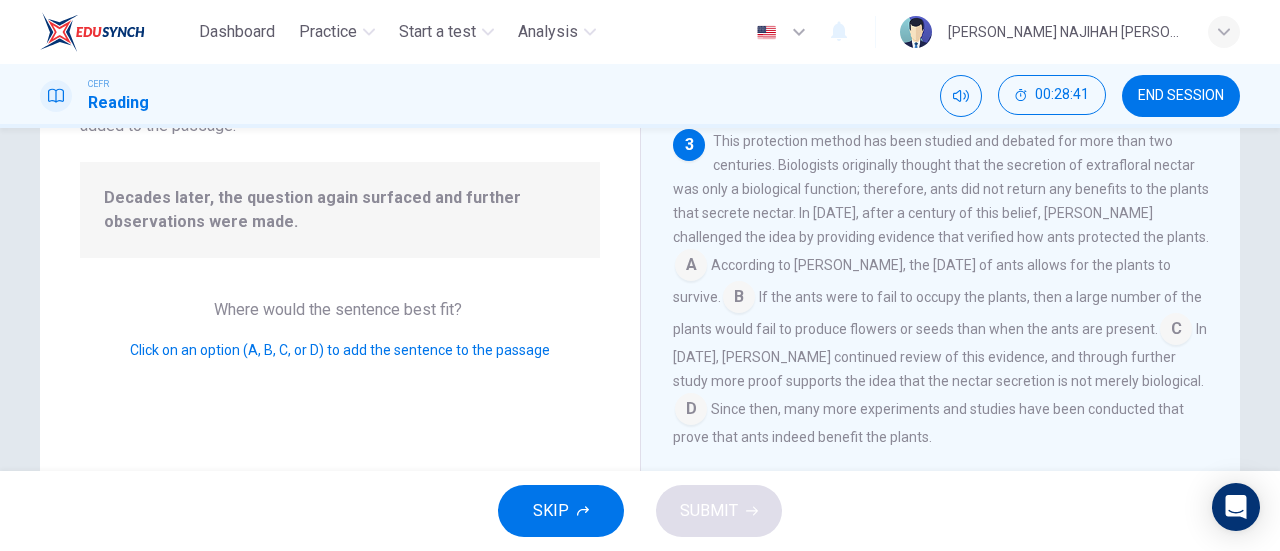 click at bounding box center [1176, 331] 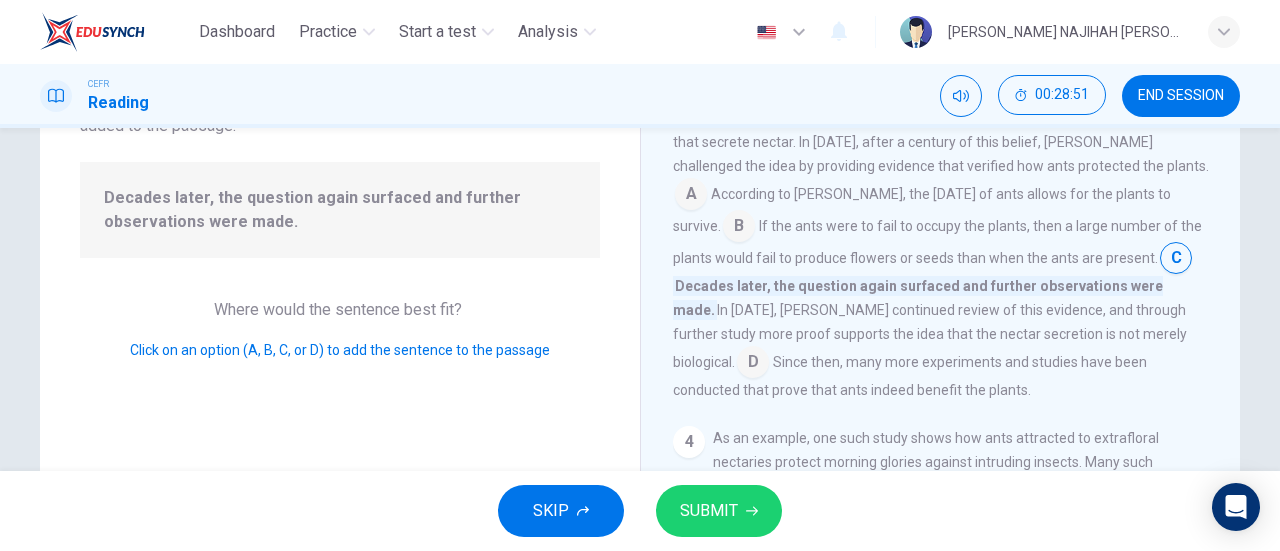 scroll, scrollTop: 465, scrollLeft: 0, axis: vertical 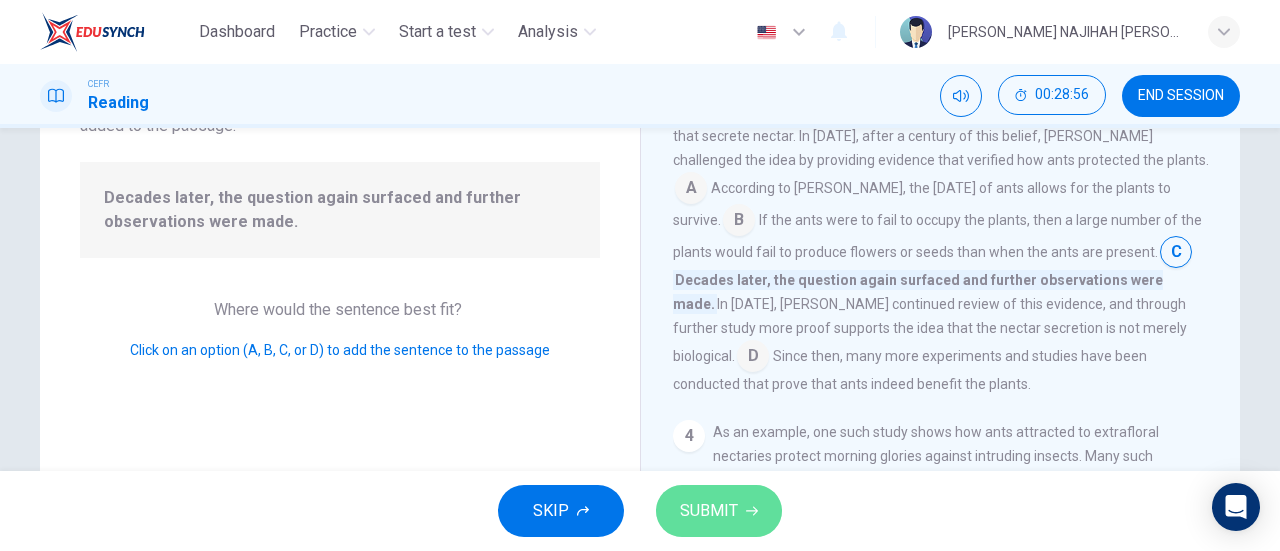 click on "SUBMIT" at bounding box center [709, 511] 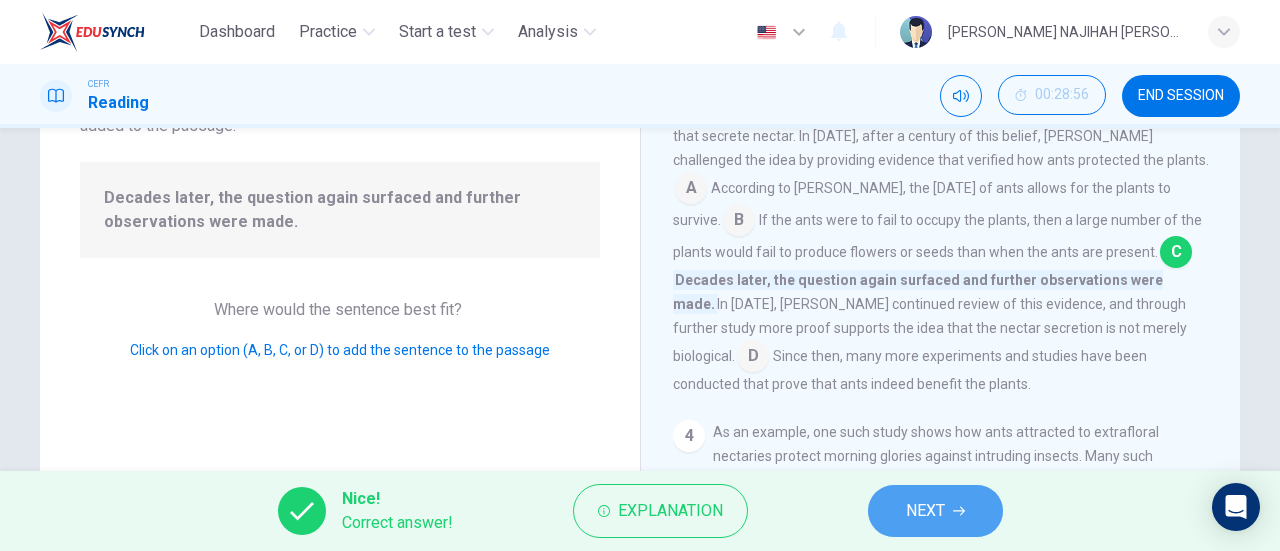 click on "NEXT" at bounding box center (925, 511) 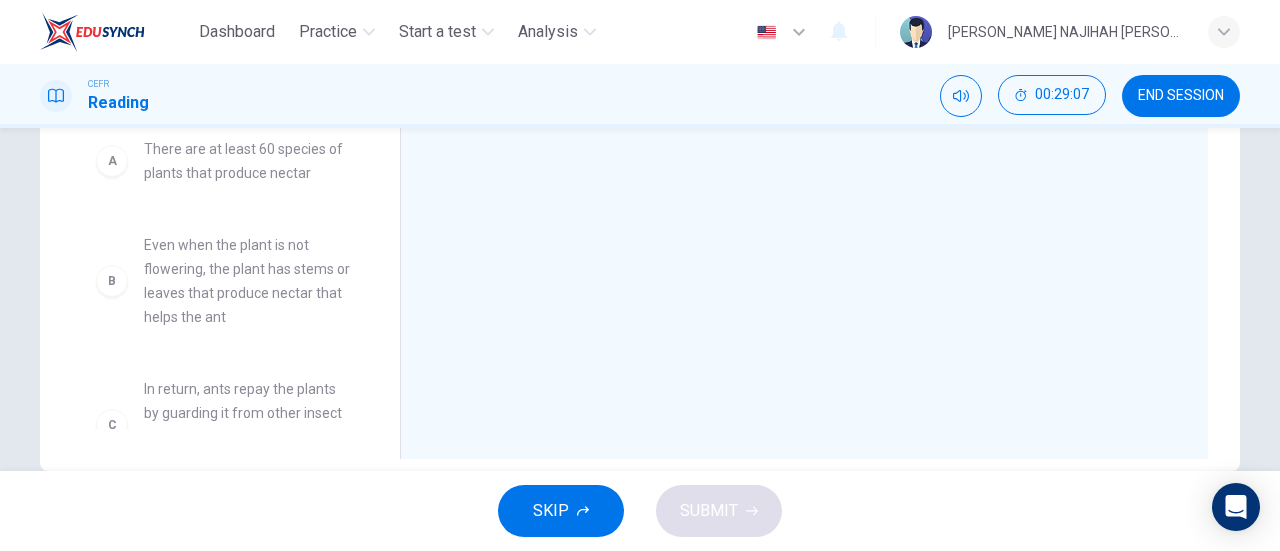 scroll, scrollTop: 390, scrollLeft: 0, axis: vertical 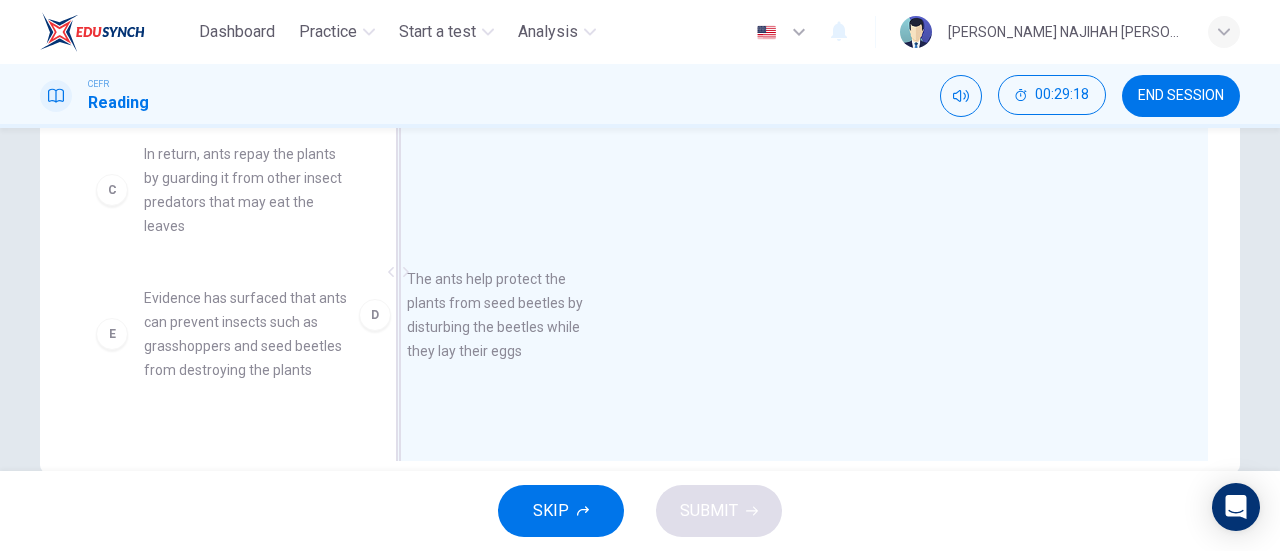 drag, startPoint x: 257, startPoint y: 327, endPoint x: 544, endPoint y: 307, distance: 287.696 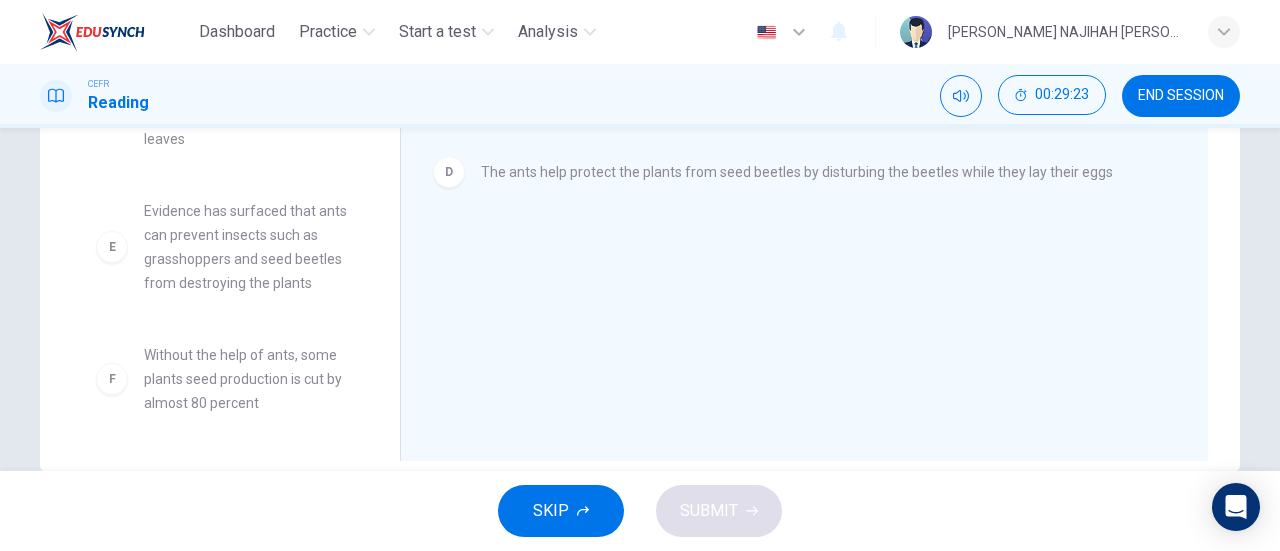 scroll, scrollTop: 348, scrollLeft: 0, axis: vertical 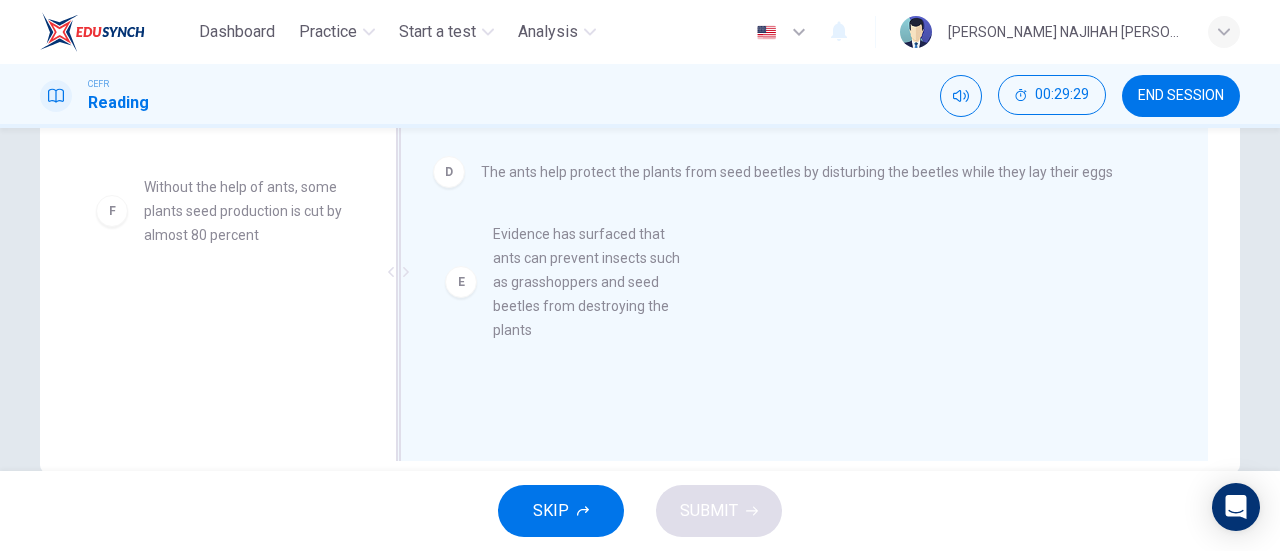 drag, startPoint x: 262, startPoint y: 255, endPoint x: 621, endPoint y: 303, distance: 362.1947 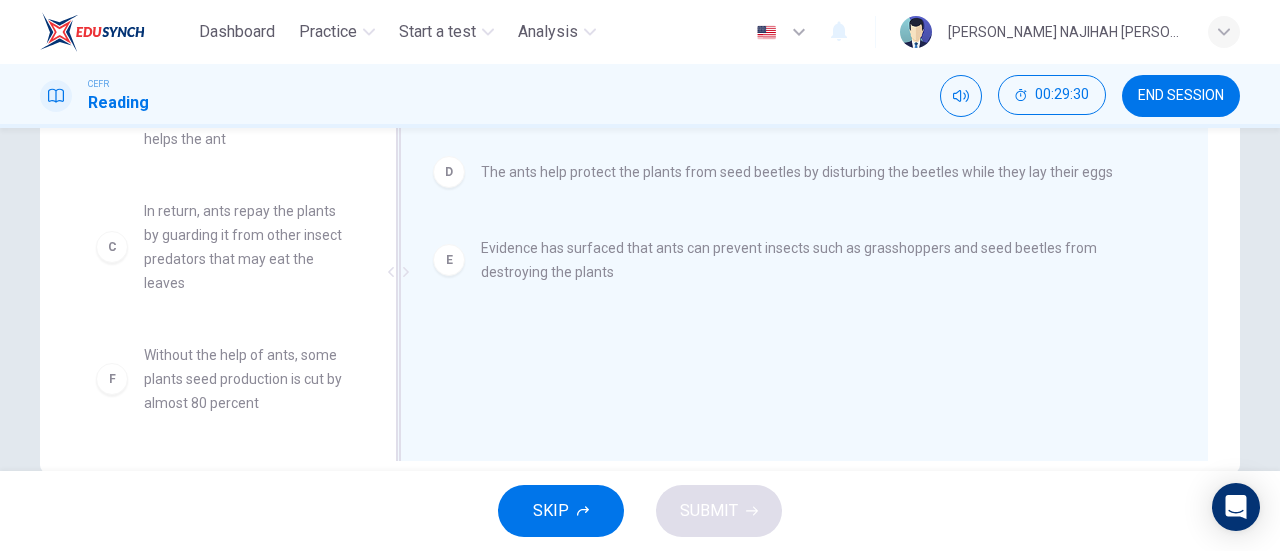 scroll, scrollTop: 180, scrollLeft: 0, axis: vertical 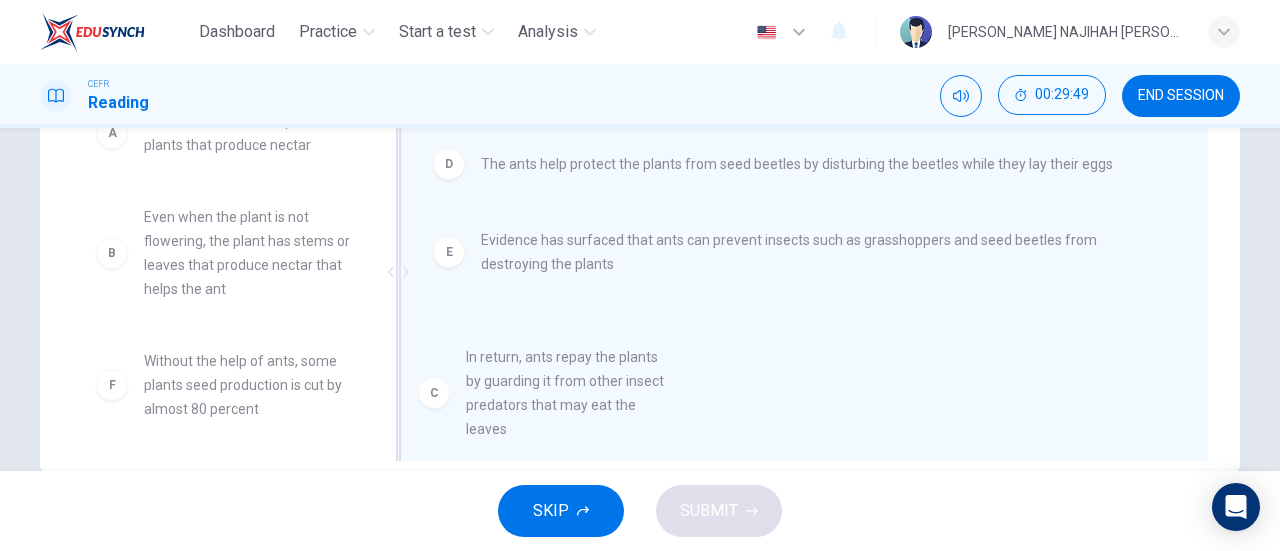 drag, startPoint x: 248, startPoint y: 407, endPoint x: 610, endPoint y: 367, distance: 364.20325 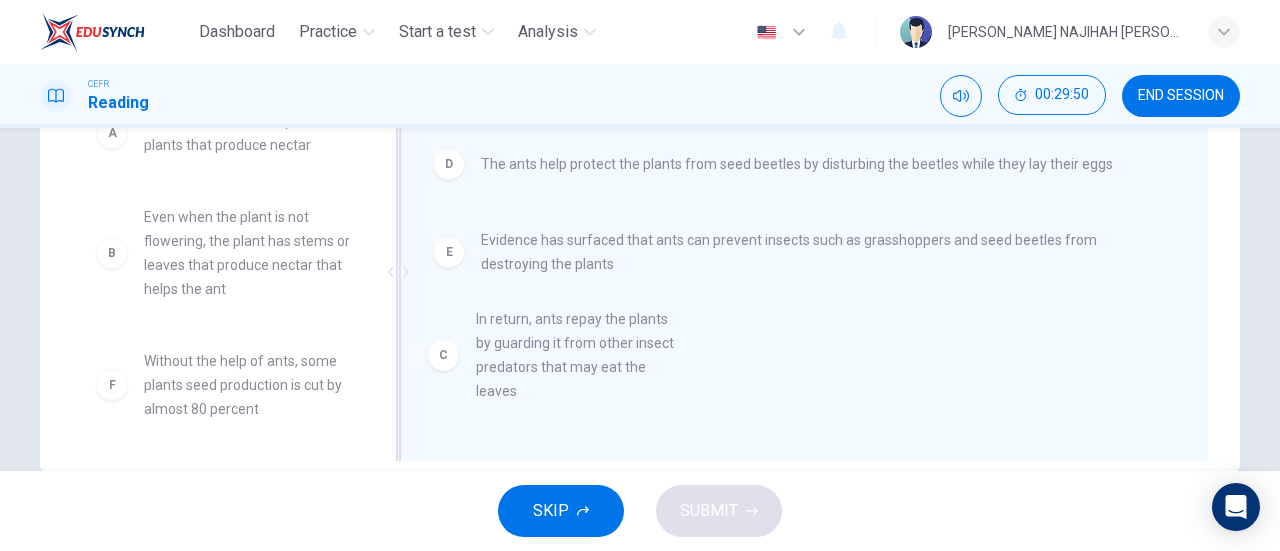 scroll, scrollTop: 0, scrollLeft: 0, axis: both 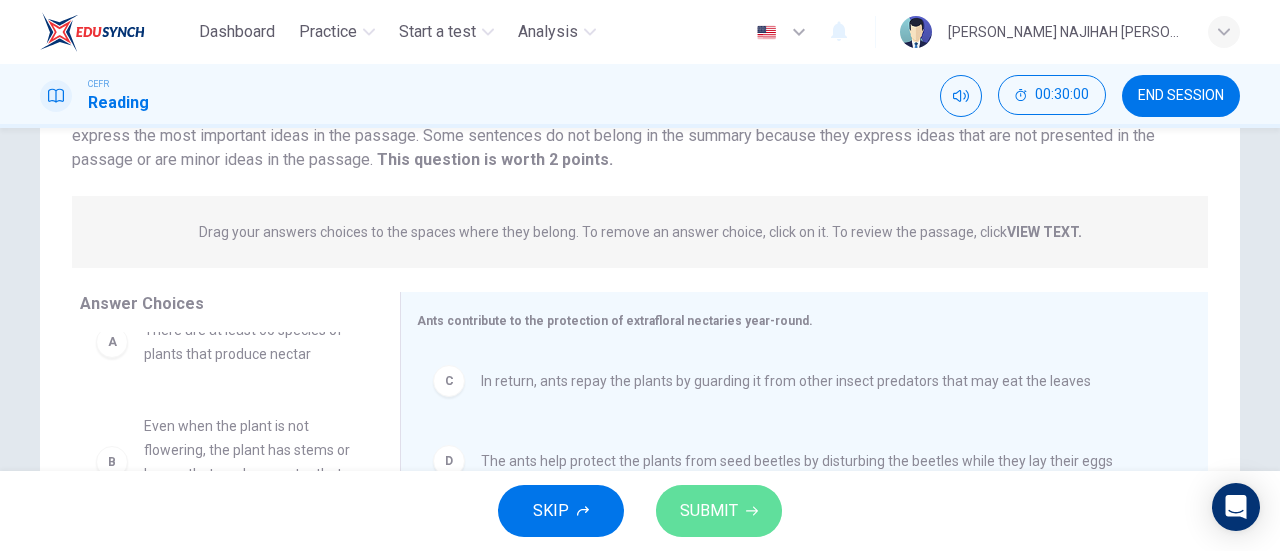 click on "SUBMIT" at bounding box center [719, 511] 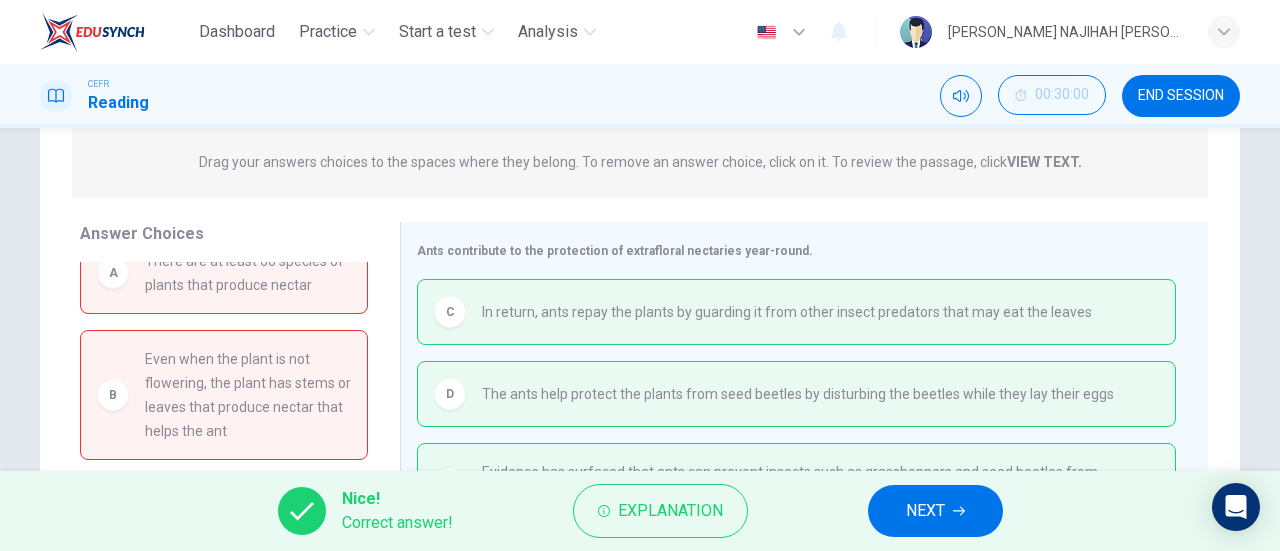 scroll, scrollTop: 198, scrollLeft: 0, axis: vertical 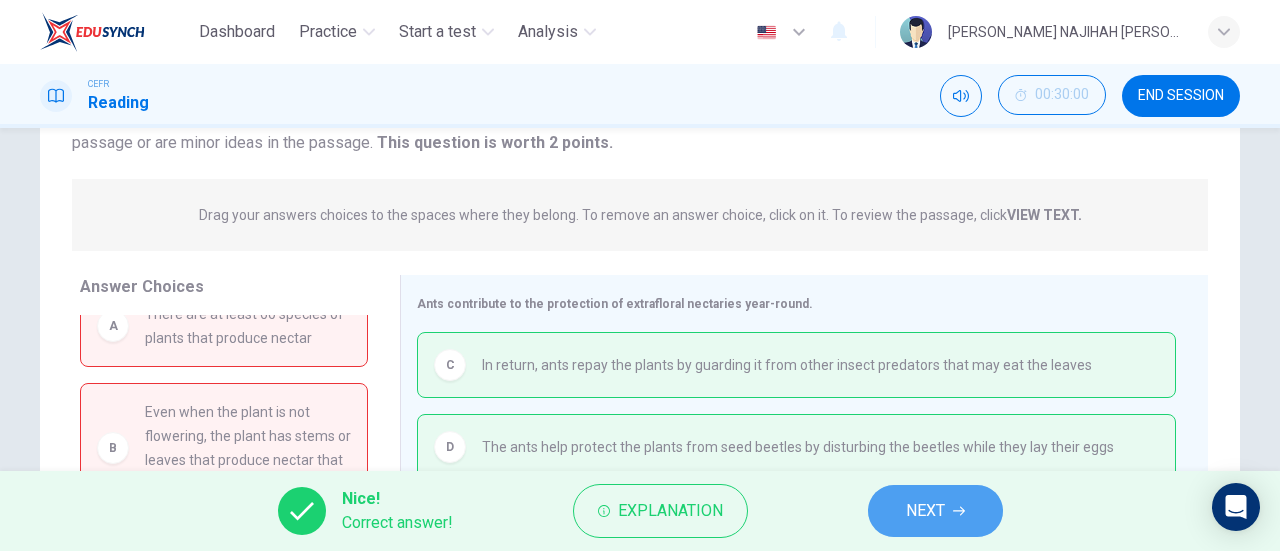 click on "NEXT" at bounding box center (925, 511) 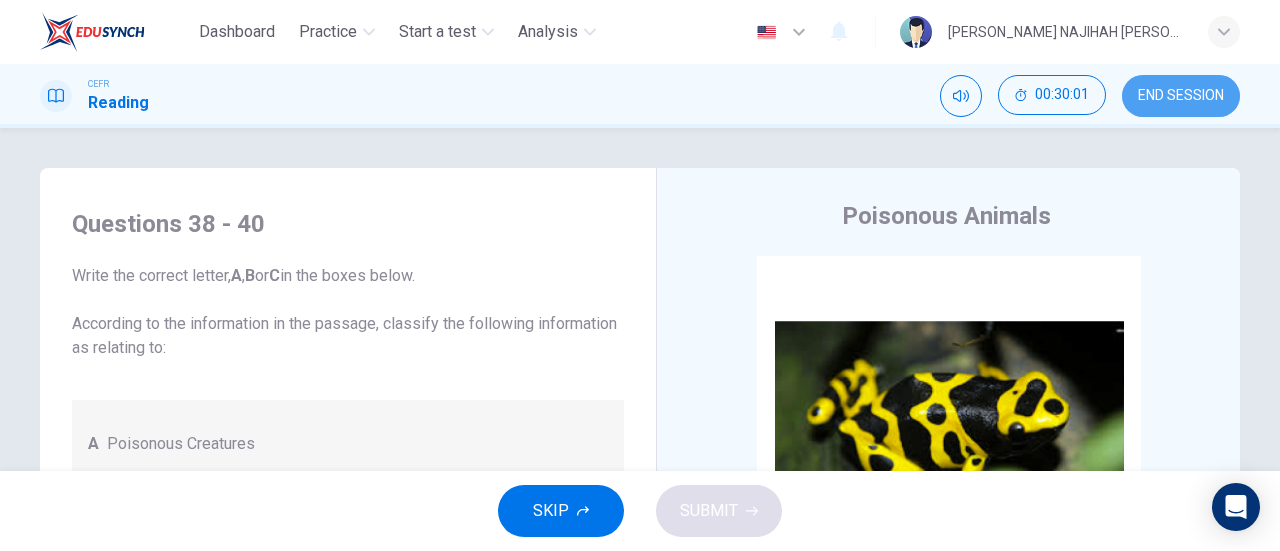 click on "END SESSION" at bounding box center [1181, 96] 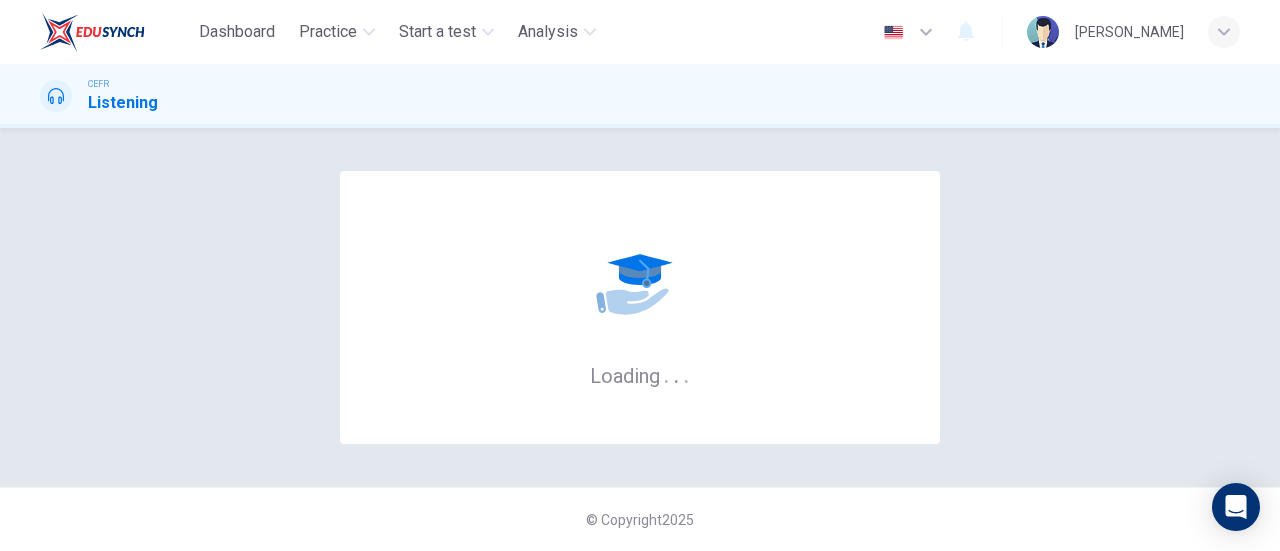 scroll, scrollTop: 0, scrollLeft: 0, axis: both 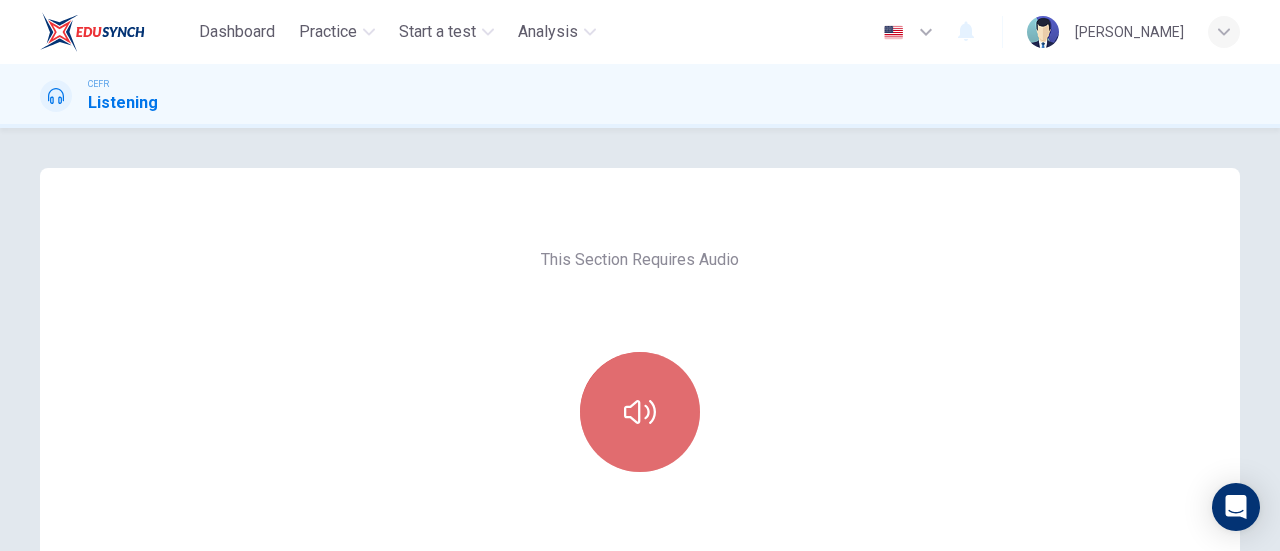 click at bounding box center [640, 412] 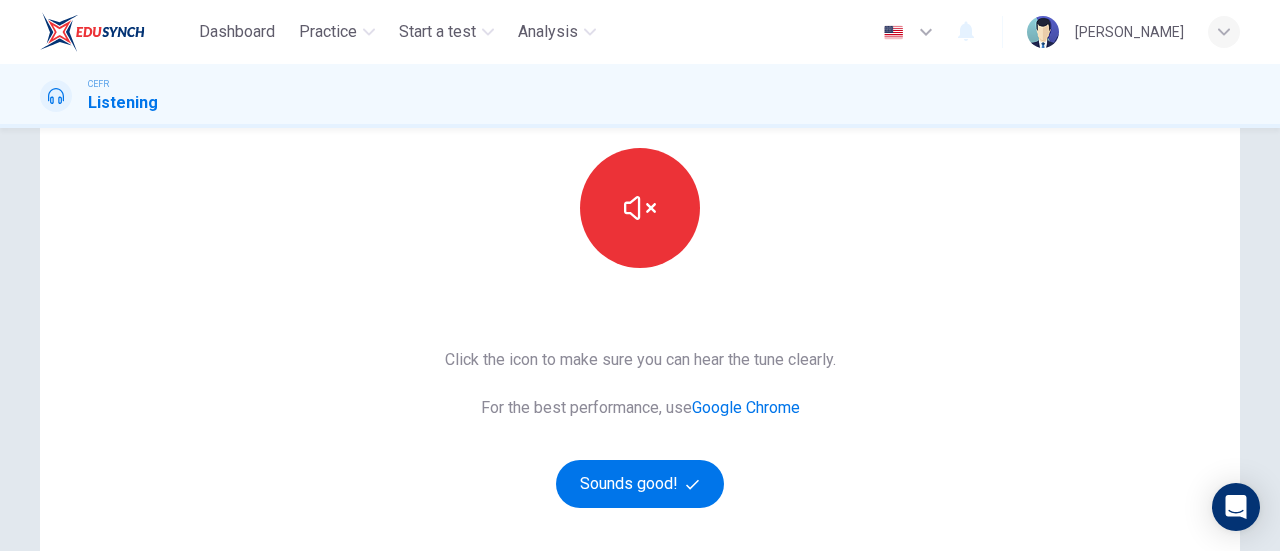 scroll, scrollTop: 205, scrollLeft: 0, axis: vertical 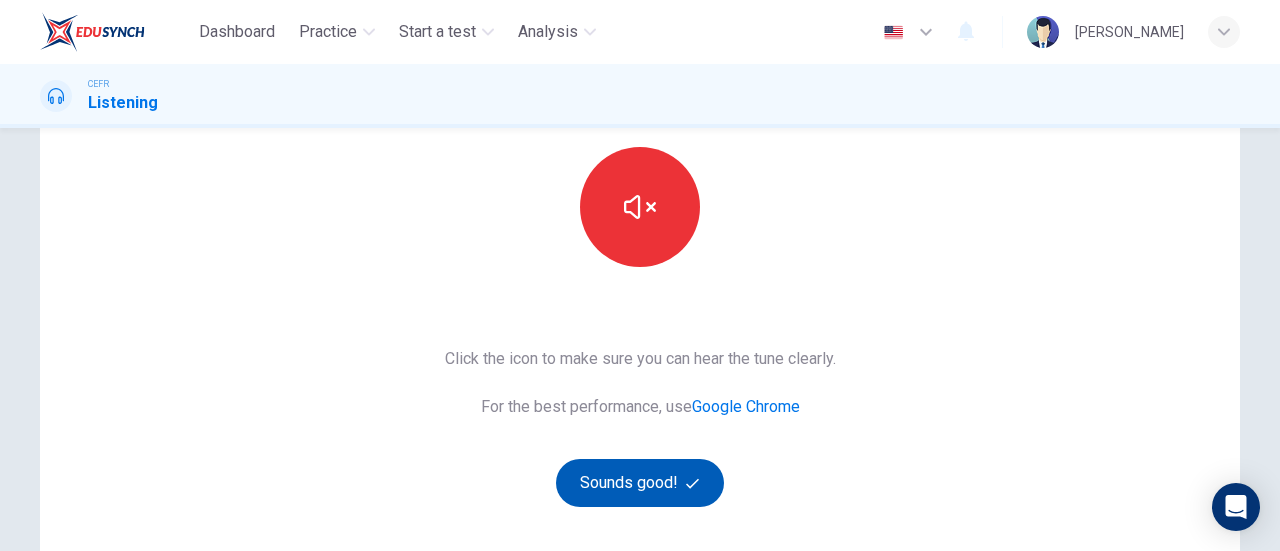 click on "Sounds good!" at bounding box center [640, 483] 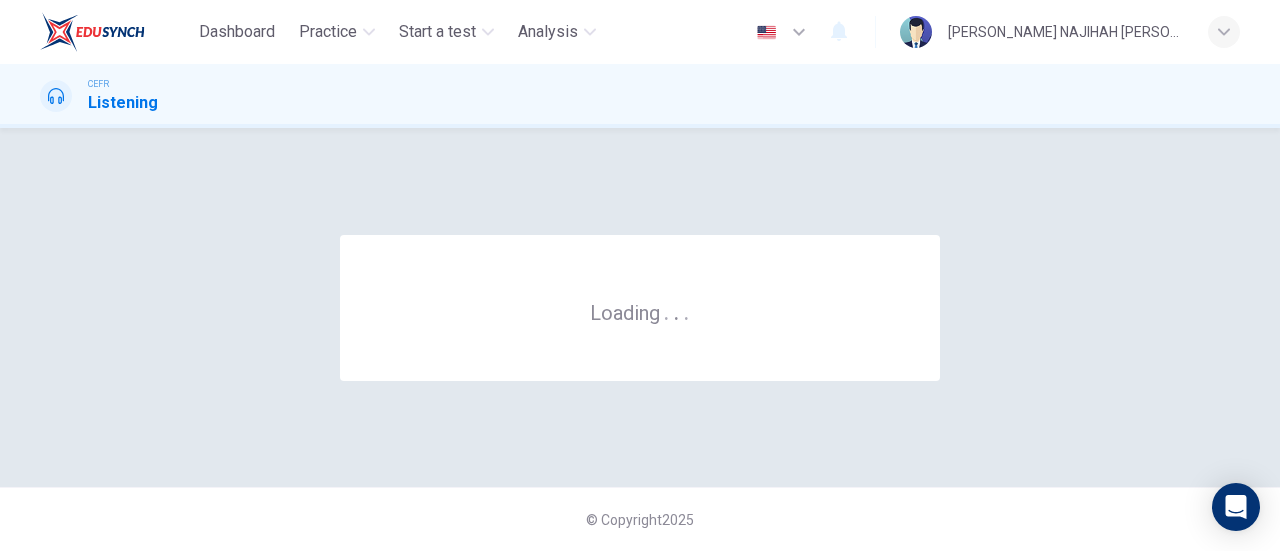 scroll, scrollTop: 0, scrollLeft: 0, axis: both 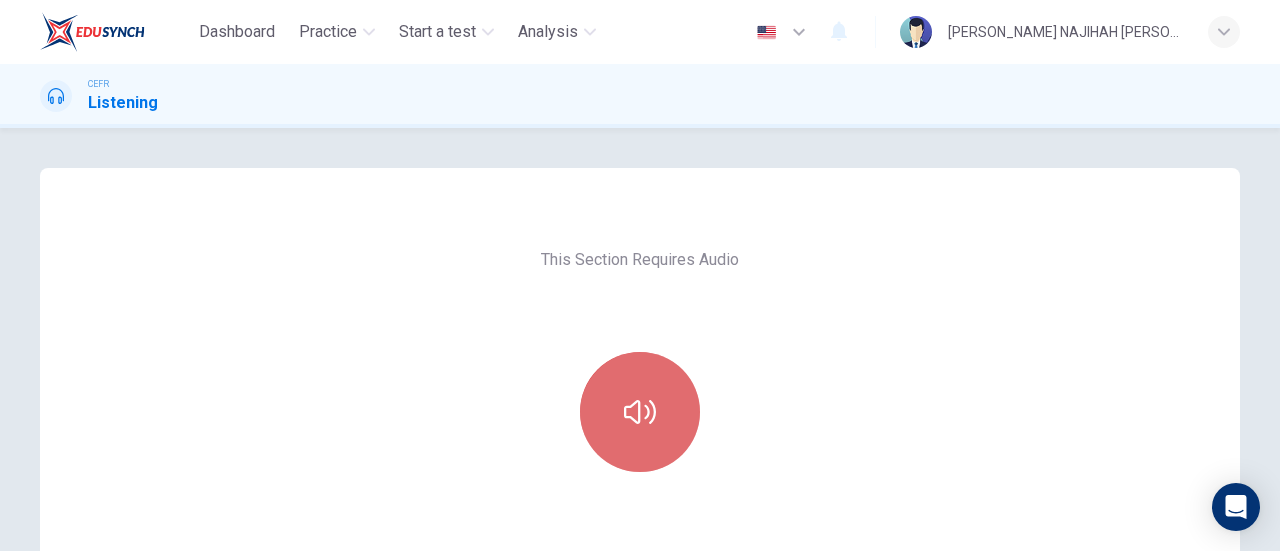 click at bounding box center [640, 412] 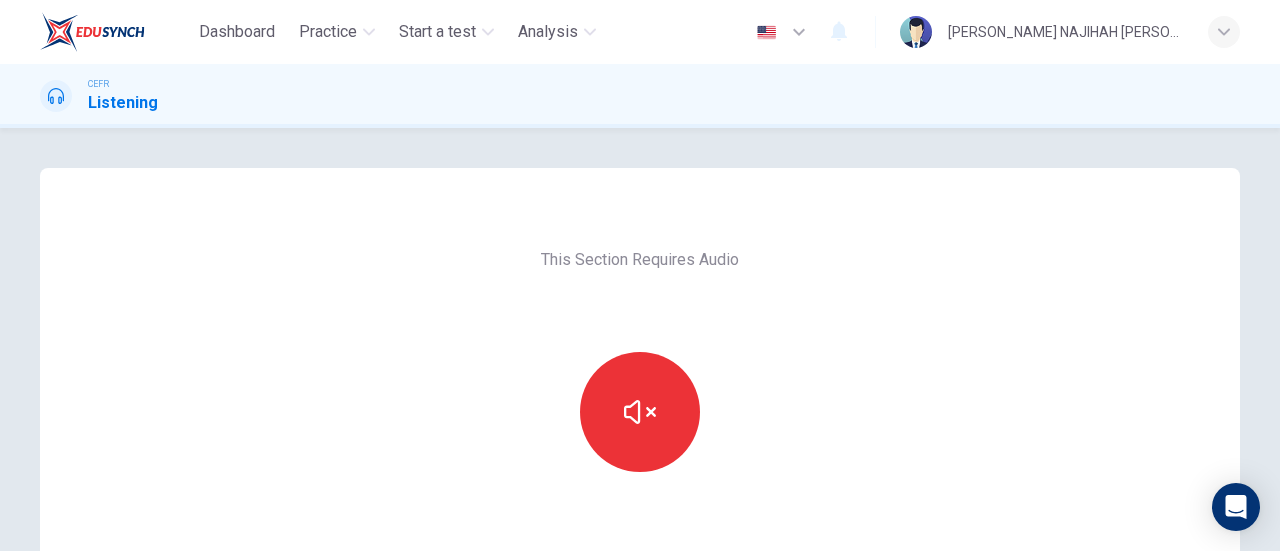 scroll, scrollTop: 416, scrollLeft: 0, axis: vertical 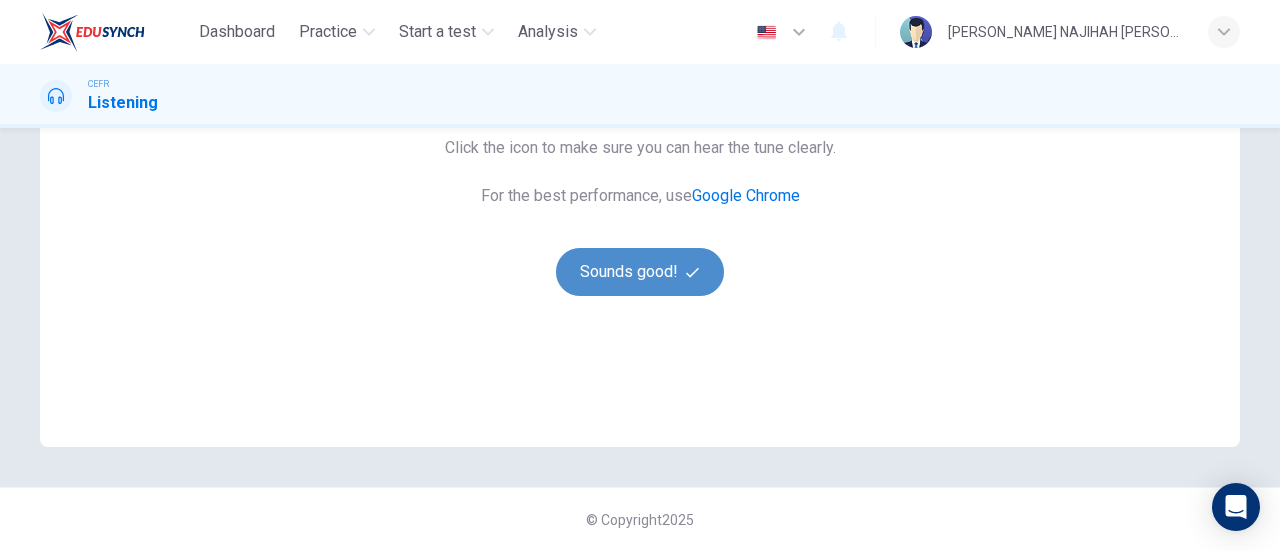 click on "Sounds good!" at bounding box center (640, 272) 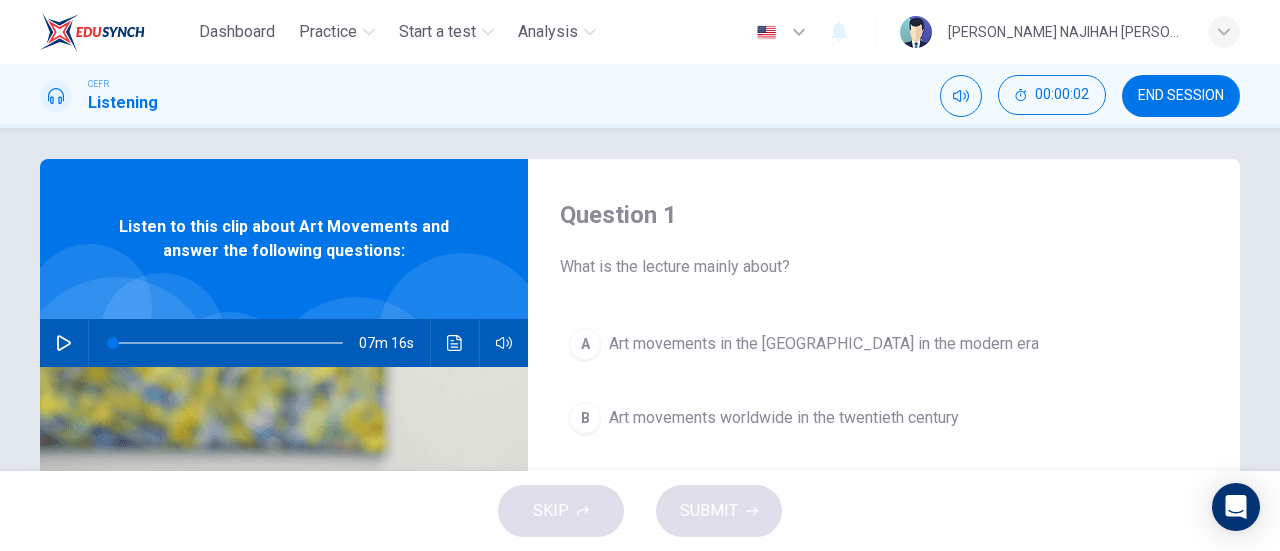 scroll, scrollTop: 0, scrollLeft: 0, axis: both 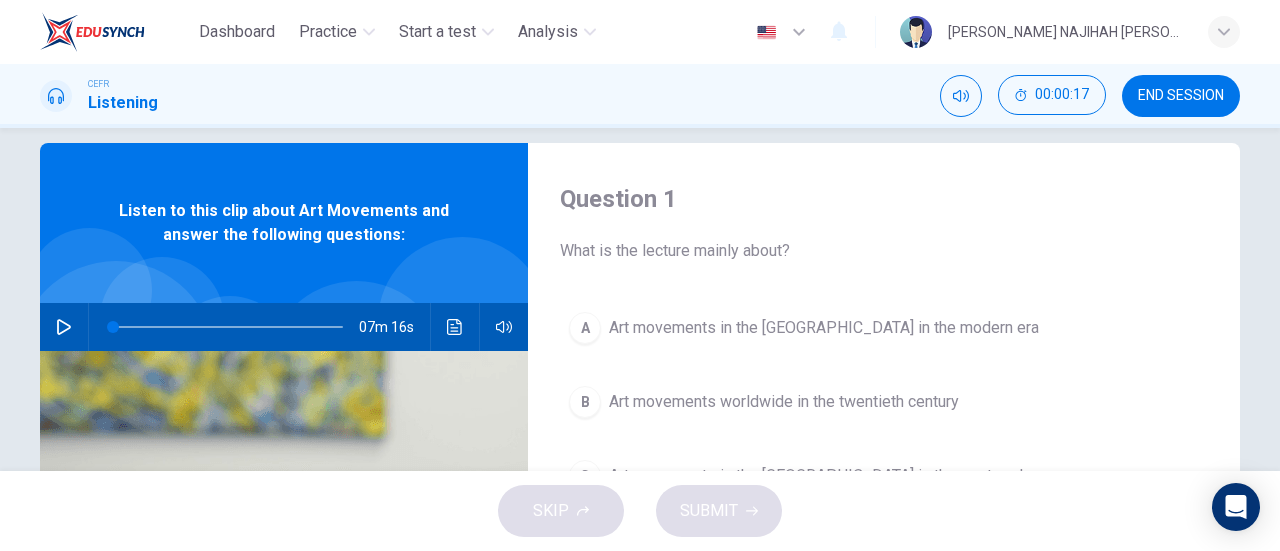 click 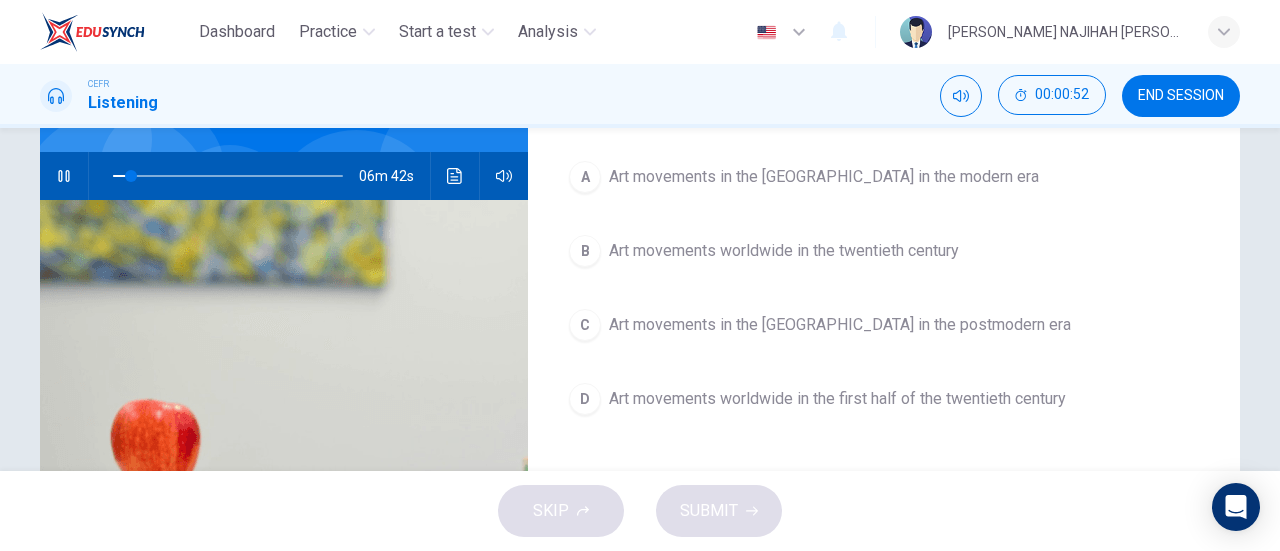 scroll, scrollTop: 181, scrollLeft: 0, axis: vertical 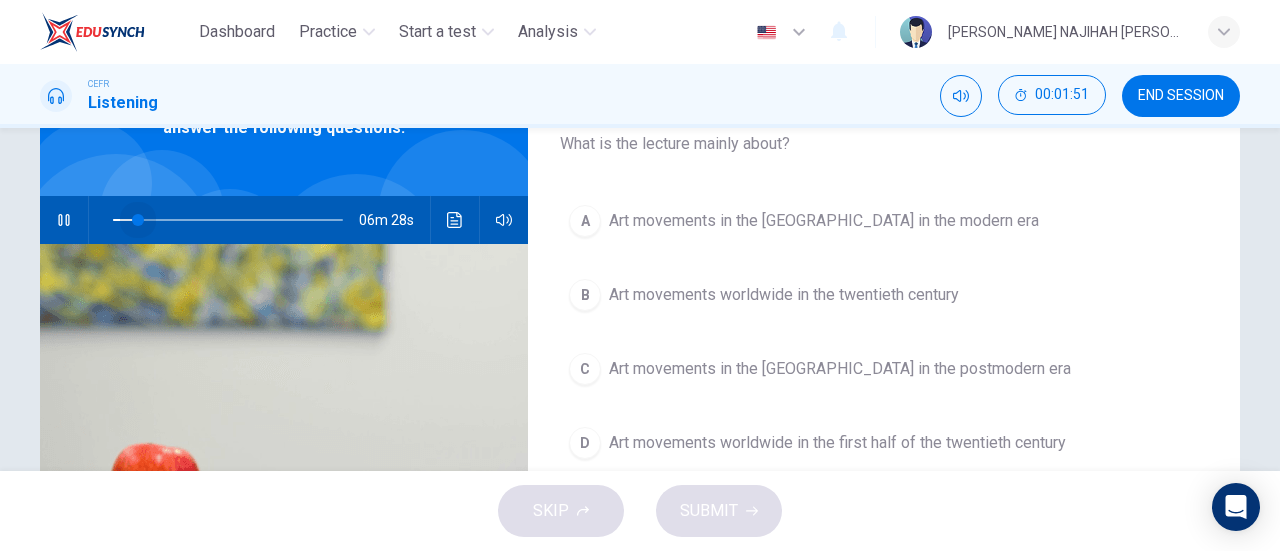 click at bounding box center [228, 220] 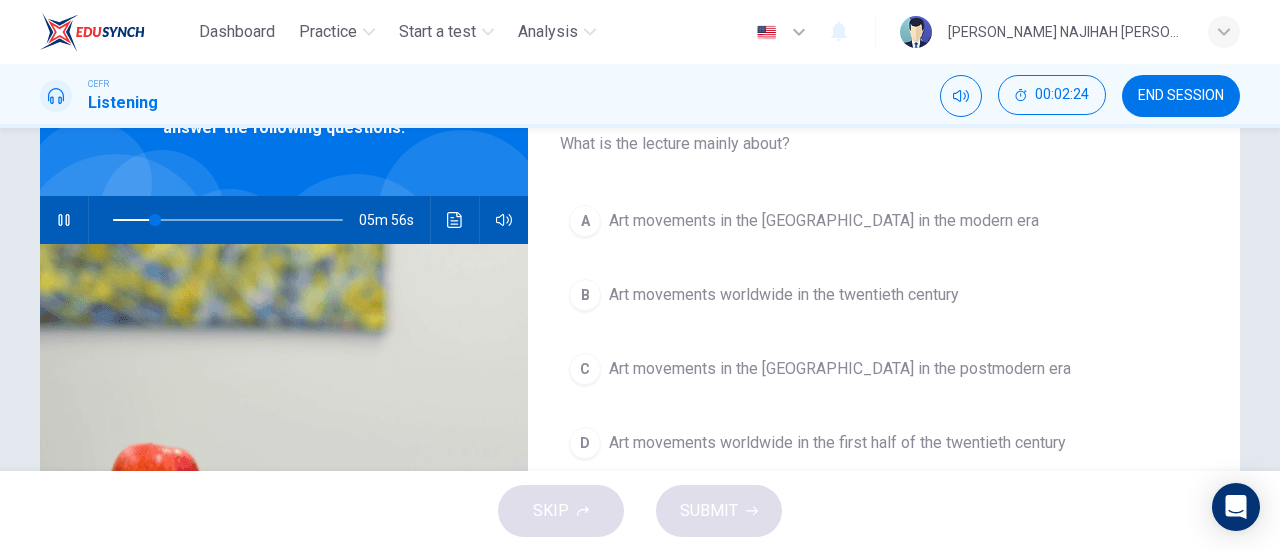 click on "Art movements in the Western World in the modern era" at bounding box center [824, 221] 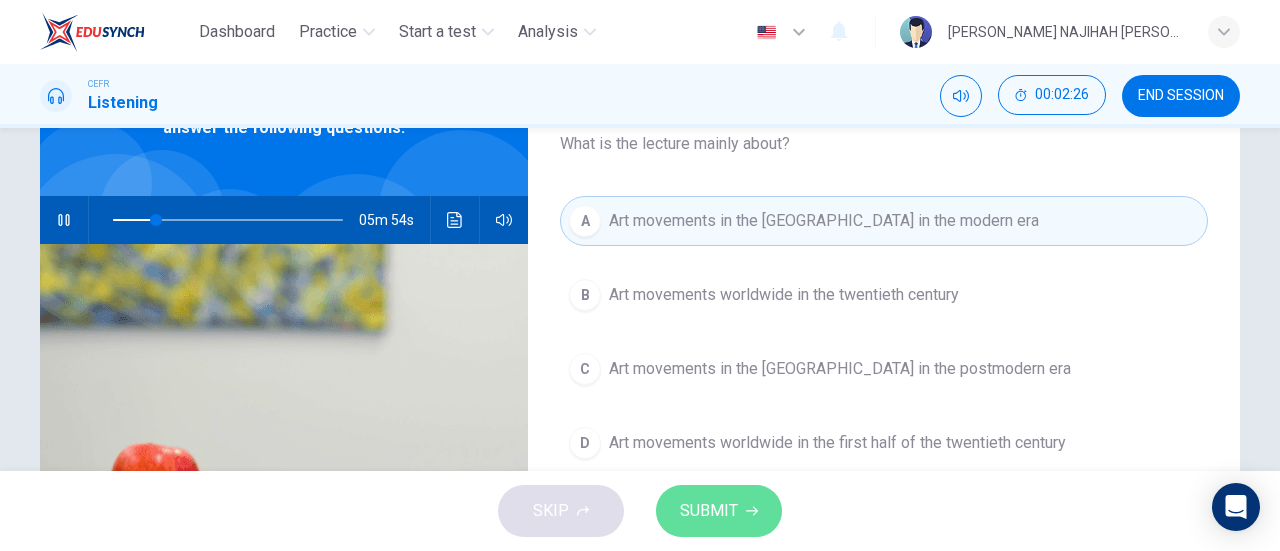 click on "SUBMIT" at bounding box center (719, 511) 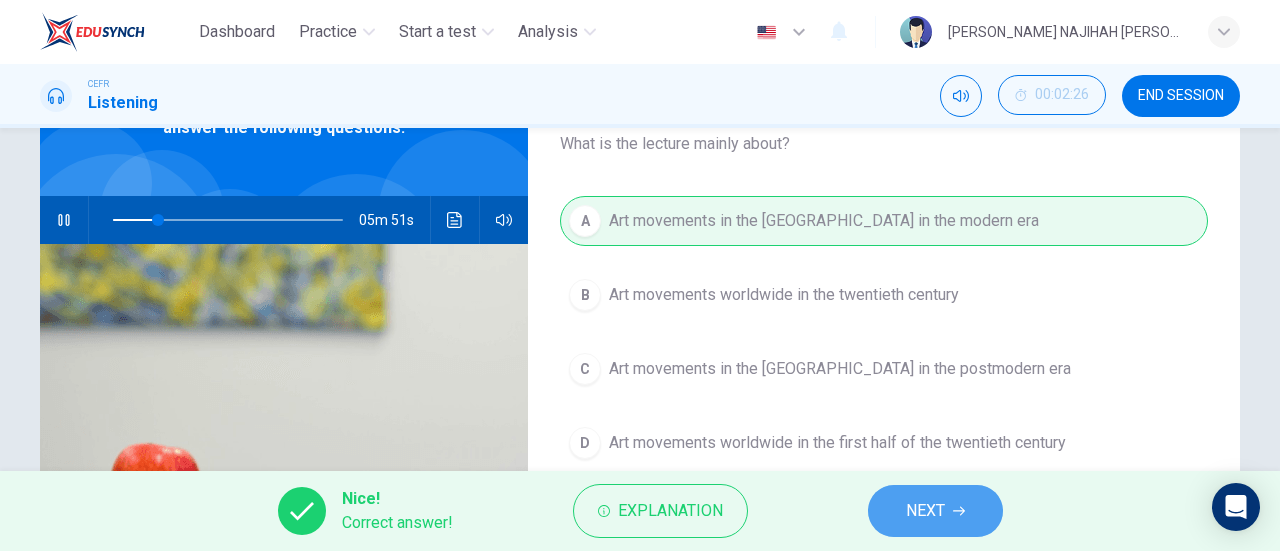 click on "NEXT" at bounding box center (925, 511) 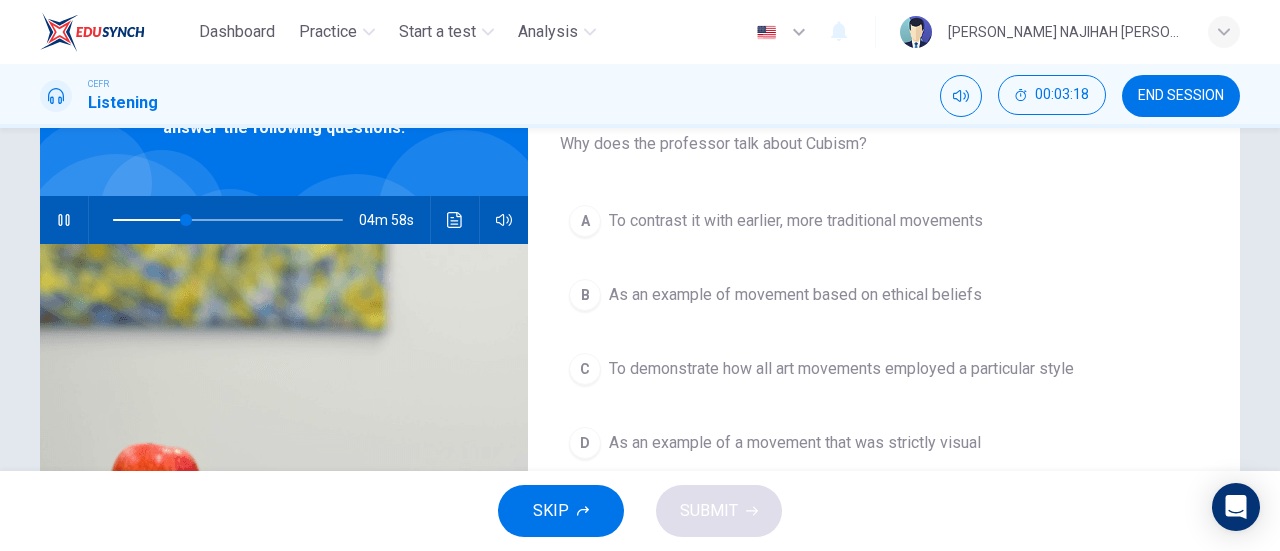 scroll, scrollTop: 128, scrollLeft: 0, axis: vertical 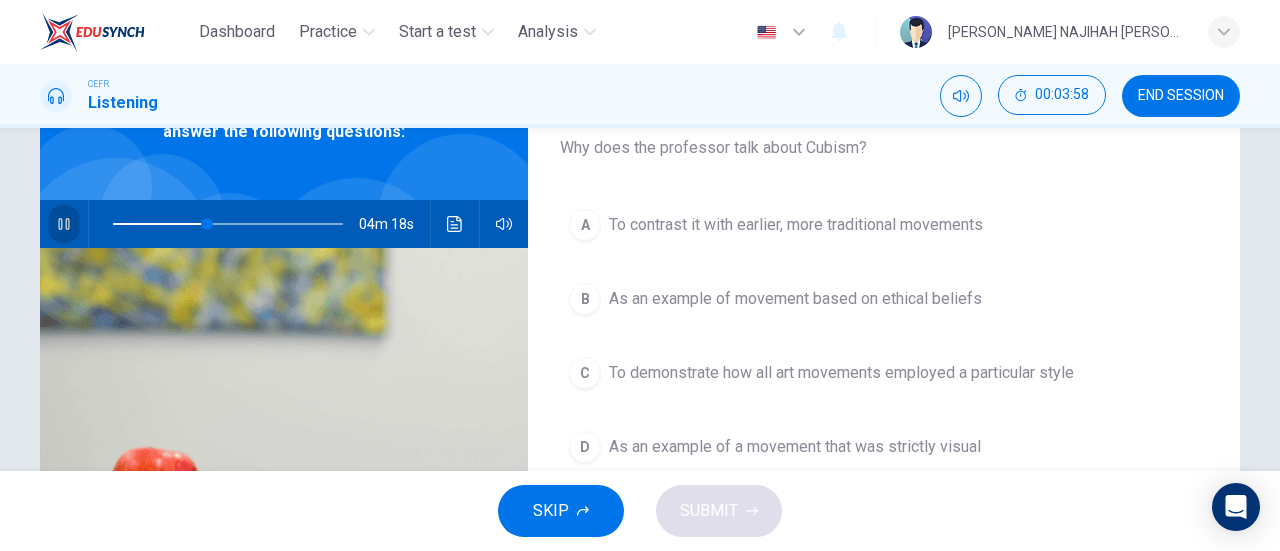 click 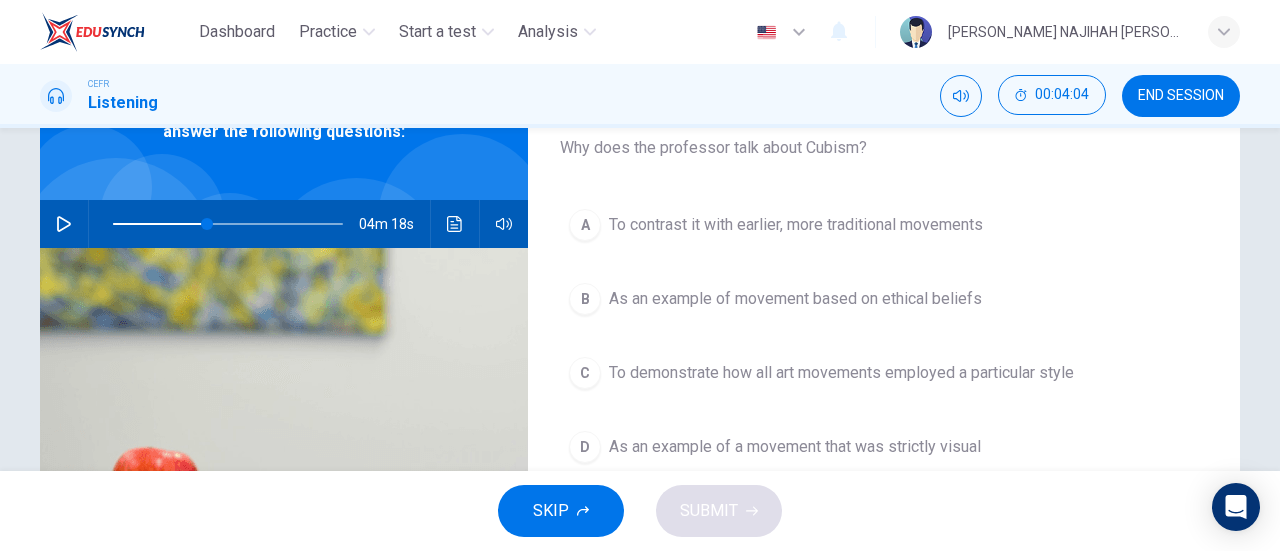 click on "C To demonstrate how all art movements employed a particular style" at bounding box center [884, 373] 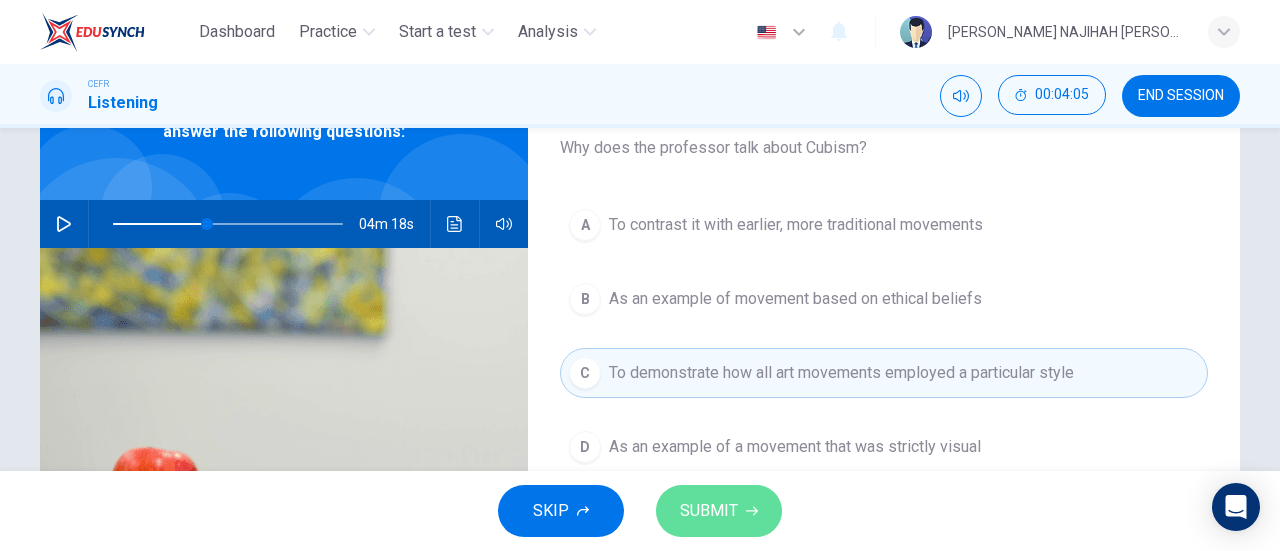 click on "SUBMIT" at bounding box center [719, 511] 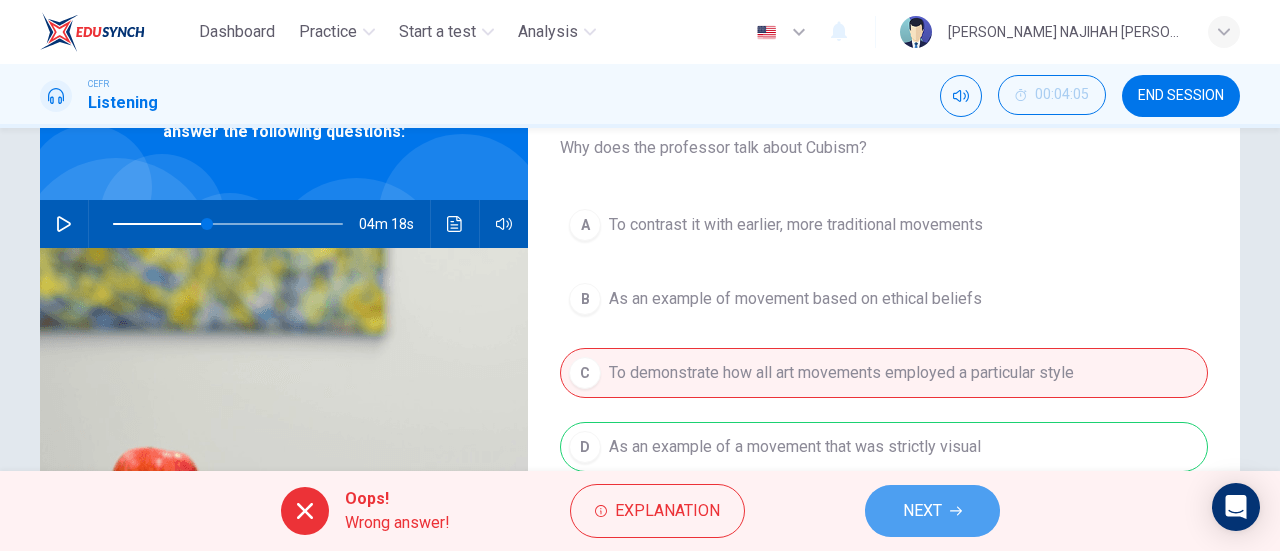 click on "NEXT" at bounding box center [932, 511] 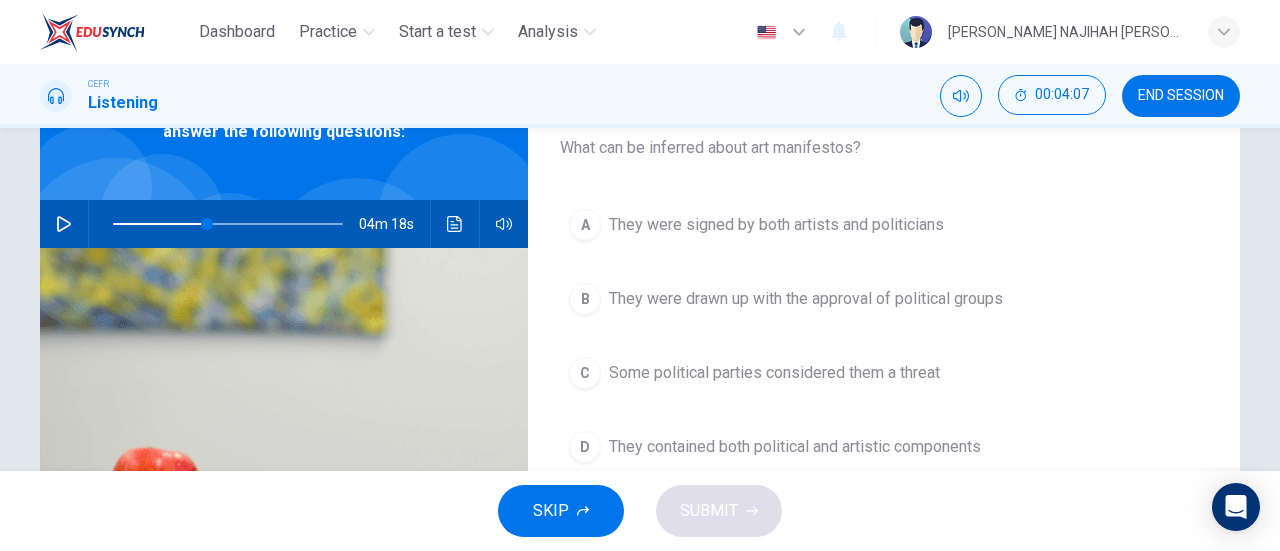 click 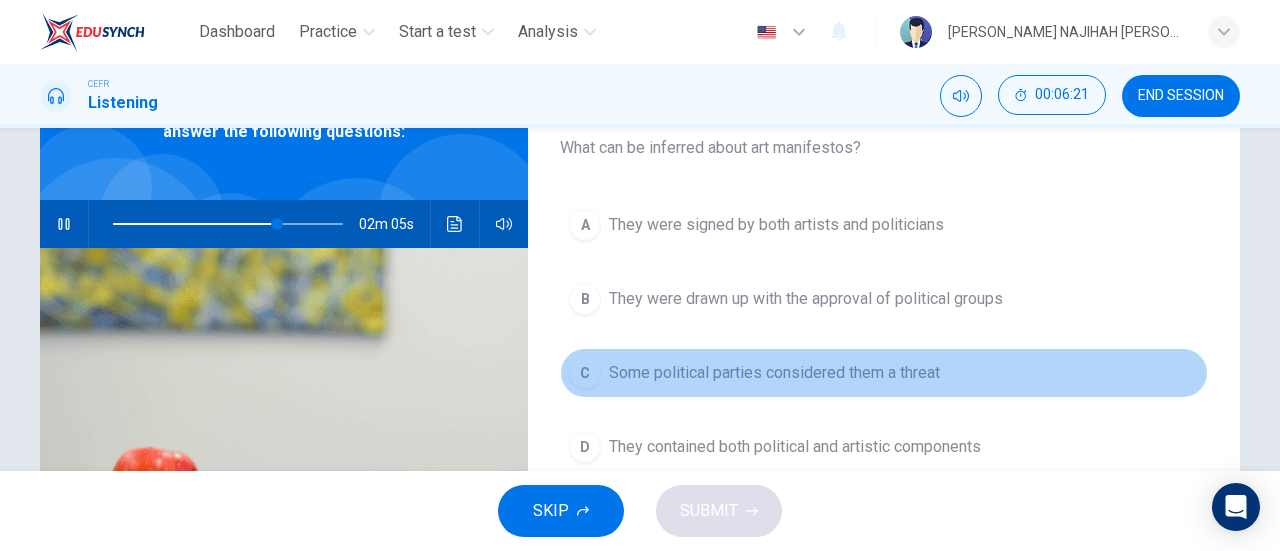 click on "Some political parties considered them a threat" at bounding box center (774, 373) 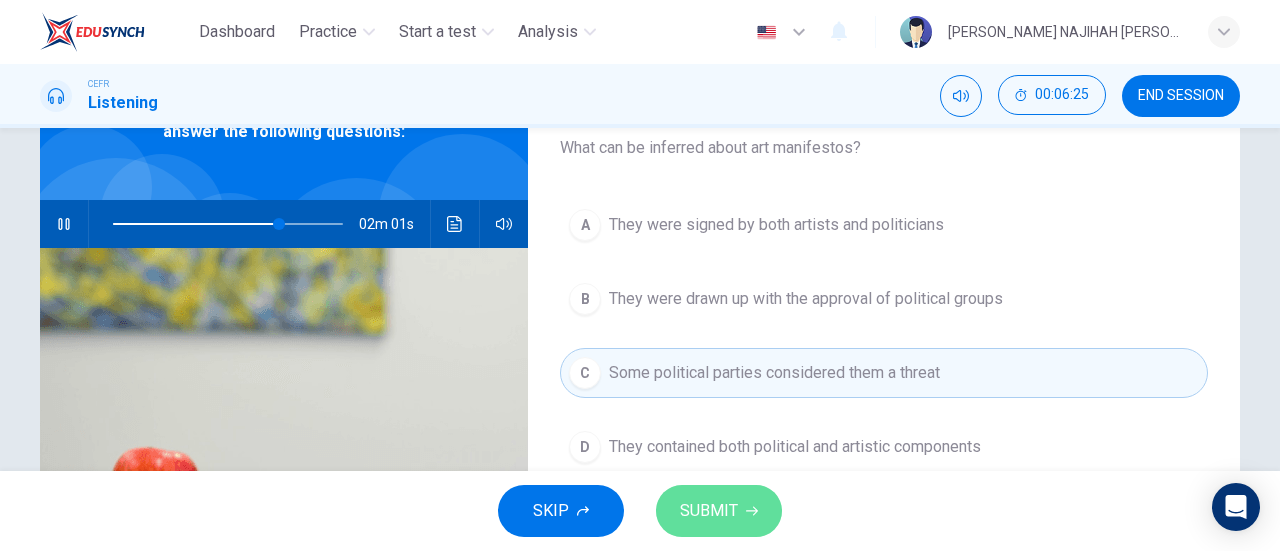 click on "SUBMIT" at bounding box center [719, 511] 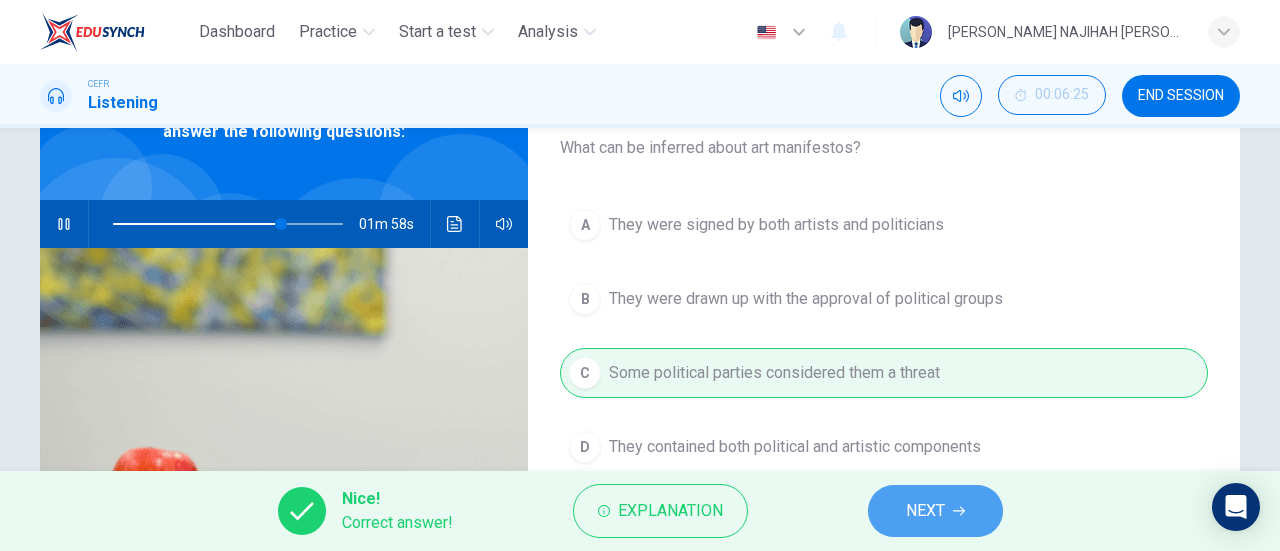 click on "NEXT" at bounding box center [935, 511] 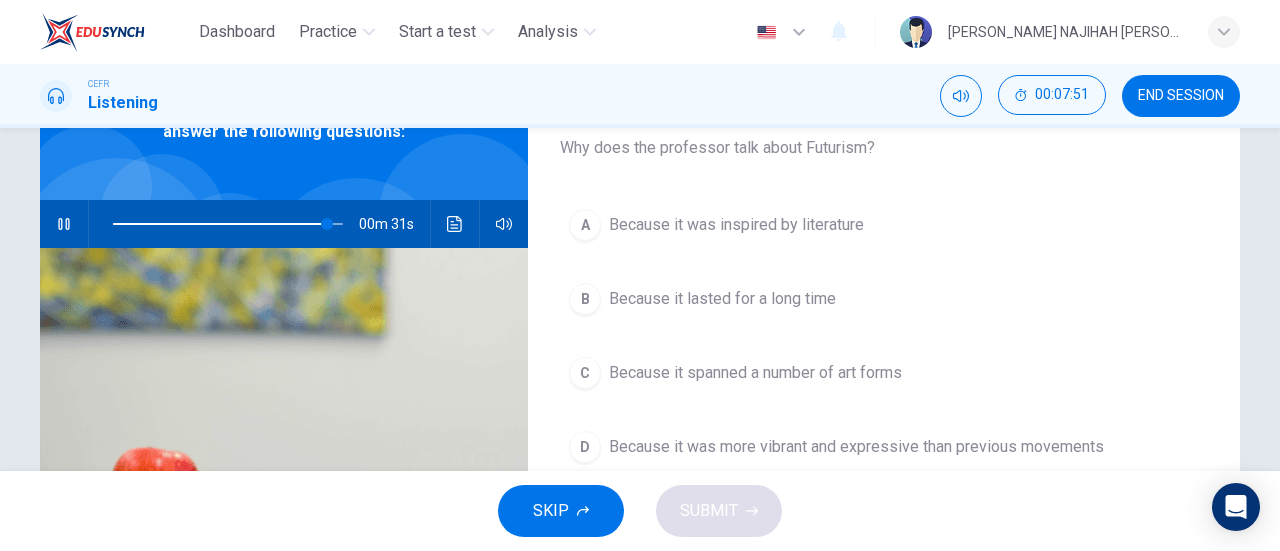 click on "Because it was more vibrant and expressive than previous movements" at bounding box center (856, 447) 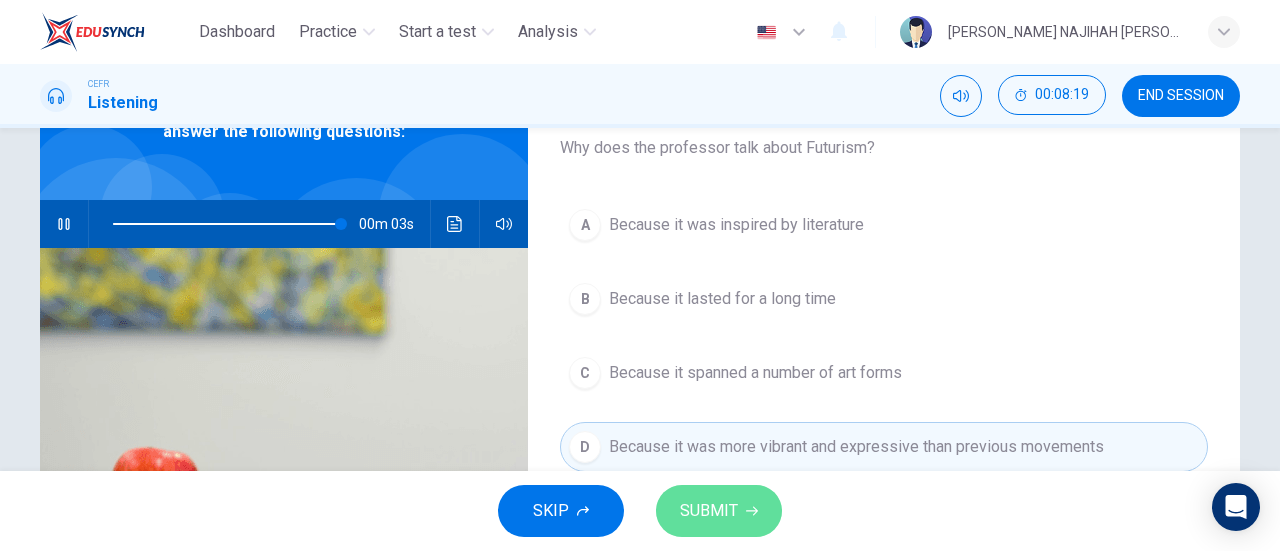 click 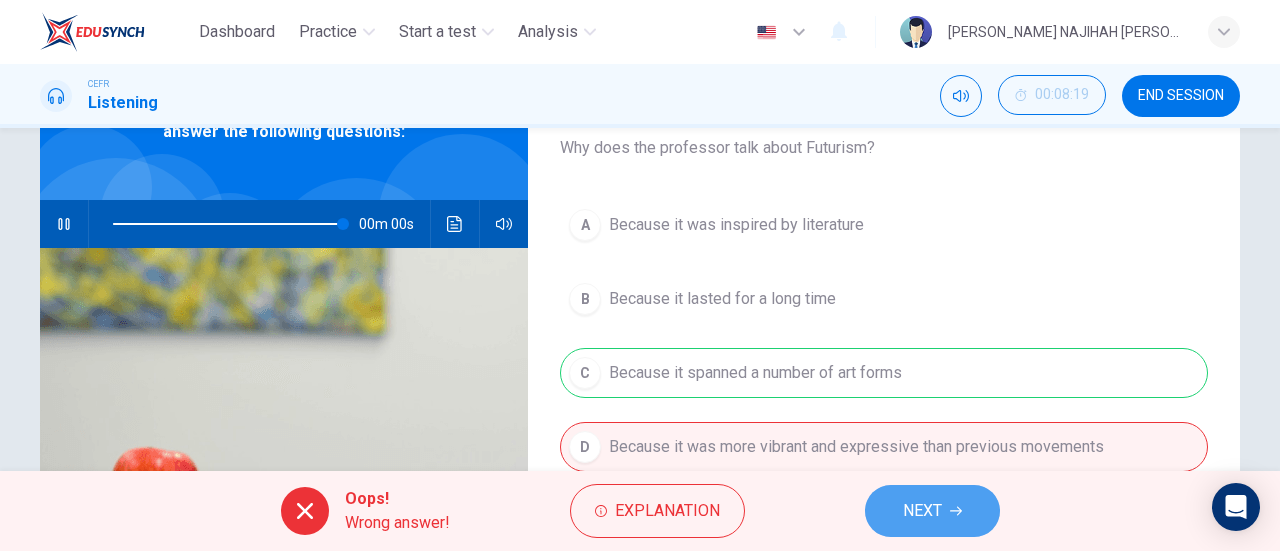 type on "0" 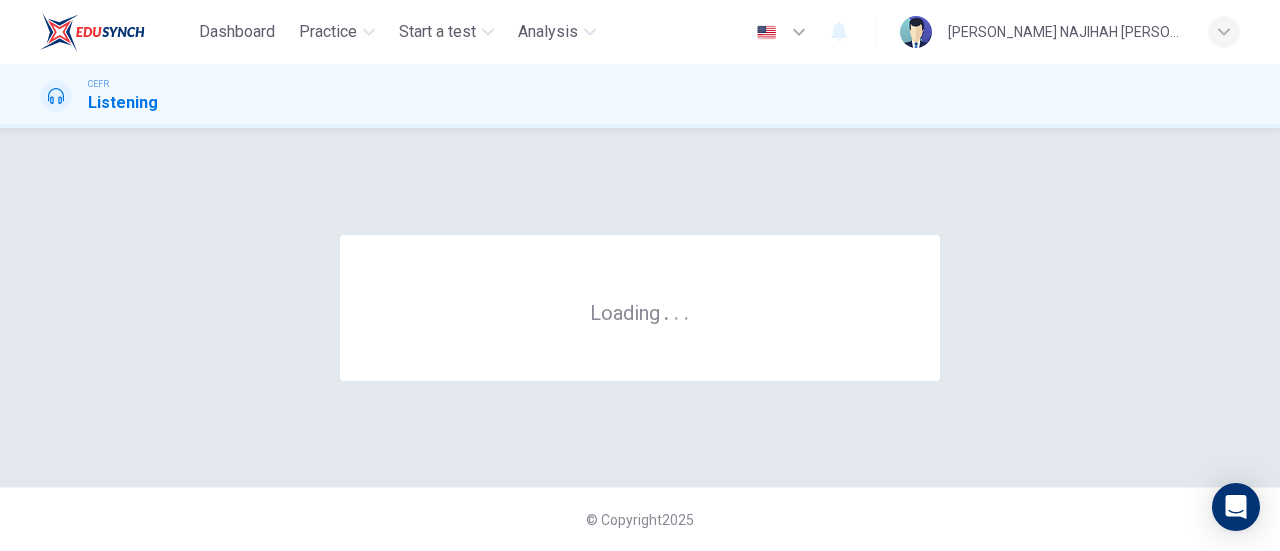 scroll, scrollTop: 0, scrollLeft: 0, axis: both 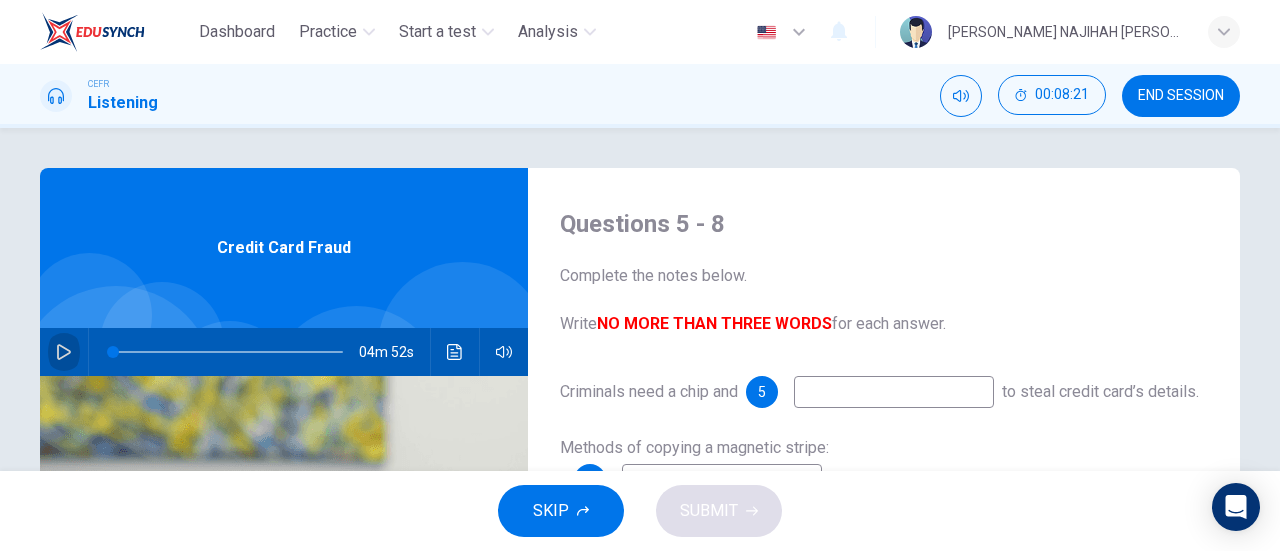 click 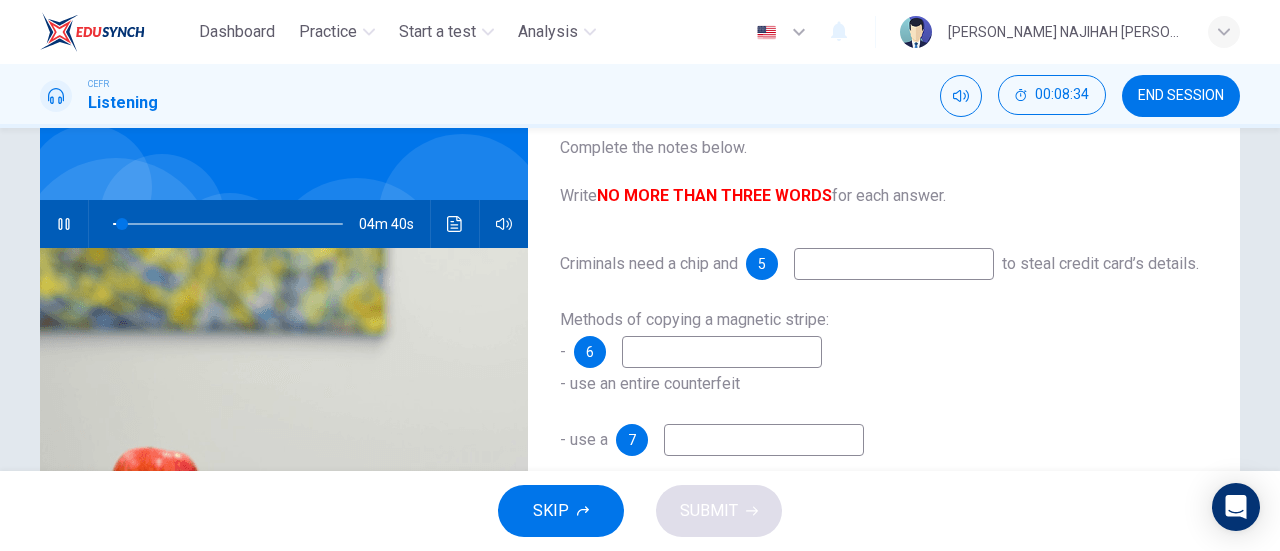 scroll, scrollTop: 120, scrollLeft: 0, axis: vertical 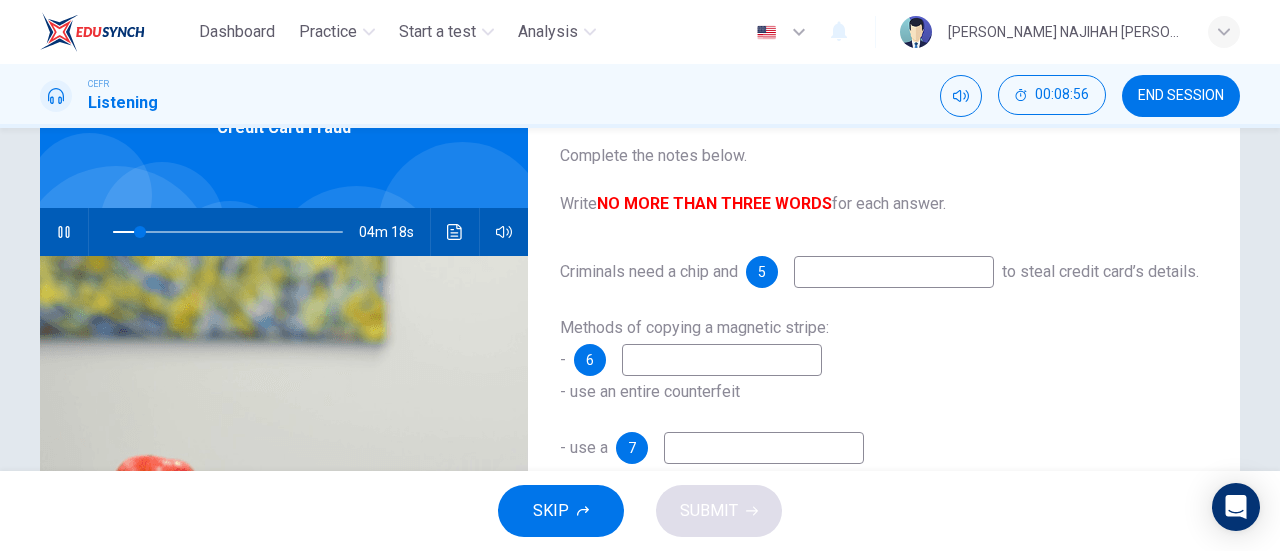 click on "Criminals need a chip and  5  to steal credit card’s details." at bounding box center [884, 272] 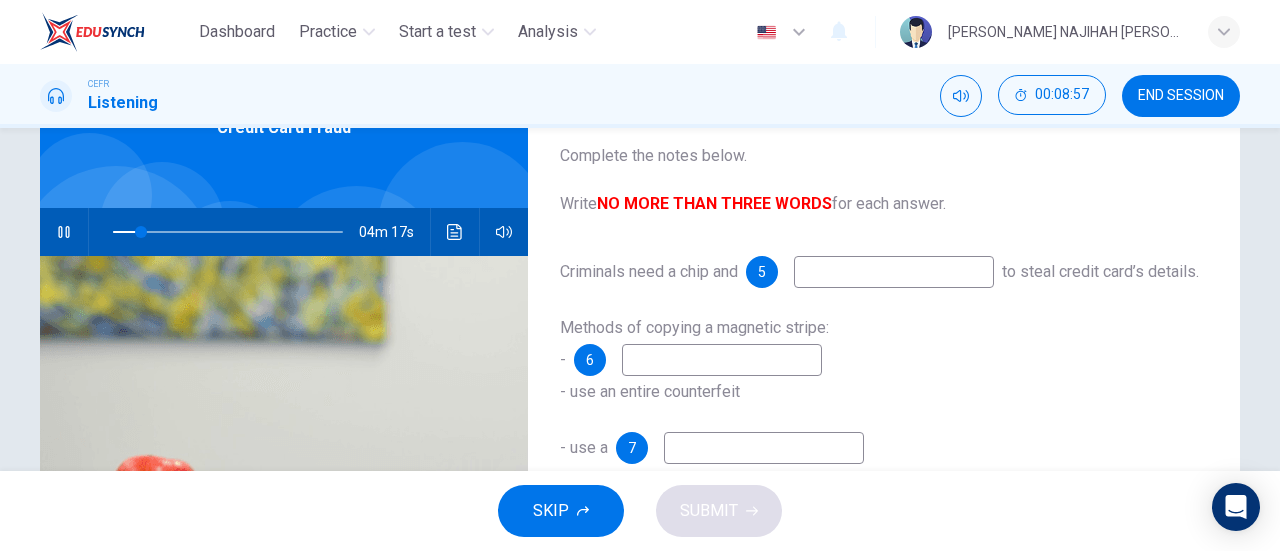 click at bounding box center [894, 272] 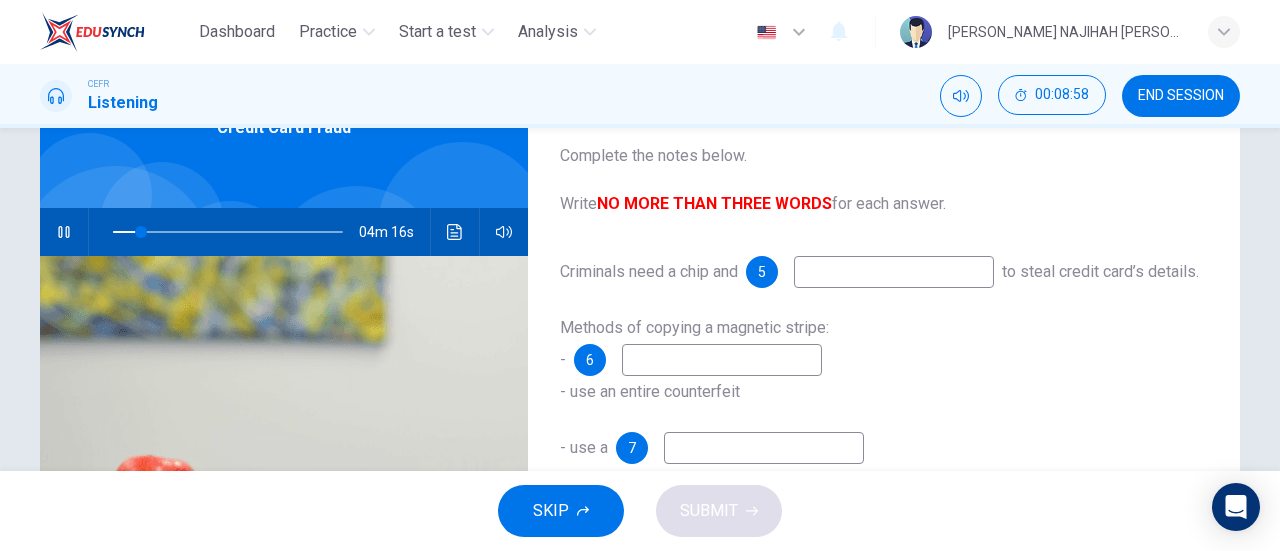 type on "13" 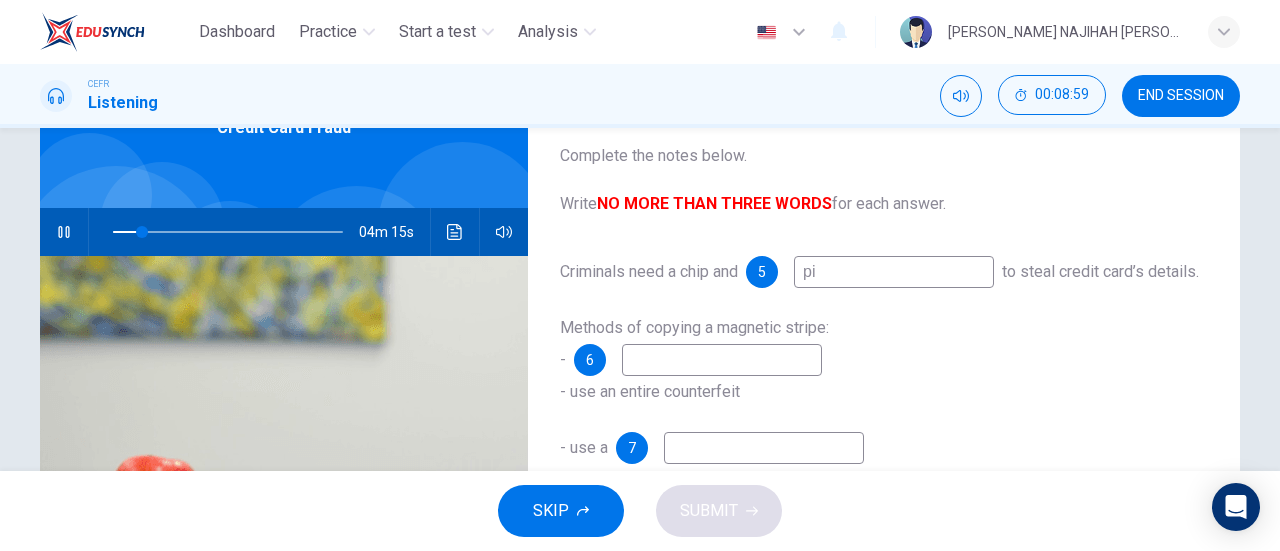 type on "pin" 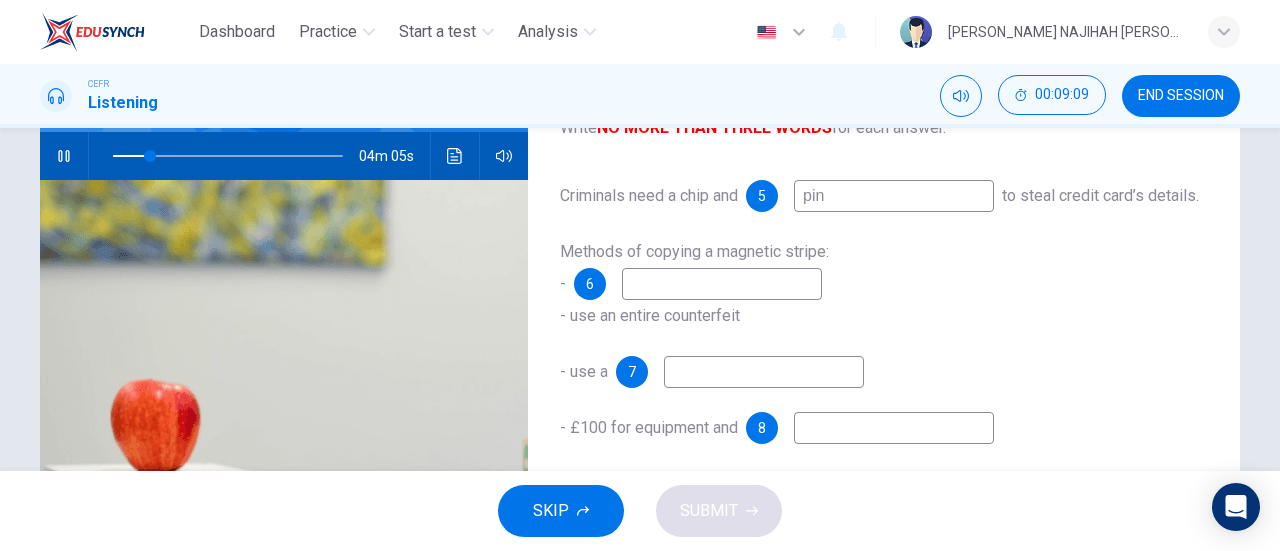 scroll, scrollTop: 216, scrollLeft: 0, axis: vertical 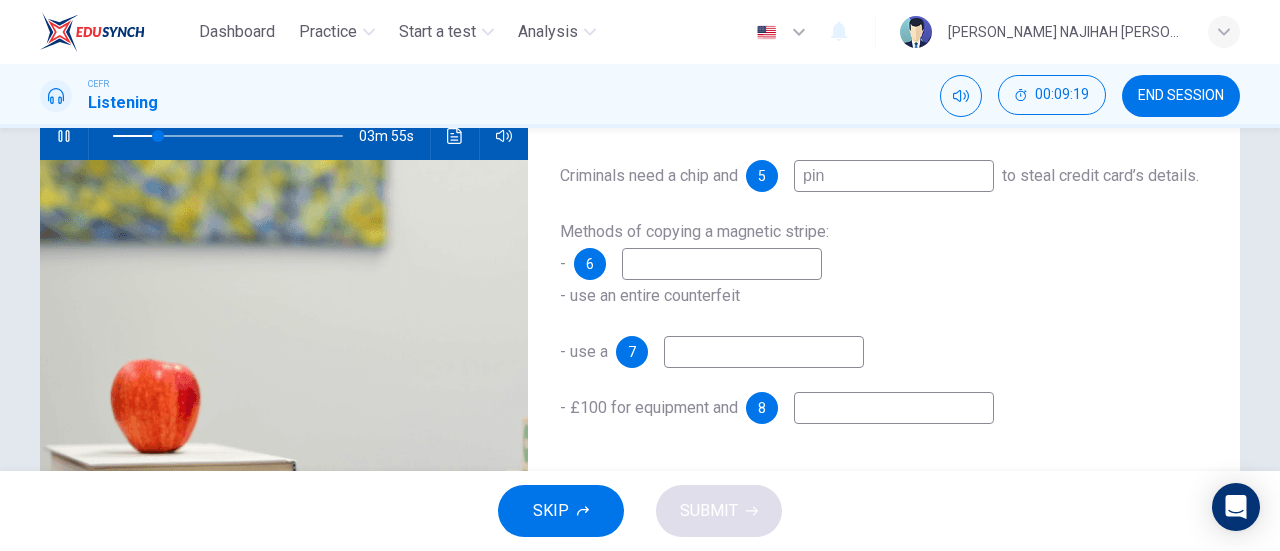type on "20" 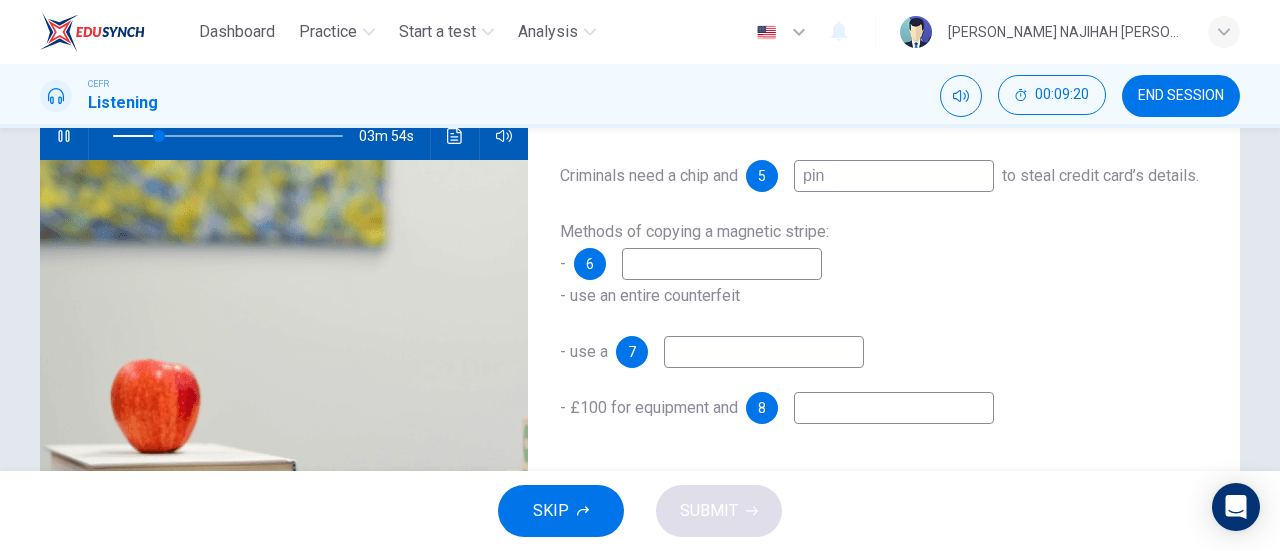 type on "pin" 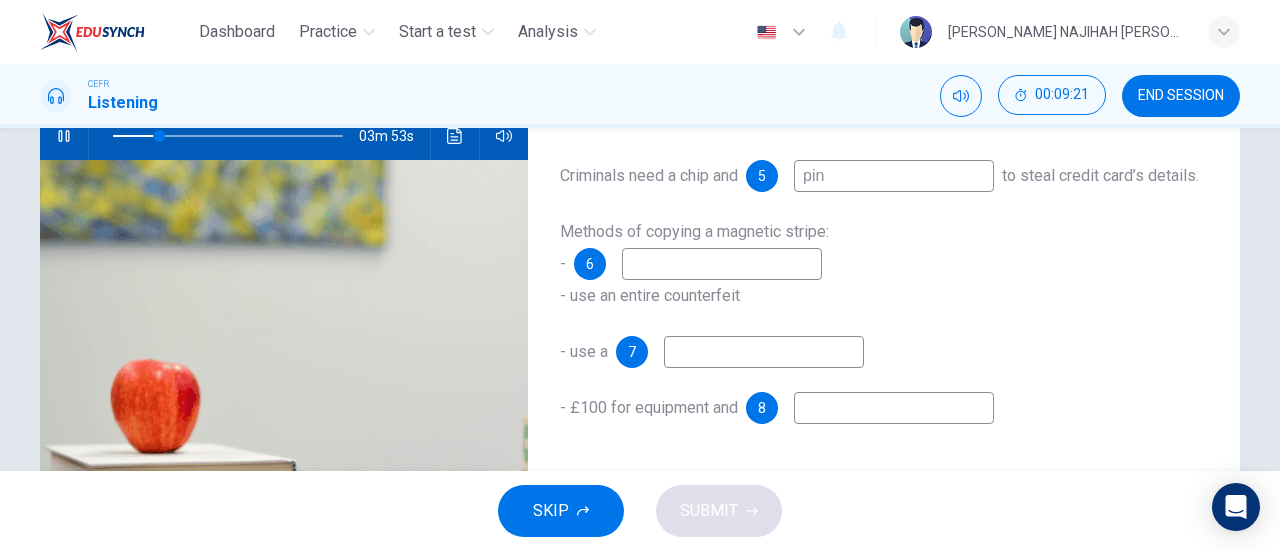 click at bounding box center (722, 264) 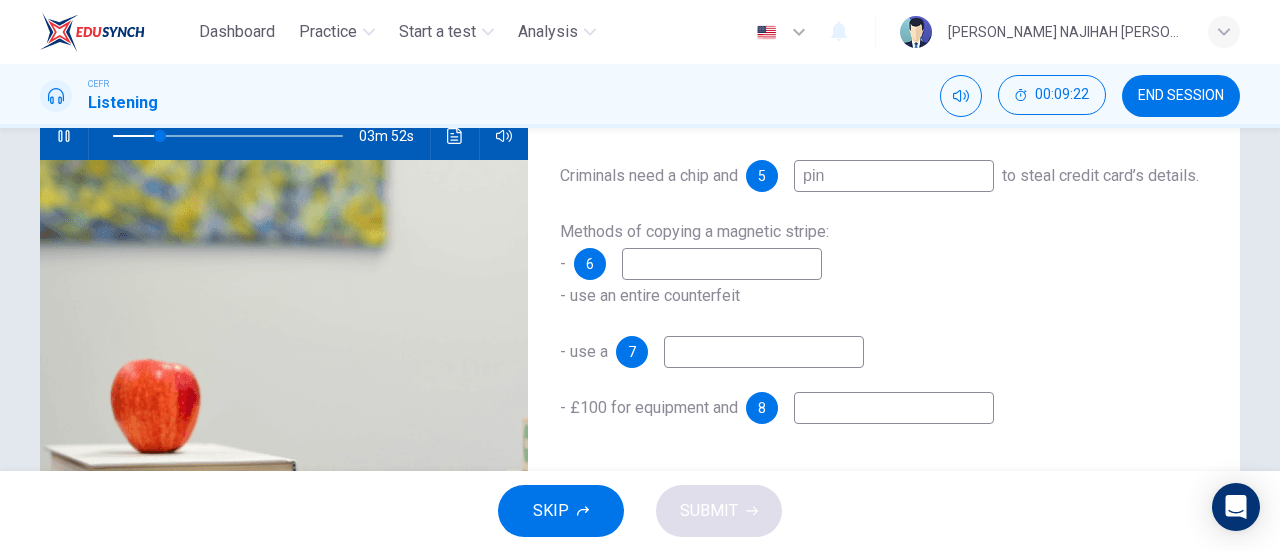 type on "21" 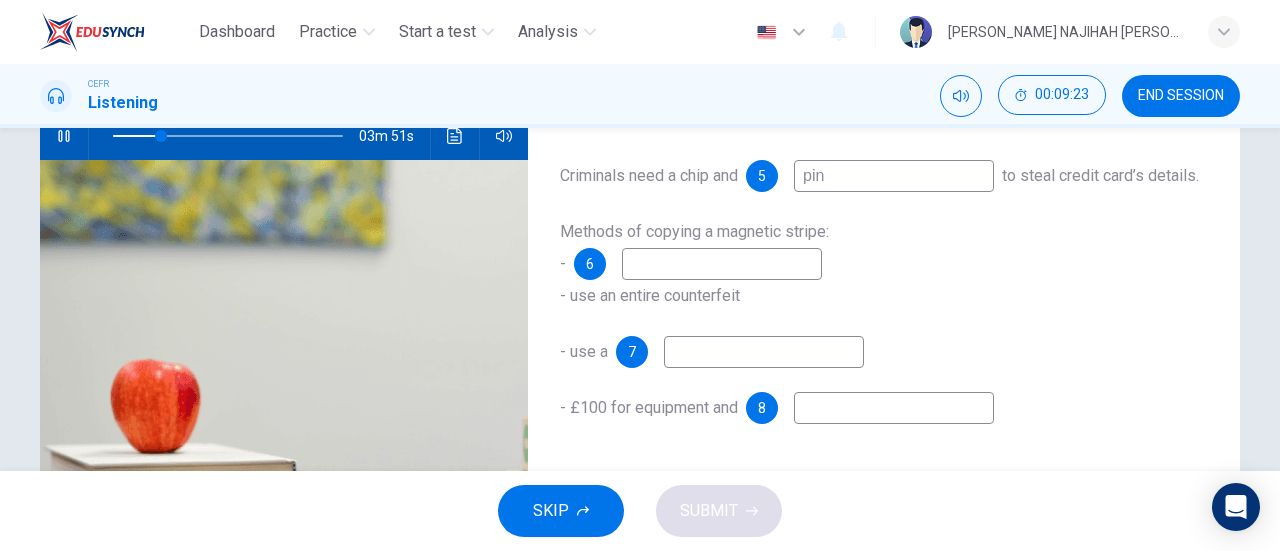 type on "m" 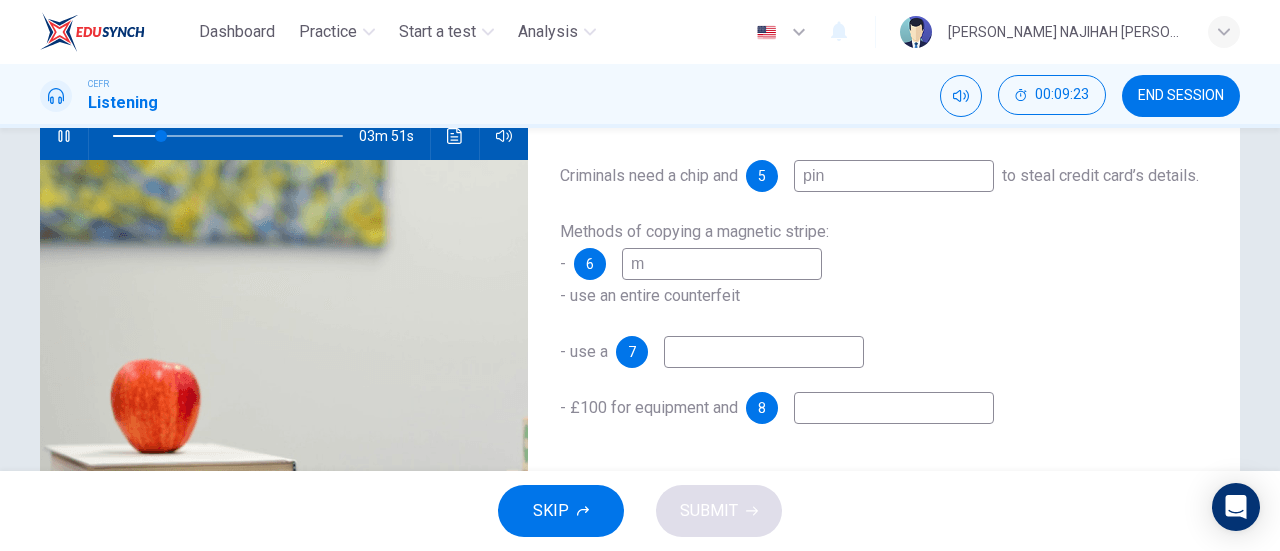 type on "21" 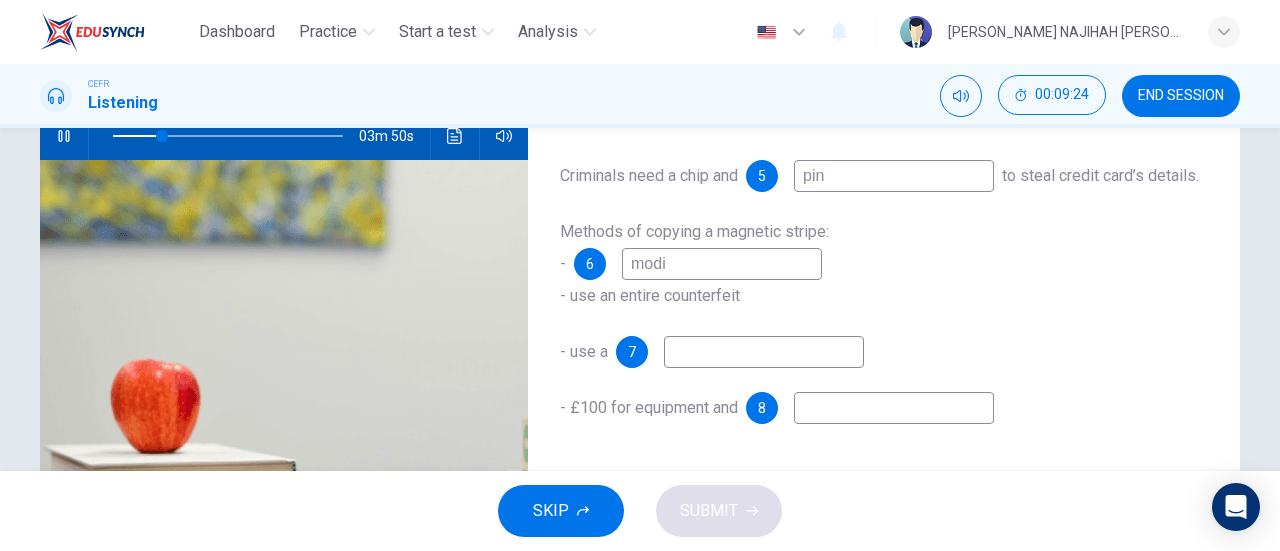 type on "modif" 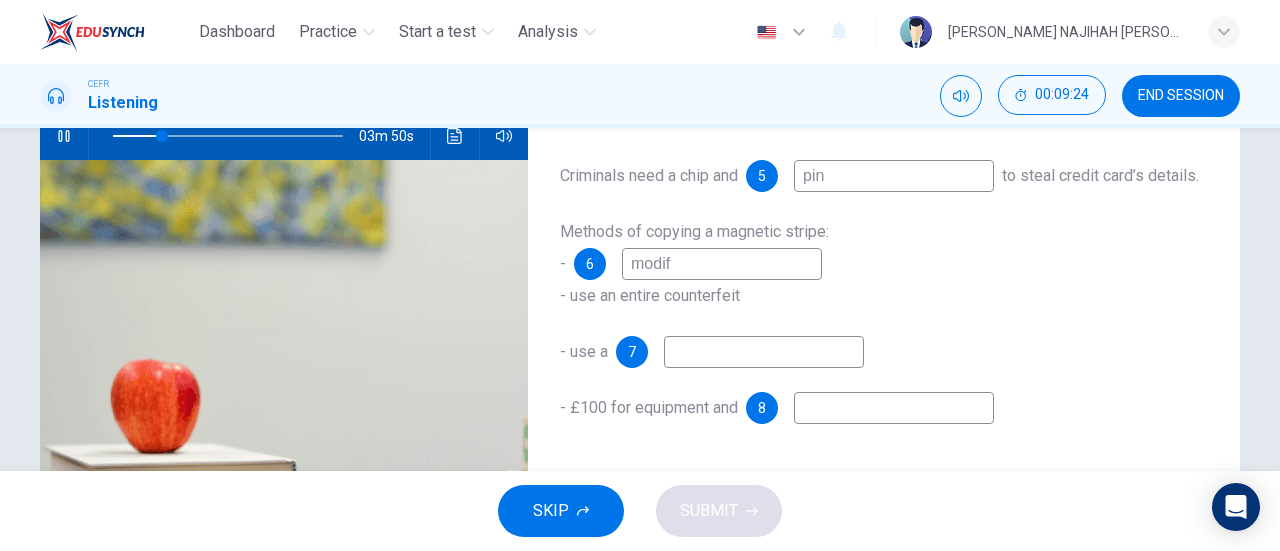 type on "22" 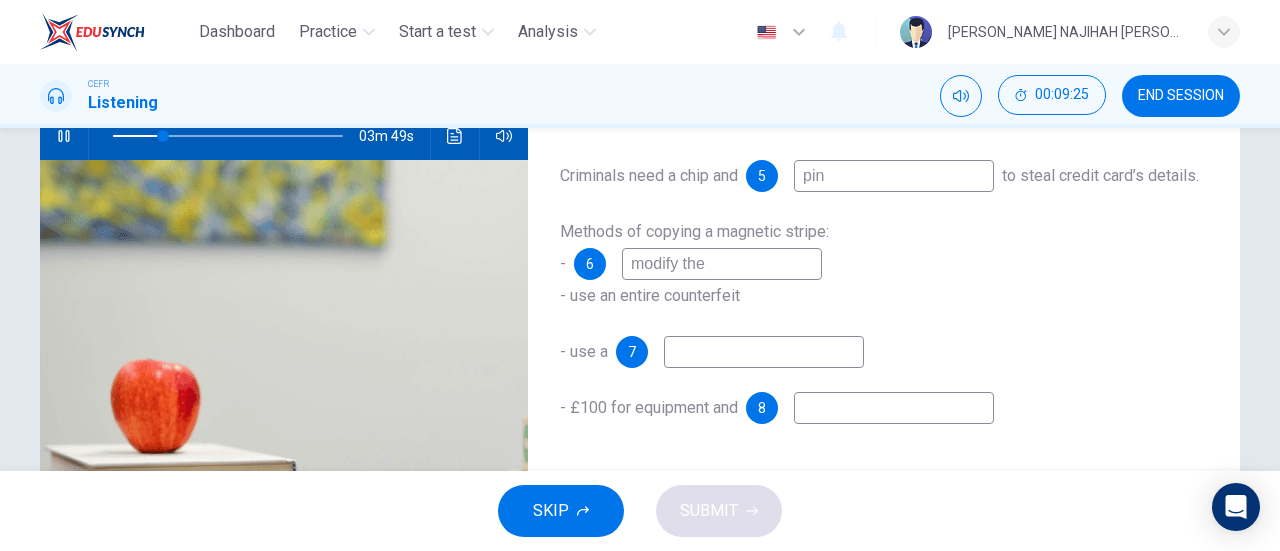 type on "modify the" 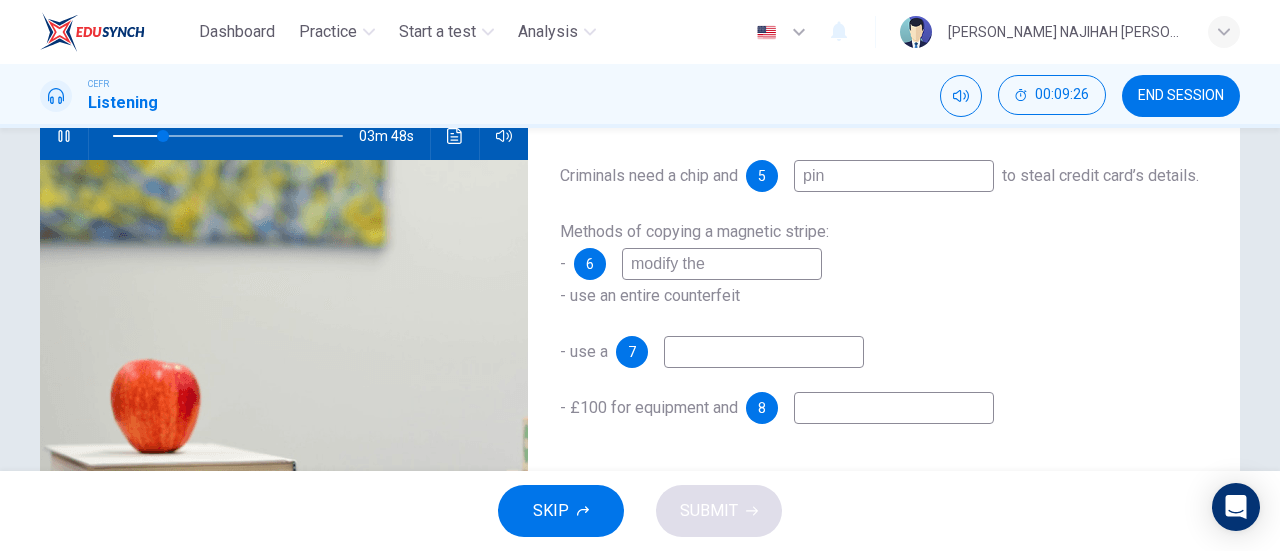 type on "22" 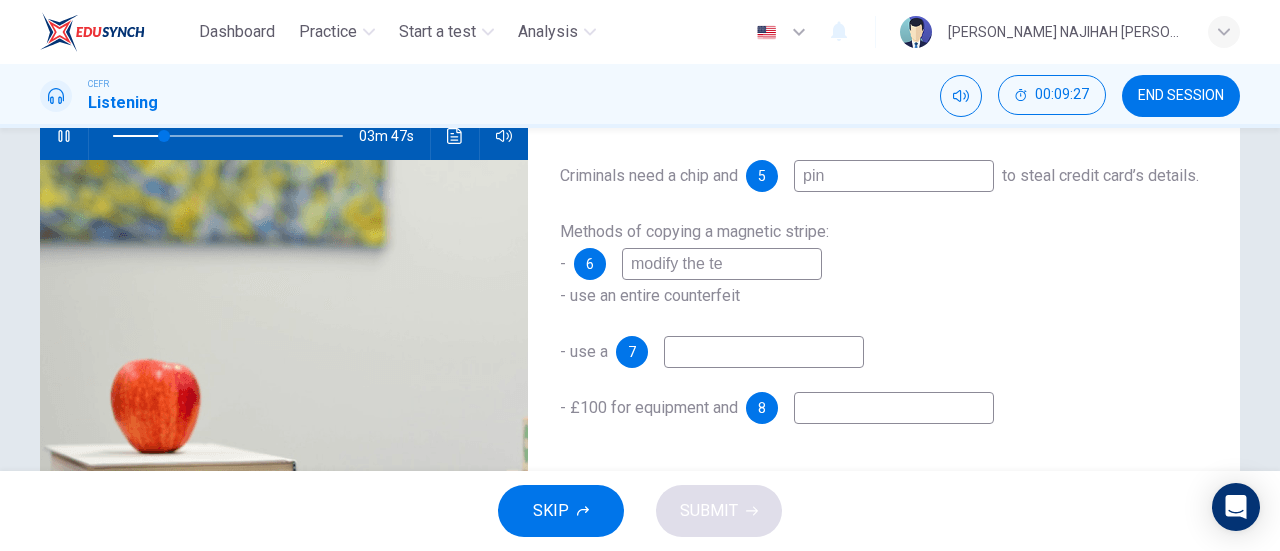 type on "modify the ter" 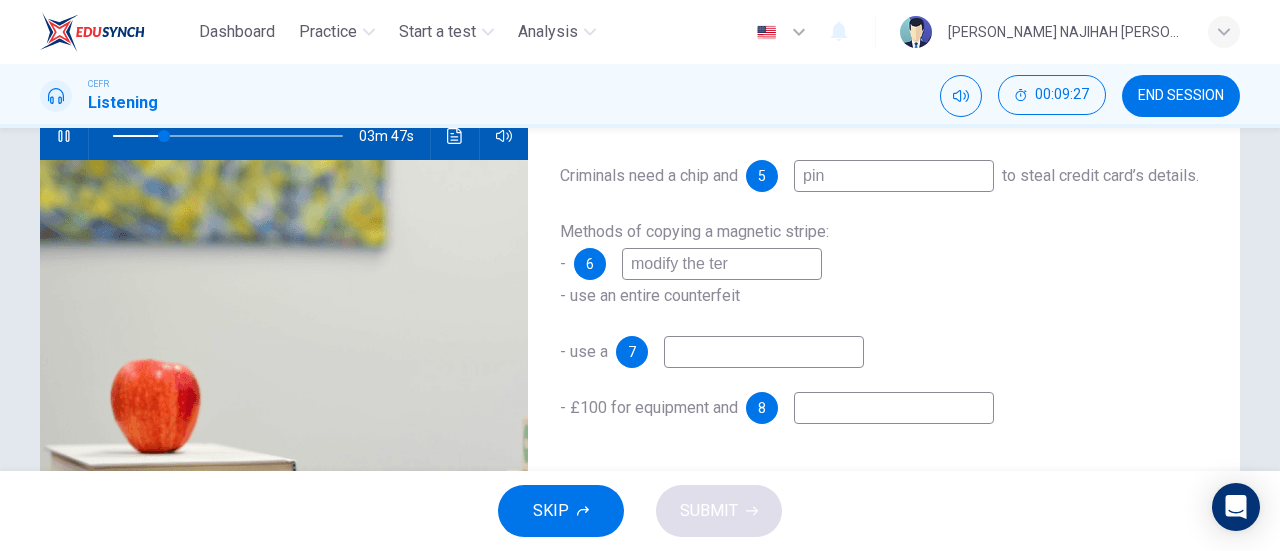 type on "23" 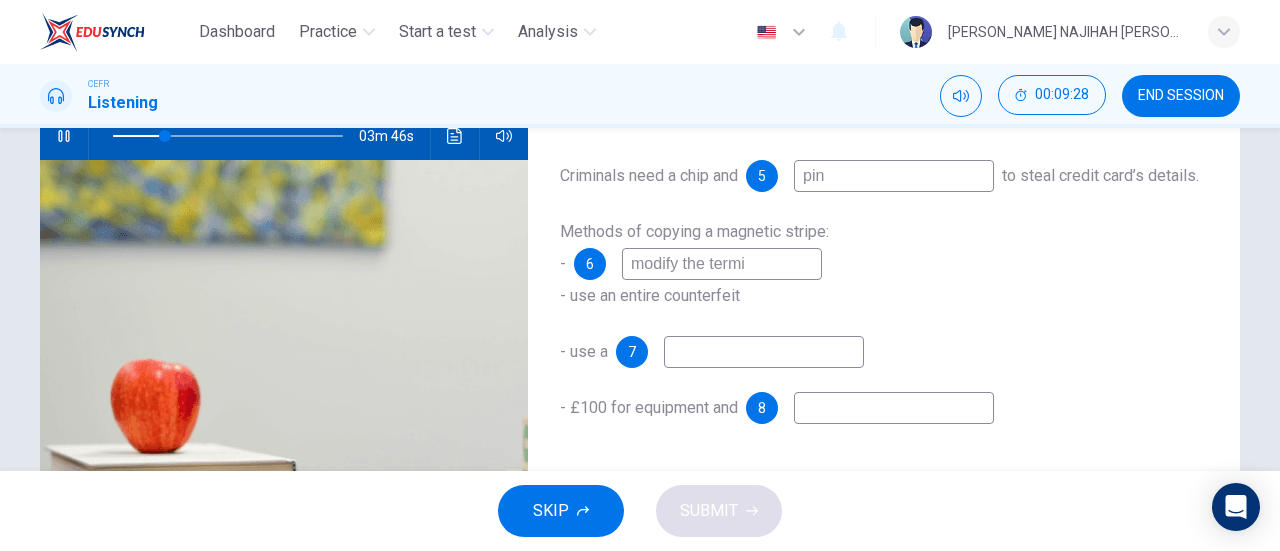 type on "modify the termin" 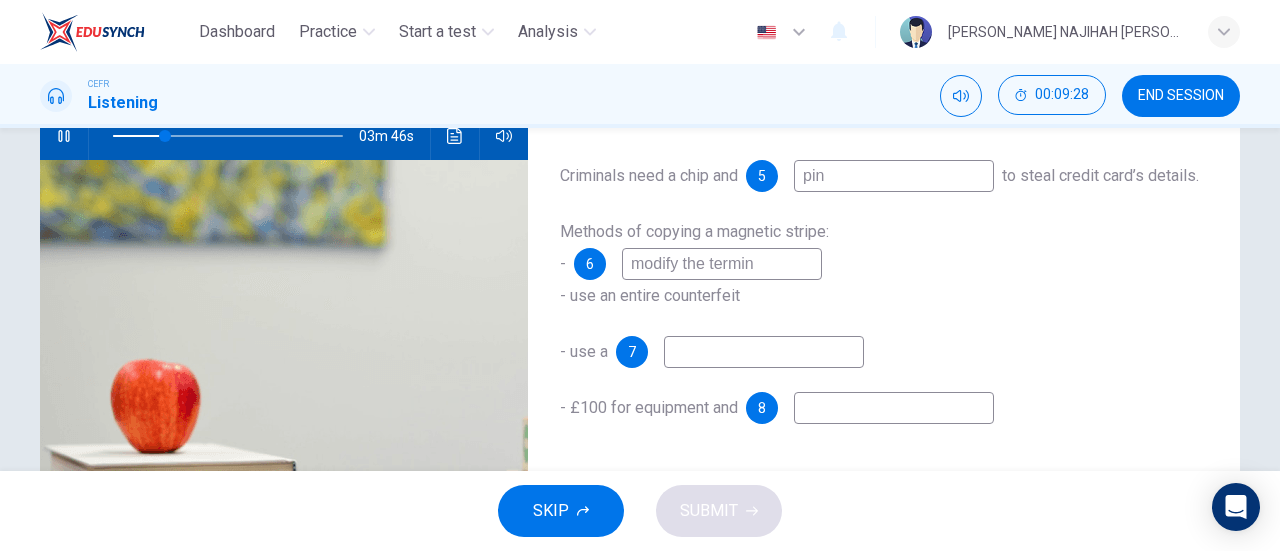 type on "23" 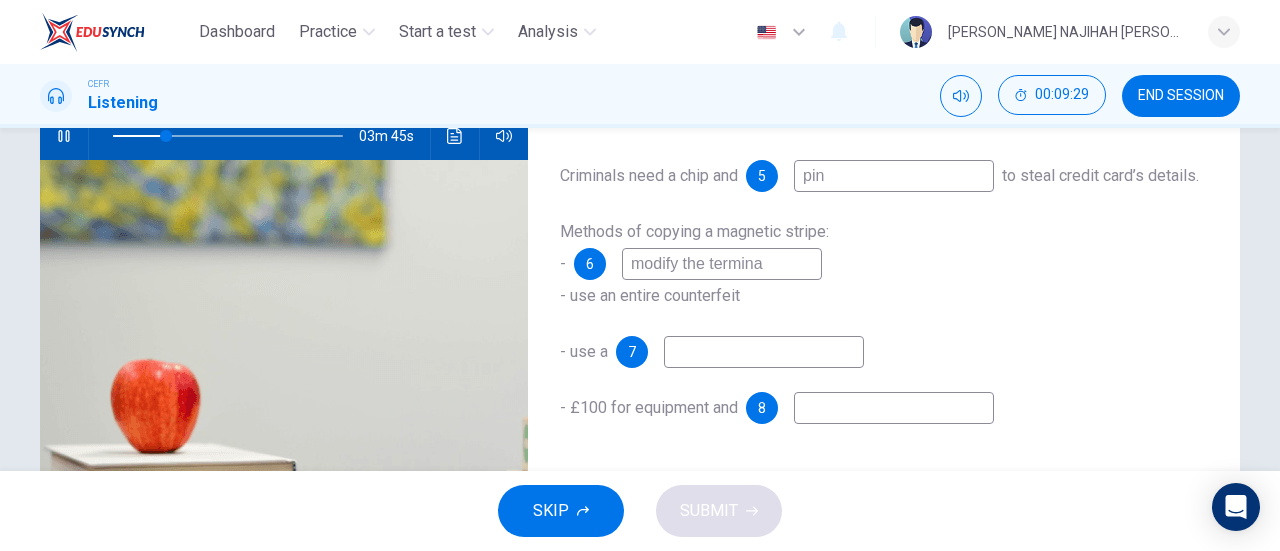 type on "modify the terminal" 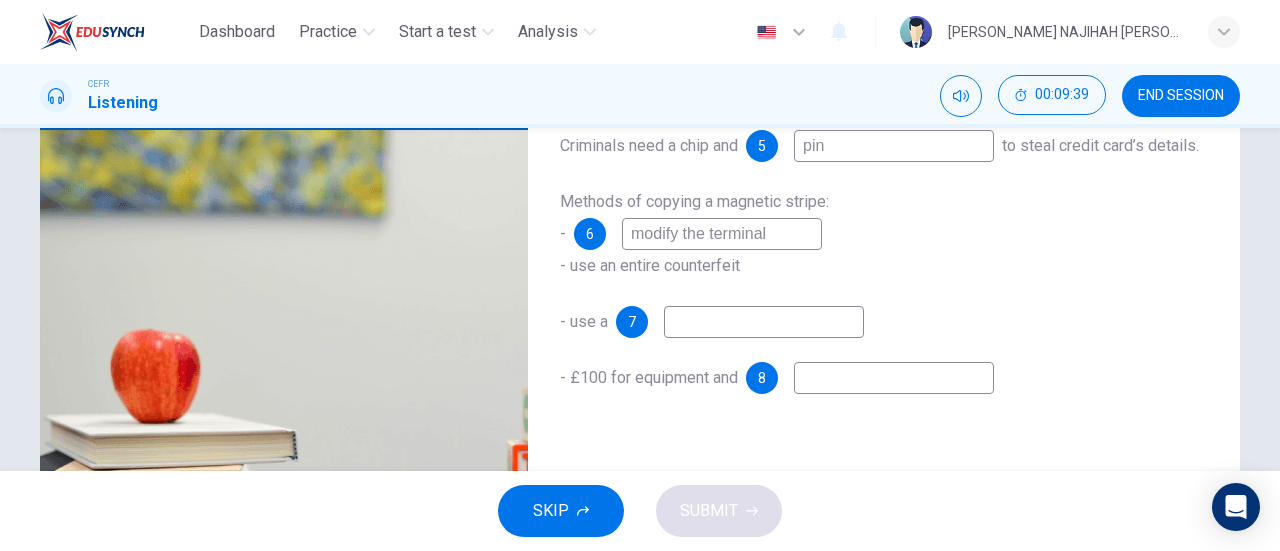 scroll, scrollTop: 260, scrollLeft: 0, axis: vertical 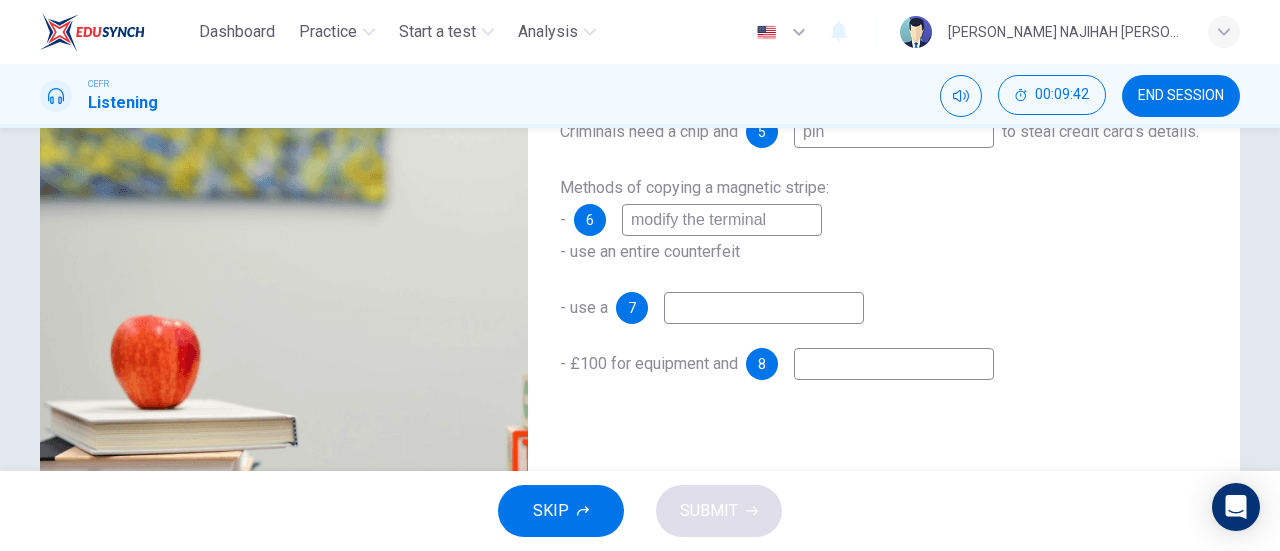 type on "28" 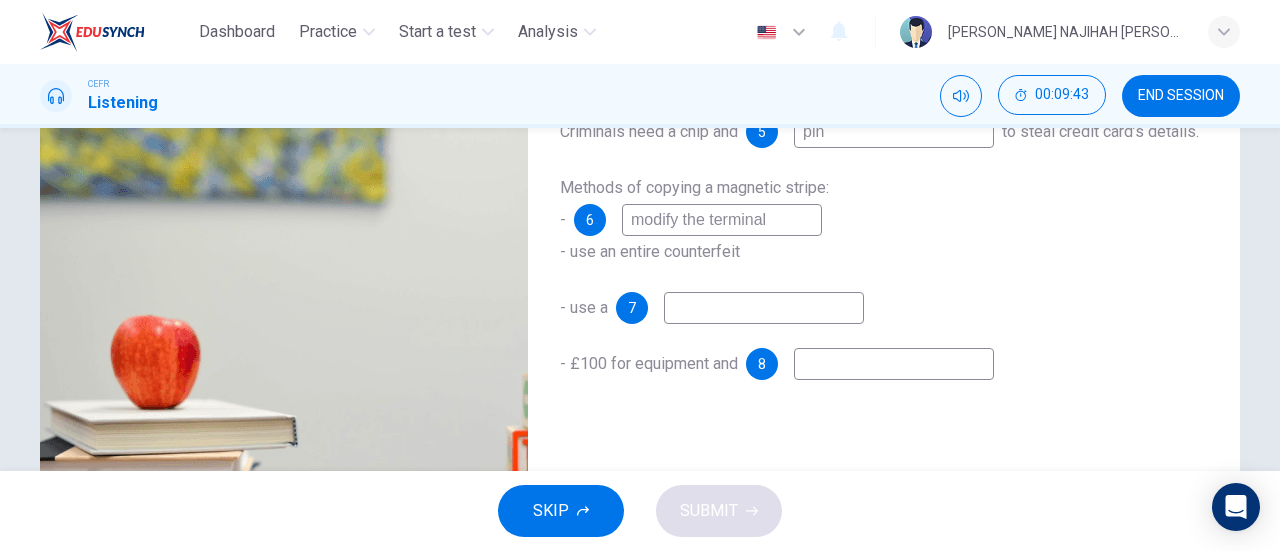 type on "modify the terminal" 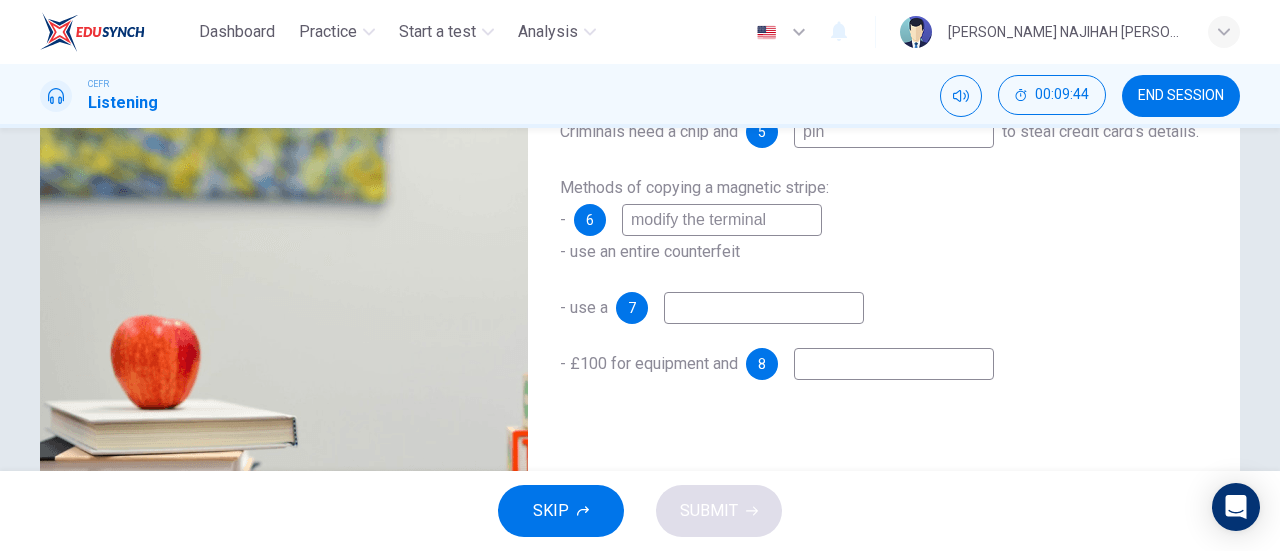 click at bounding box center [764, 308] 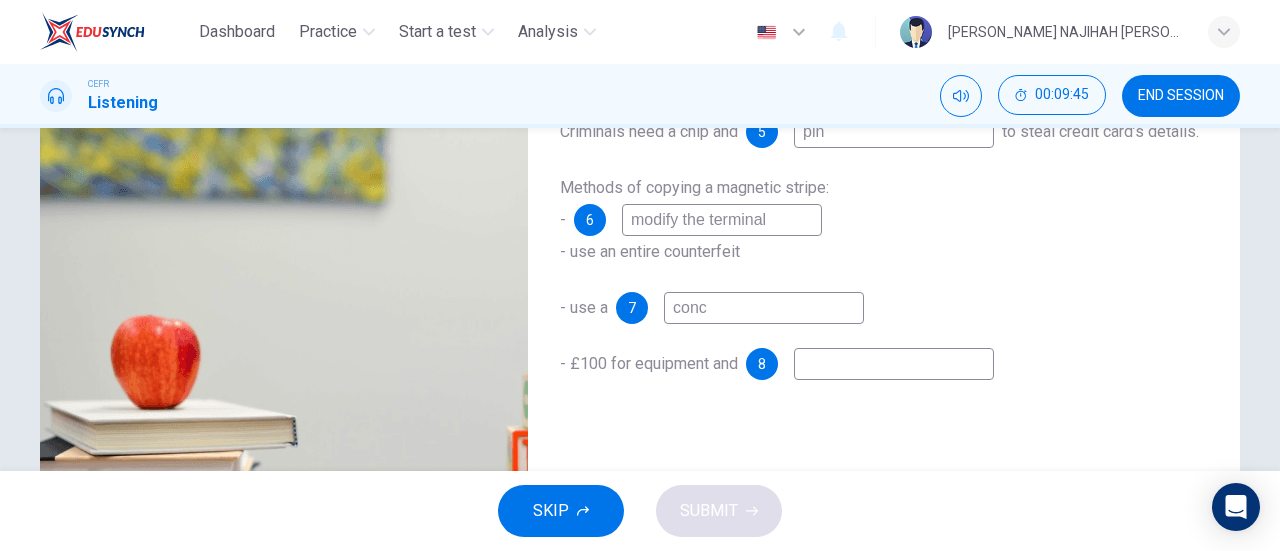 type on "conce" 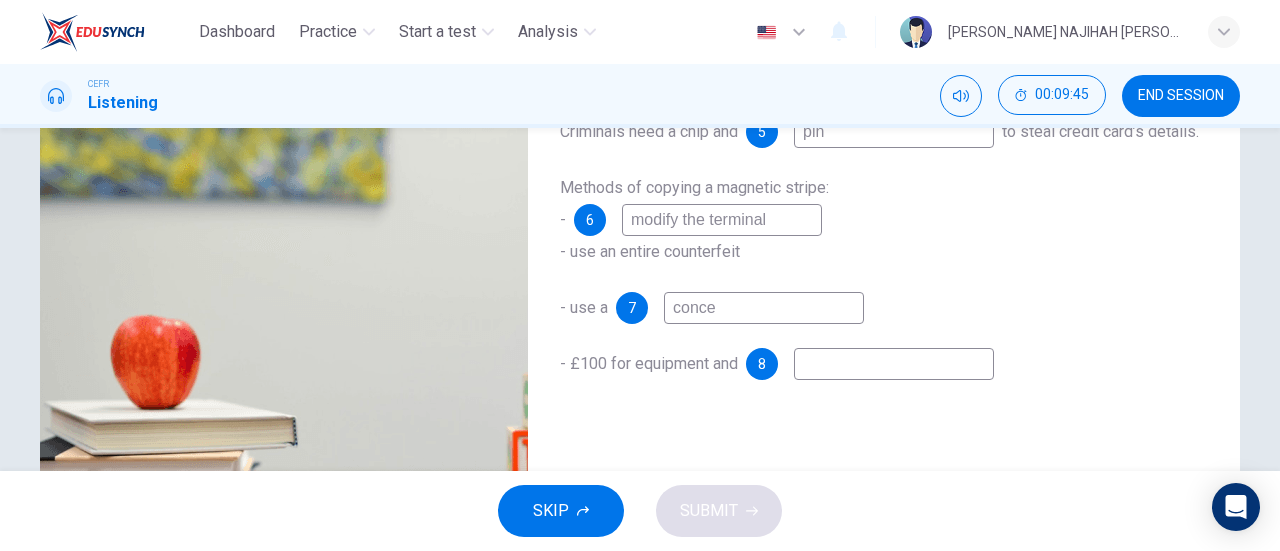 type on "29" 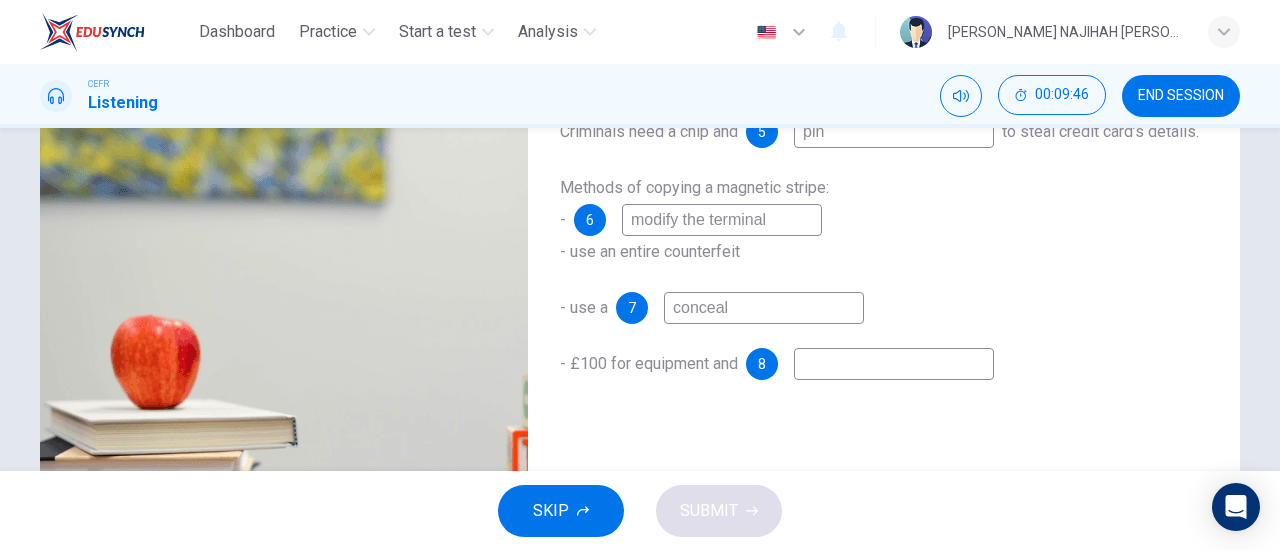 type on "conceal c" 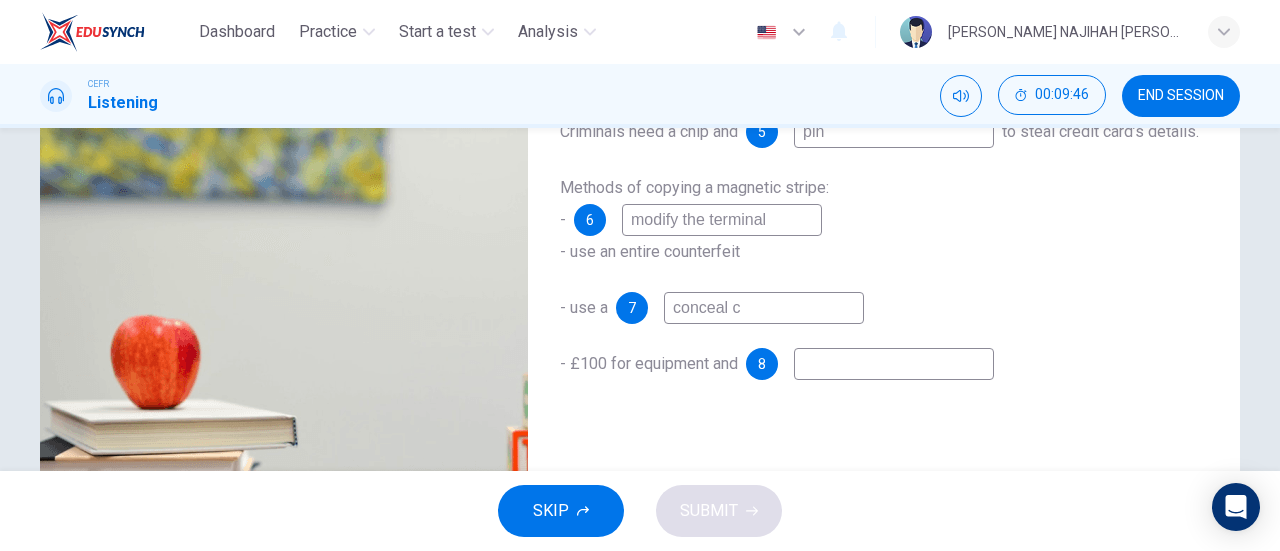 type on "29" 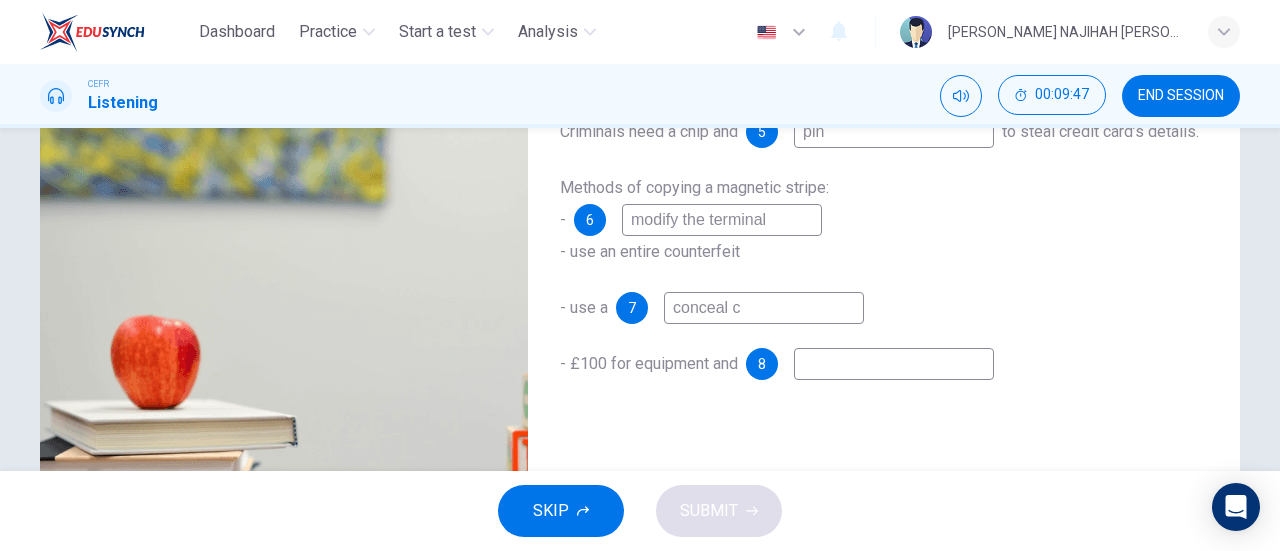 type on "conceal cm" 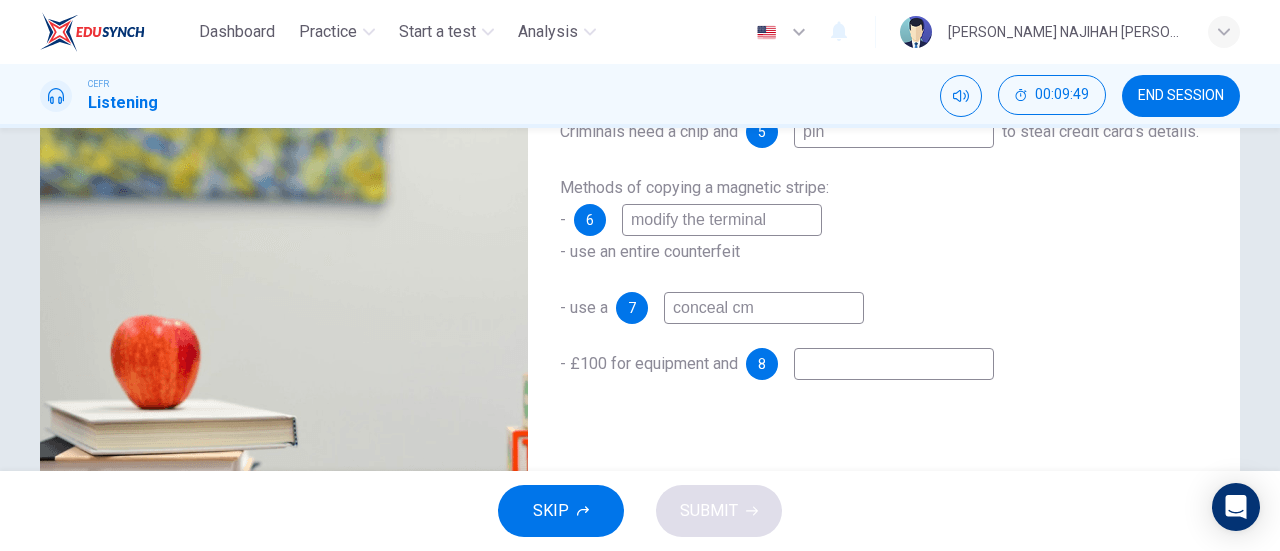 type on "30" 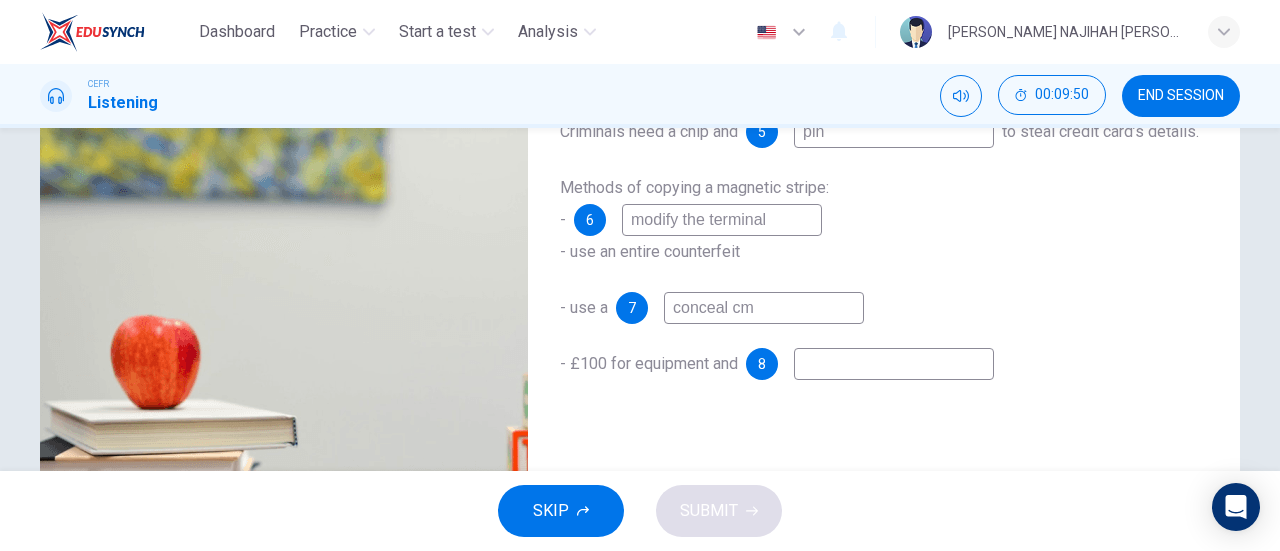 type on "conceal c" 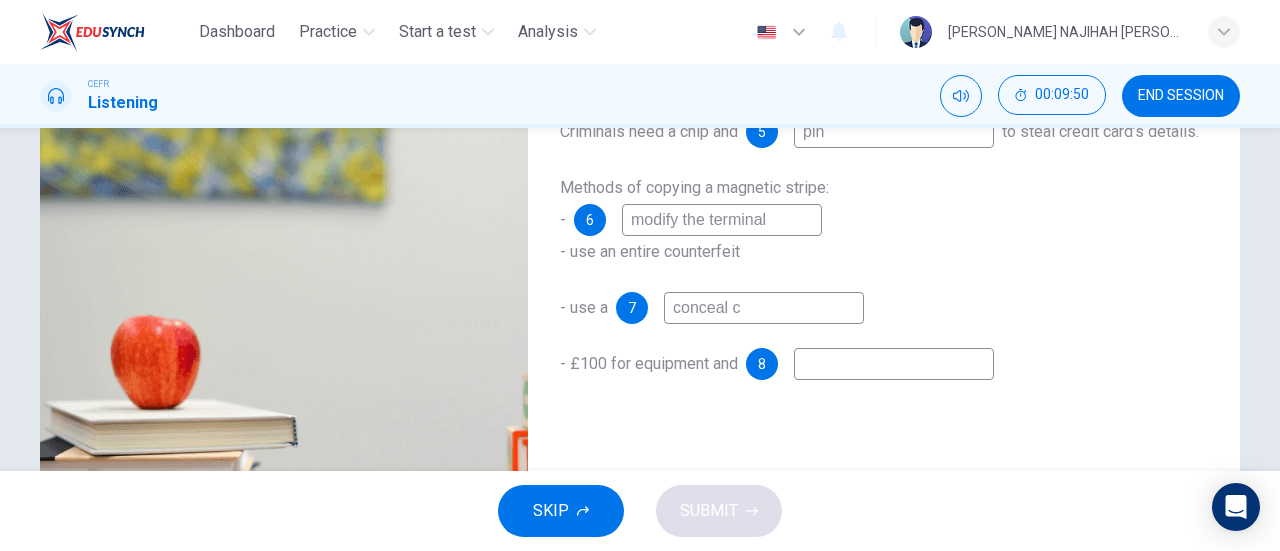 type on "30" 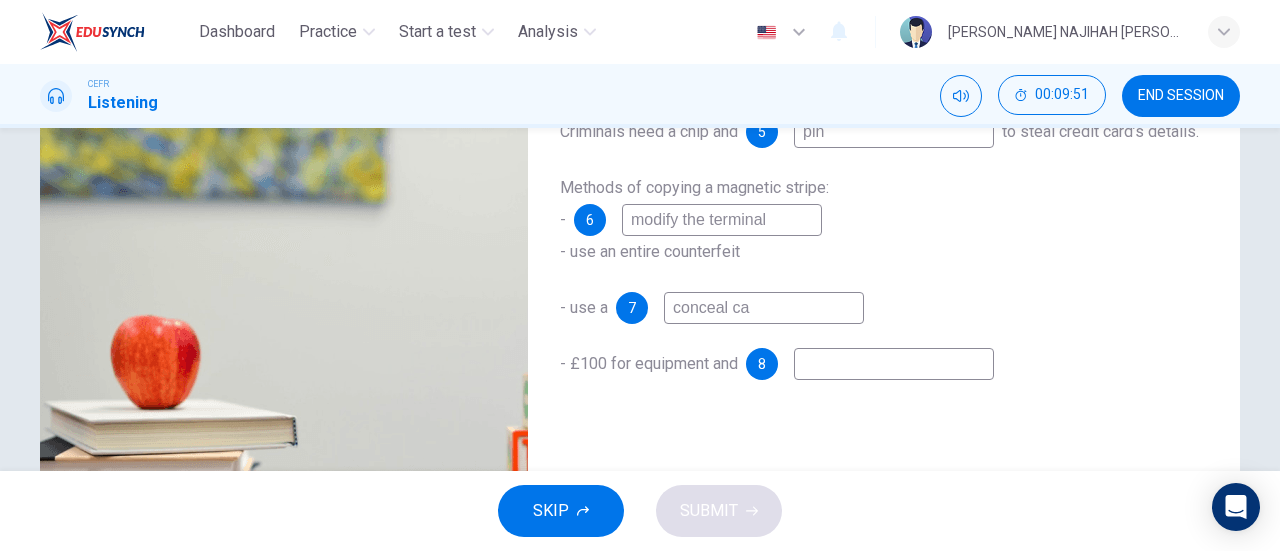 type on "conceal cam" 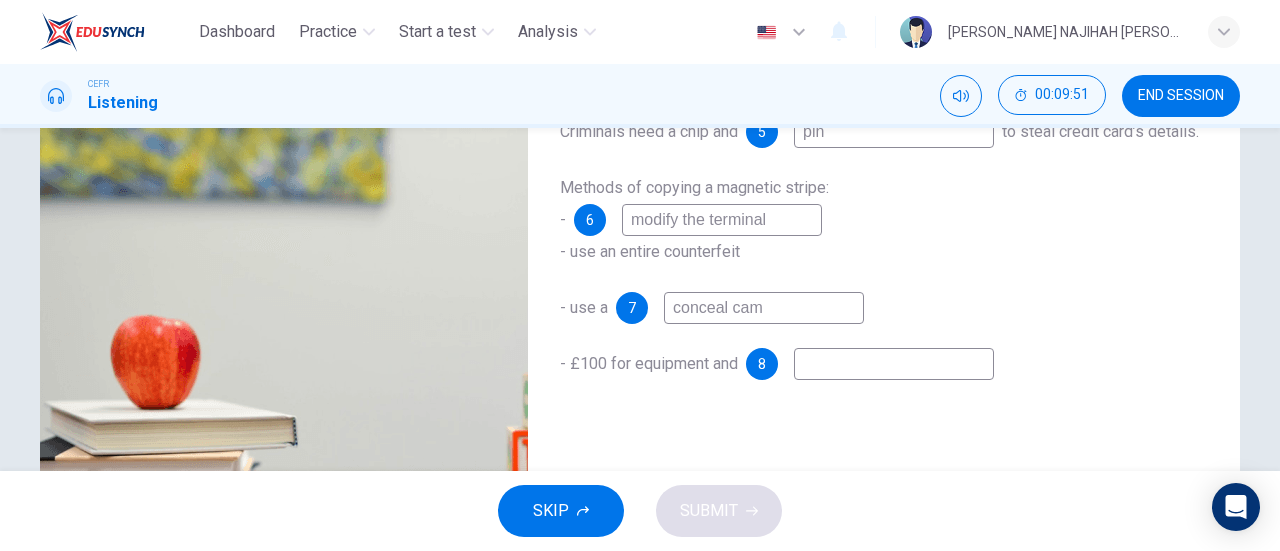 type on "31" 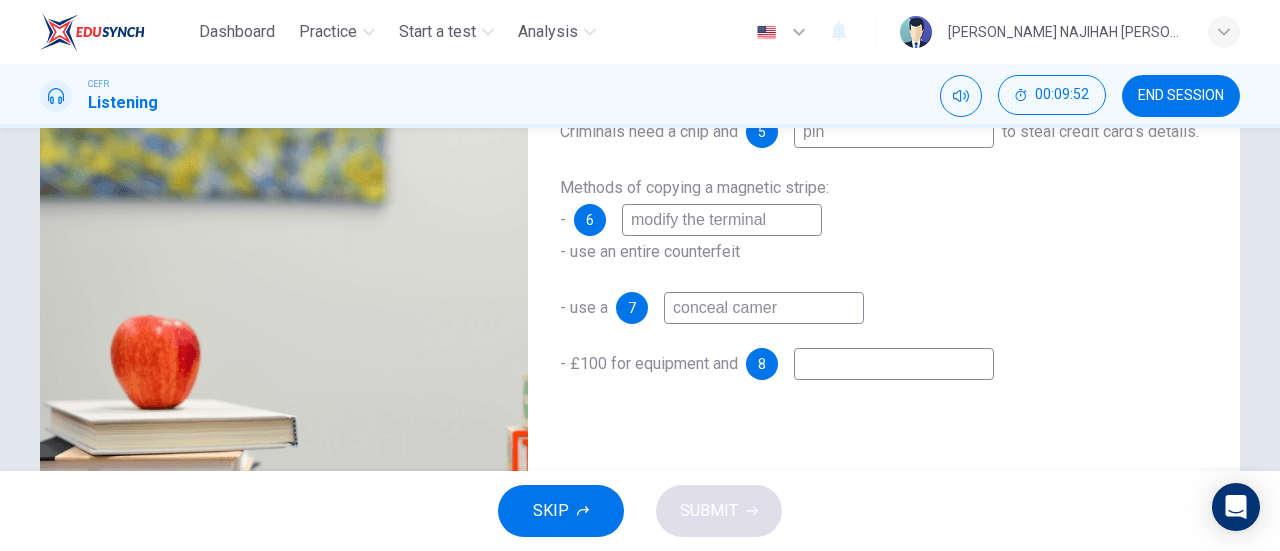 type on "conceal camera" 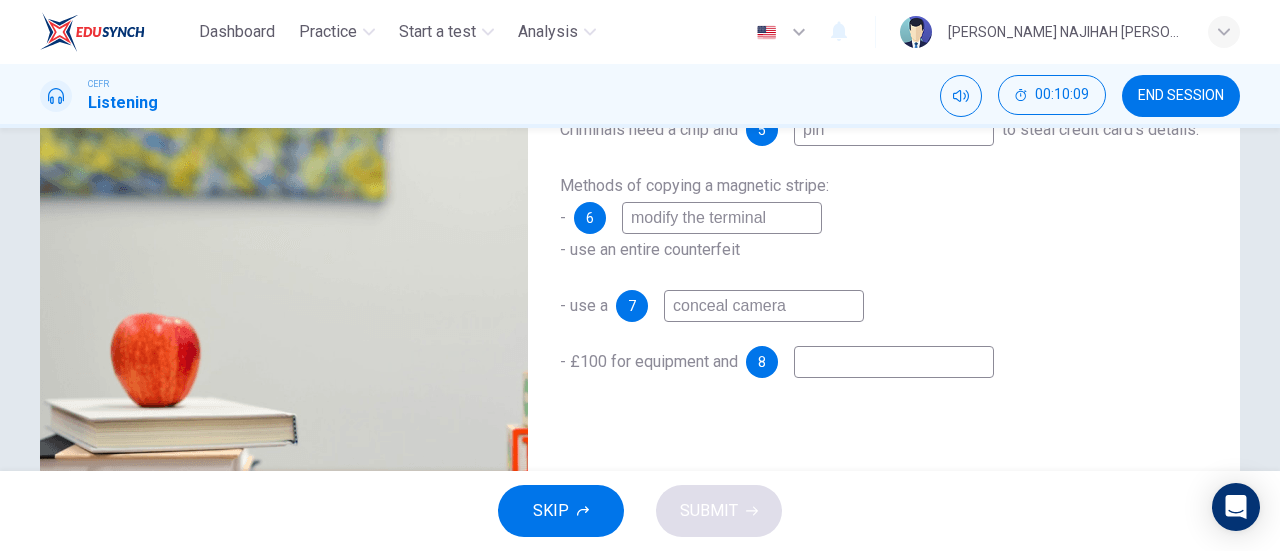 scroll, scrollTop: 258, scrollLeft: 0, axis: vertical 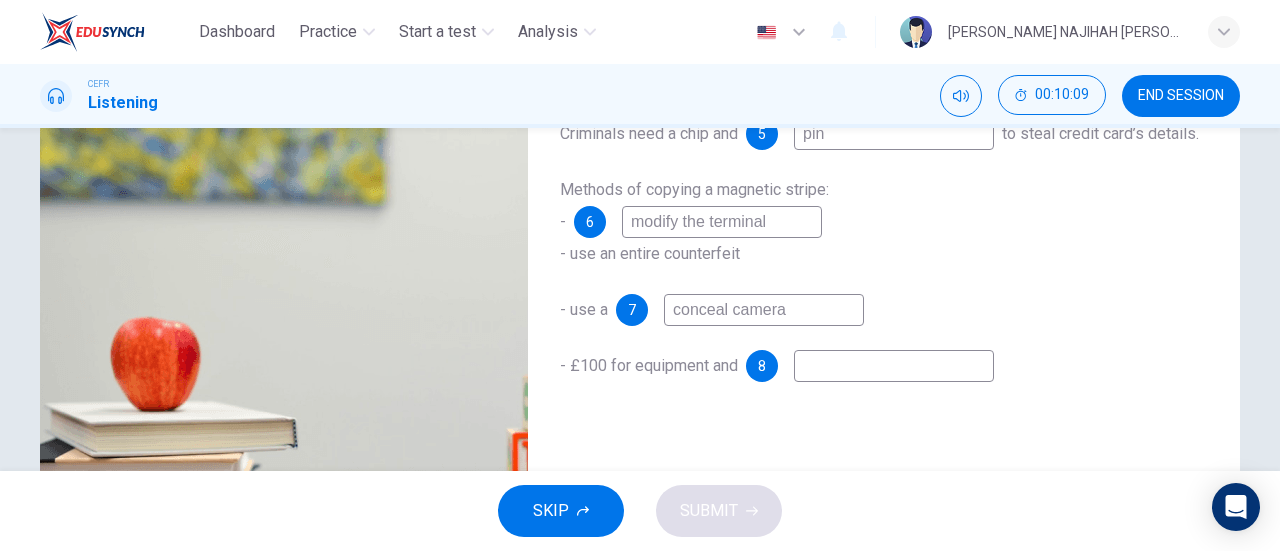 type on "37" 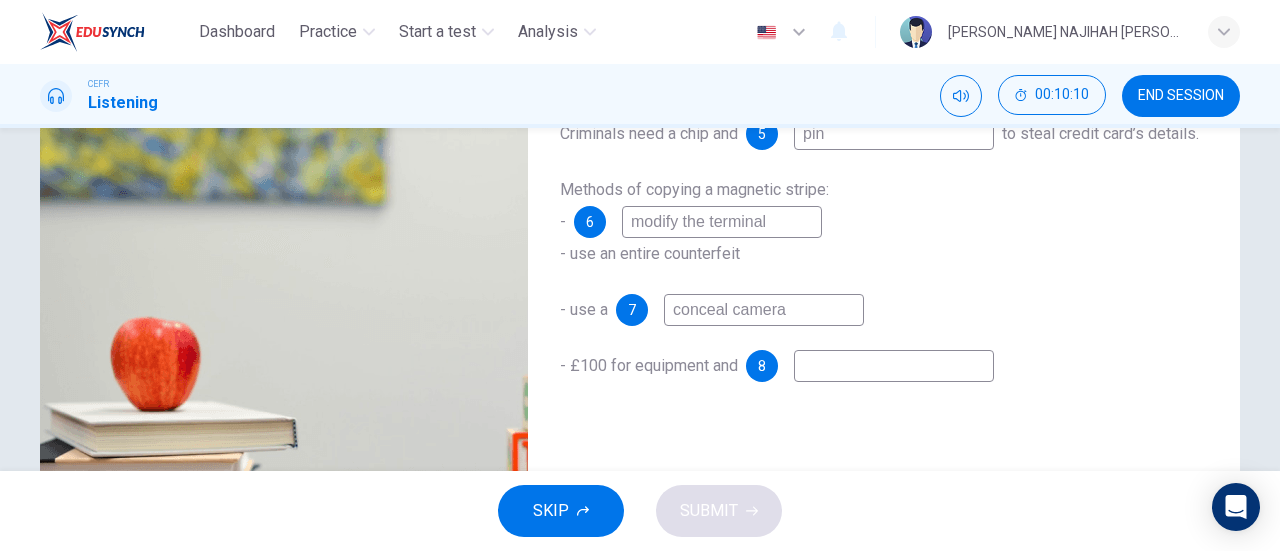 type on "conceal camera" 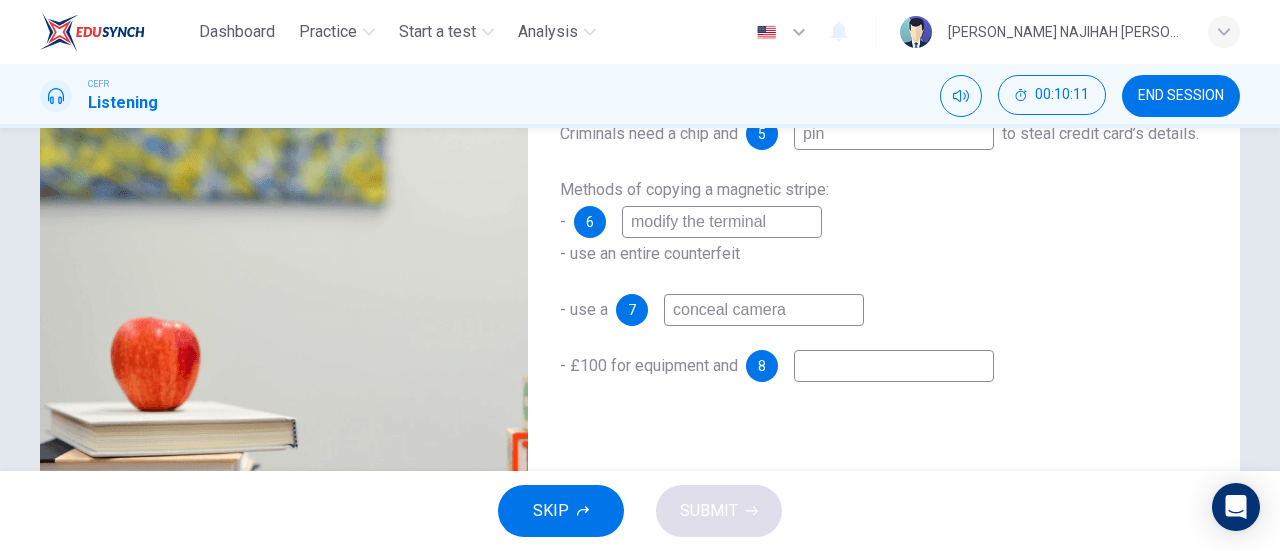 type on "r" 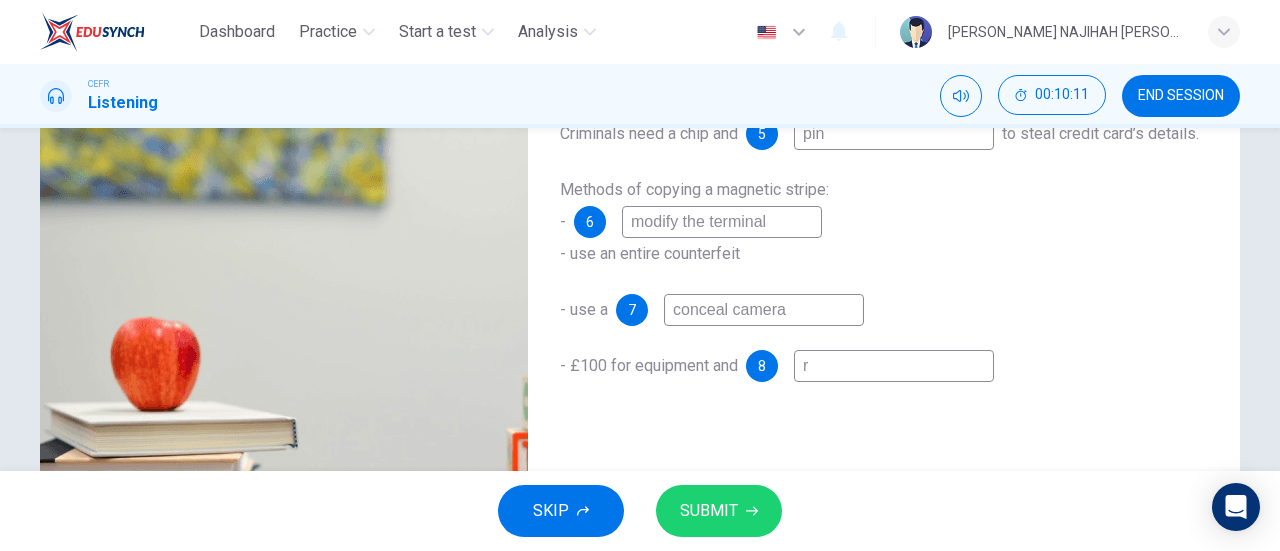 type on "38" 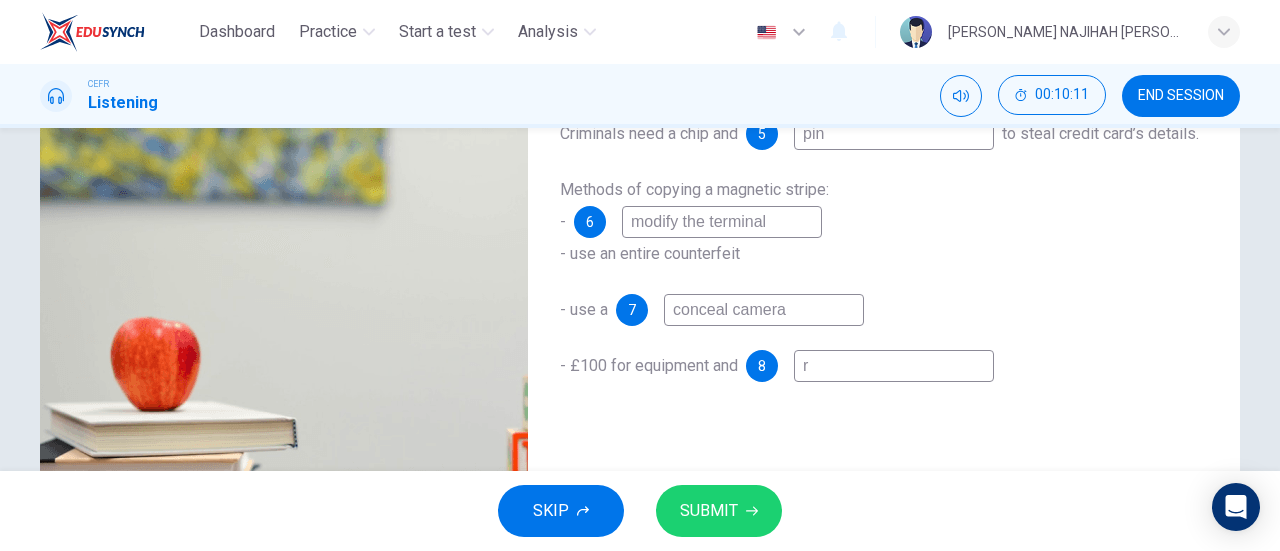 type on "ra" 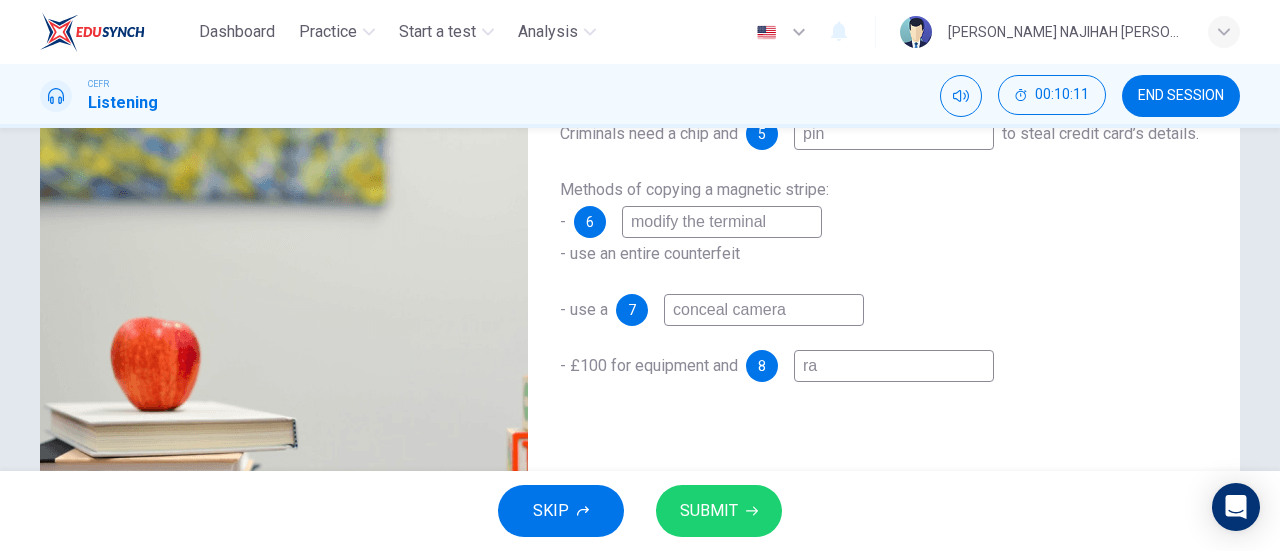 type on "38" 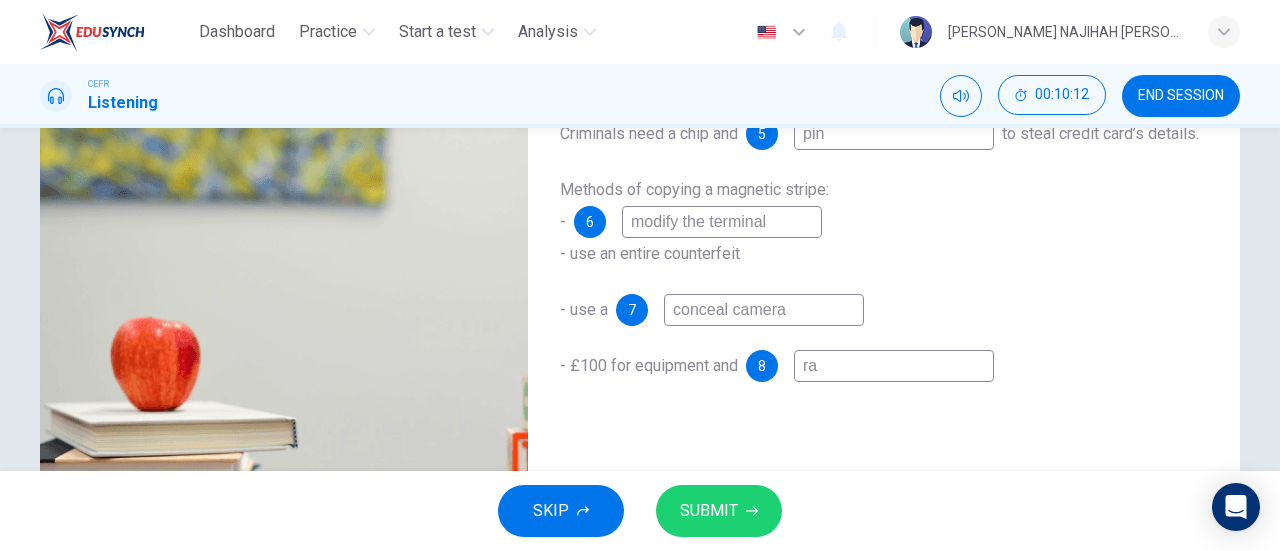 type on "raw" 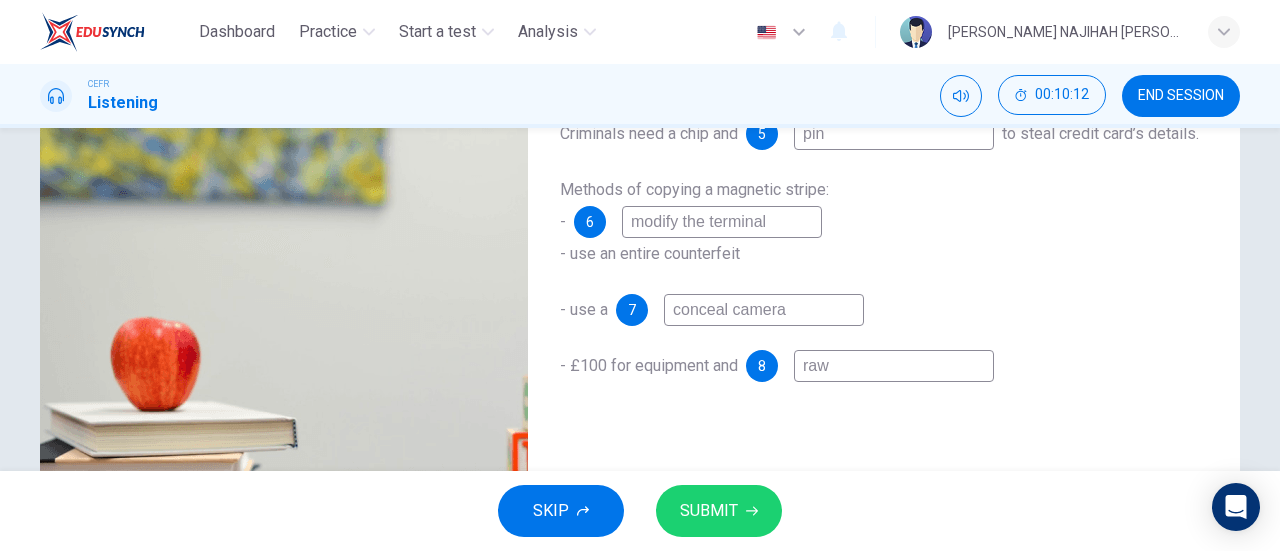 type on "38" 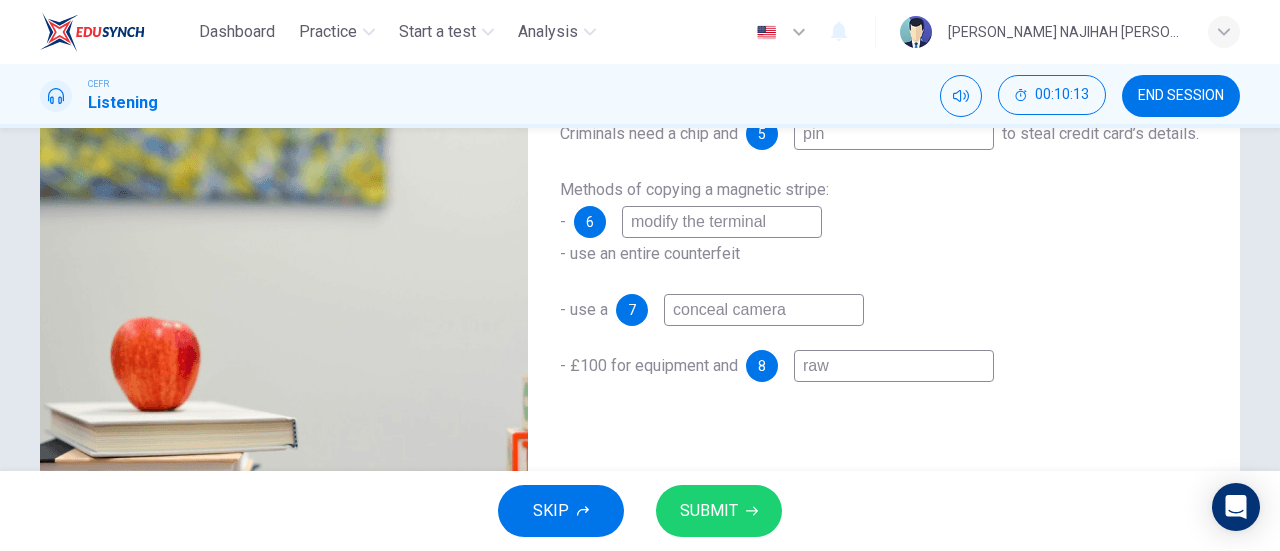 type on "raw p" 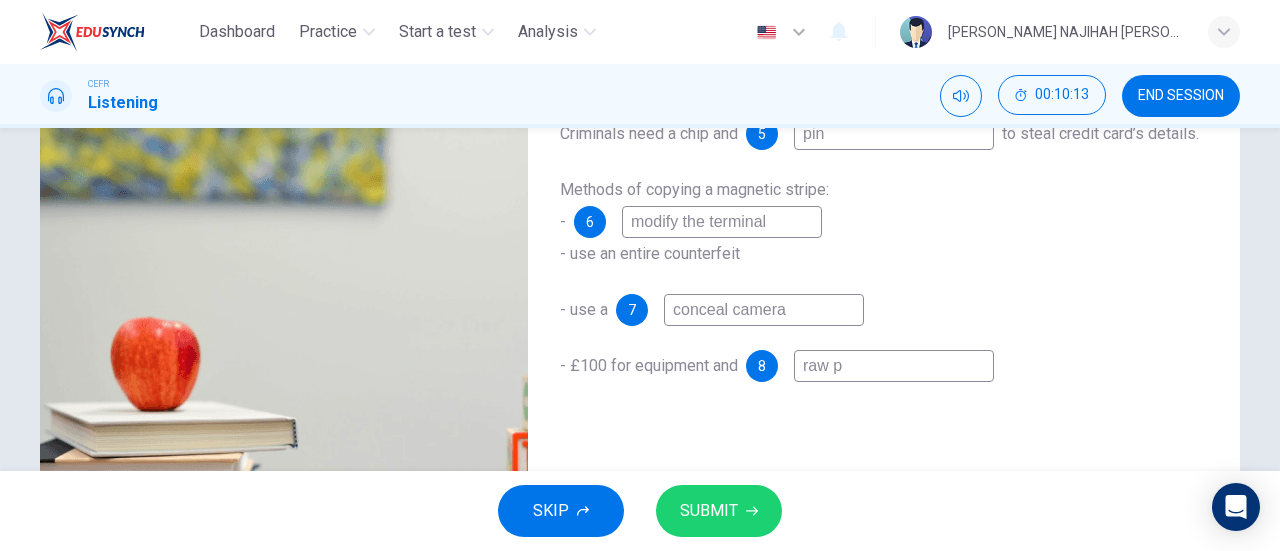 type on "38" 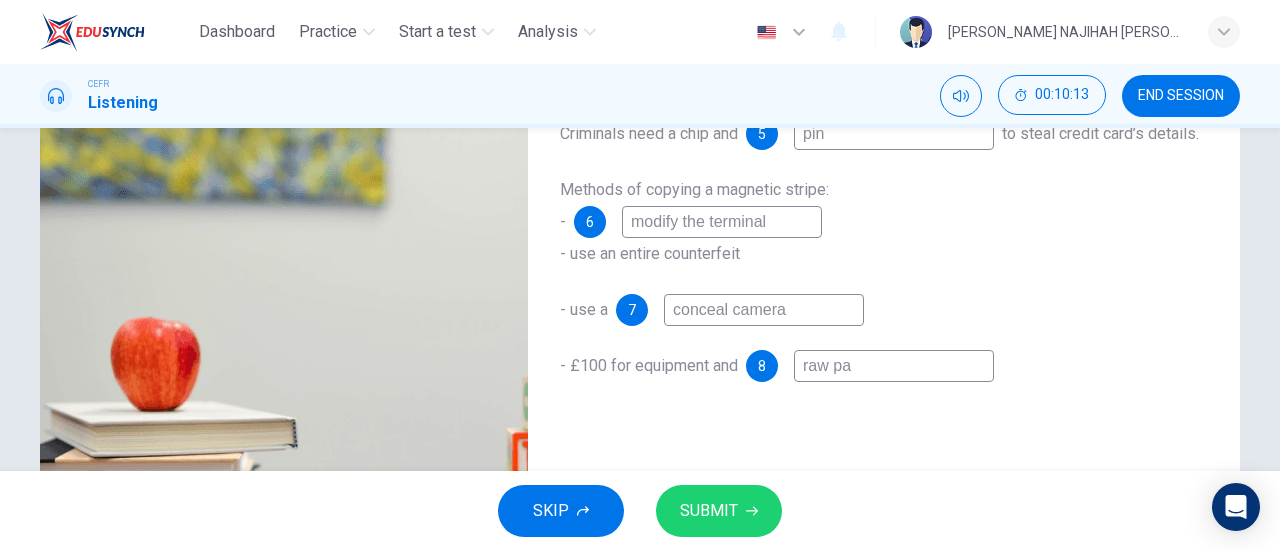 type on "38" 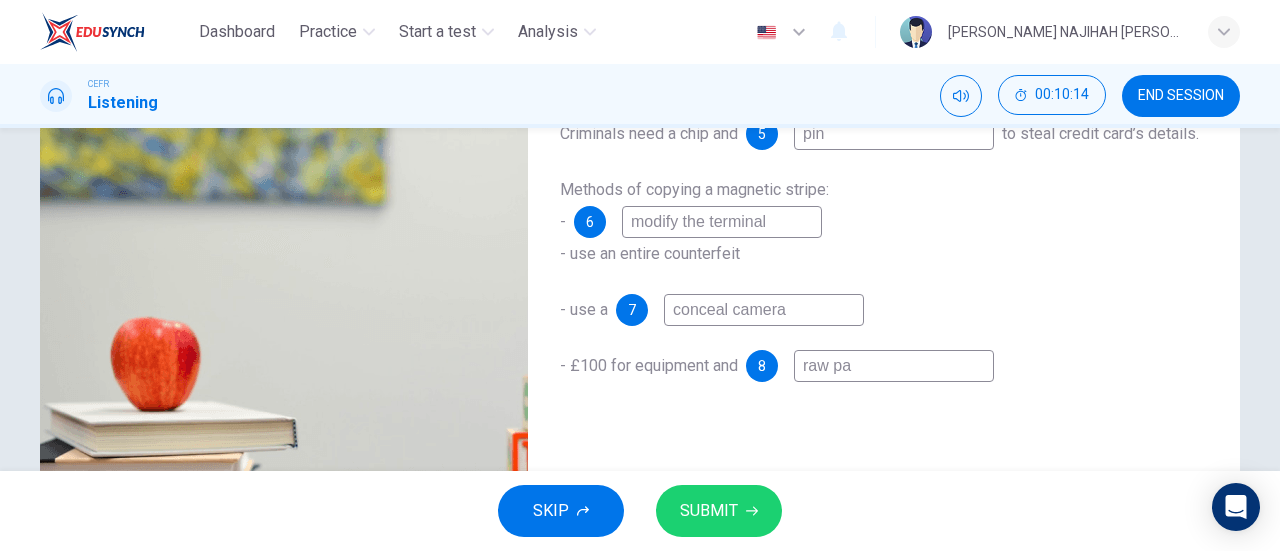 type on "raw par" 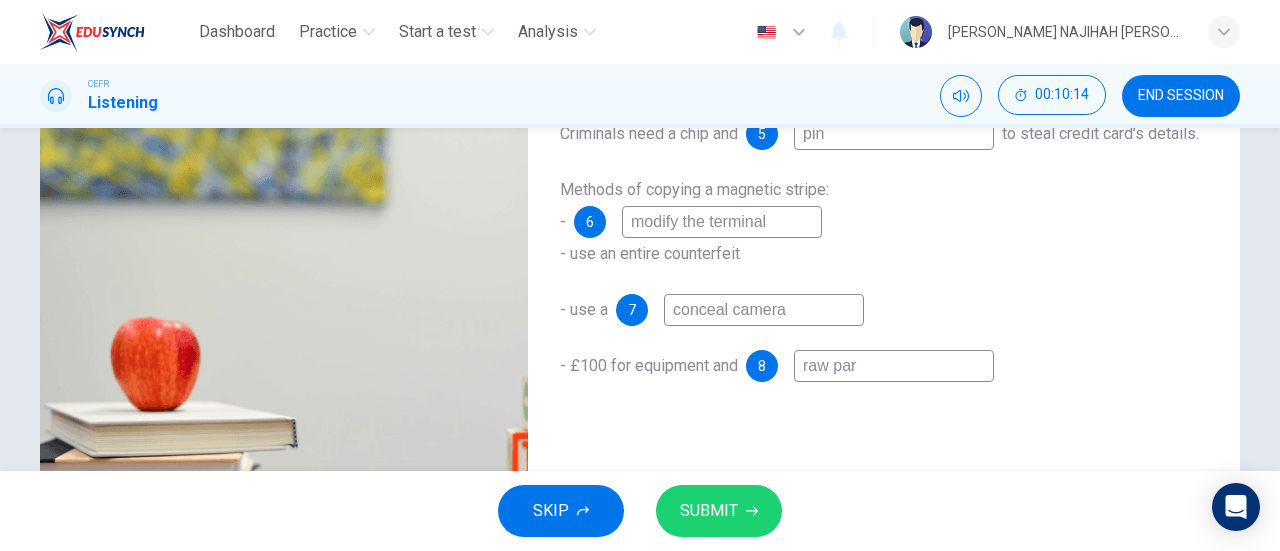 type on "raw part" 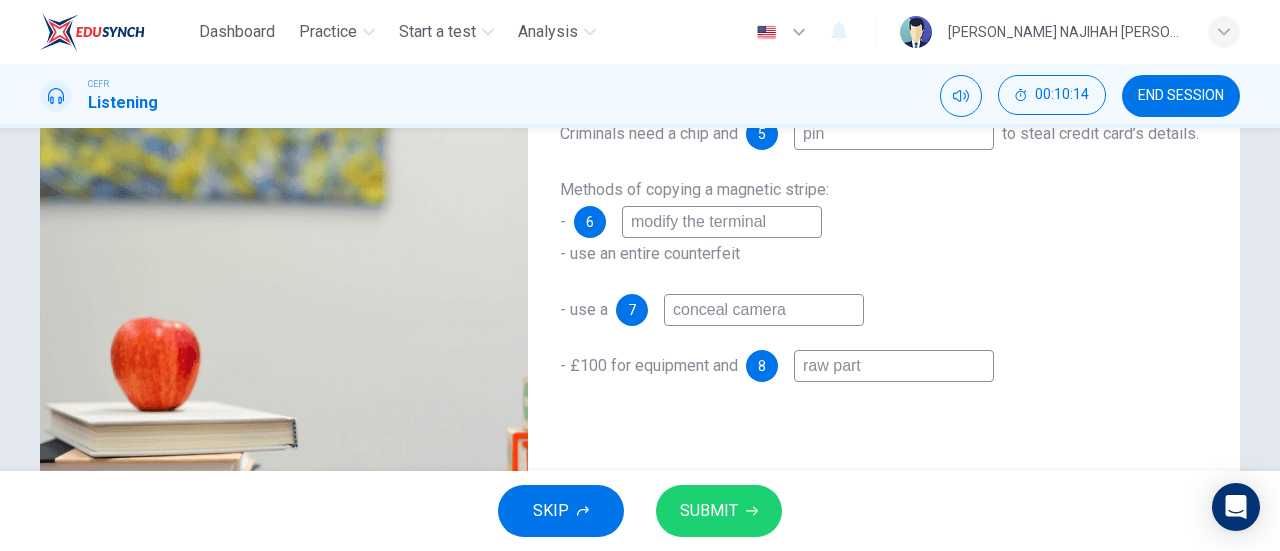 type on "38" 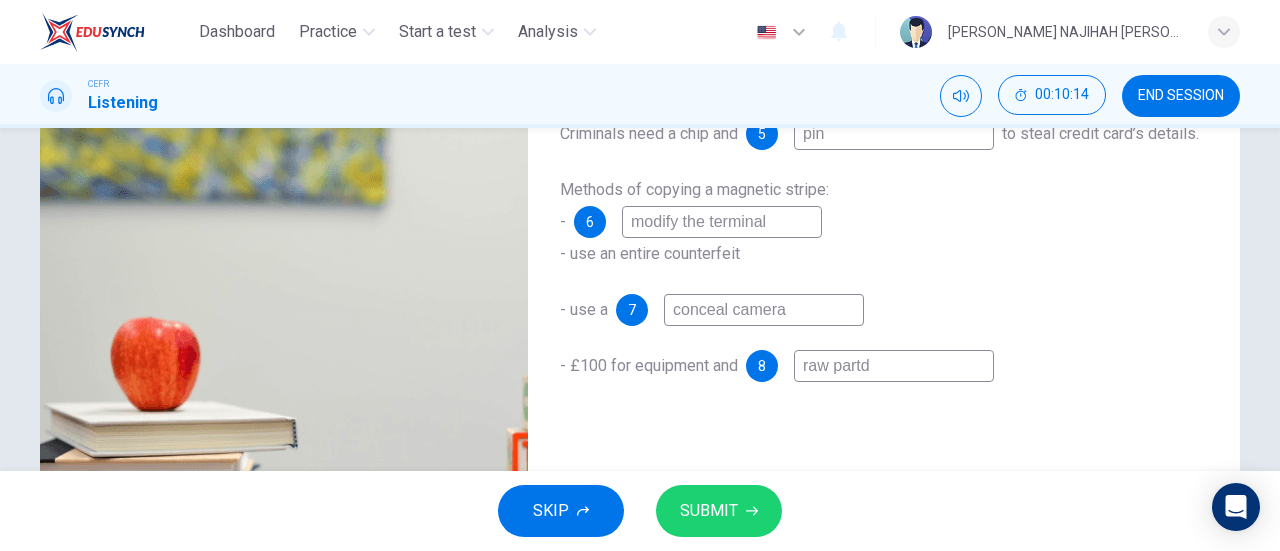 type on "39" 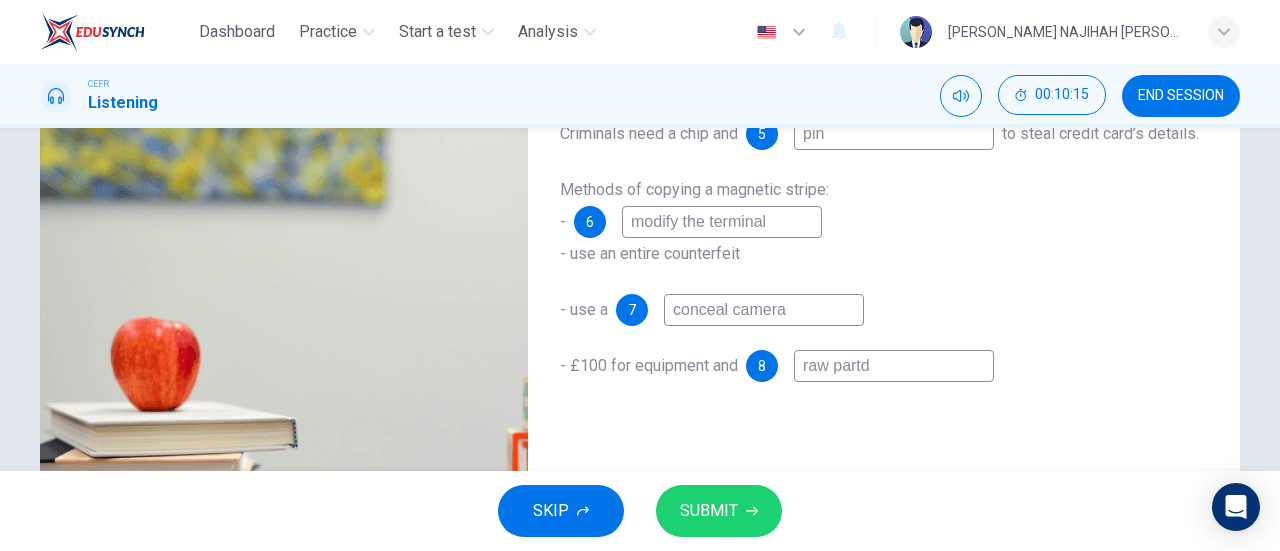 type on "raw part" 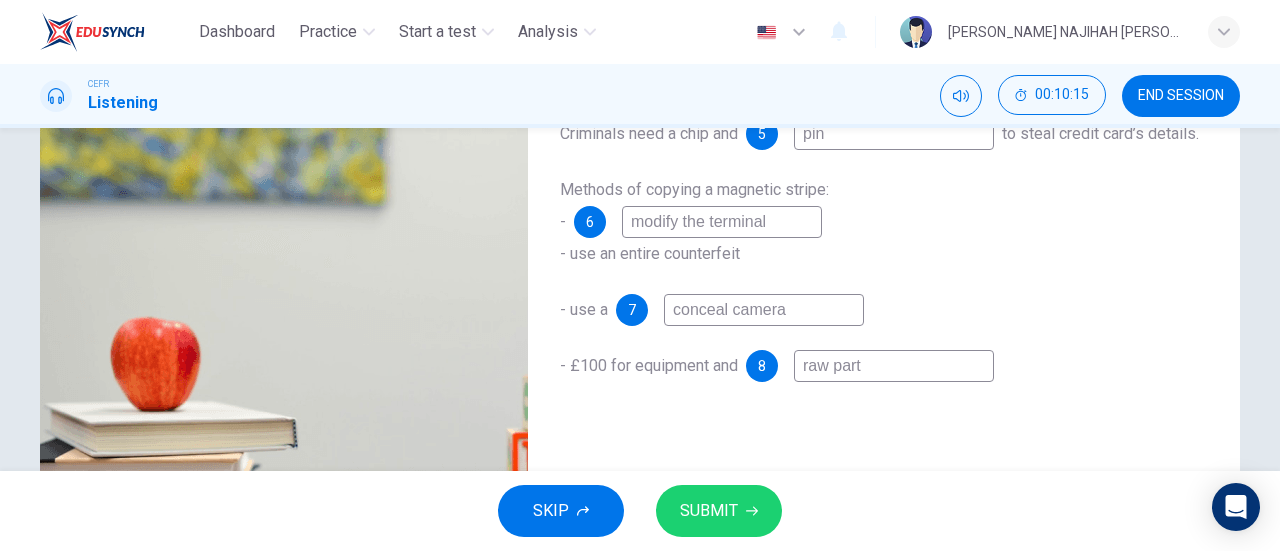 type on "39" 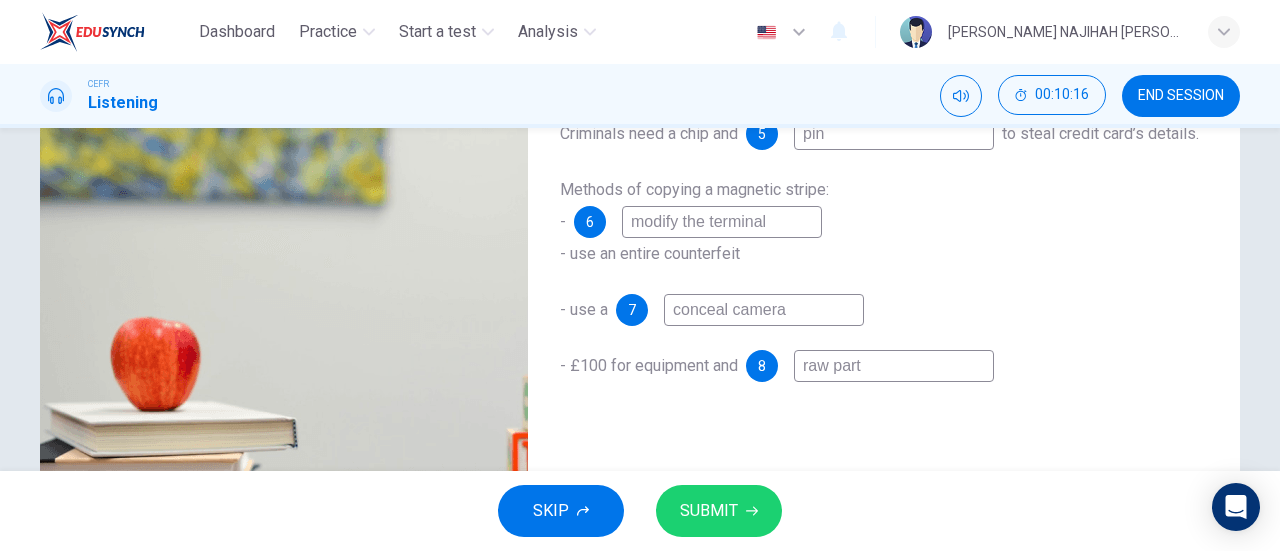 type on "raw parts" 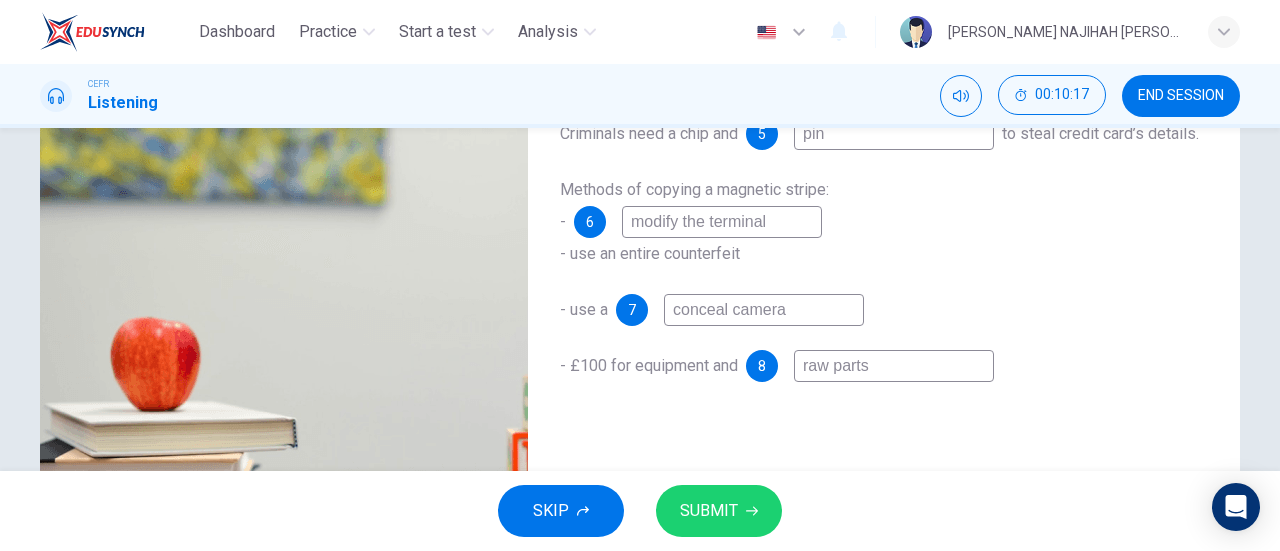 type on "40" 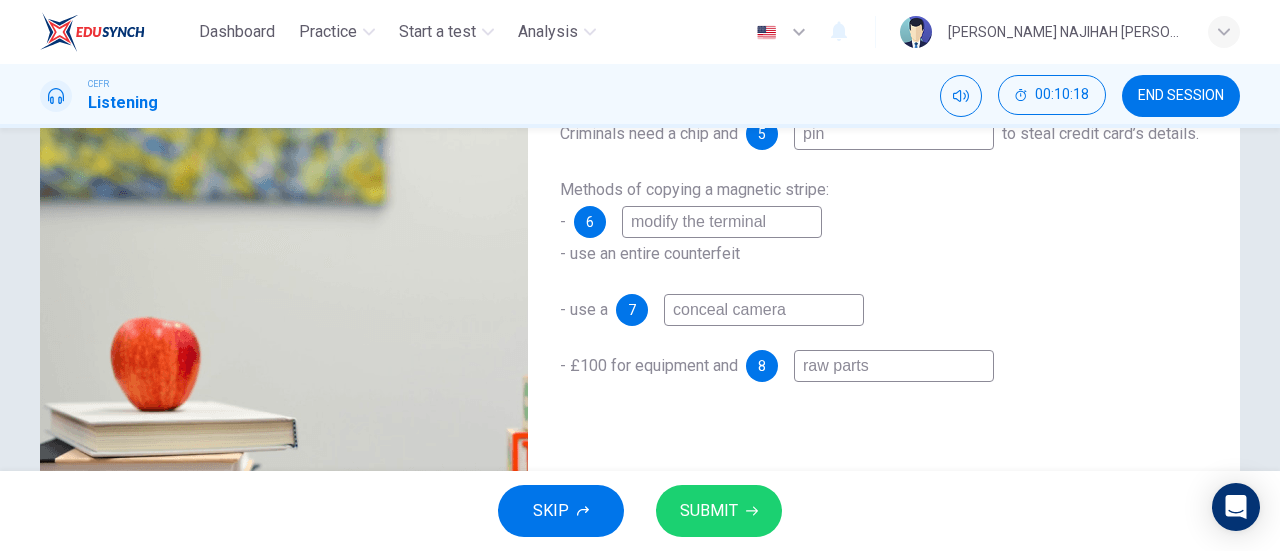 type on "raw parts" 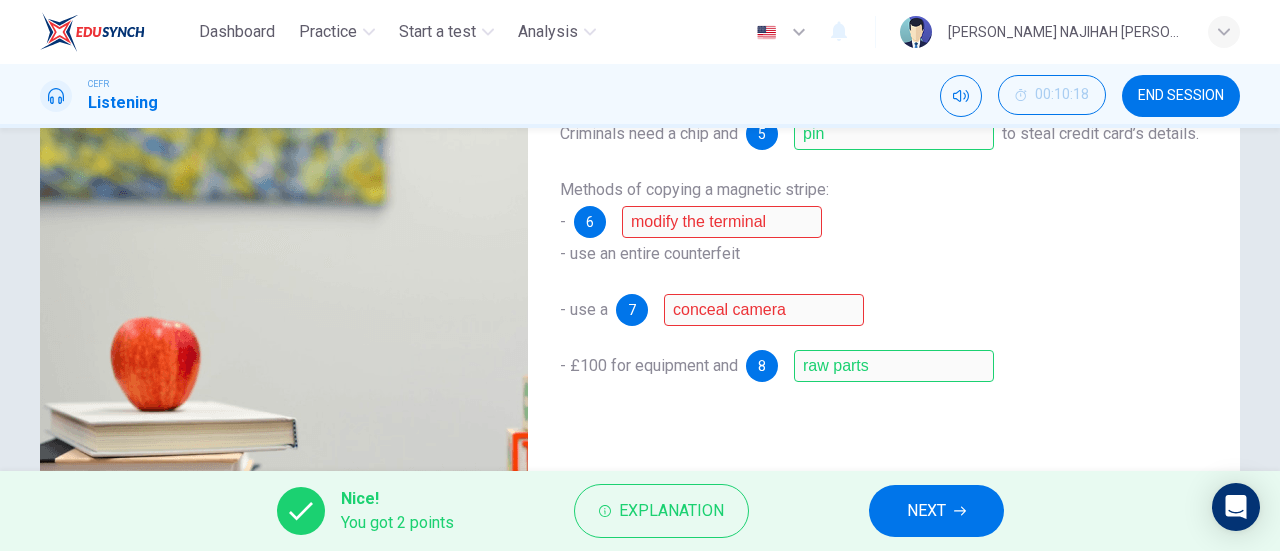 click on "NEXT" at bounding box center [936, 511] 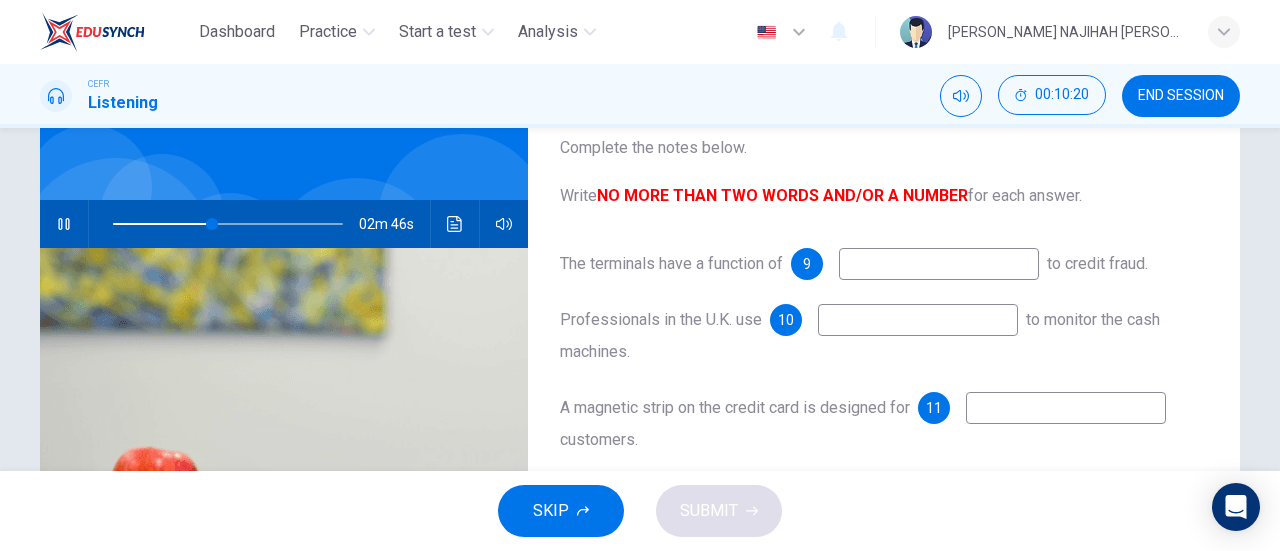 scroll, scrollTop: 138, scrollLeft: 0, axis: vertical 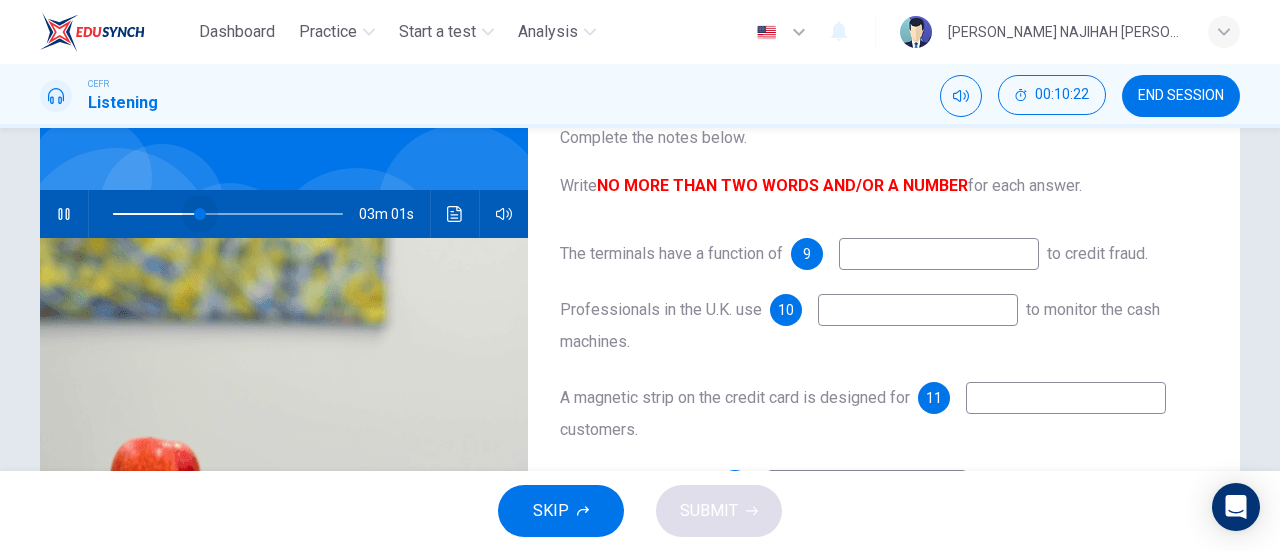 click at bounding box center (200, 214) 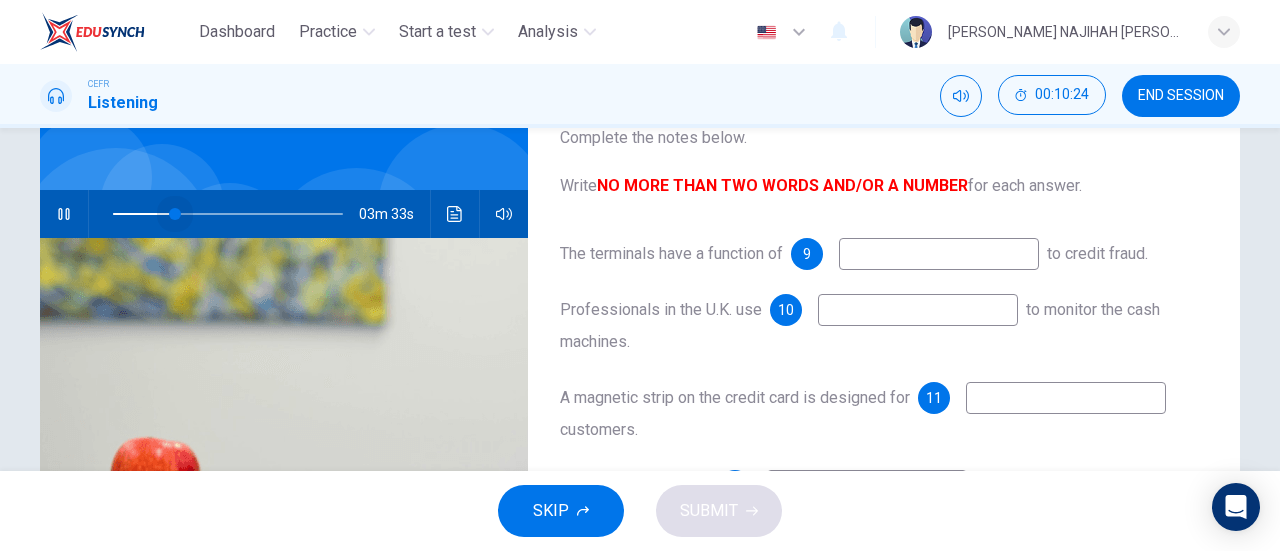 click at bounding box center [228, 214] 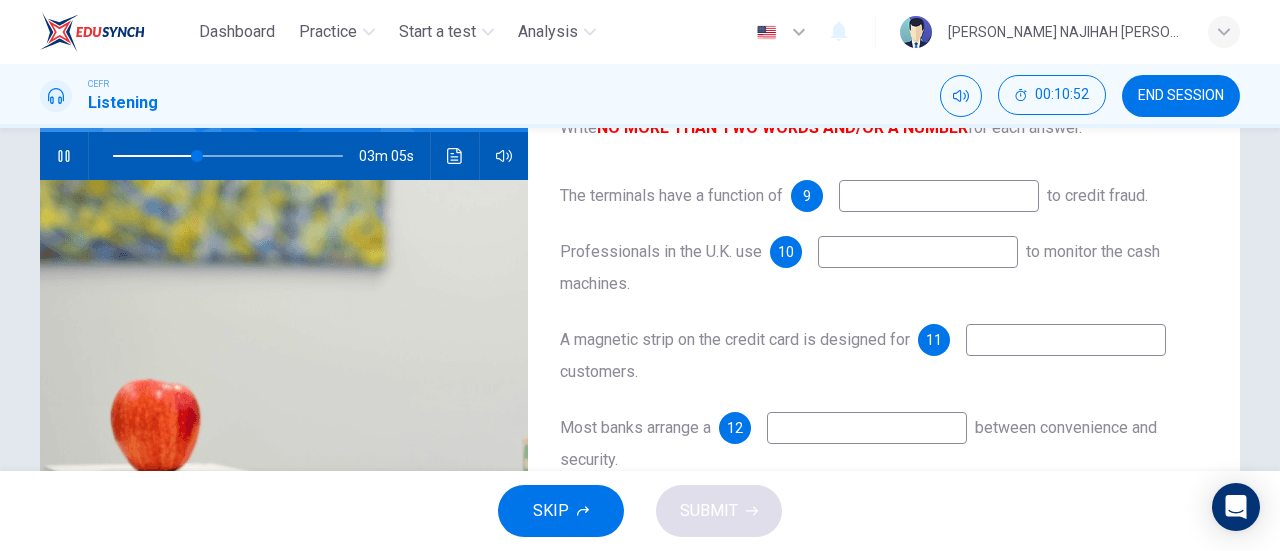 scroll, scrollTop: 184, scrollLeft: 0, axis: vertical 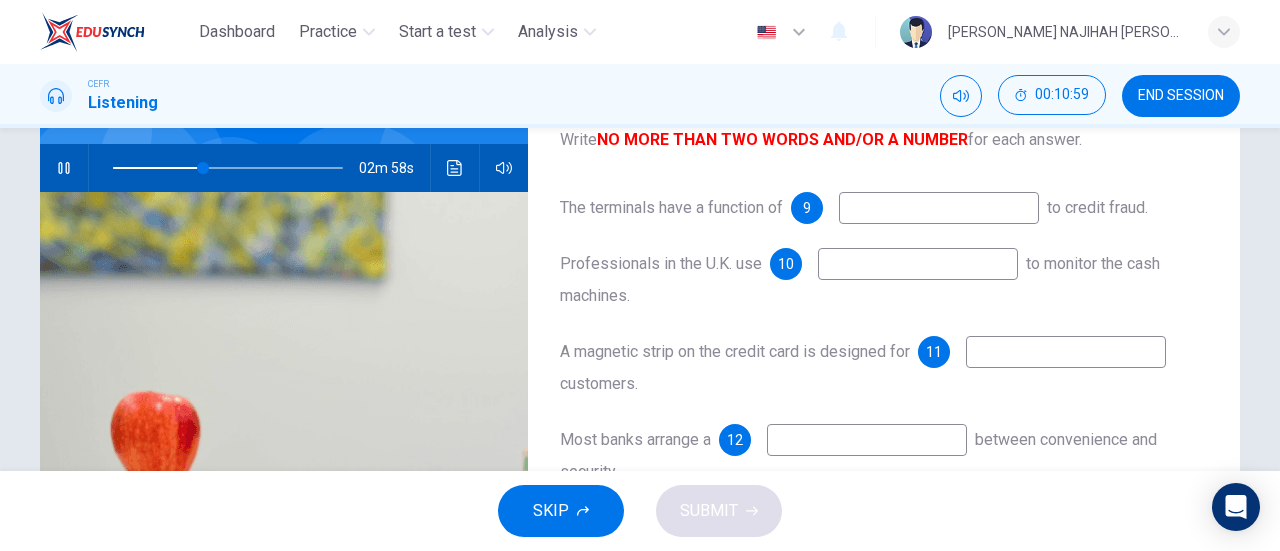 type on "39" 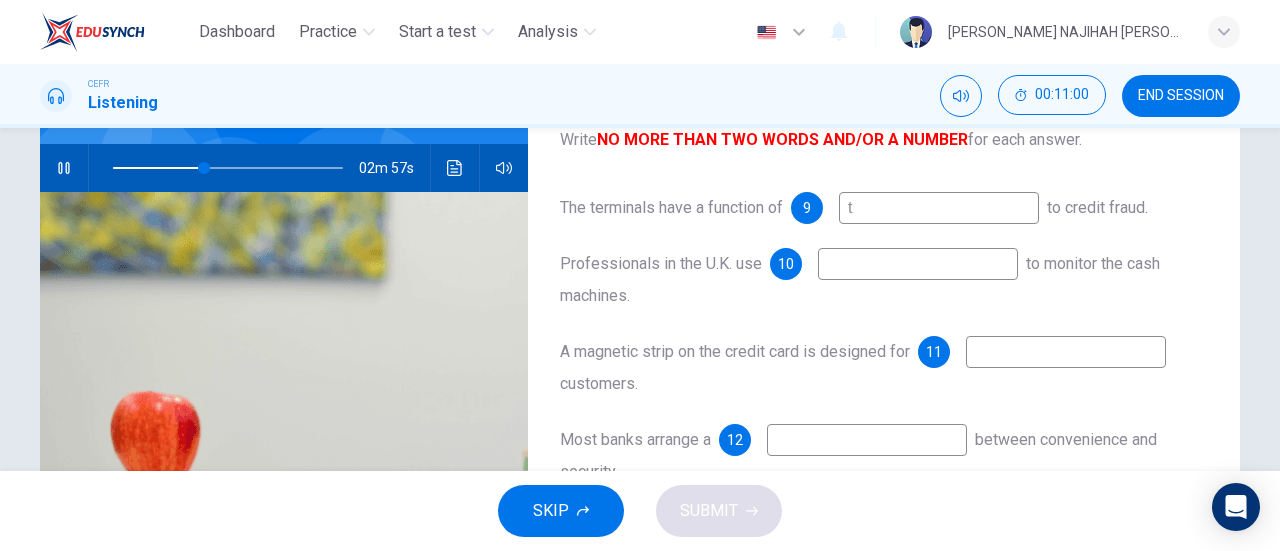type on "te" 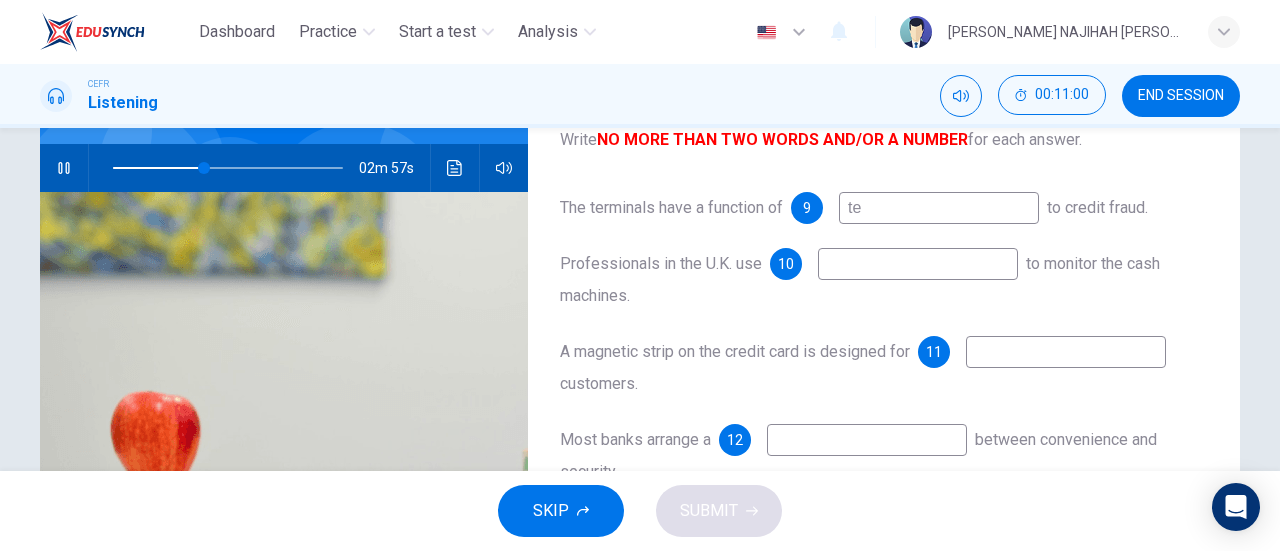 type on "40" 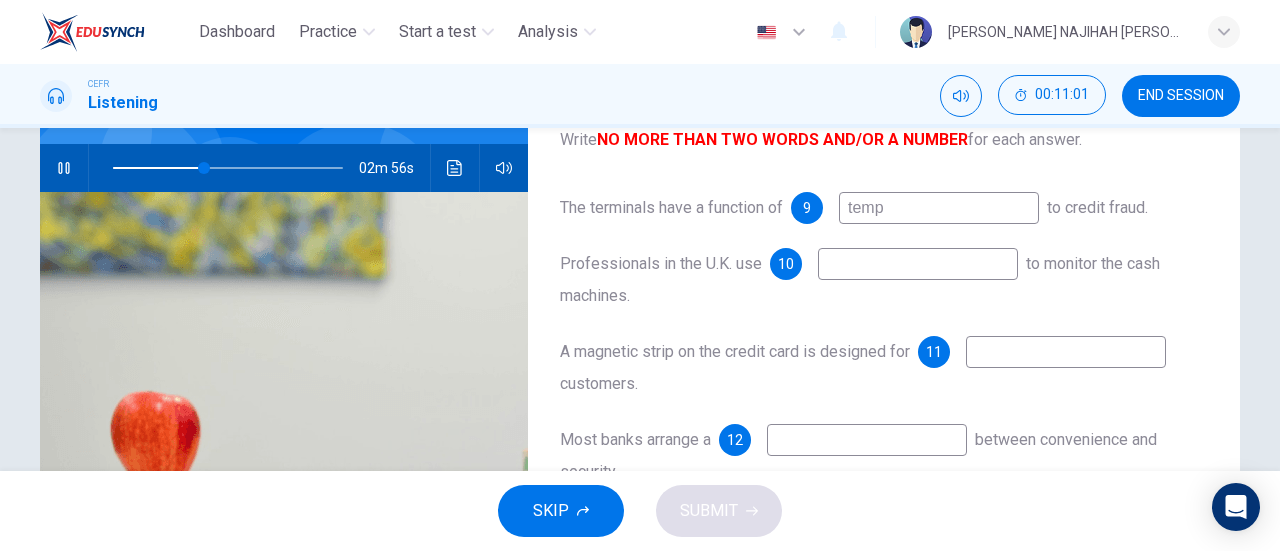 type on "tempe" 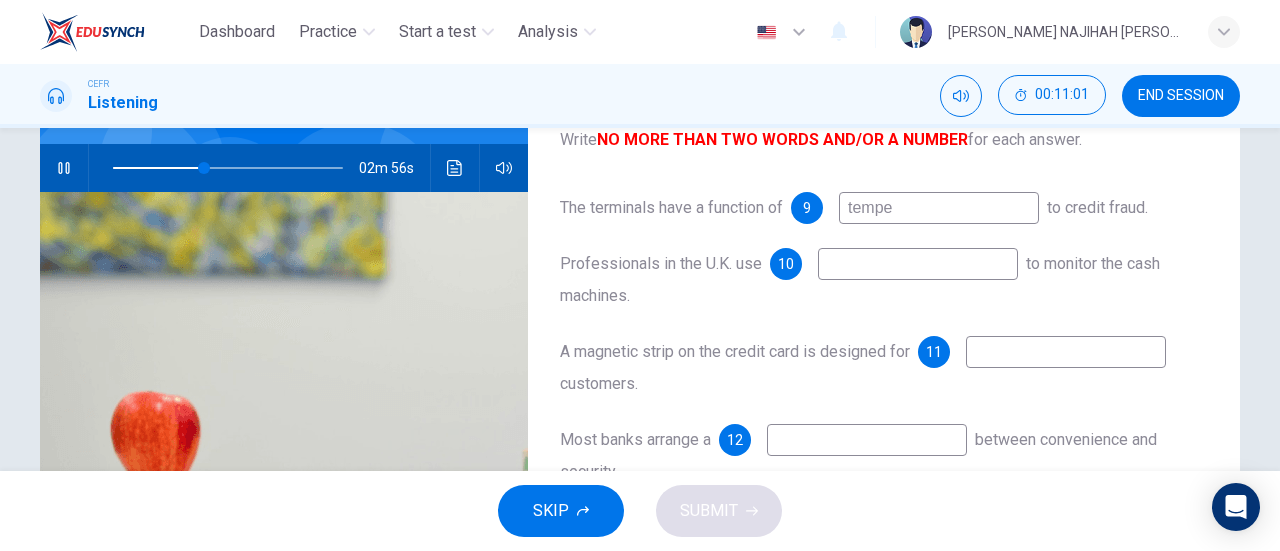 type on "40" 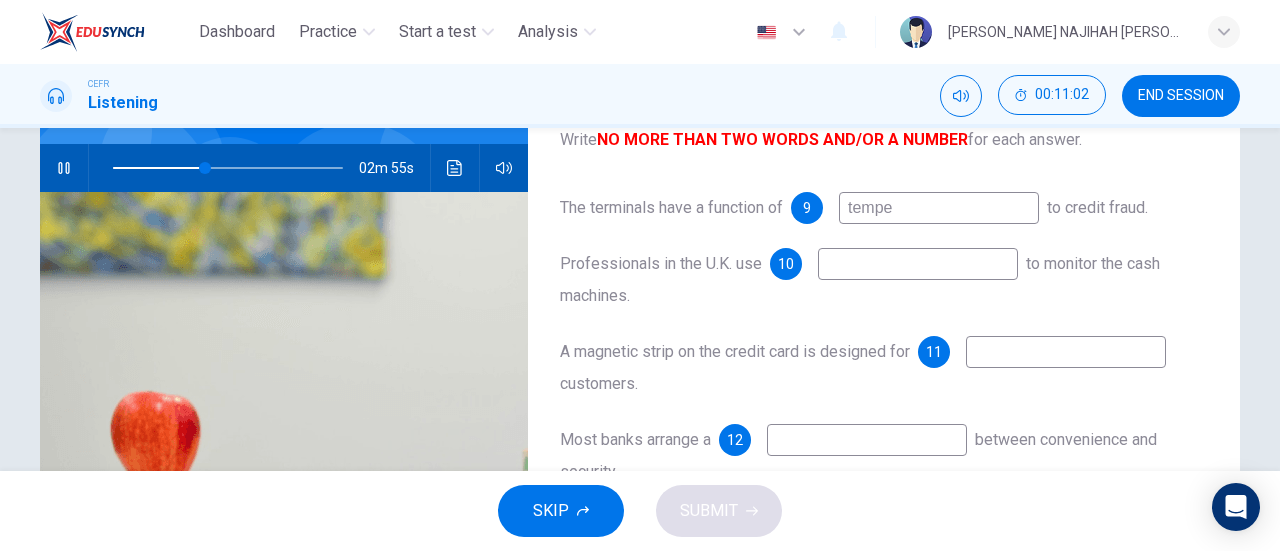 type on "temper" 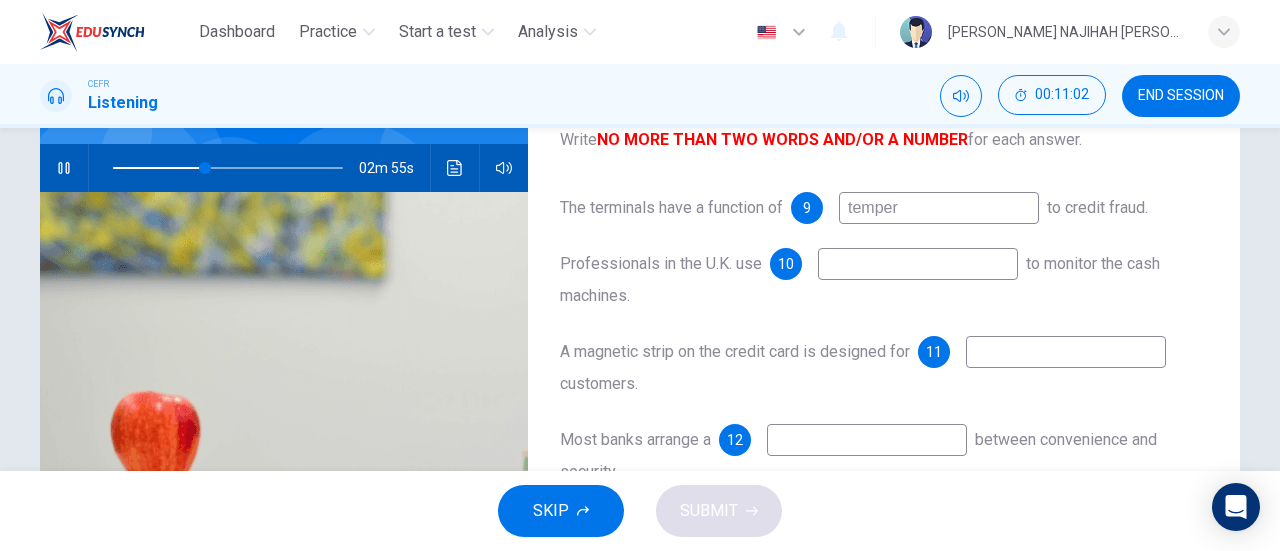 type on "40" 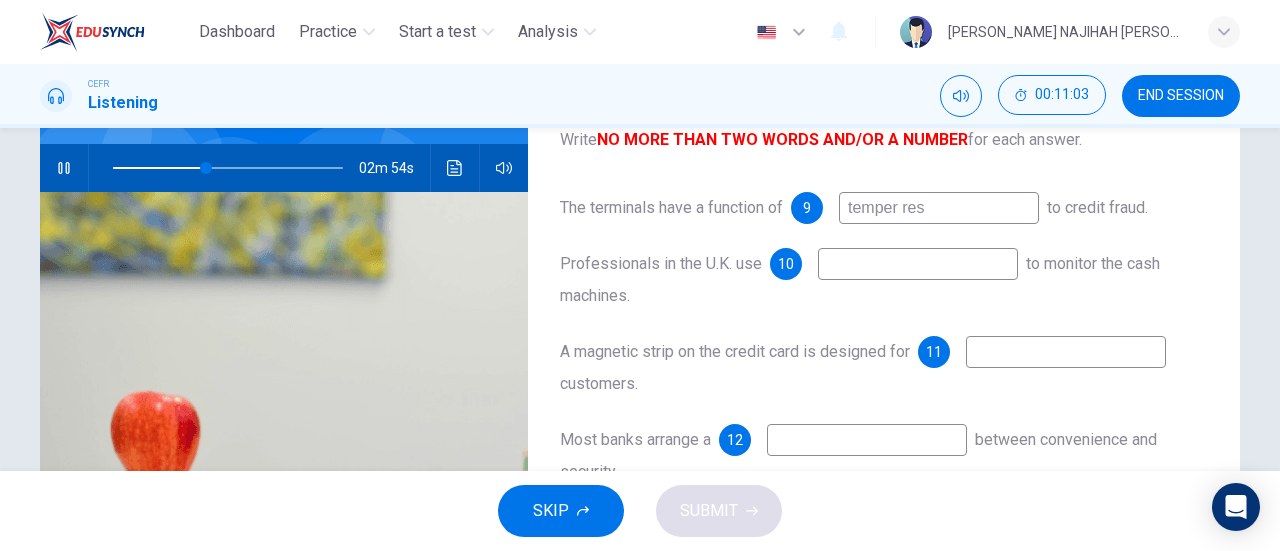 type on "temper resi" 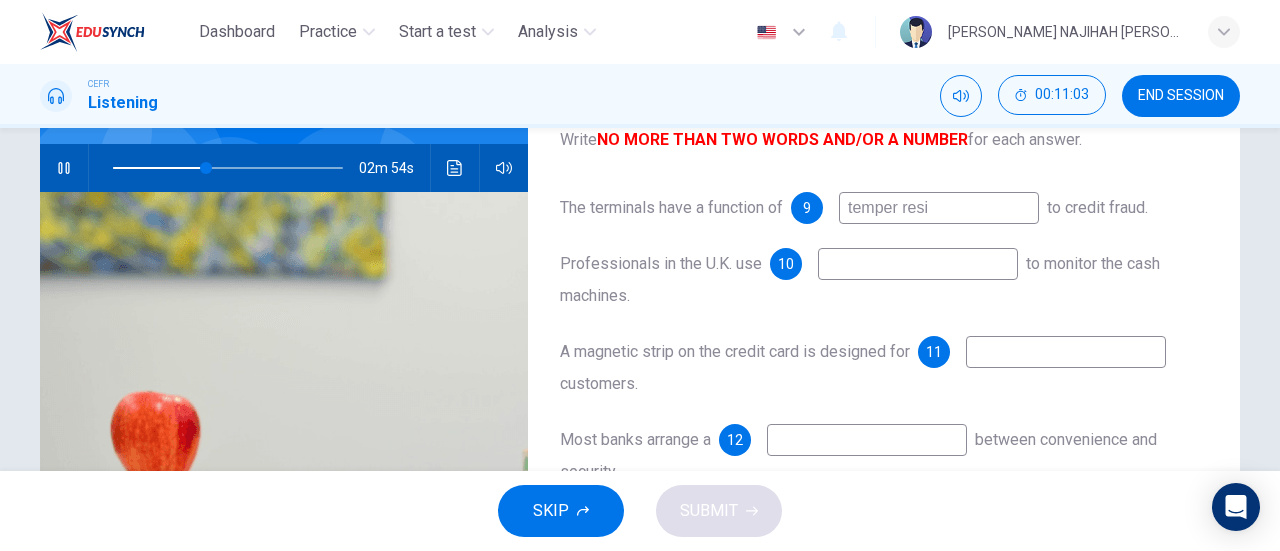 type on "41" 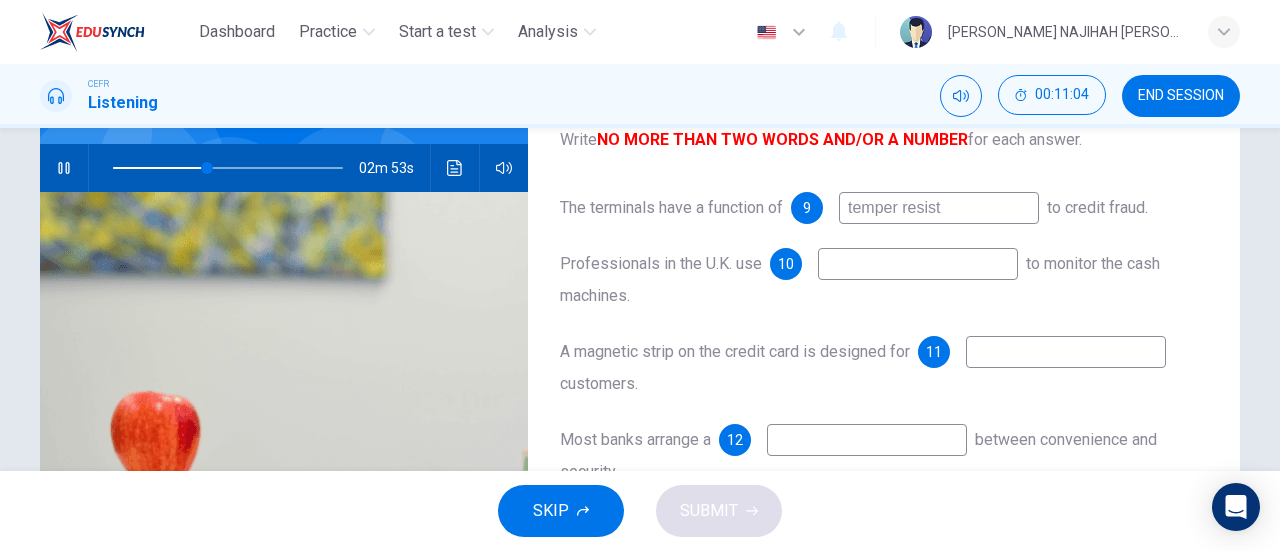 type on "temper resista" 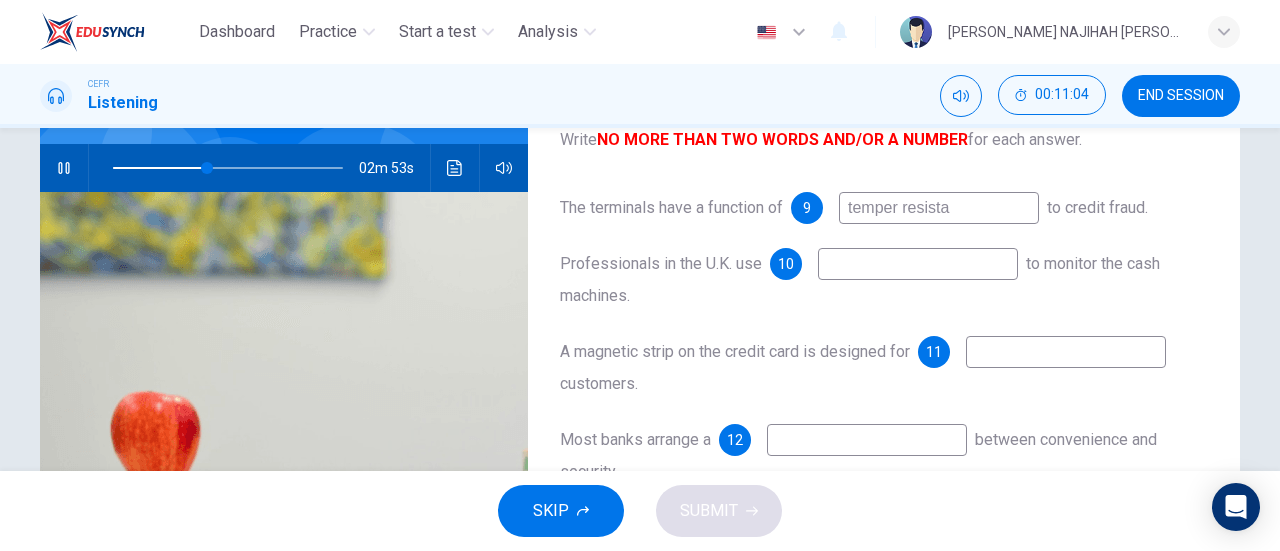 type on "41" 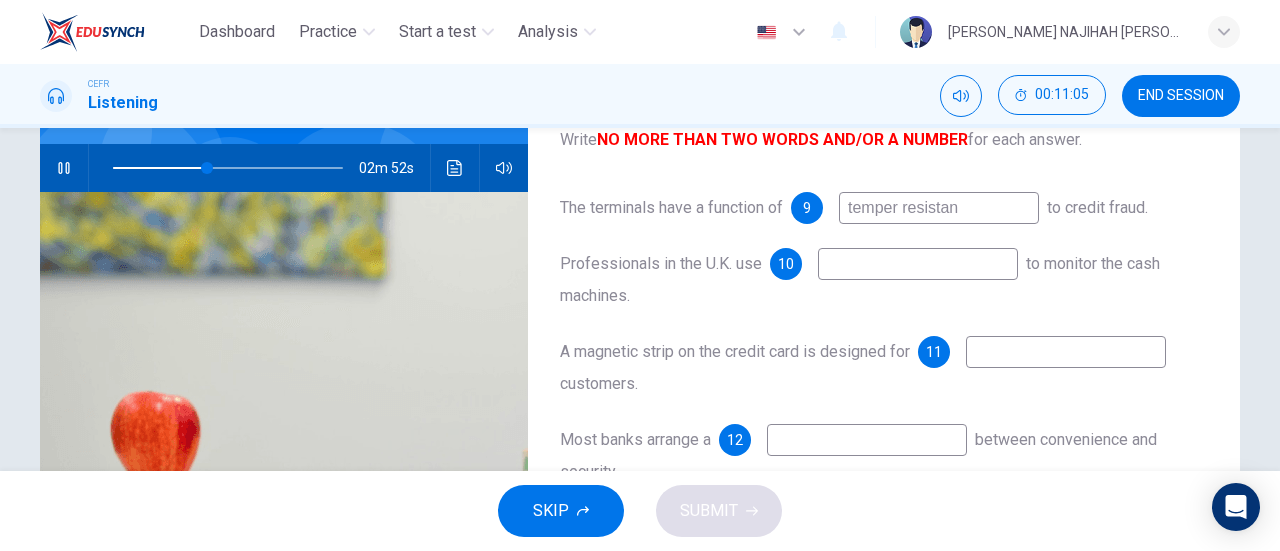 type on "temper resistant" 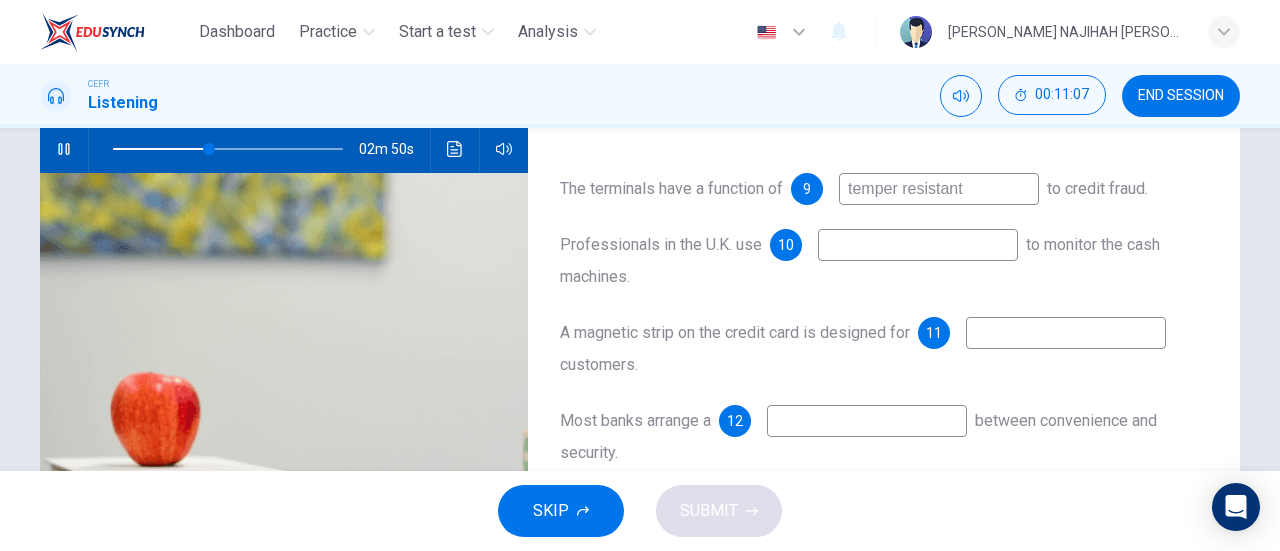 scroll, scrollTop: 208, scrollLeft: 0, axis: vertical 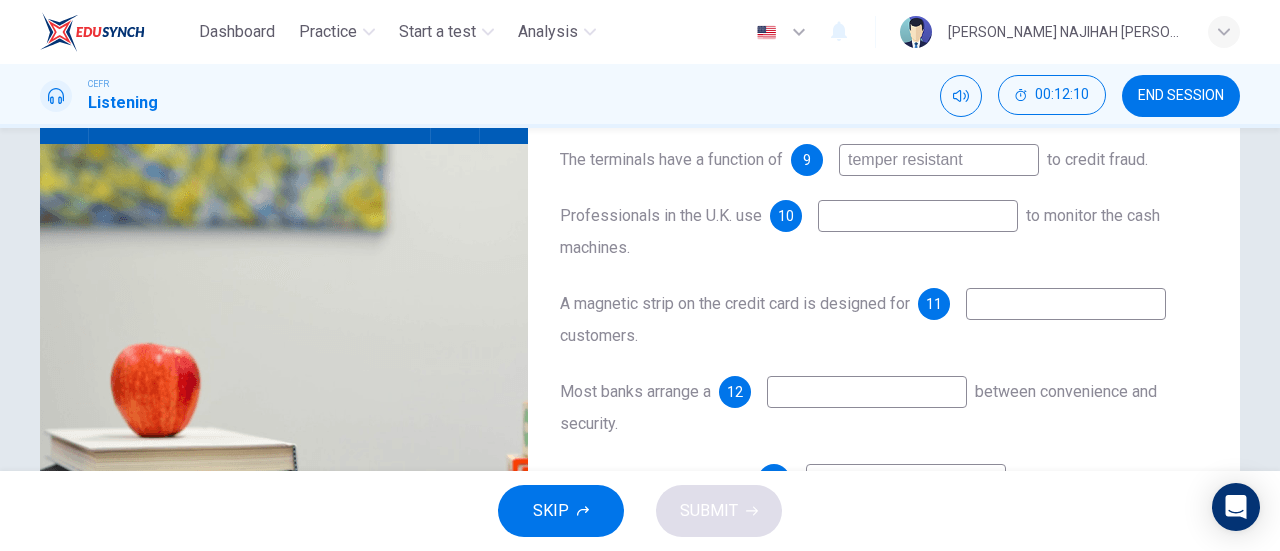 type on "64" 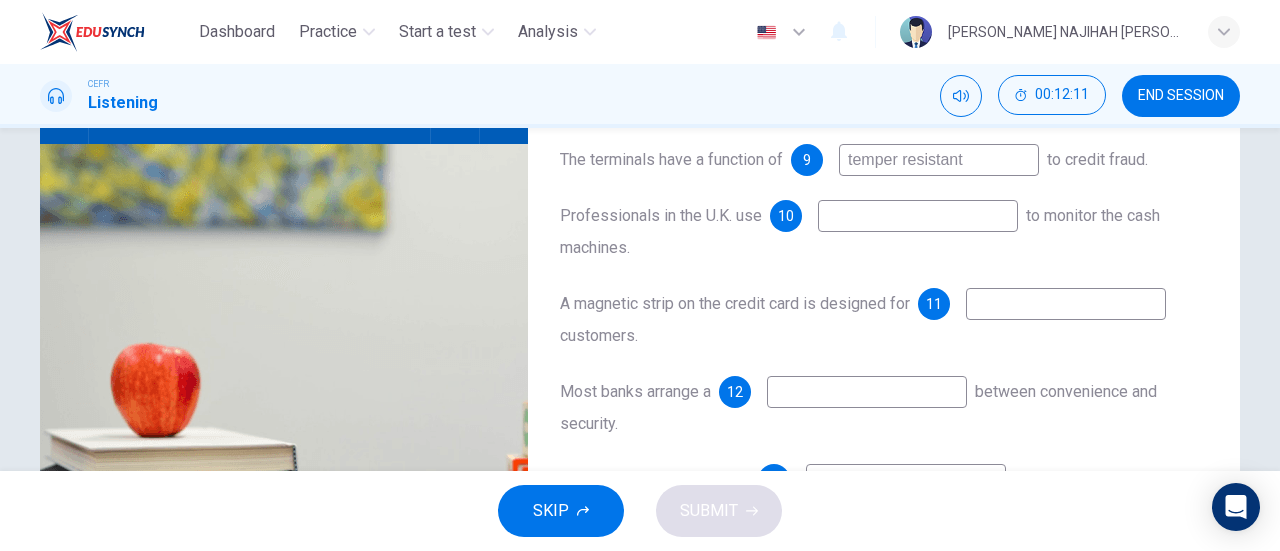type on "temper resistant" 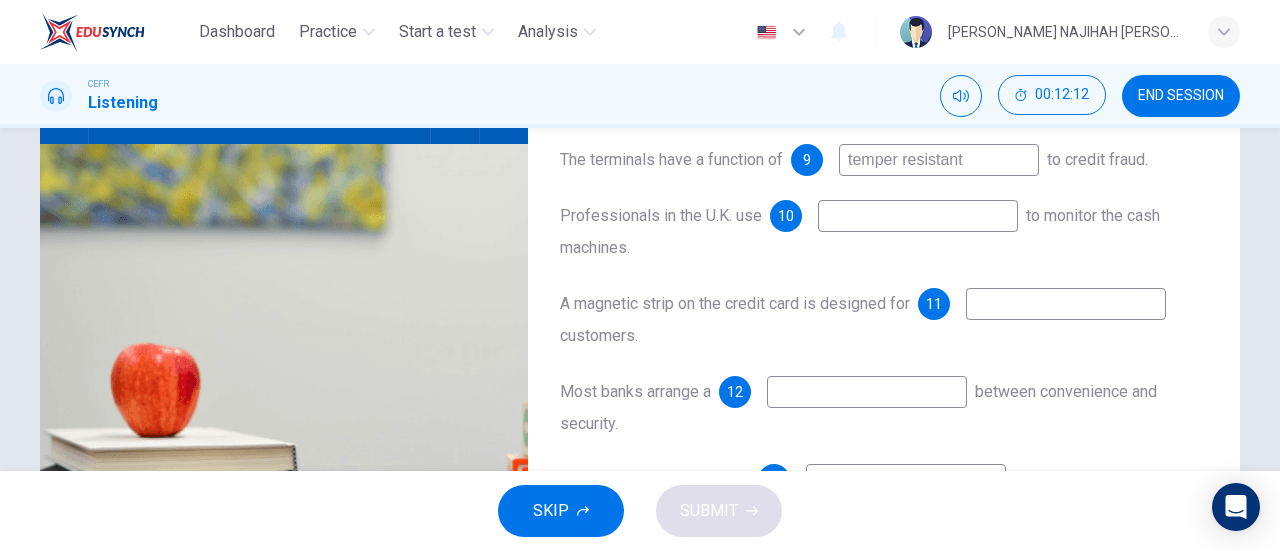 type on "64" 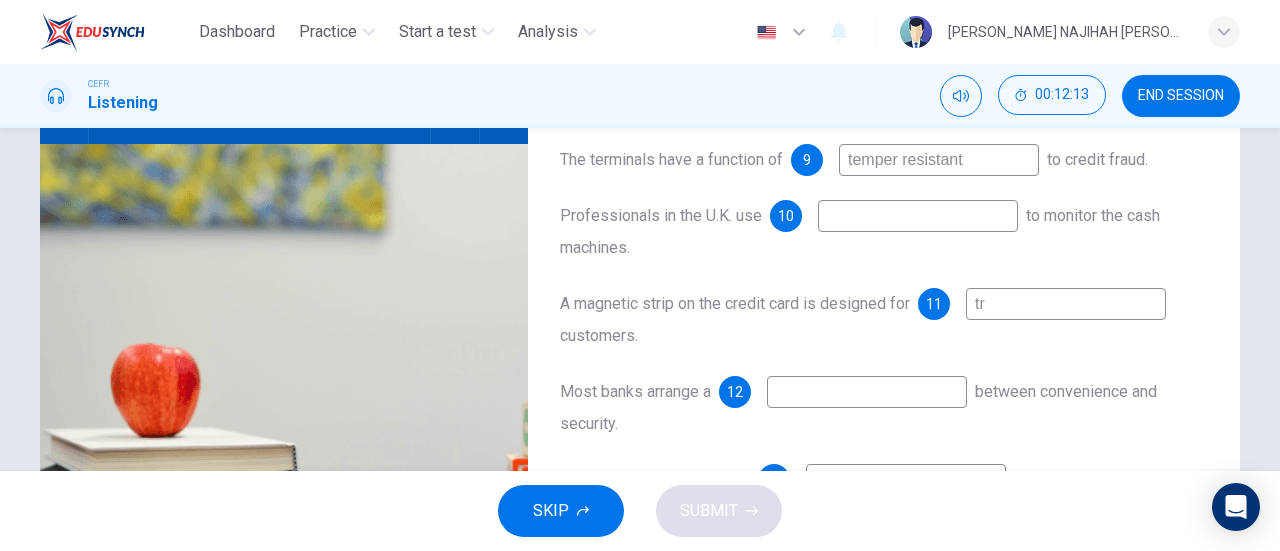 type on "tra" 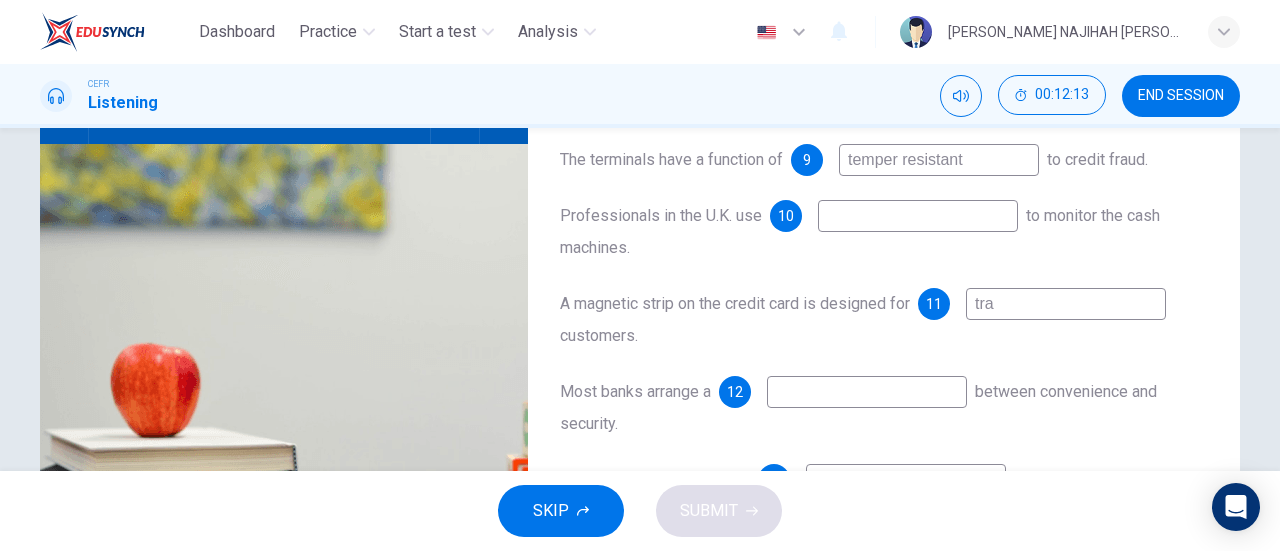 type on "65" 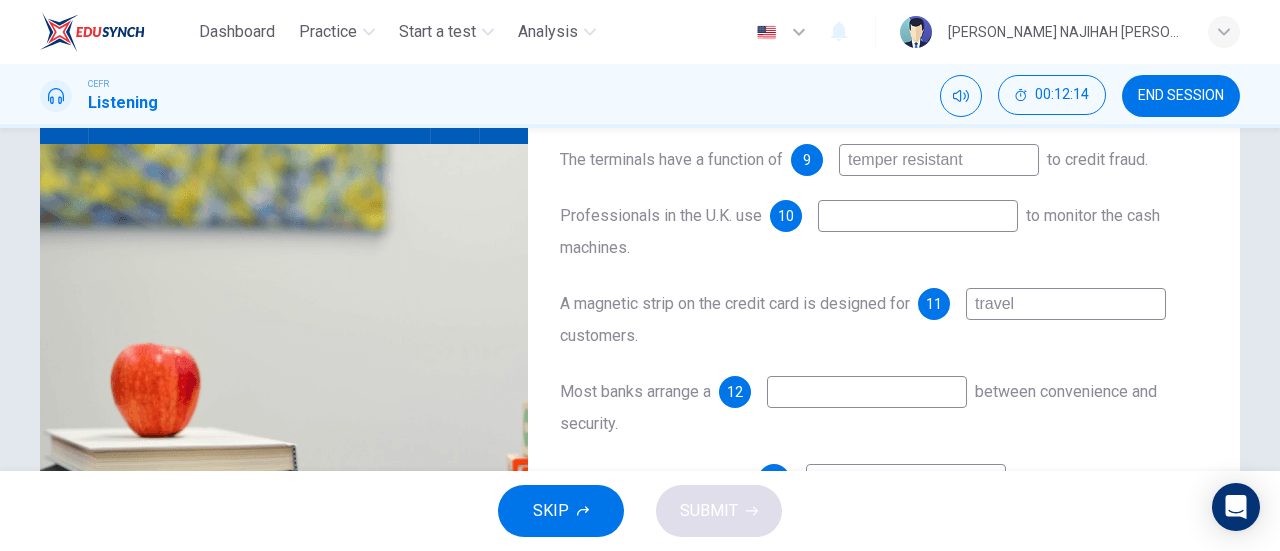 type on "travell" 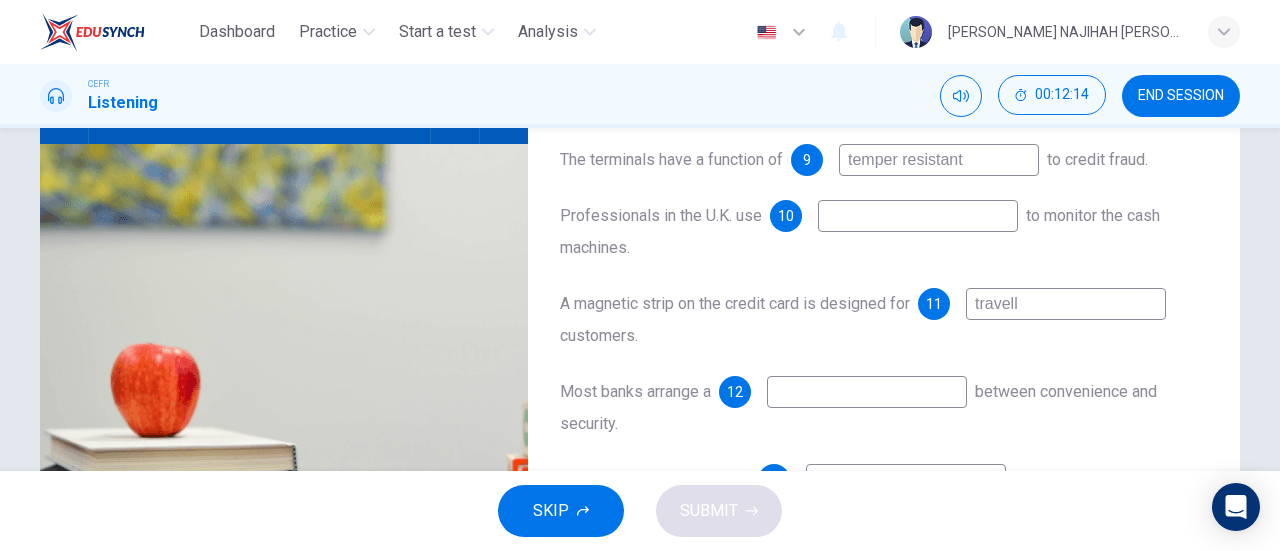 type on "65" 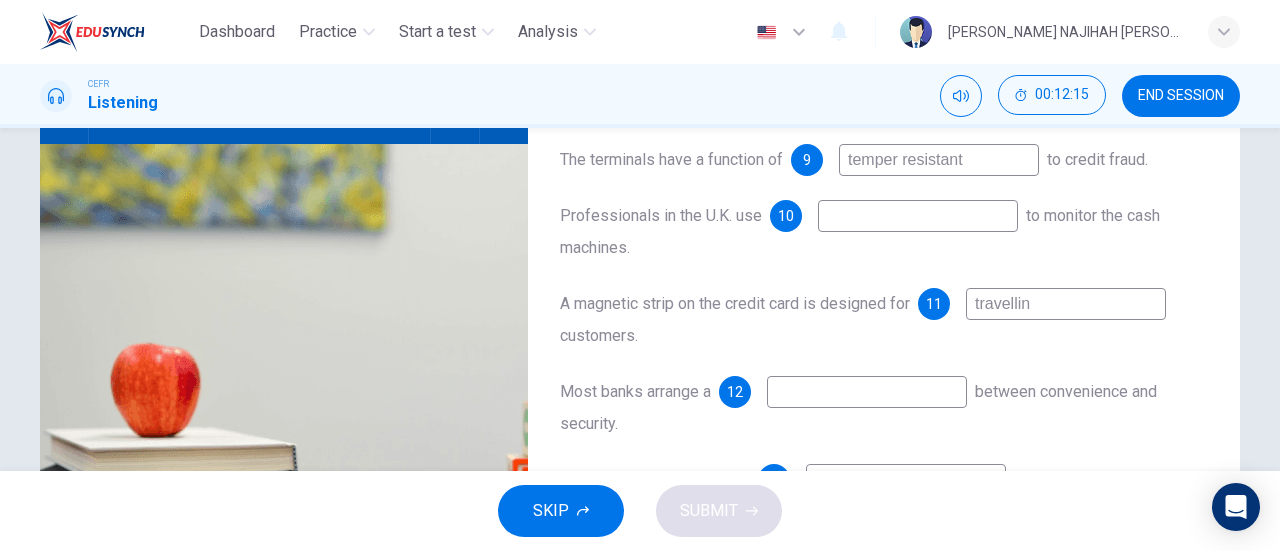 type on "travelling" 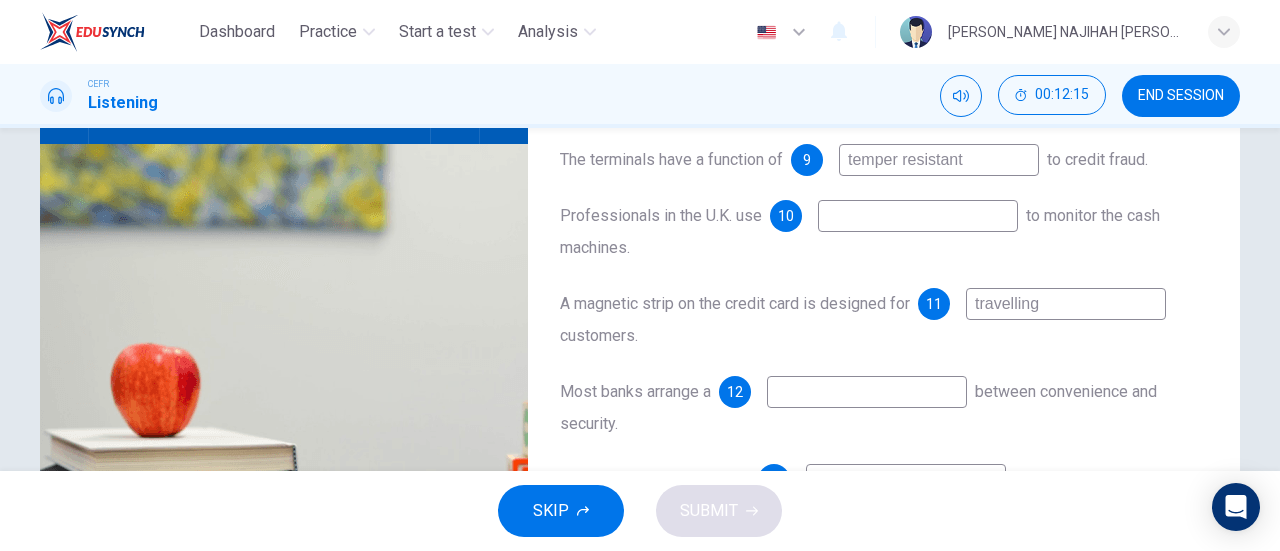 type on "65" 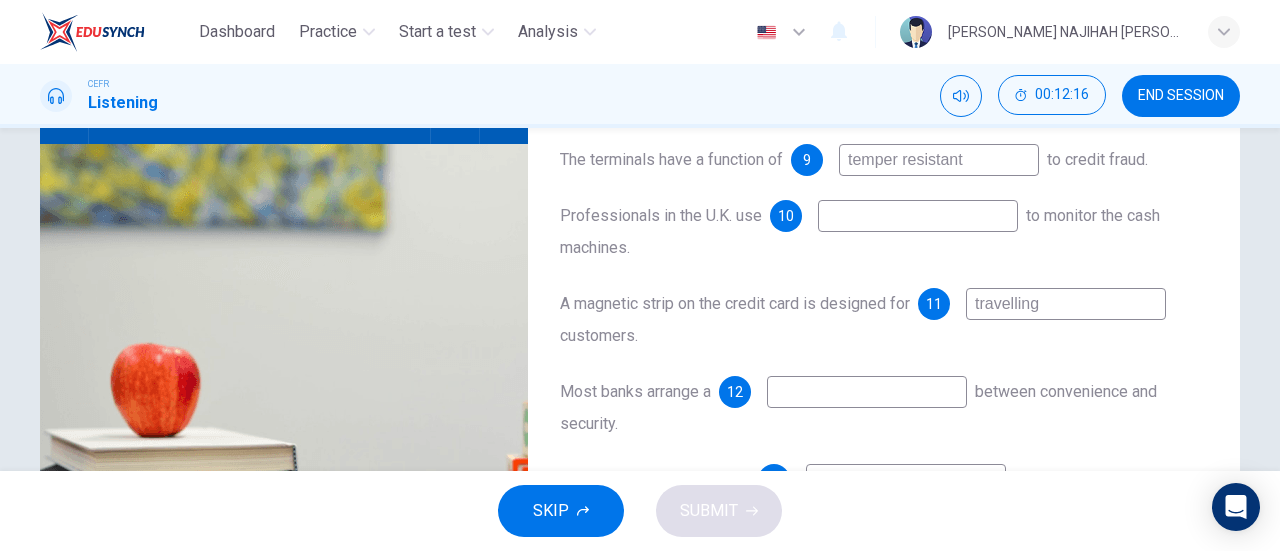 type on "travelling" 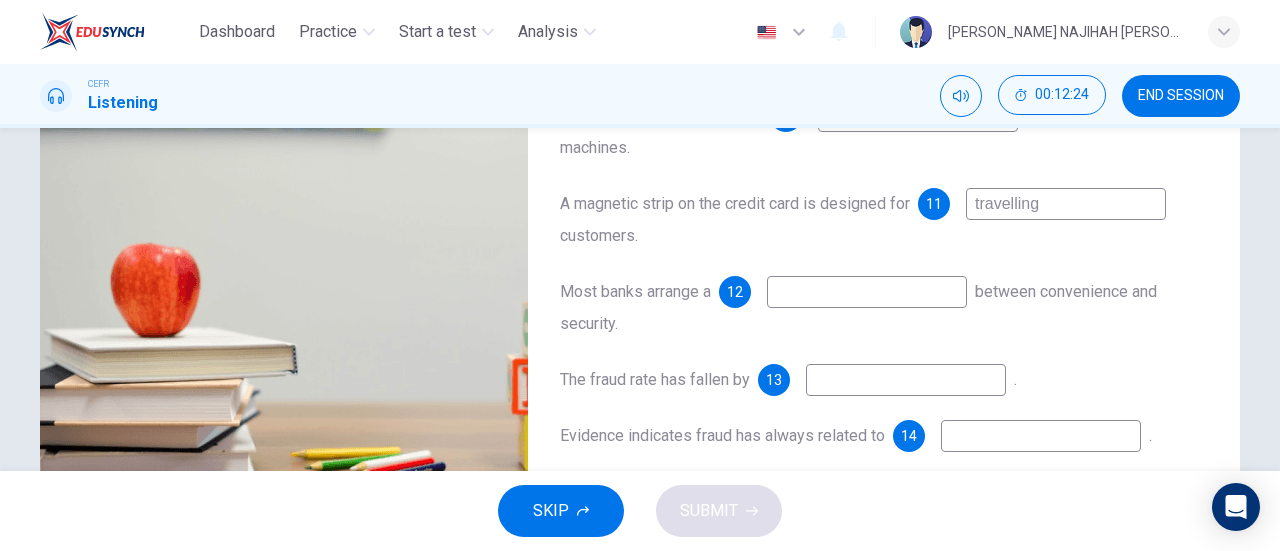 scroll, scrollTop: 338, scrollLeft: 0, axis: vertical 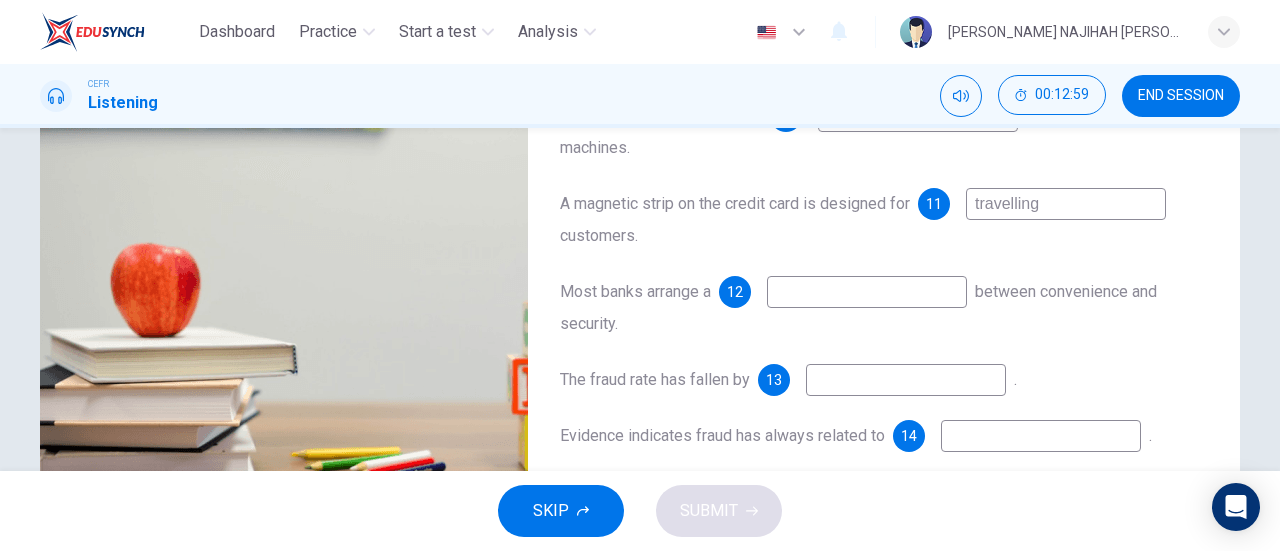 type on "80" 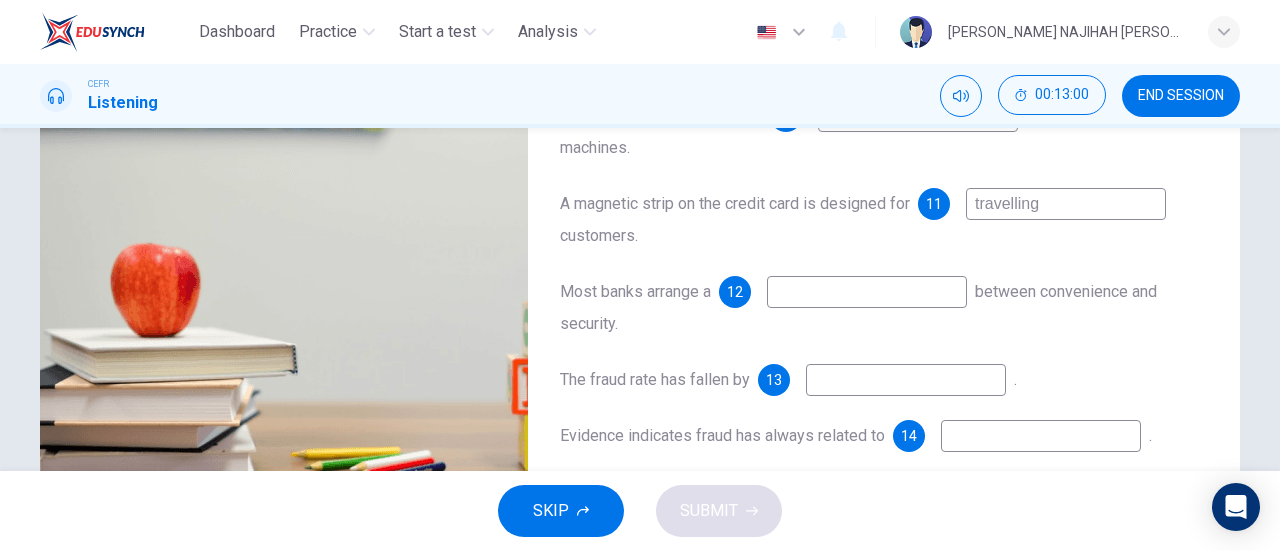 type on "travelling" 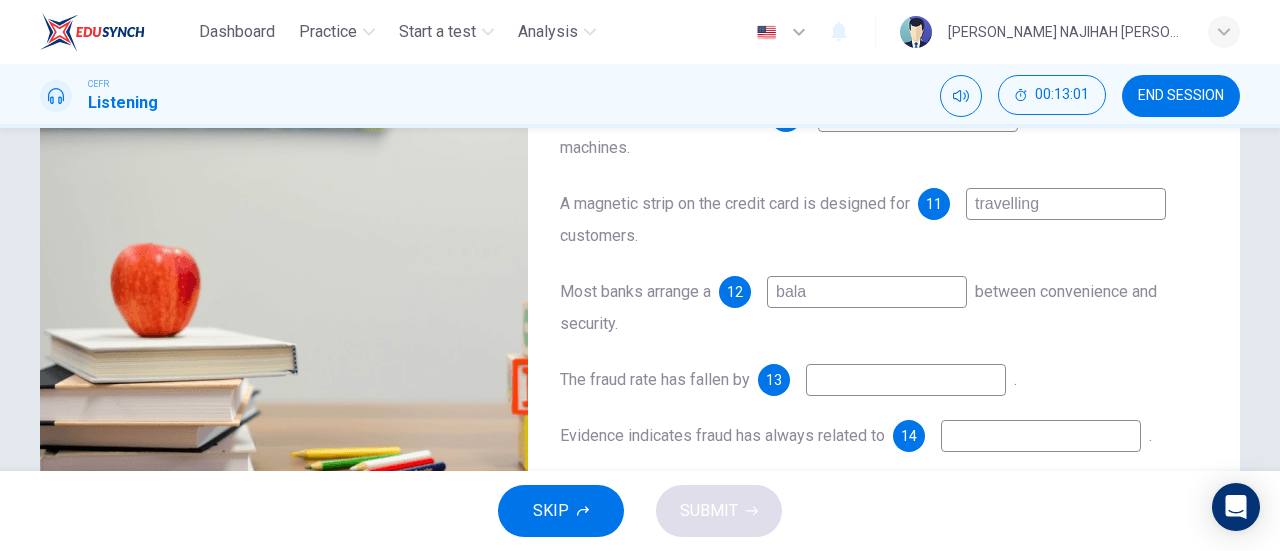 type on "balan" 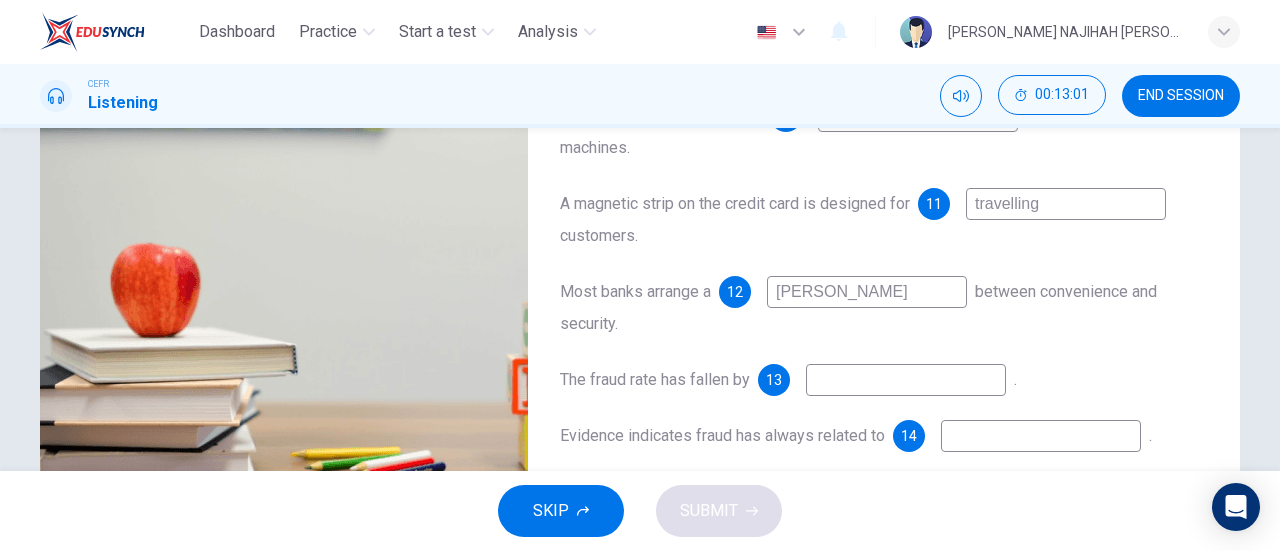 type on "81" 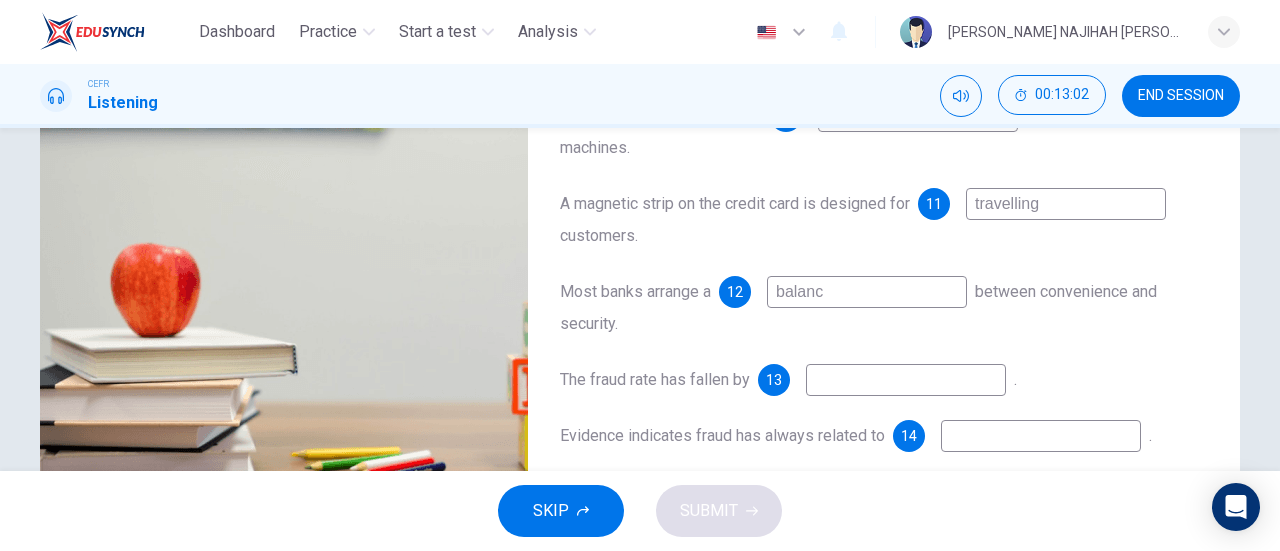 type on "balance" 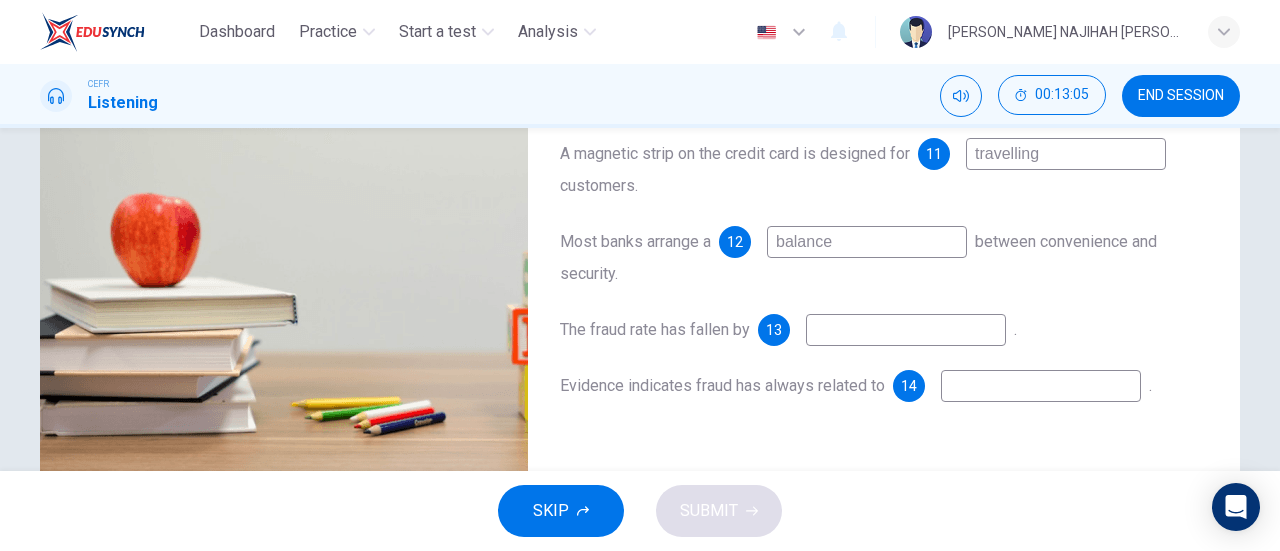 scroll, scrollTop: 396, scrollLeft: 0, axis: vertical 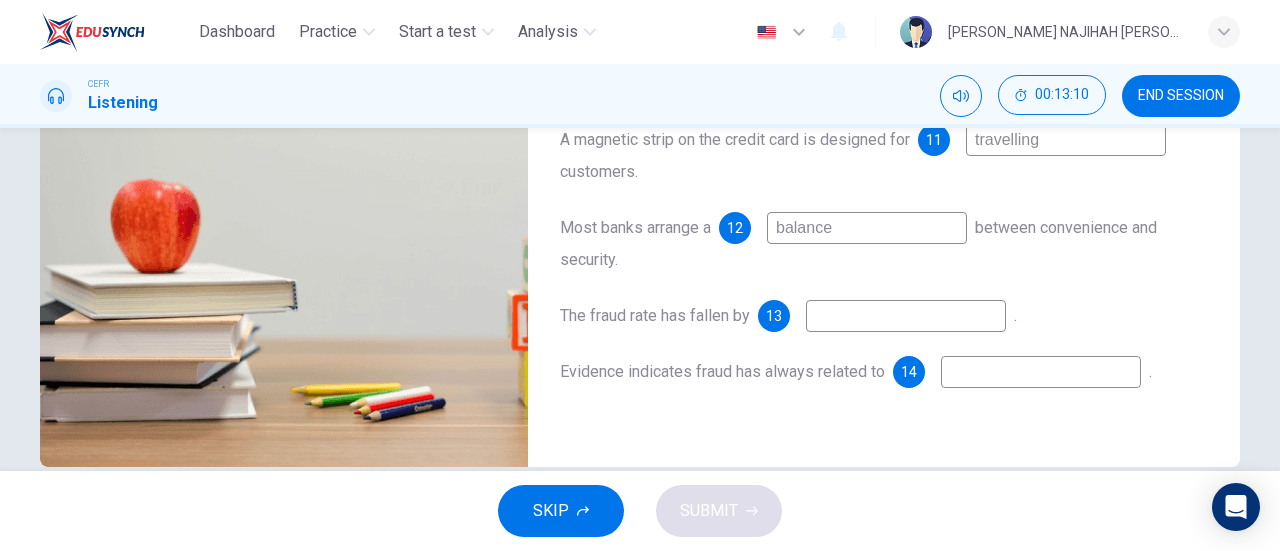 type on "84" 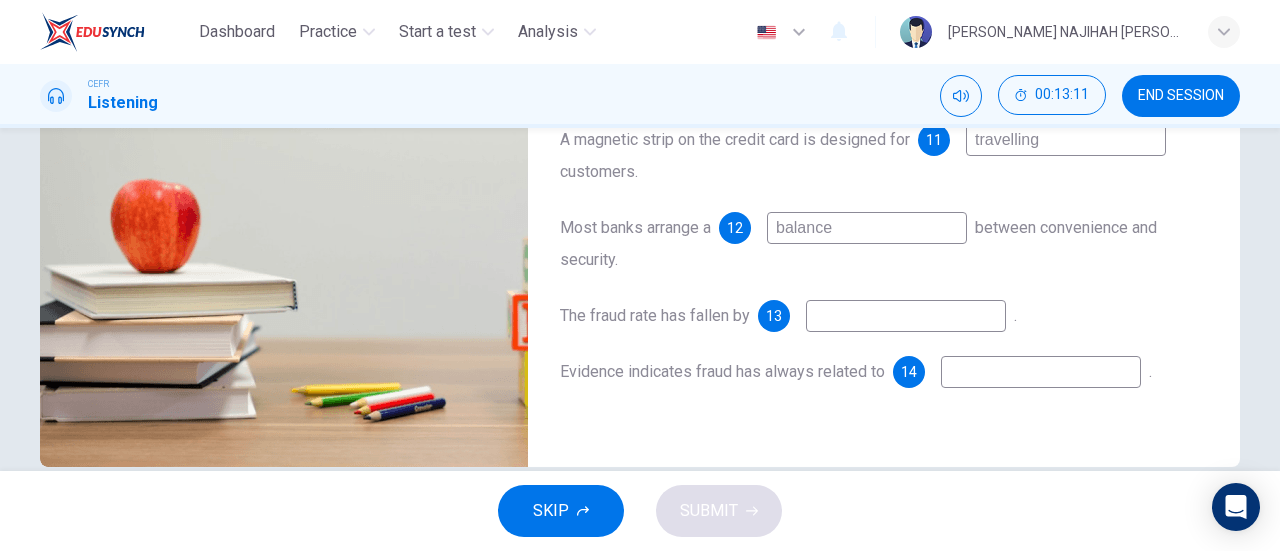 type on "balance" 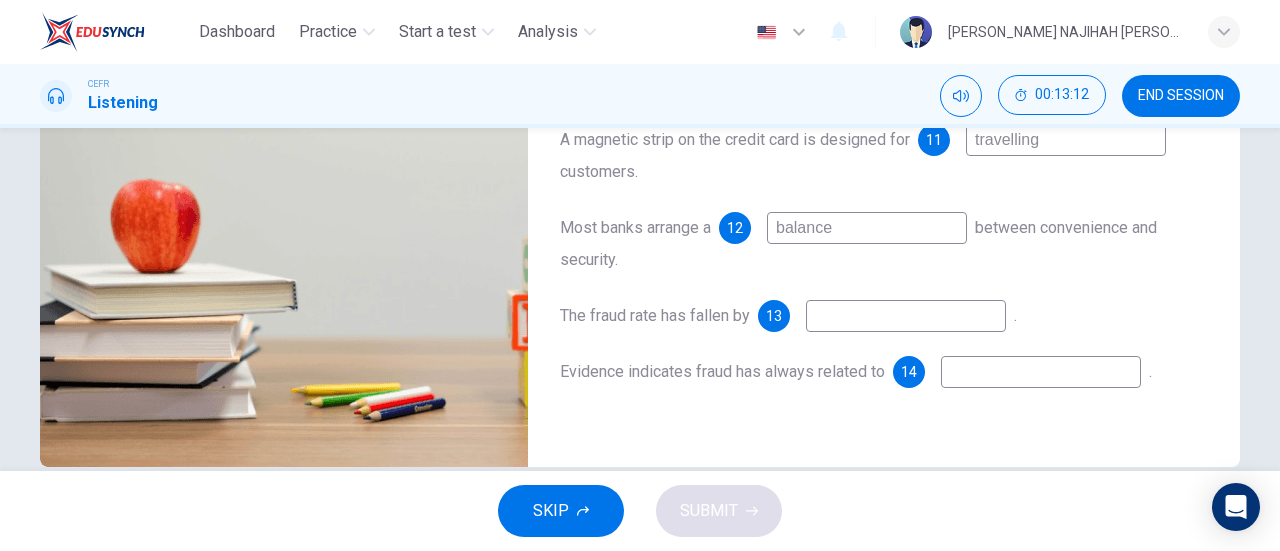 click at bounding box center [906, 316] 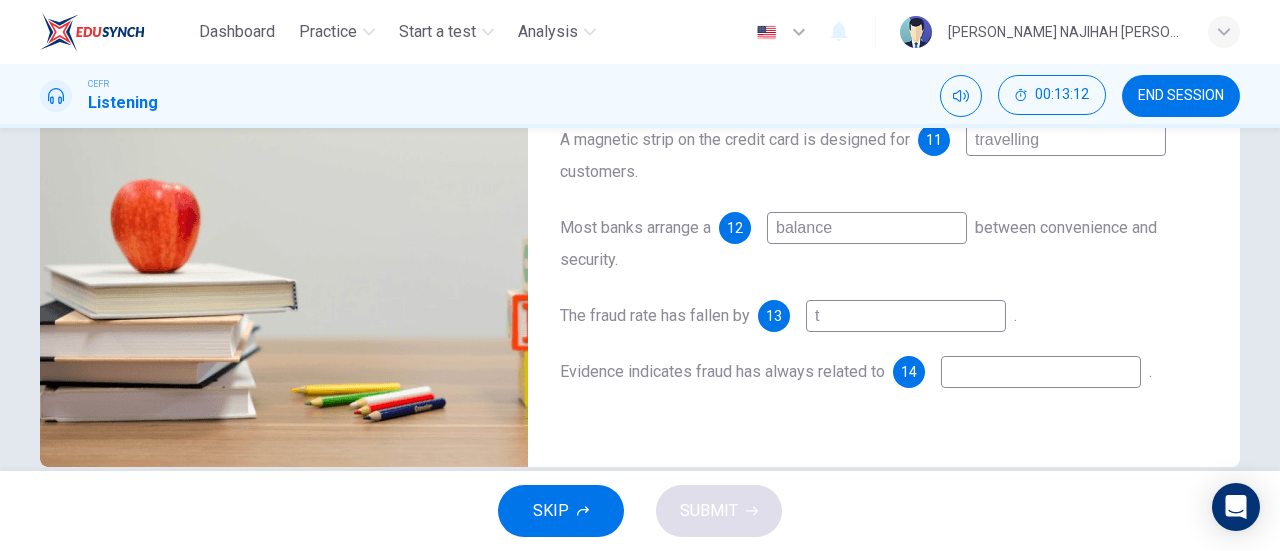 type on "85" 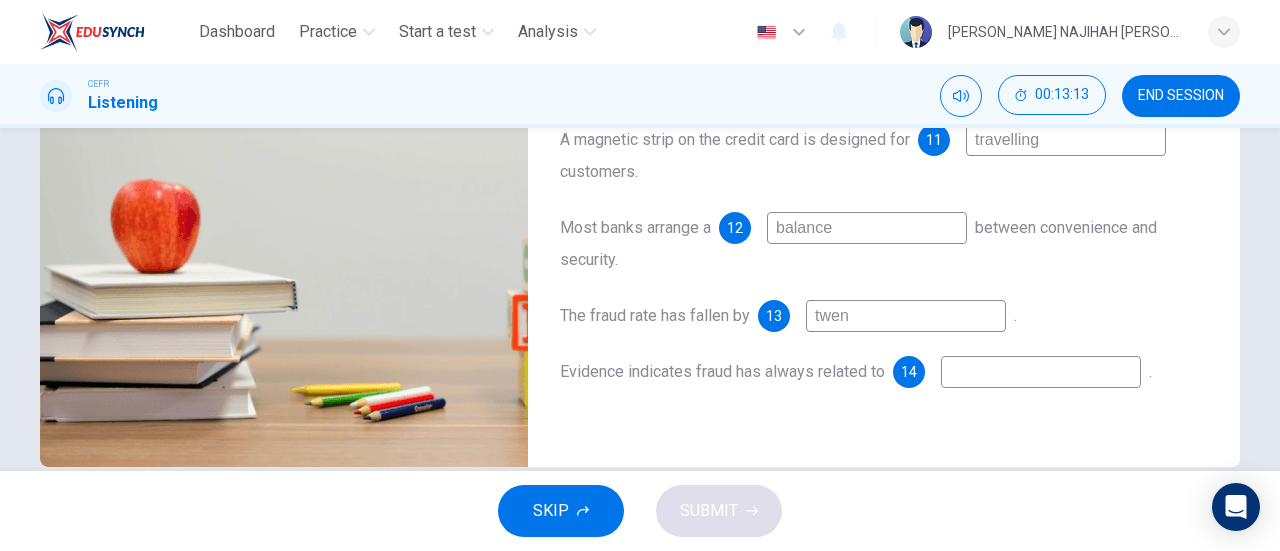 type on "twent" 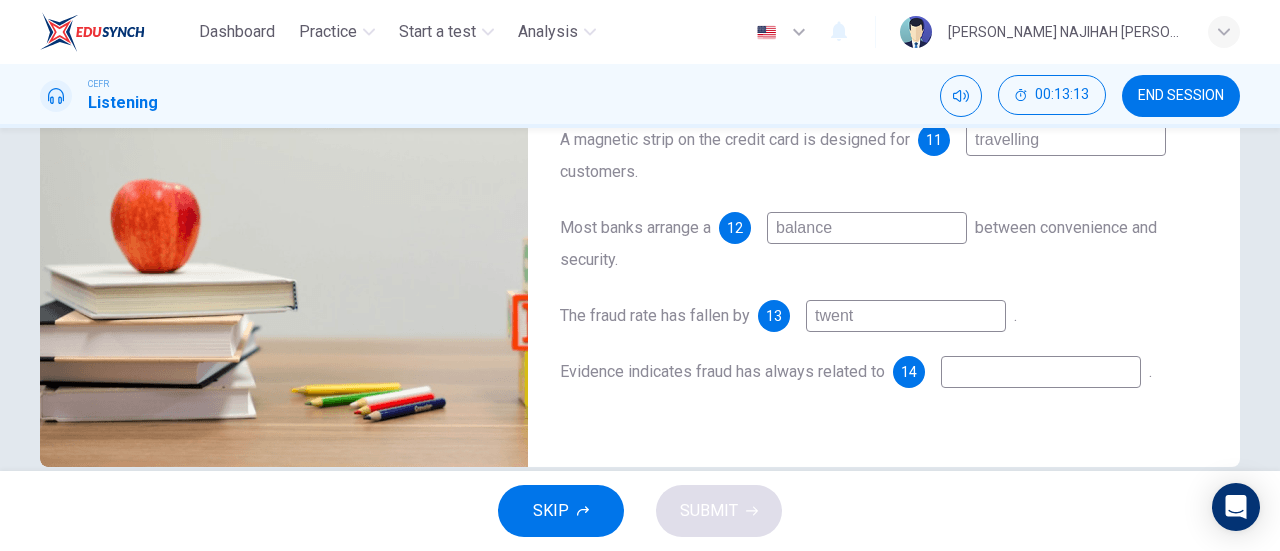 type on "85" 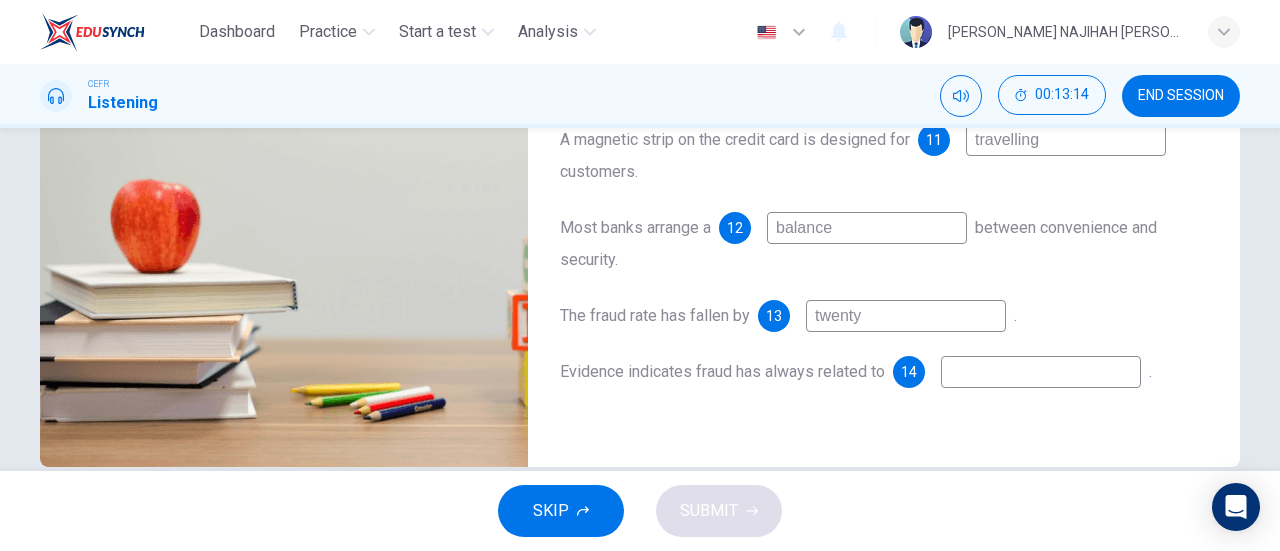 type on "86" 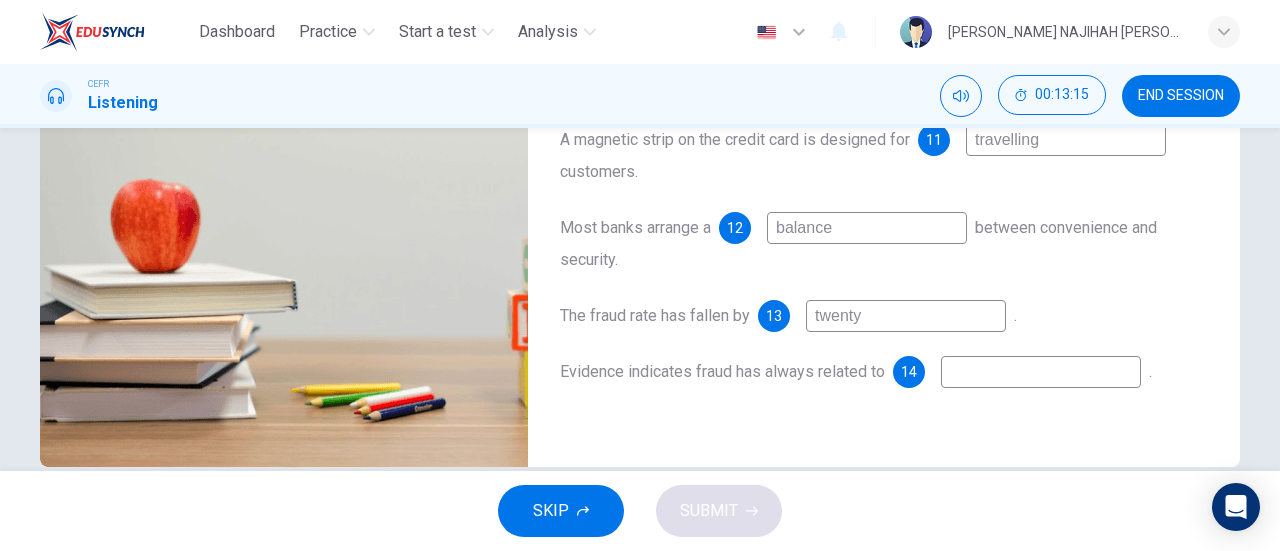 type on "twentyf" 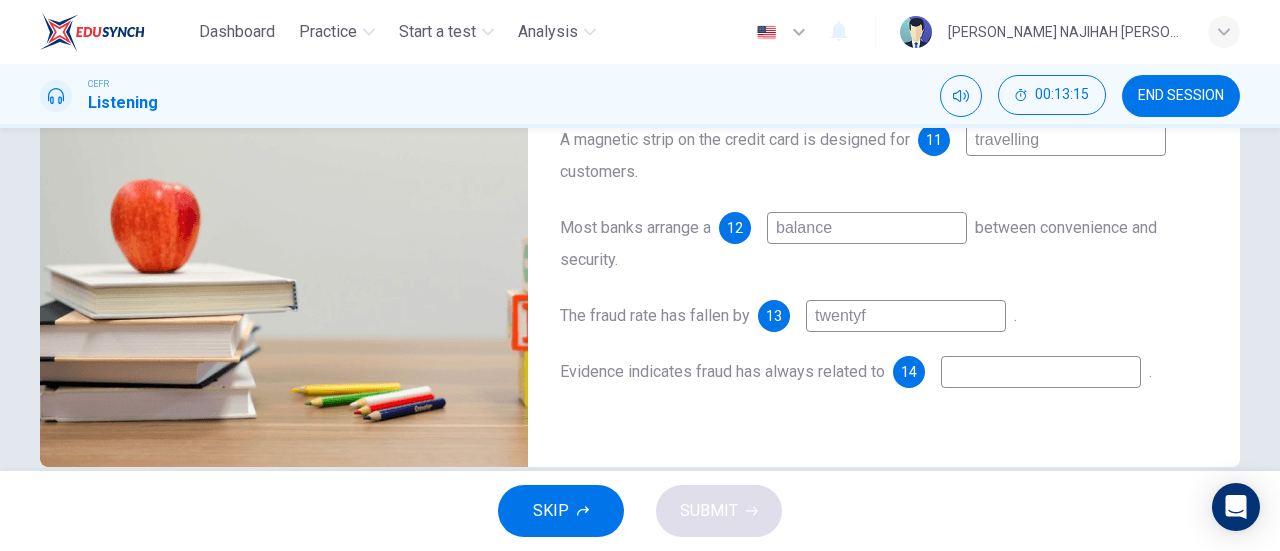 type on "86" 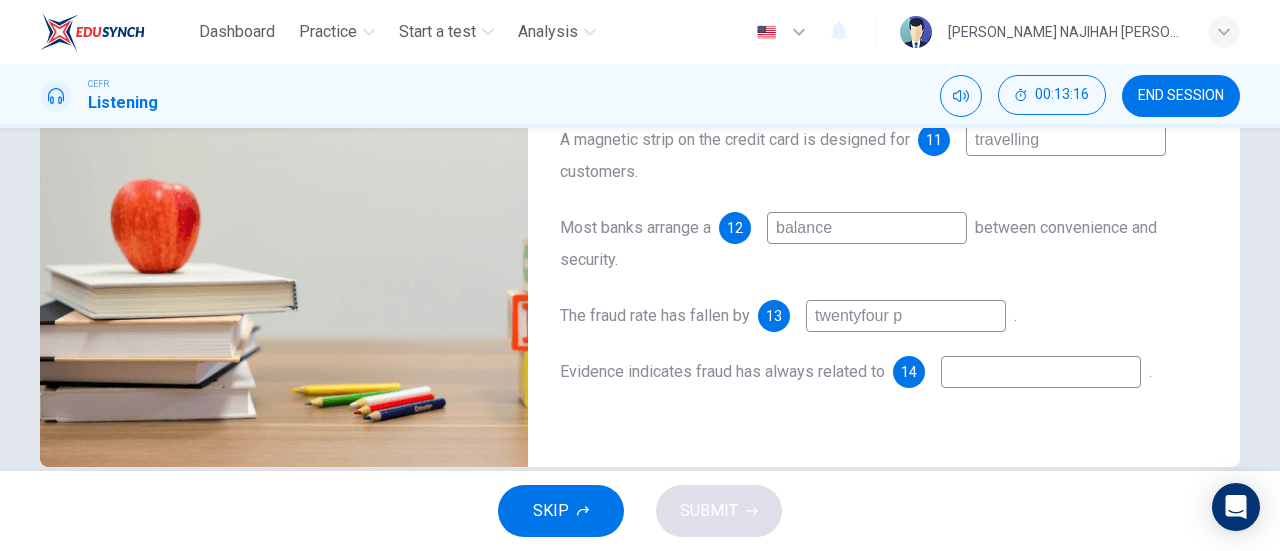 type on "twentyfour pe" 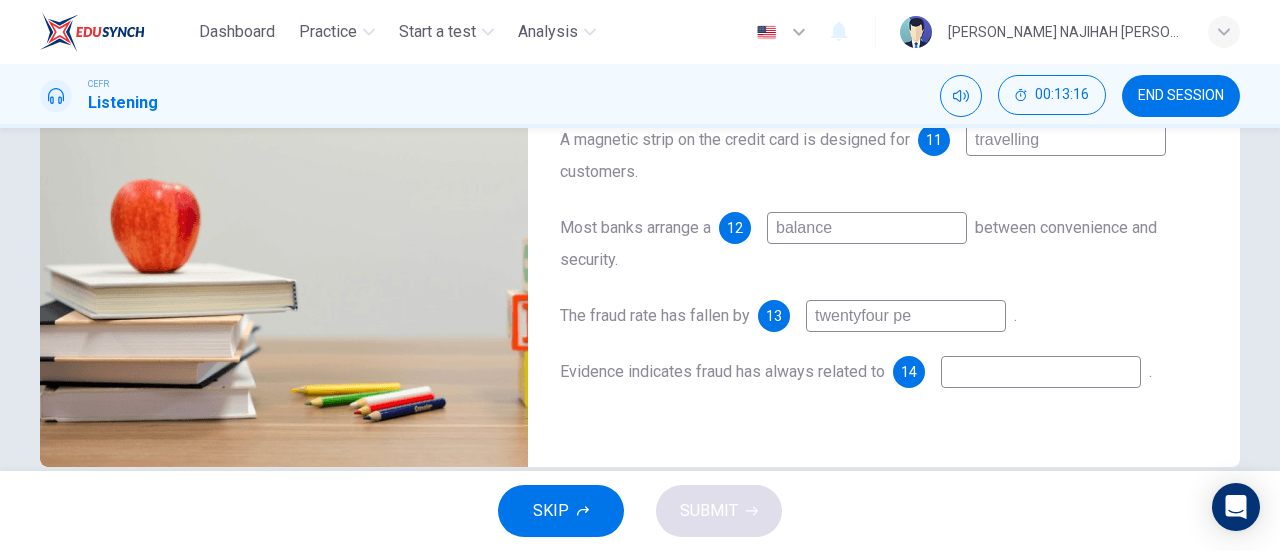 type on "86" 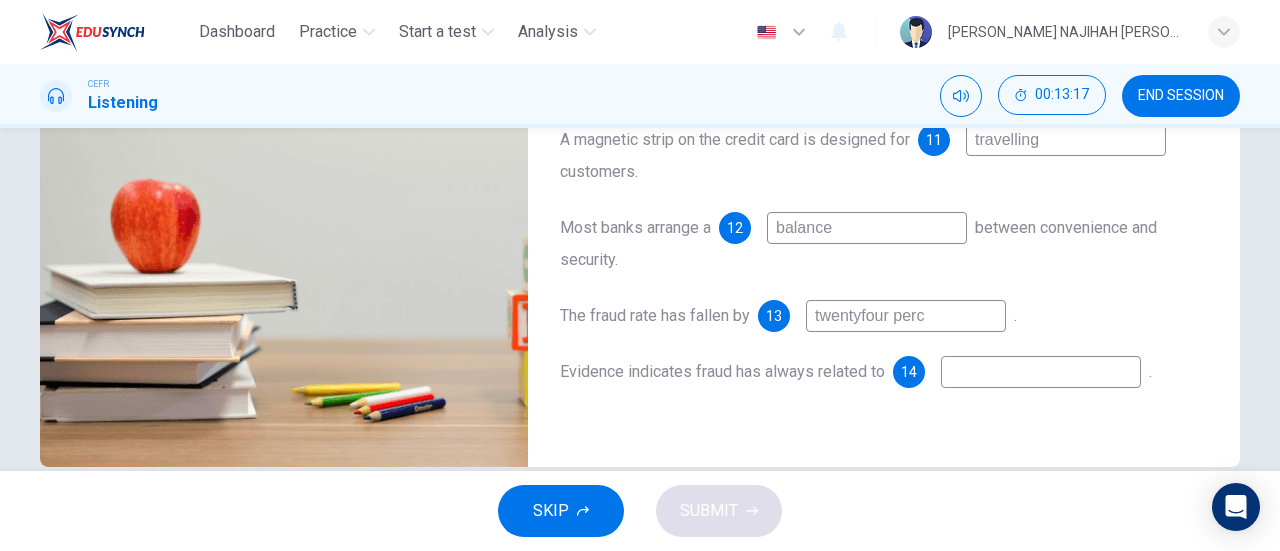 type on "twentyfour perce" 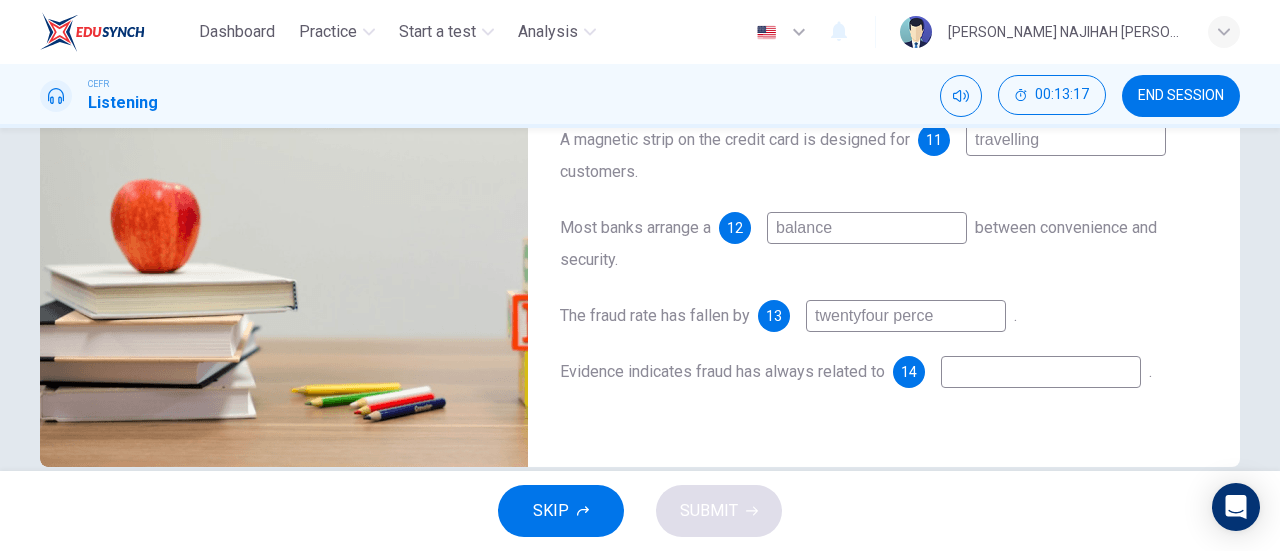 type on "87" 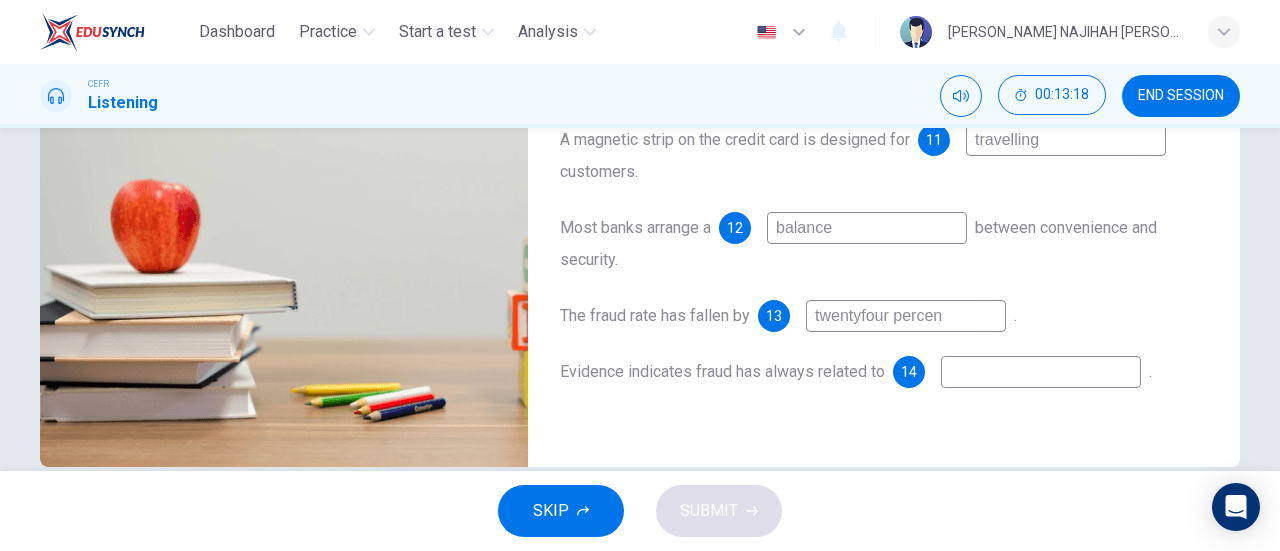 type on "twentyfour percent" 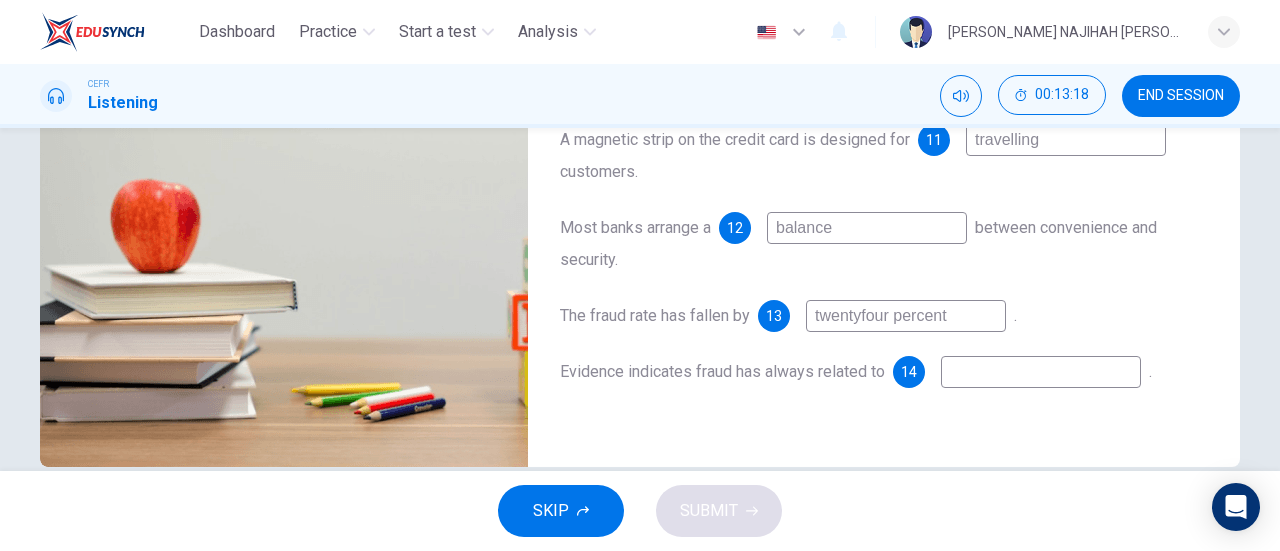 type on "87" 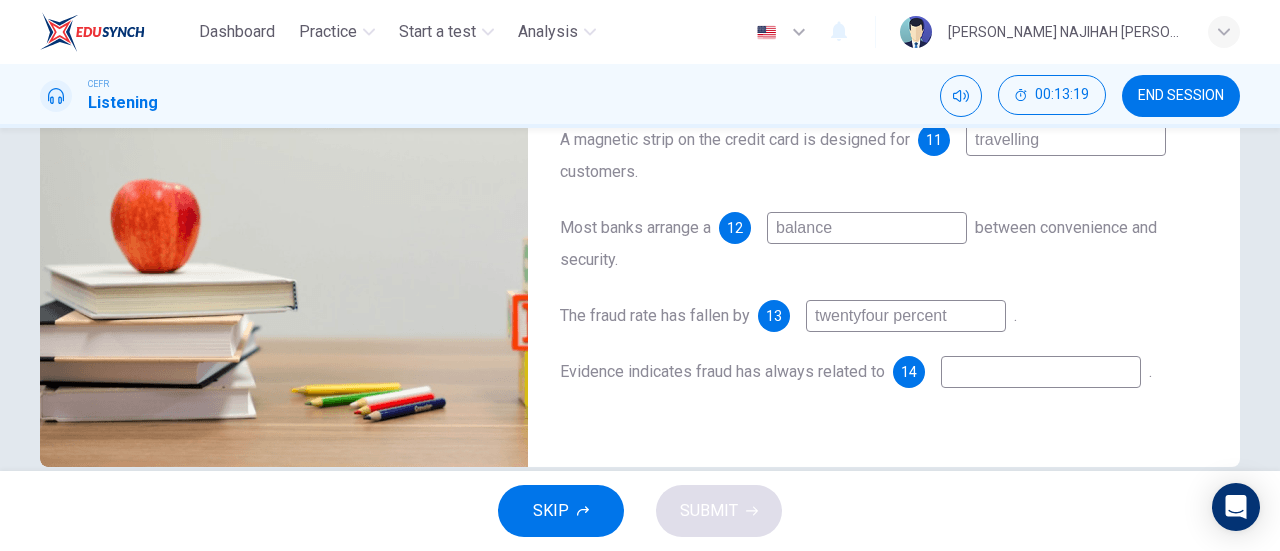 type on "twentyfour percents" 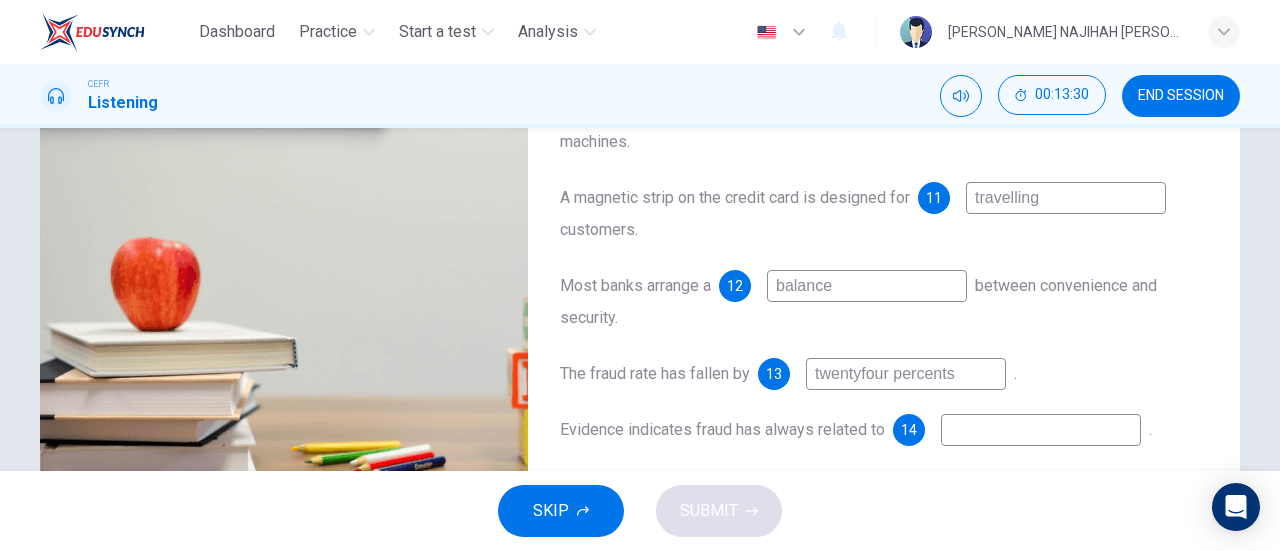 scroll, scrollTop: 329, scrollLeft: 0, axis: vertical 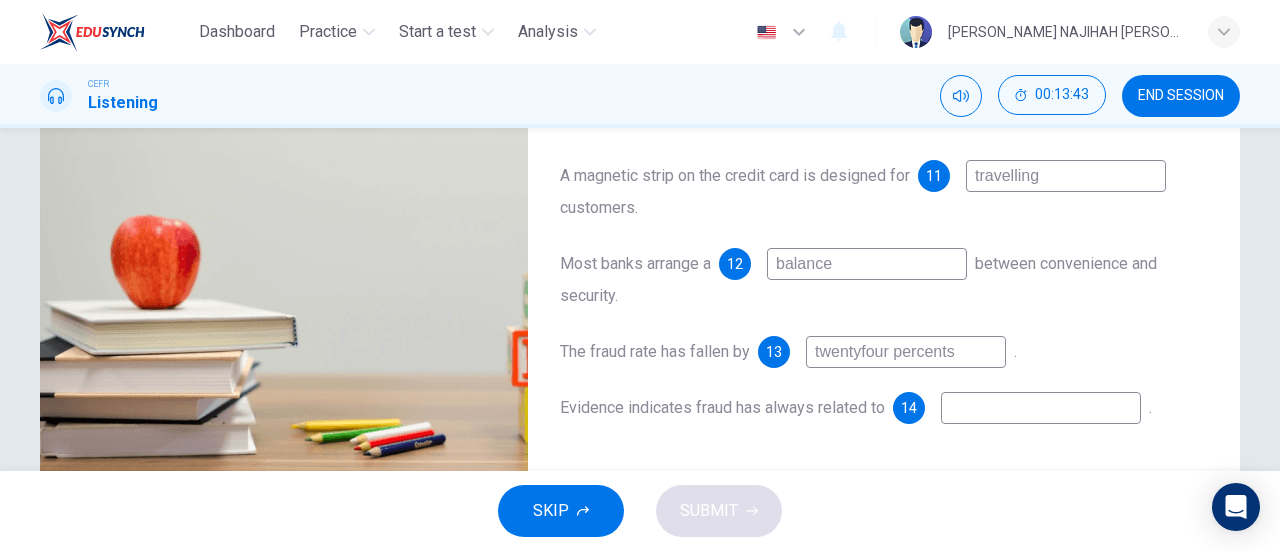 type on "96" 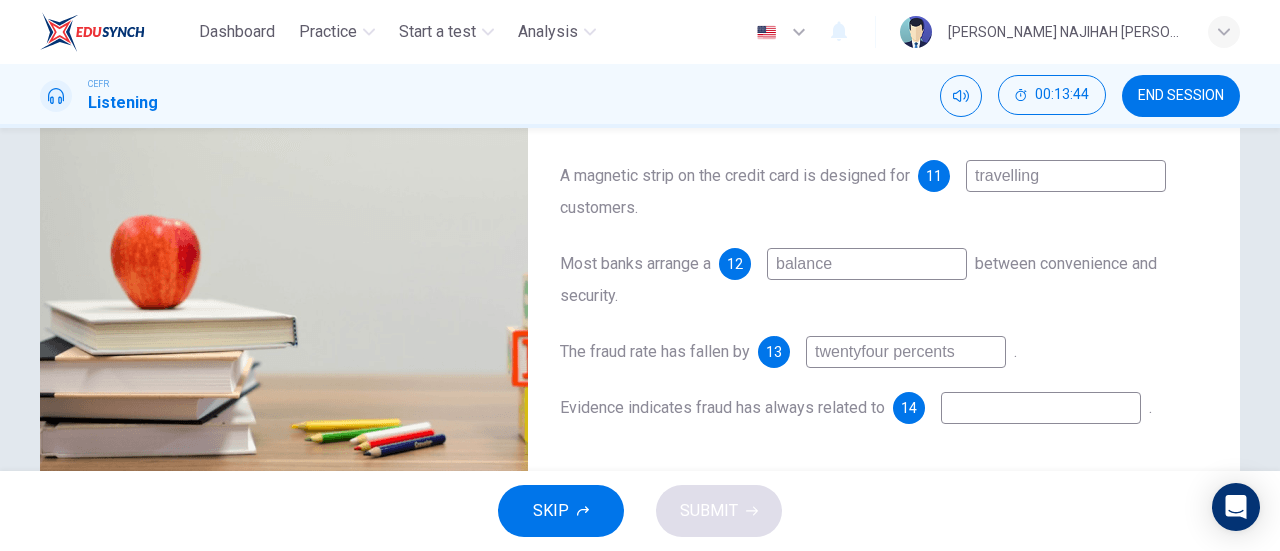 type on "twentyfour percents" 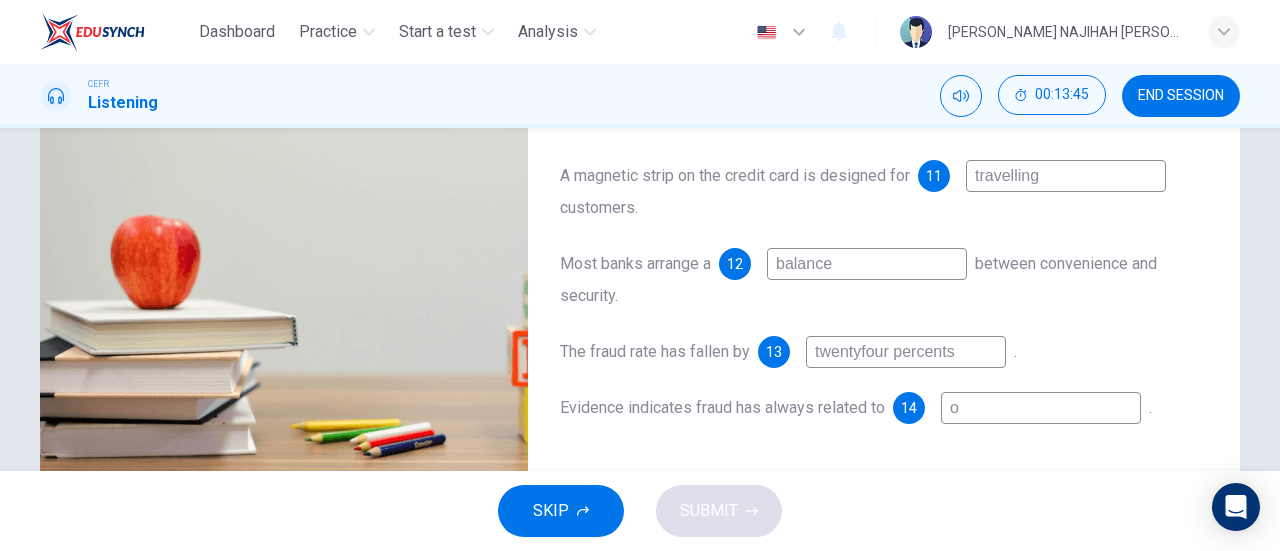 type on "ol" 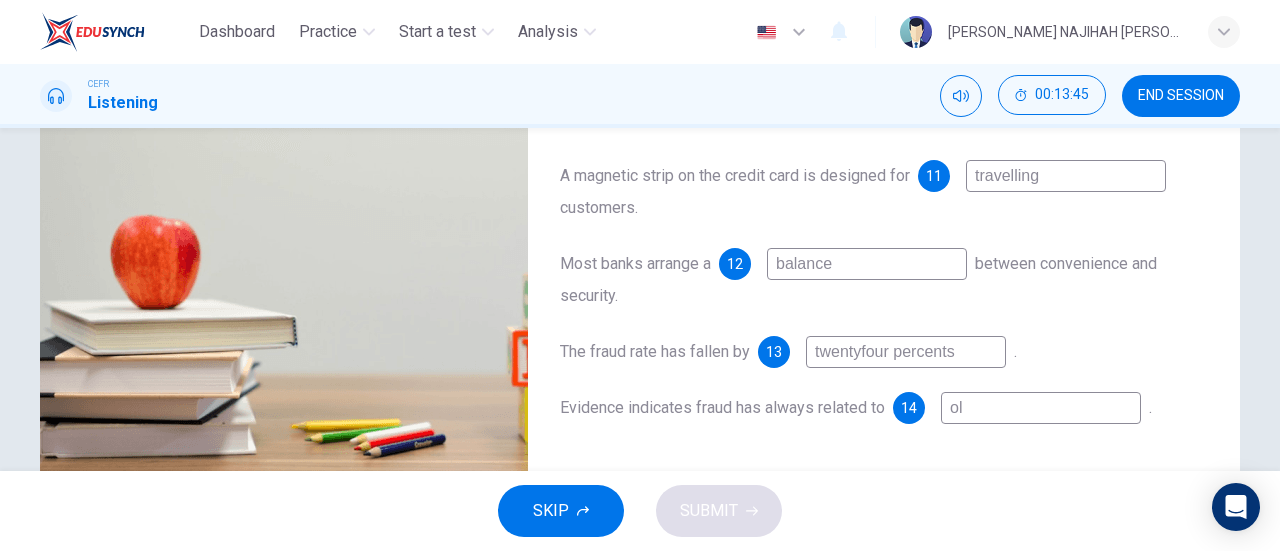 type on "96" 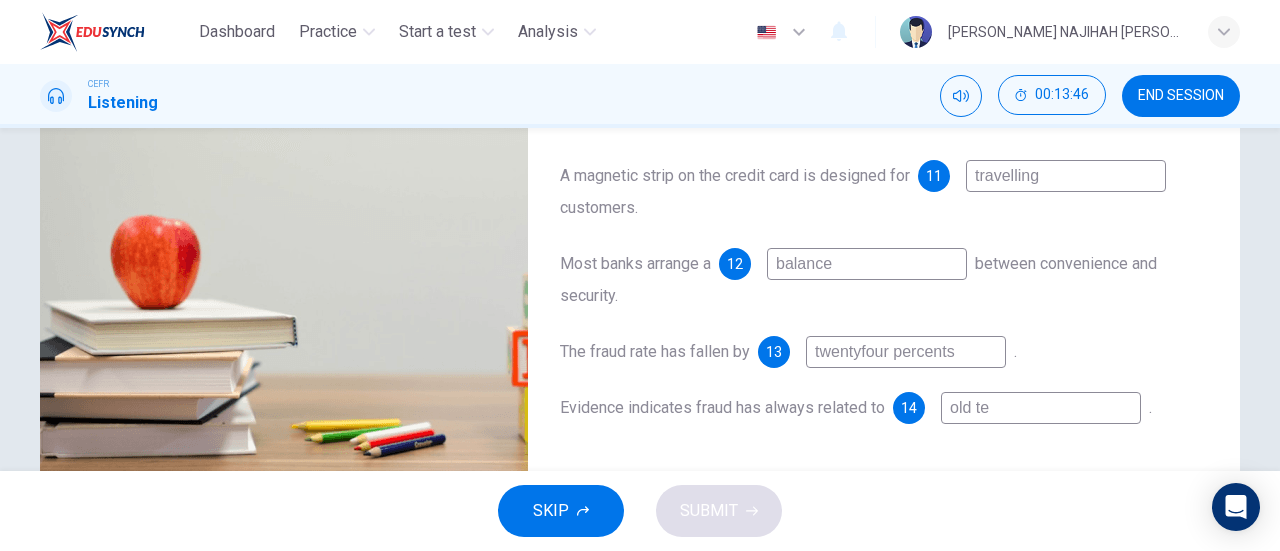 type on "old tec" 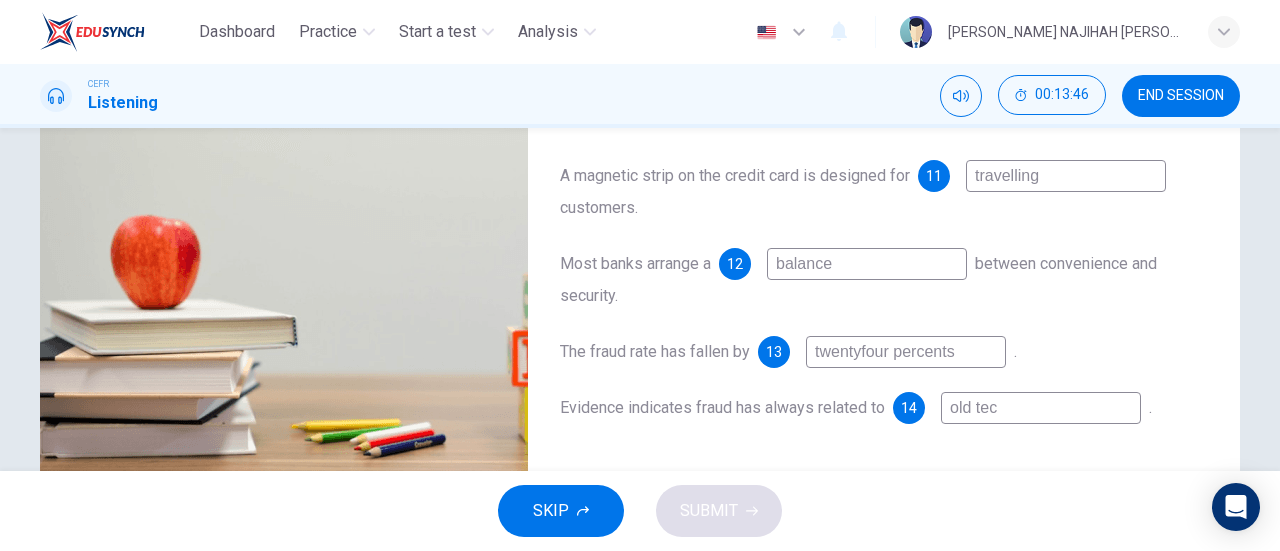 type on "97" 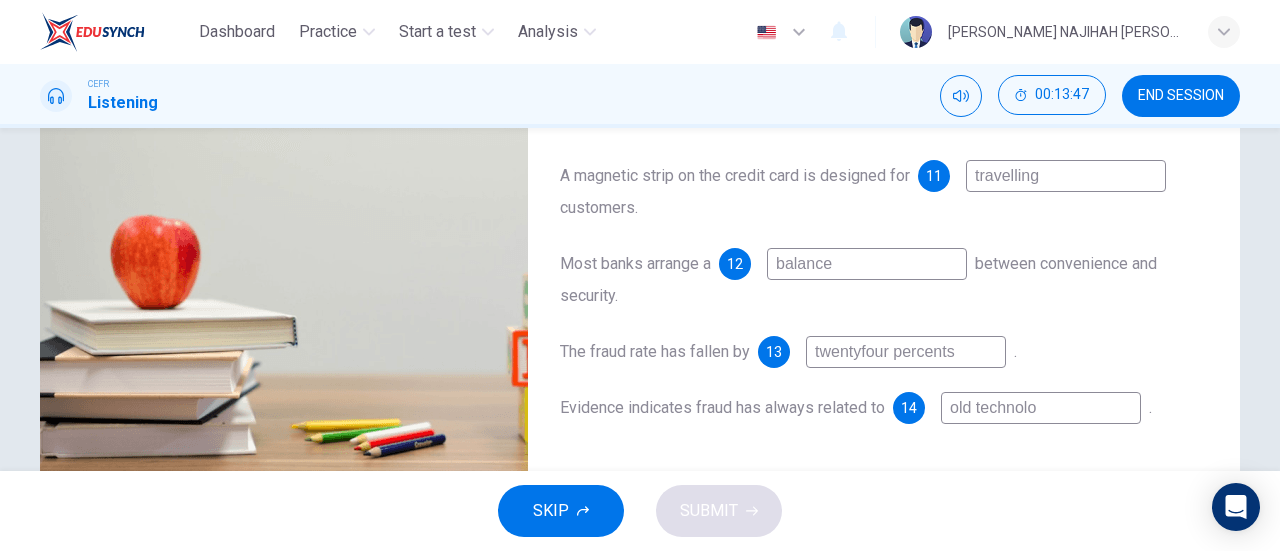 type on "old technolog" 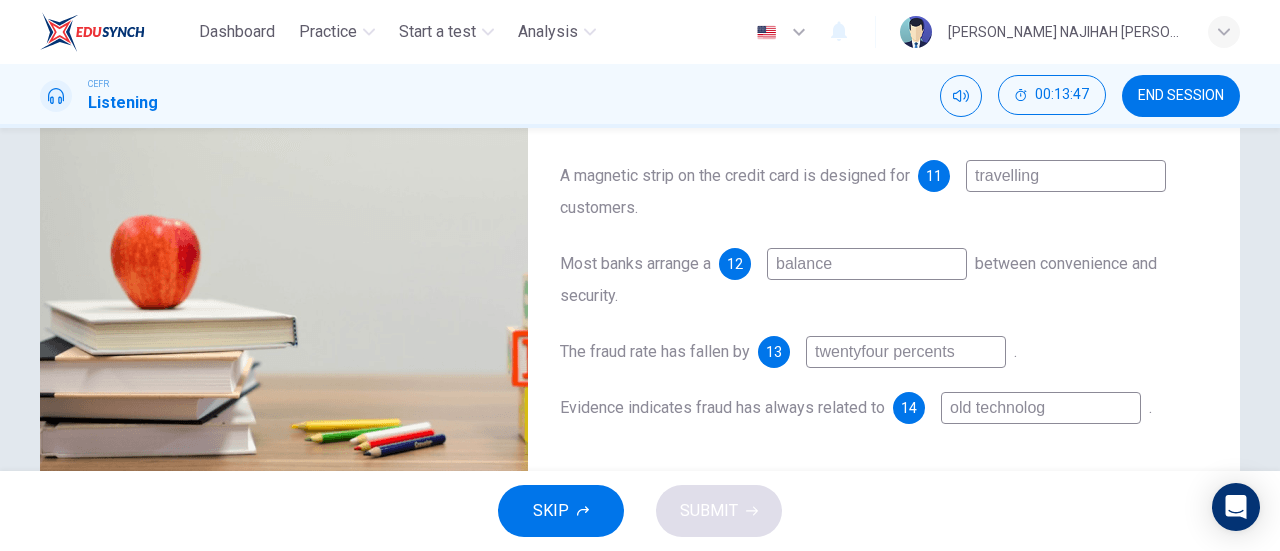 type on "97" 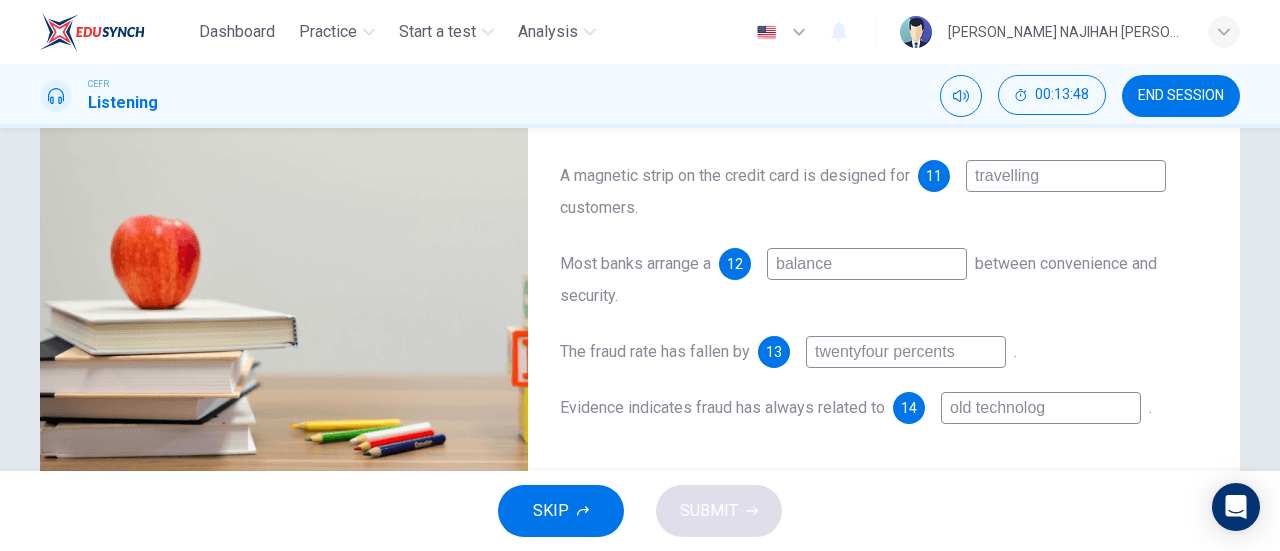 type on "old technology" 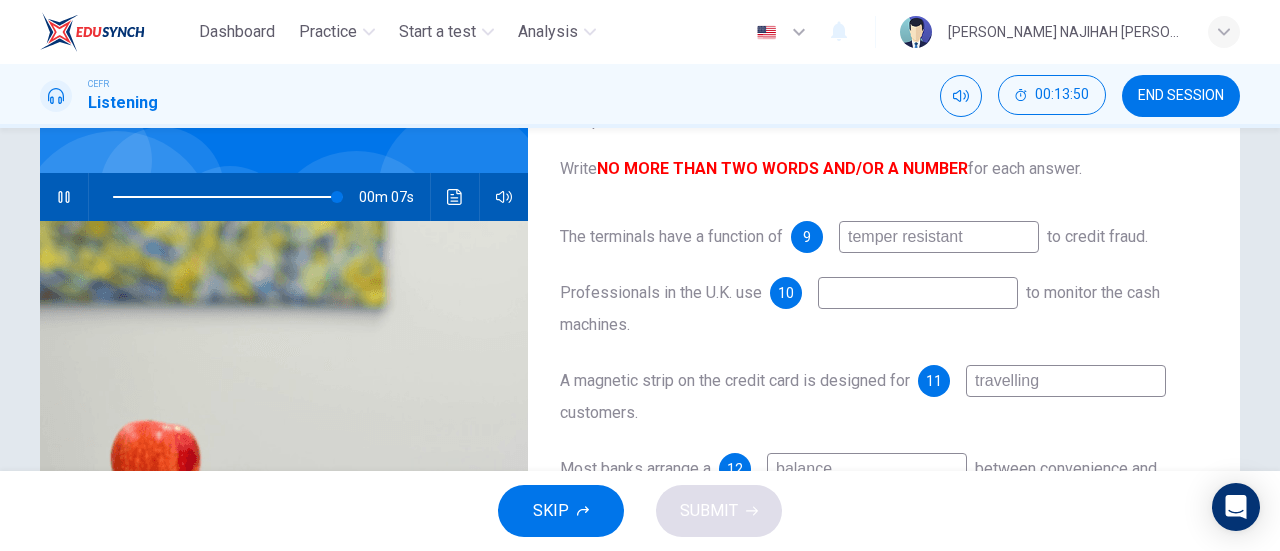 scroll, scrollTop: 154, scrollLeft: 0, axis: vertical 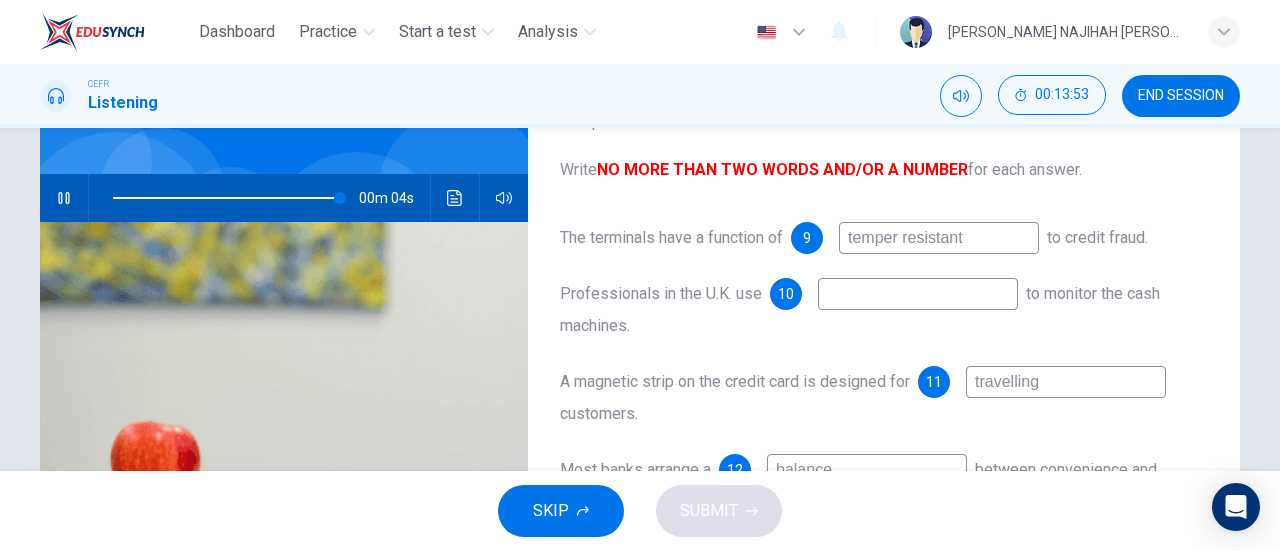 type on "99" 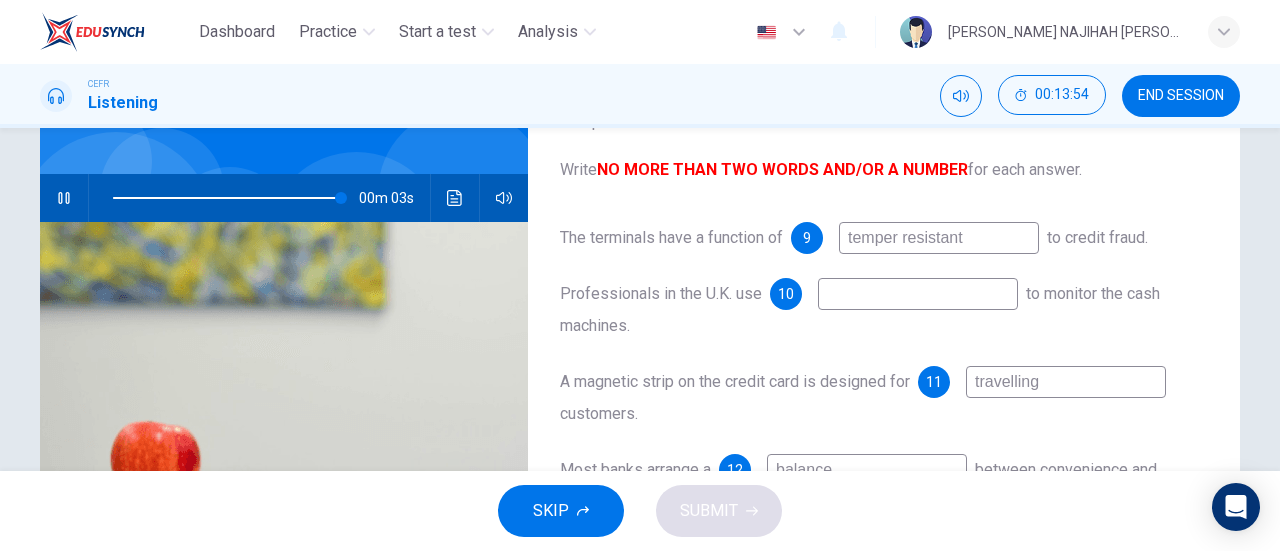 type on "old technology" 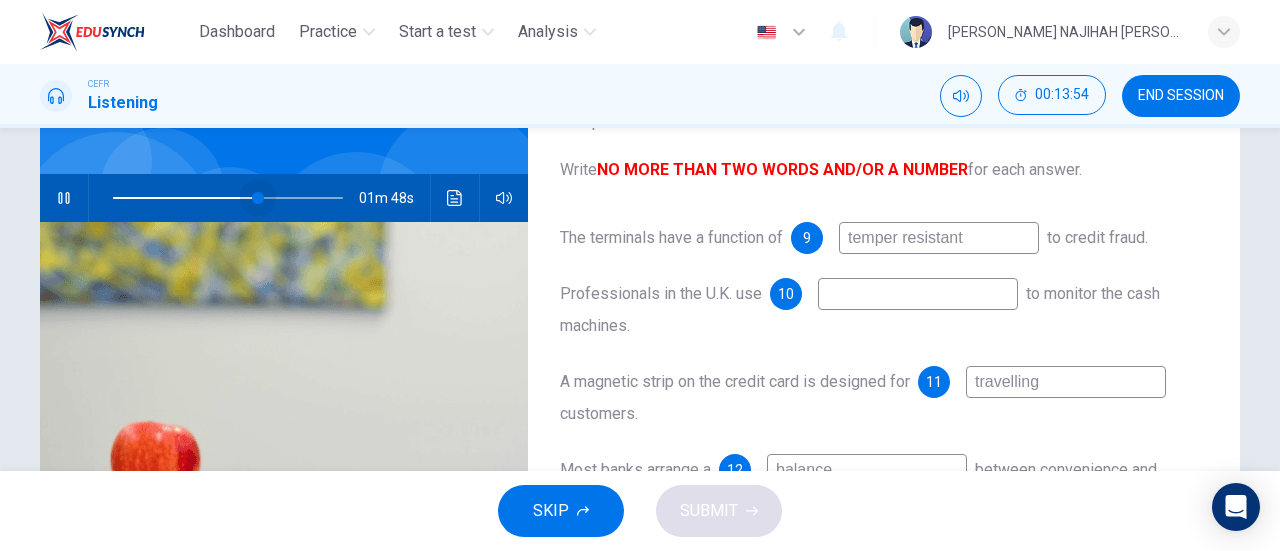 click at bounding box center [228, 198] 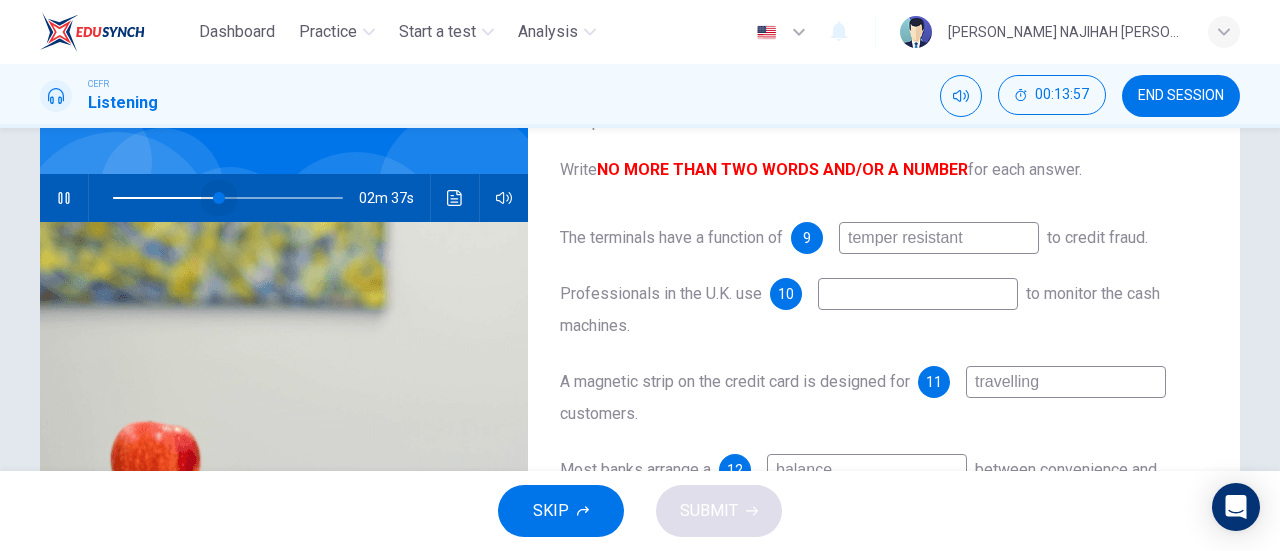 click at bounding box center [228, 198] 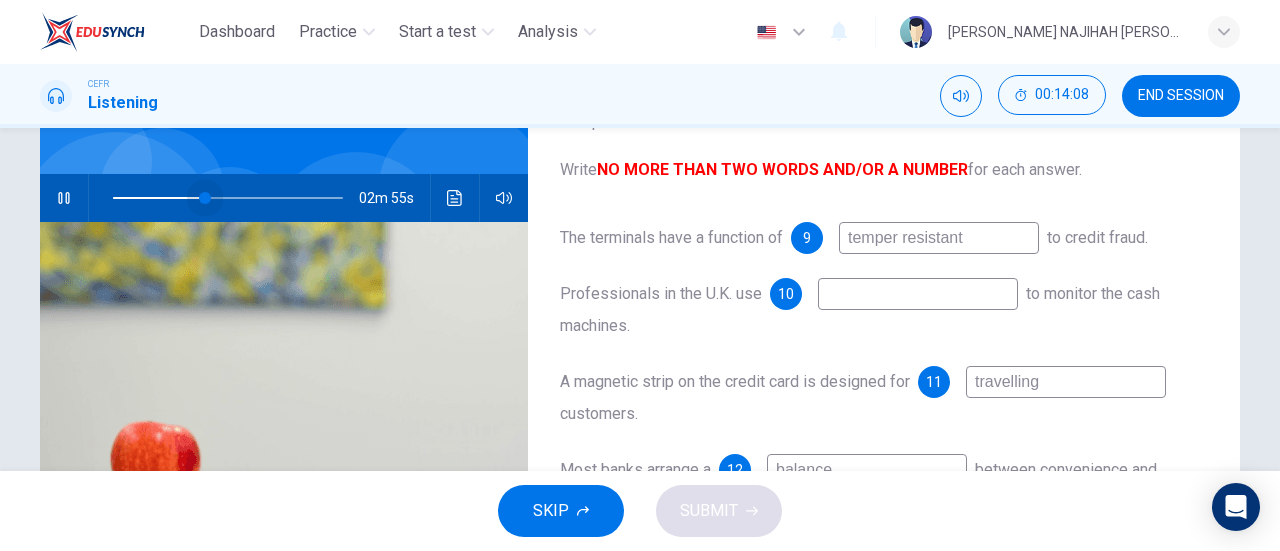 click at bounding box center [205, 198] 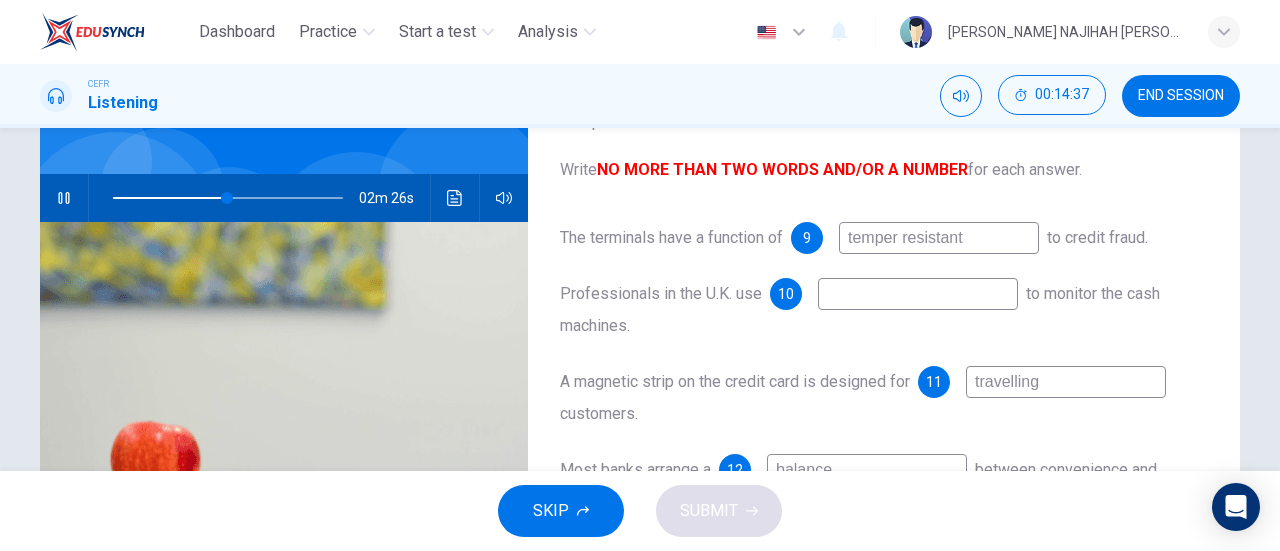click at bounding box center (918, 294) 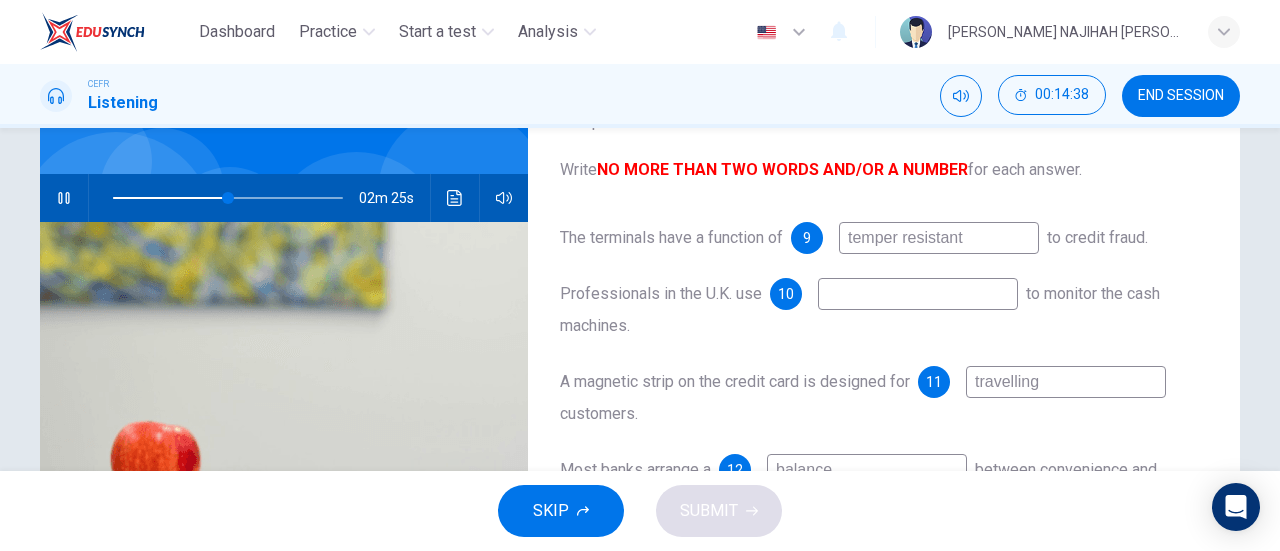 type on "50" 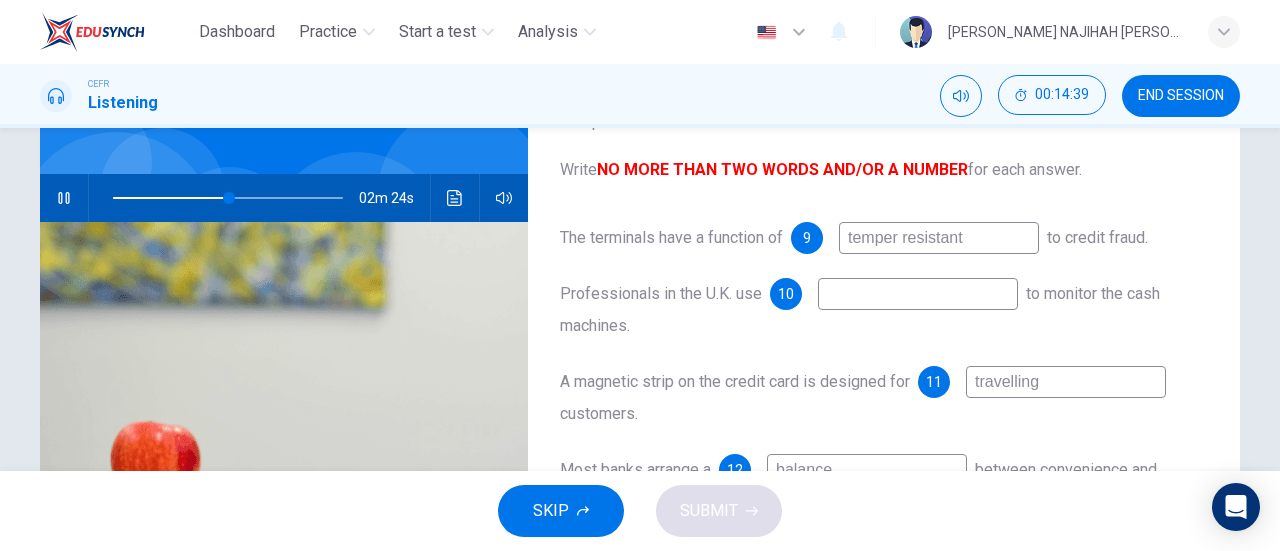 type on "A" 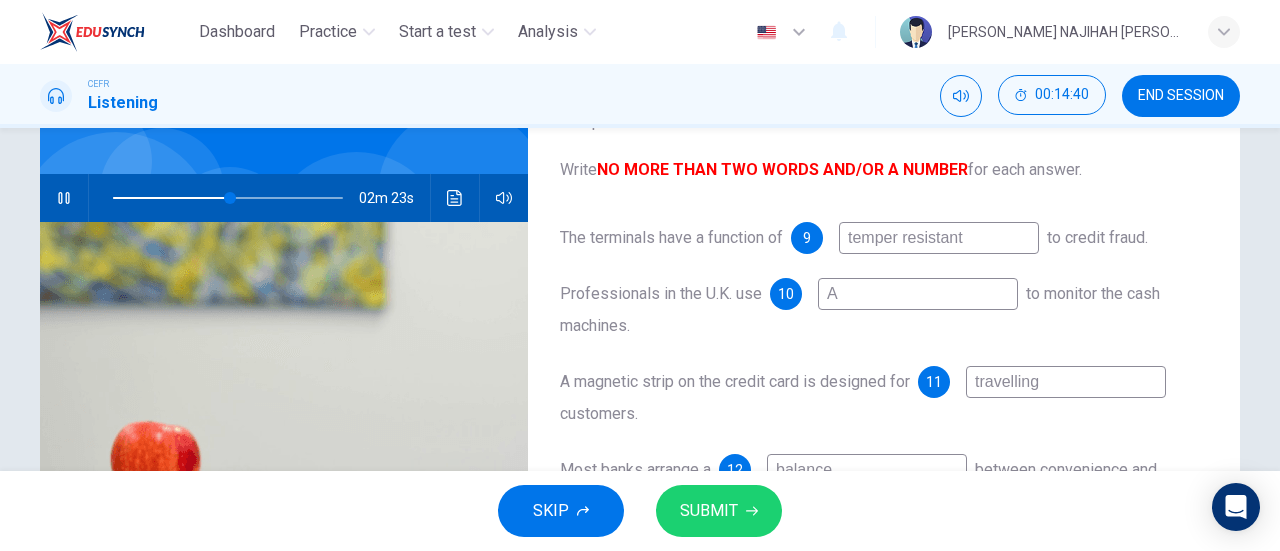 type on "51" 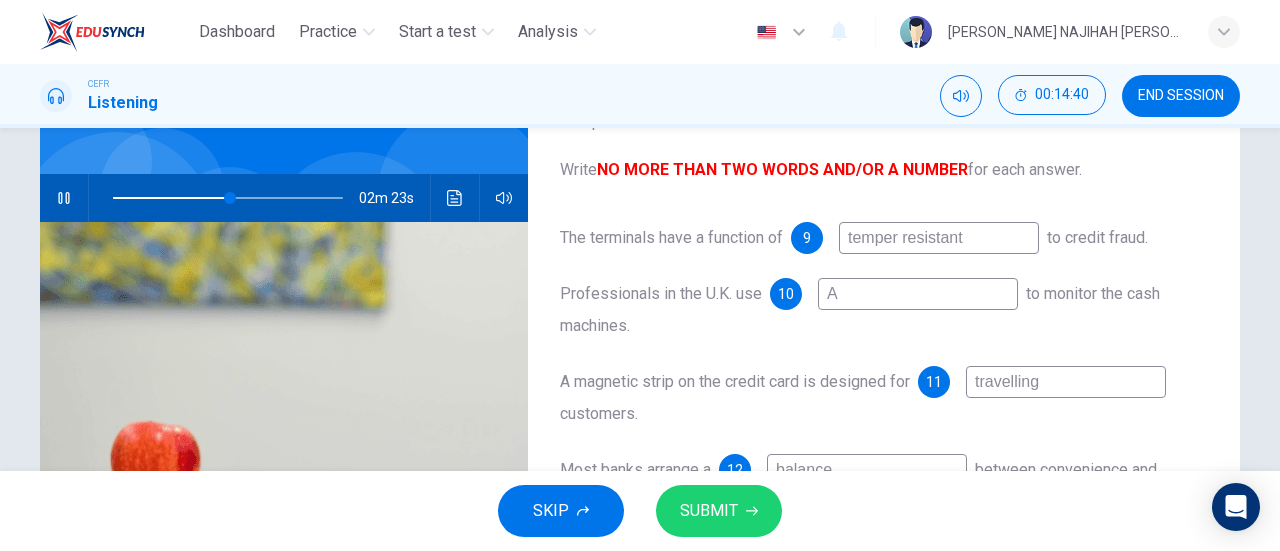 type on "AT" 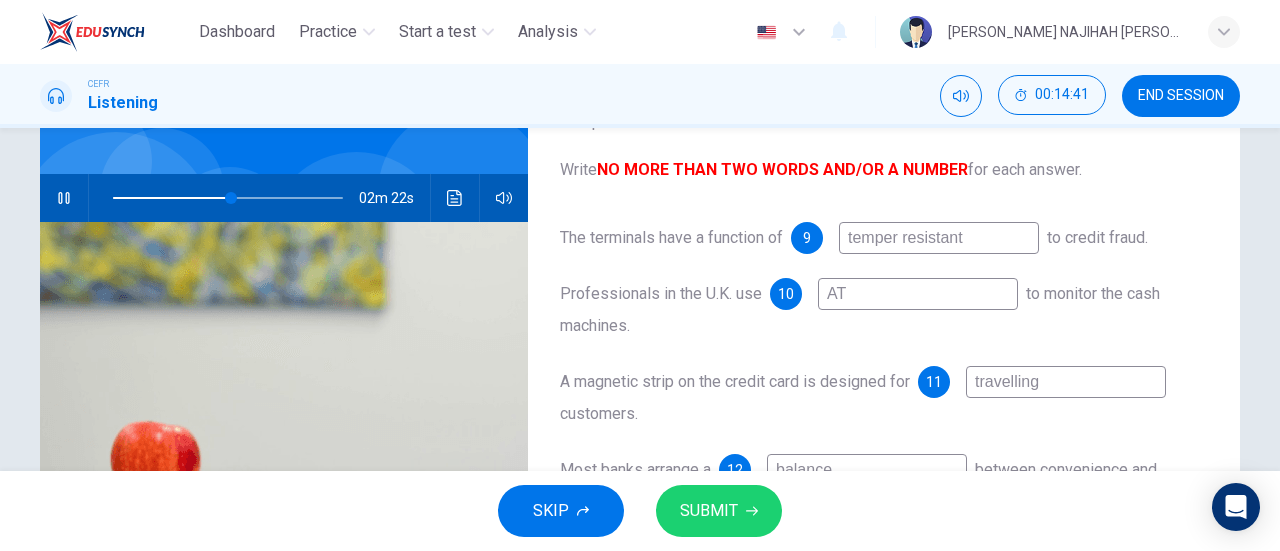 type on "51" 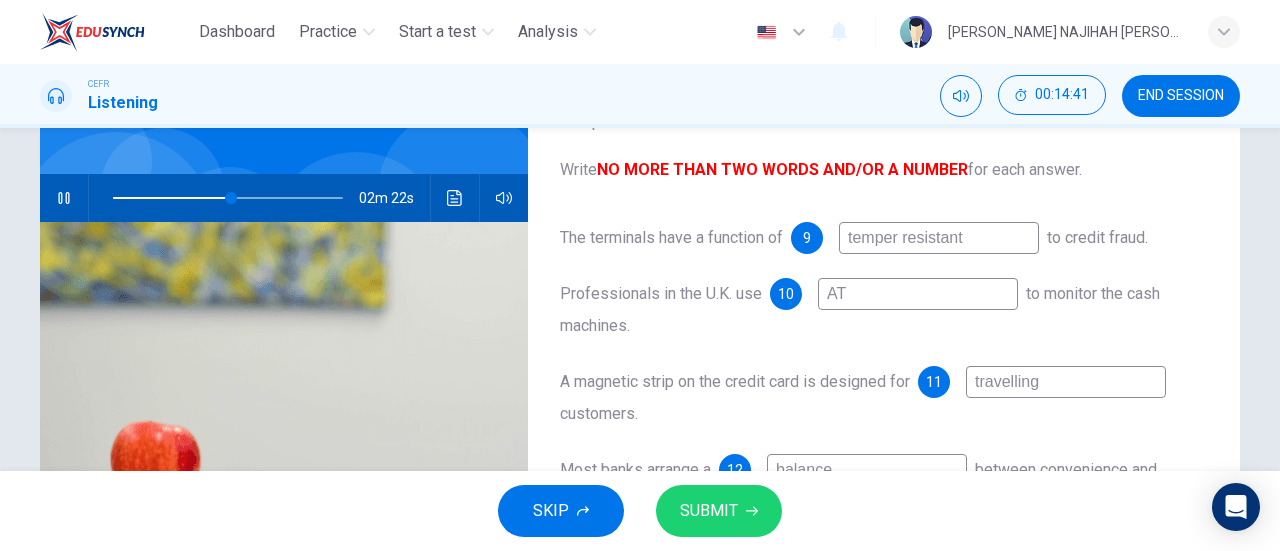 type on "ATM" 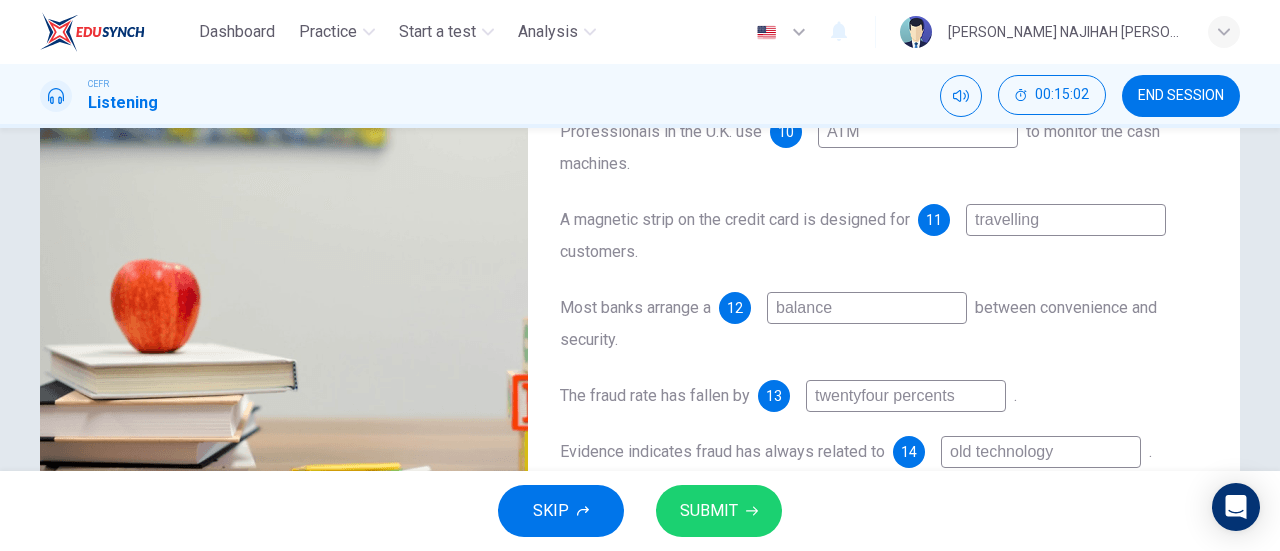 scroll, scrollTop: 432, scrollLeft: 0, axis: vertical 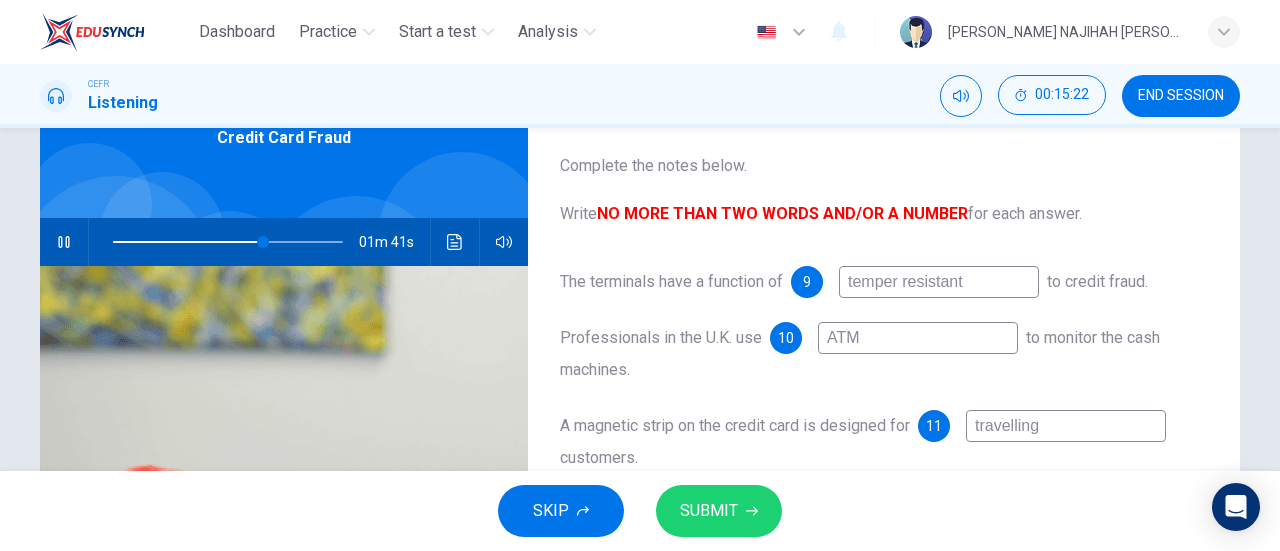 type on "65" 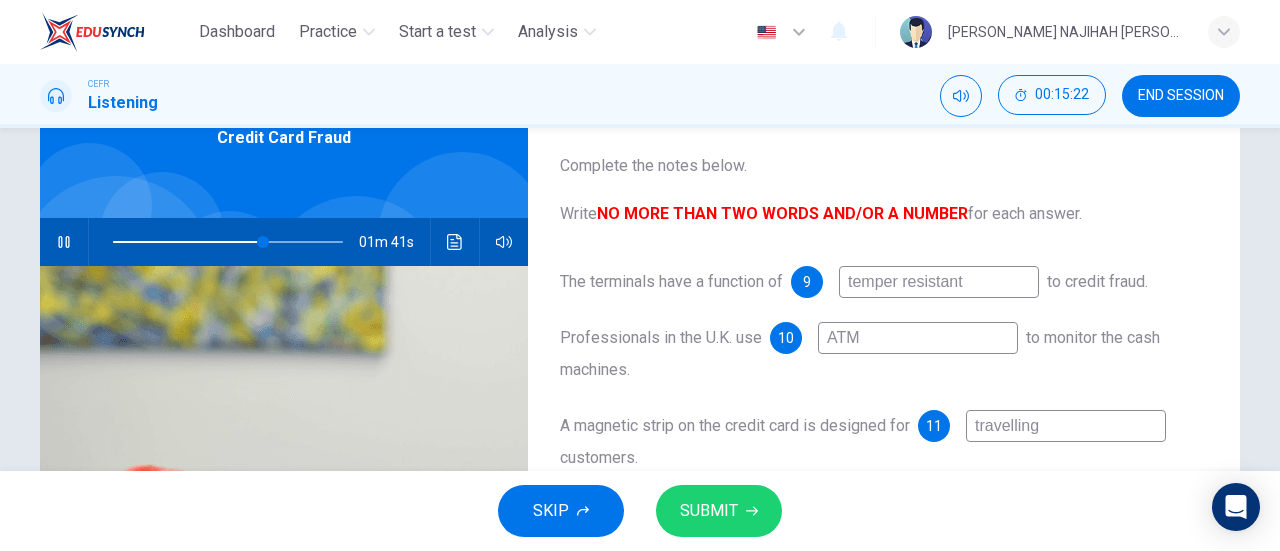 type on "AT" 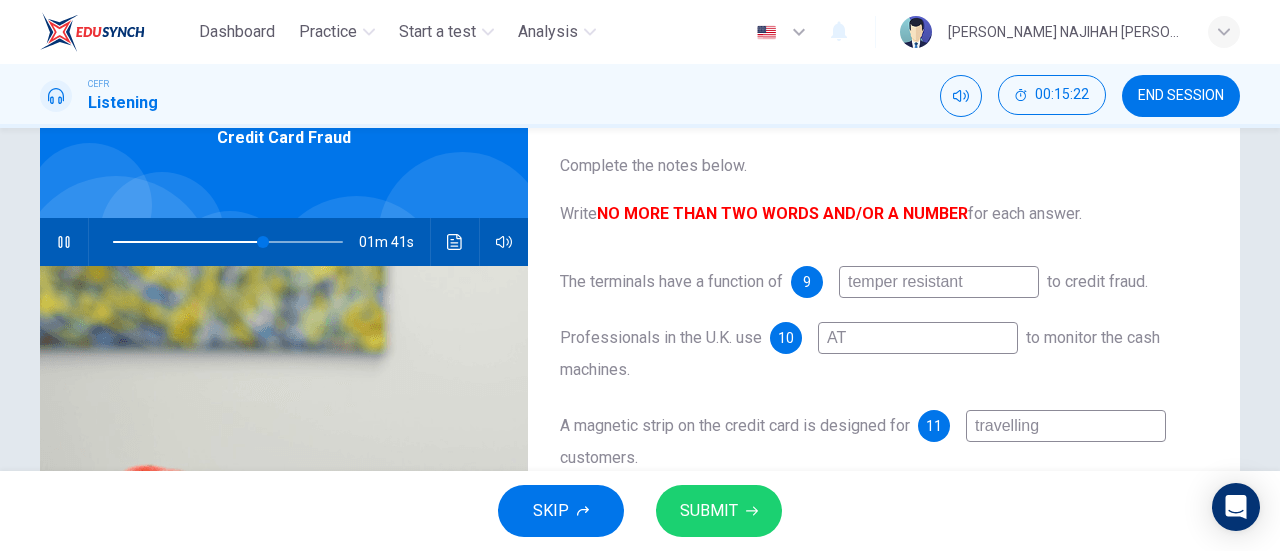 type on "66" 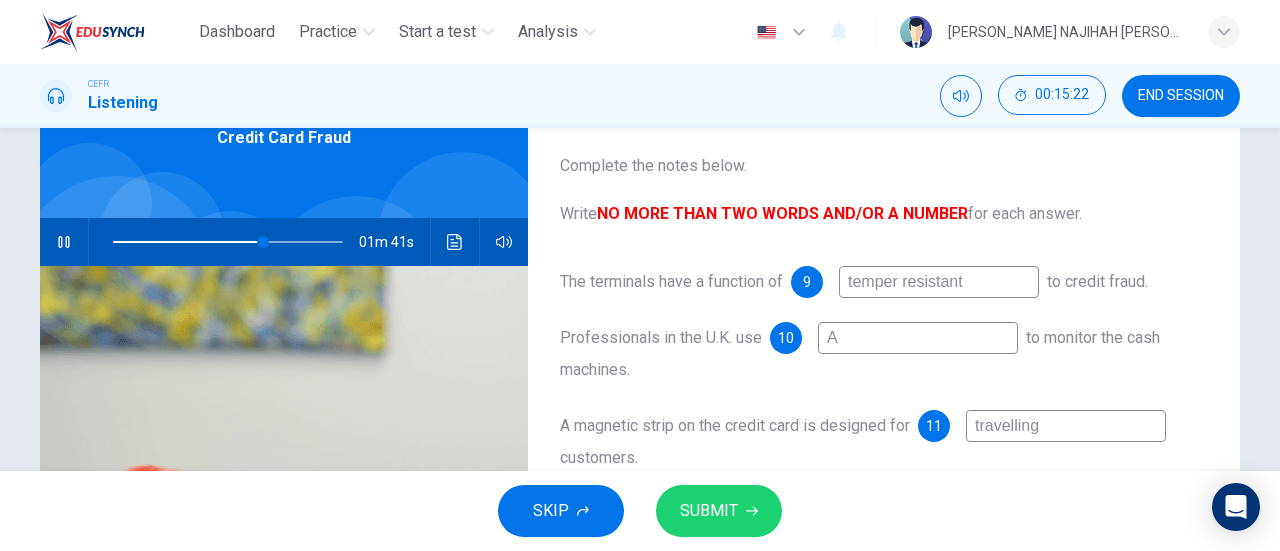 type on "66" 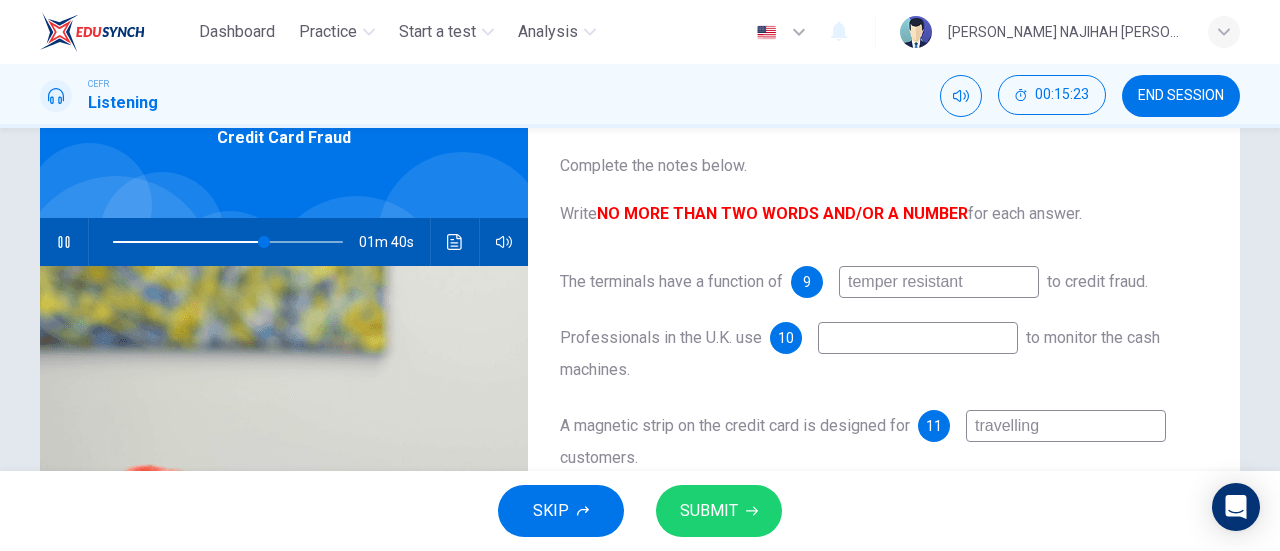 type on "c" 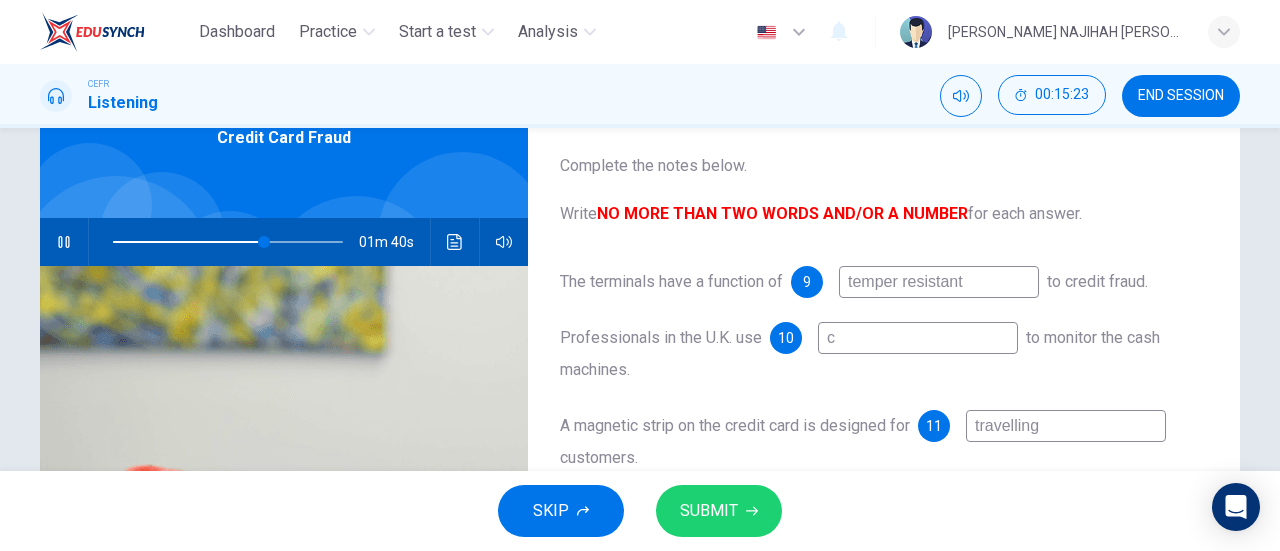 type on "66" 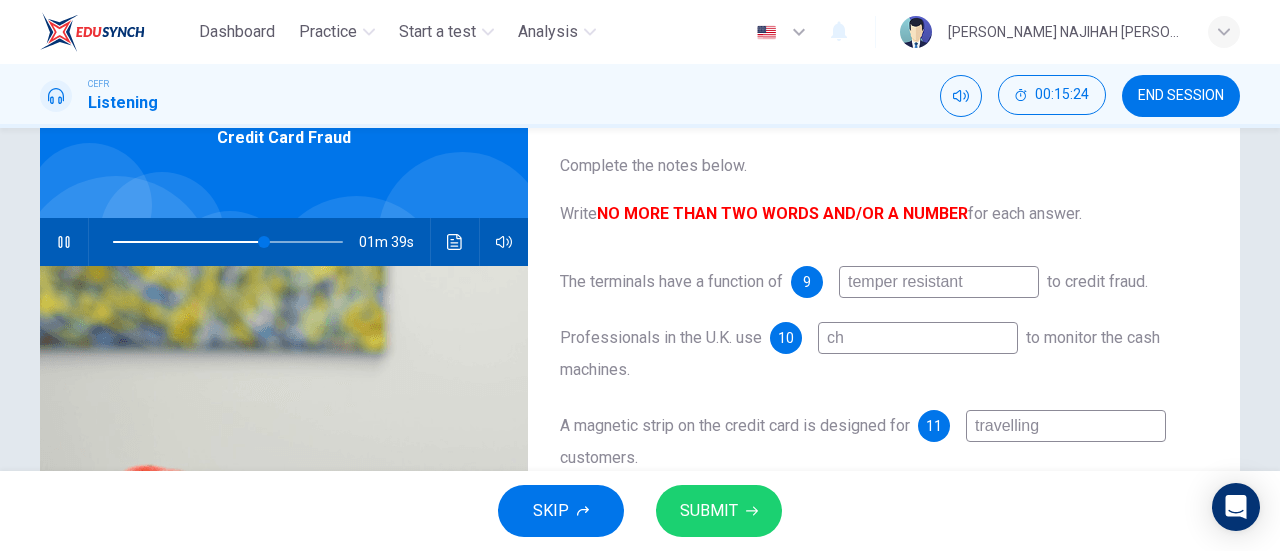 type on "chi" 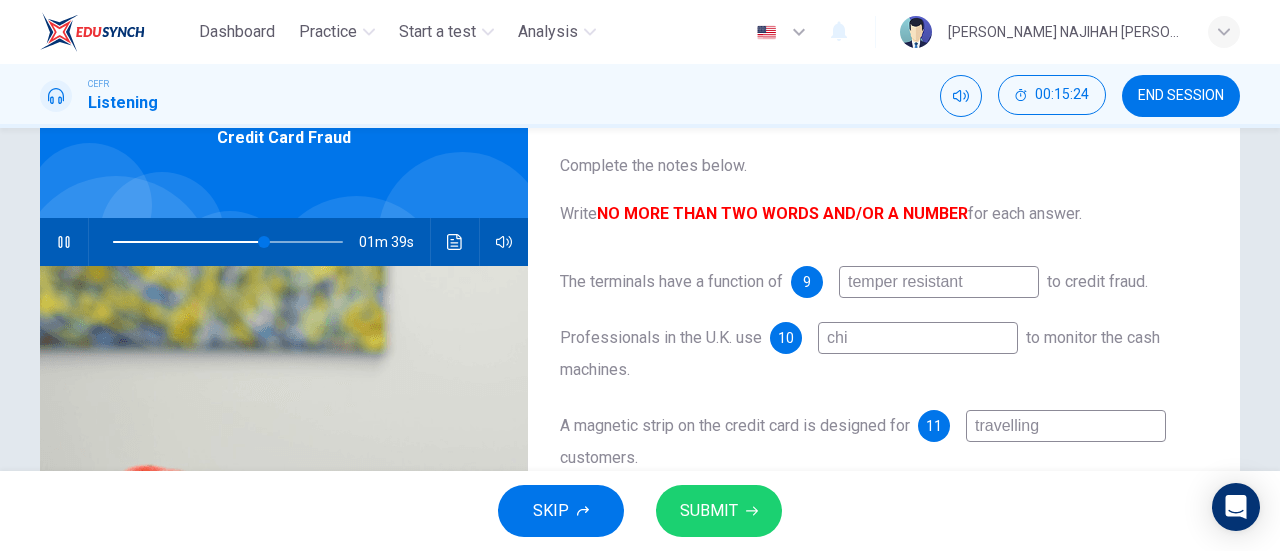 type on "66" 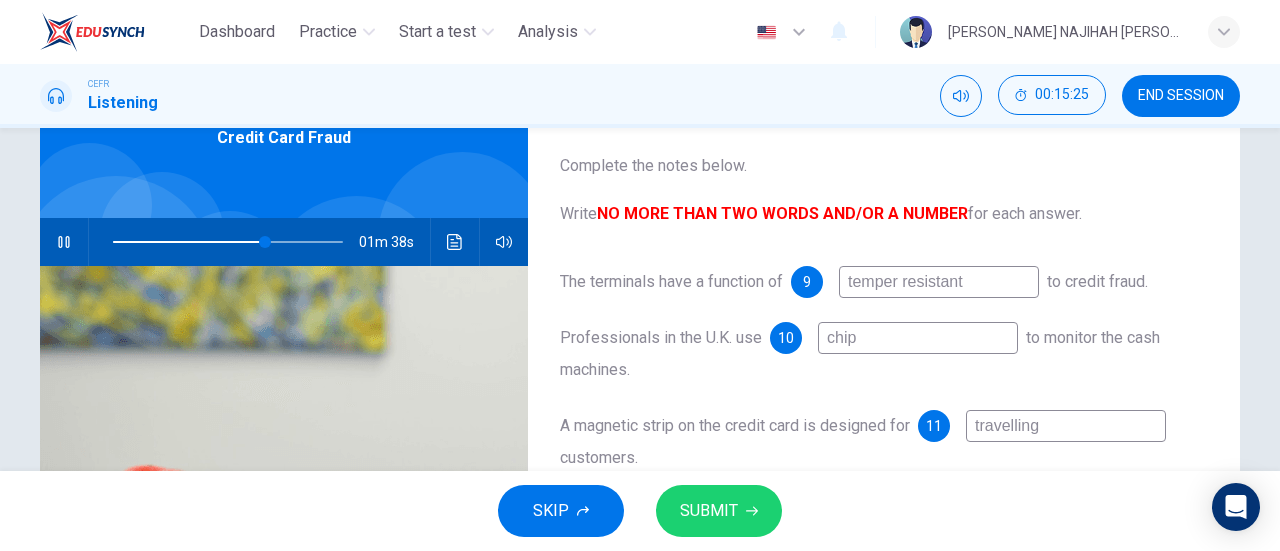 type on "67" 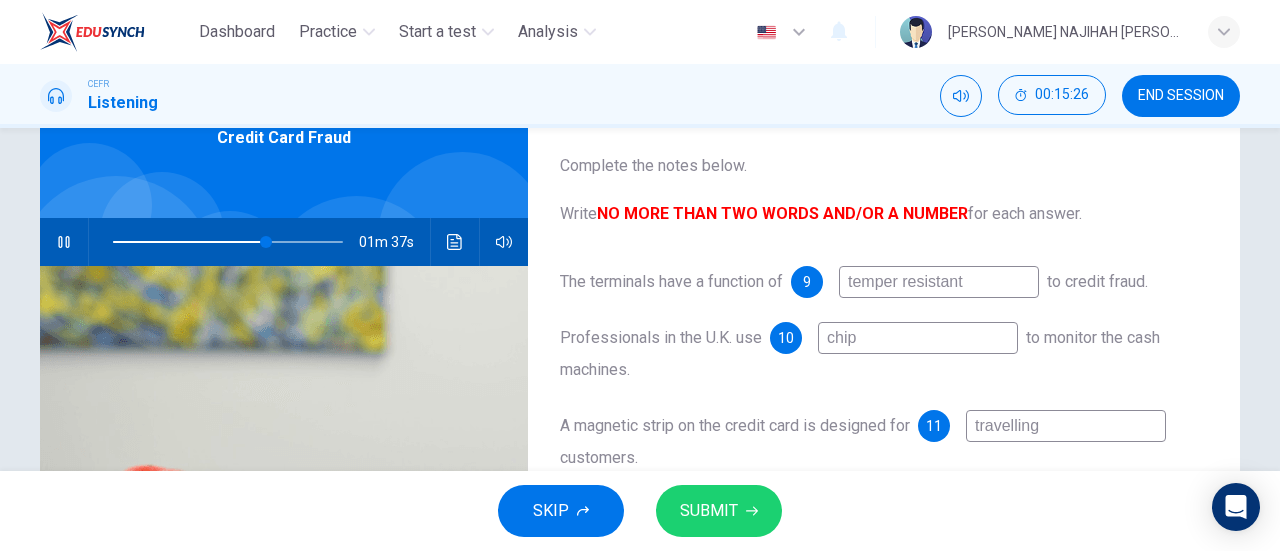 type on "chip" 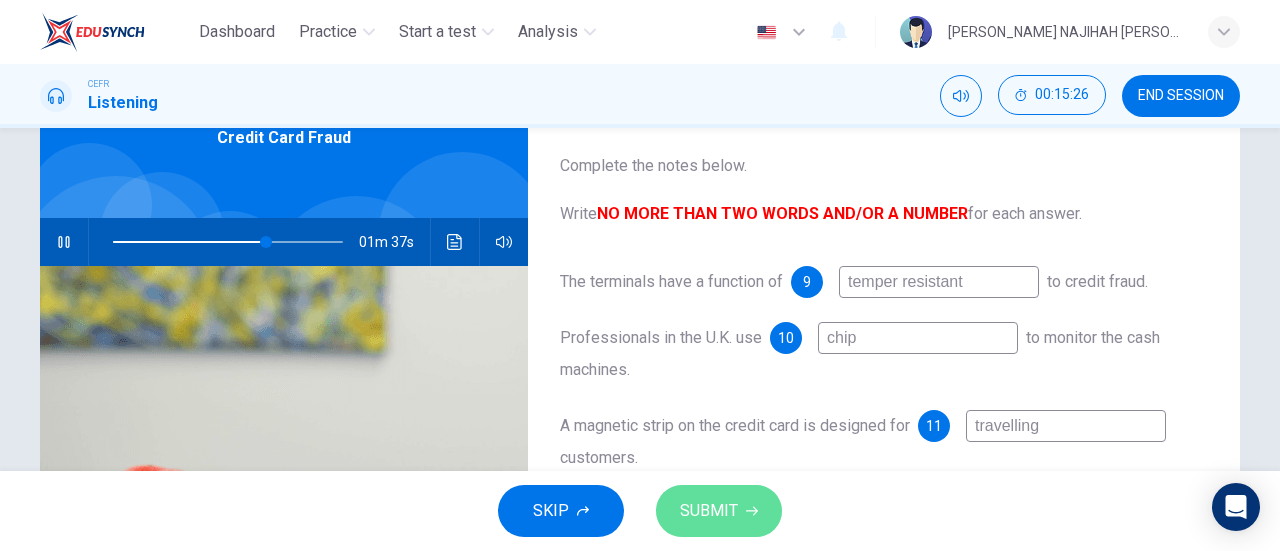 click on "SUBMIT" at bounding box center [709, 511] 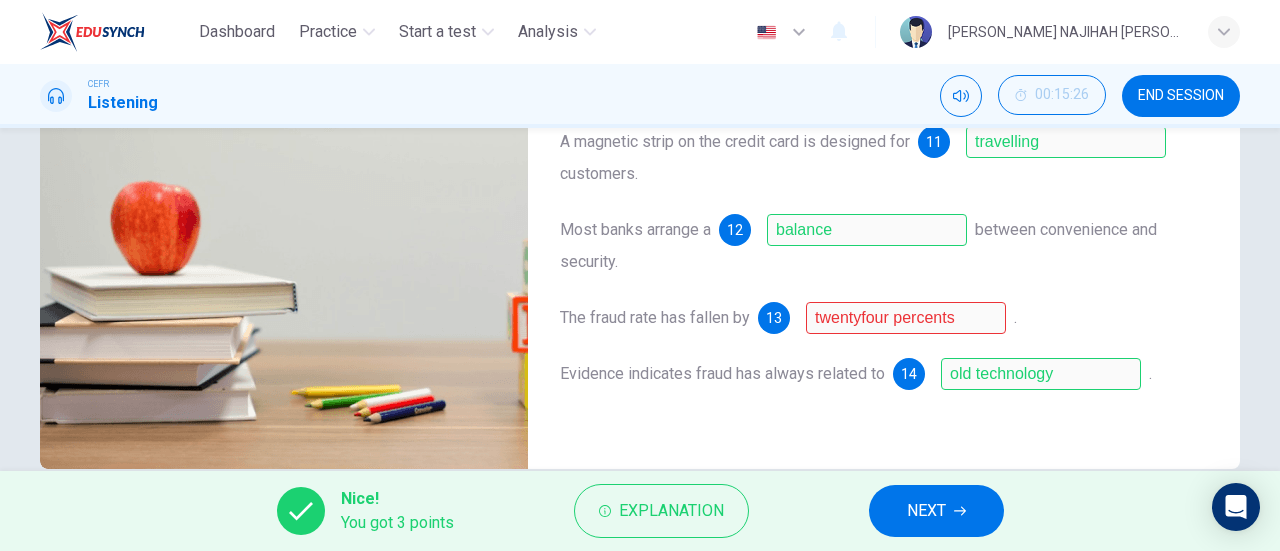 scroll, scrollTop: 402, scrollLeft: 0, axis: vertical 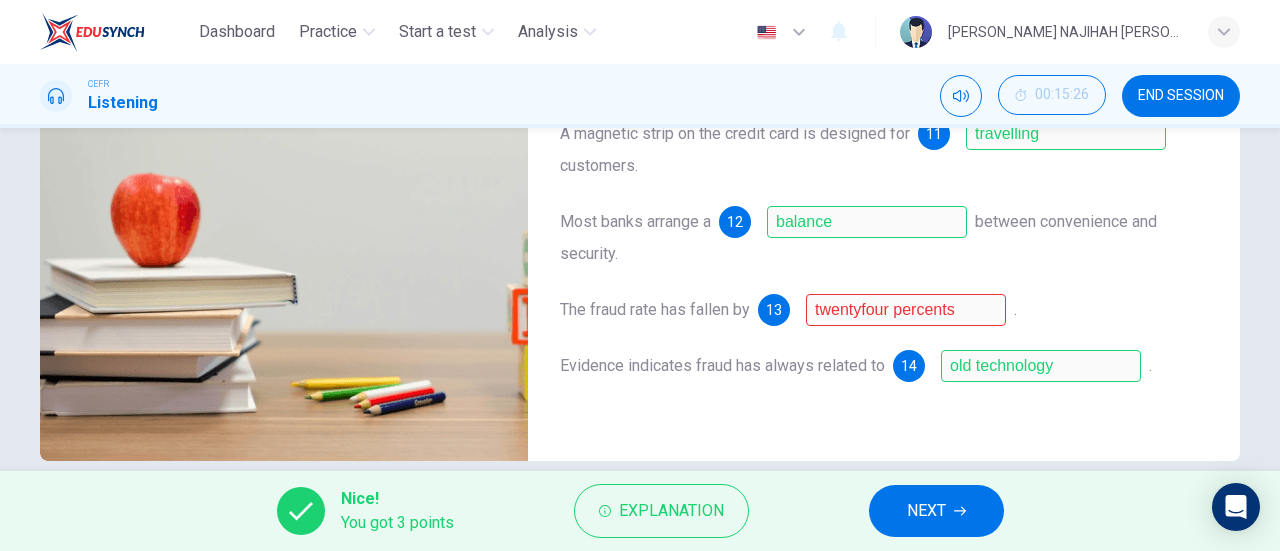 type on "73" 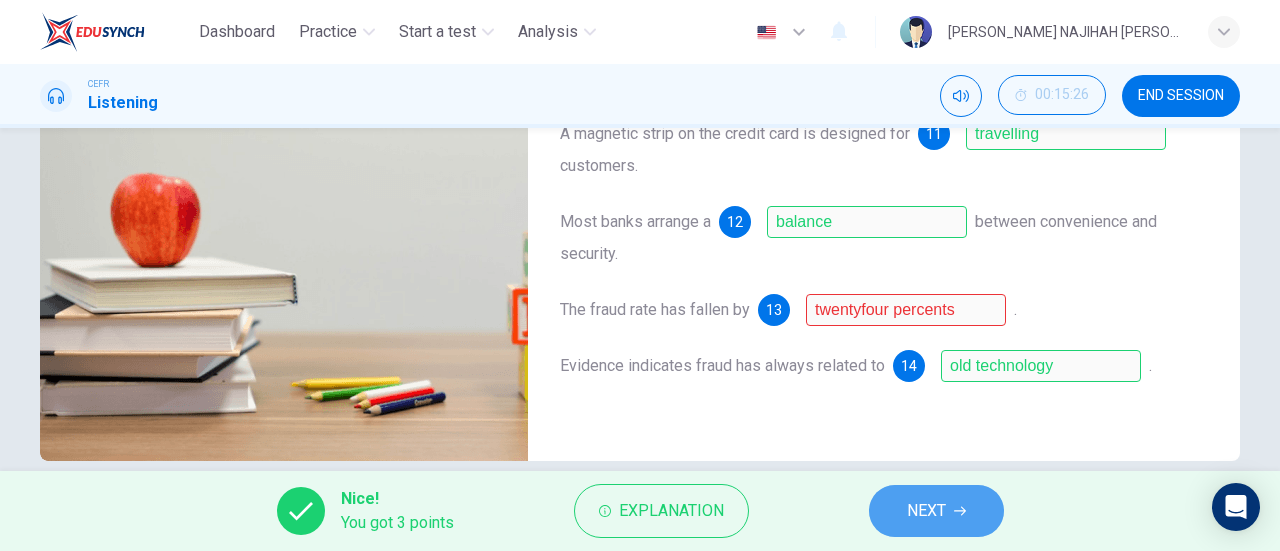 click on "NEXT" at bounding box center [936, 511] 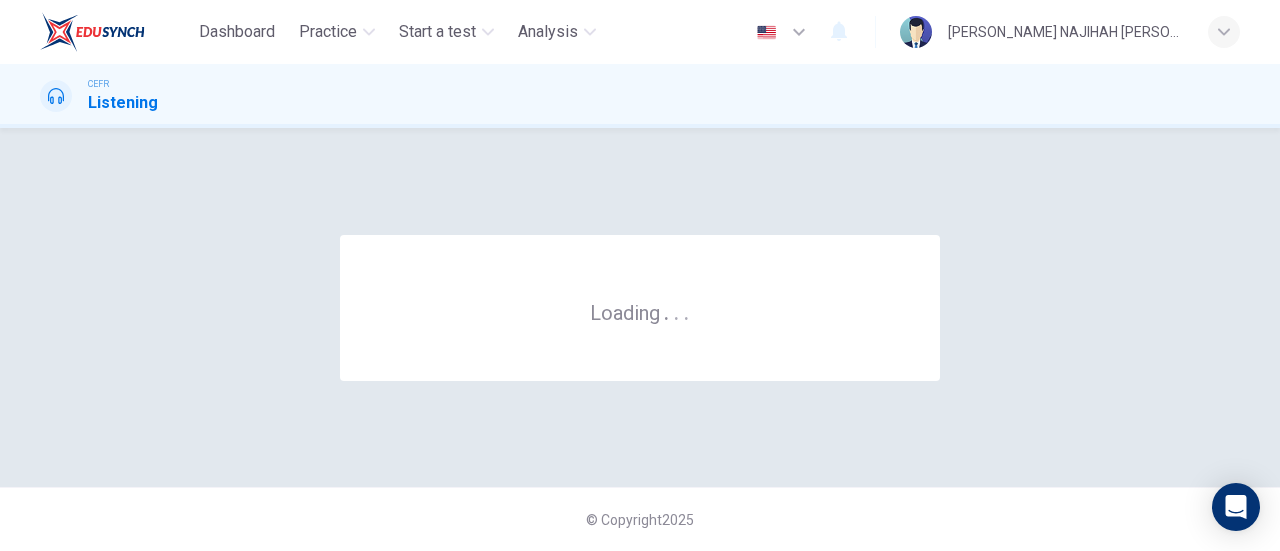 scroll, scrollTop: 0, scrollLeft: 0, axis: both 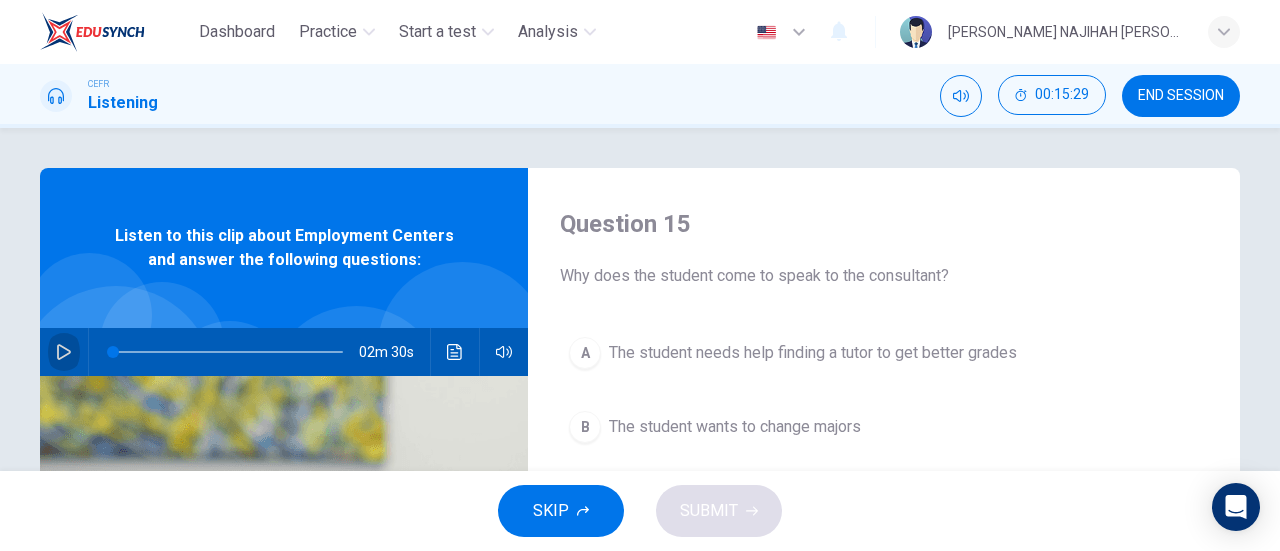 click 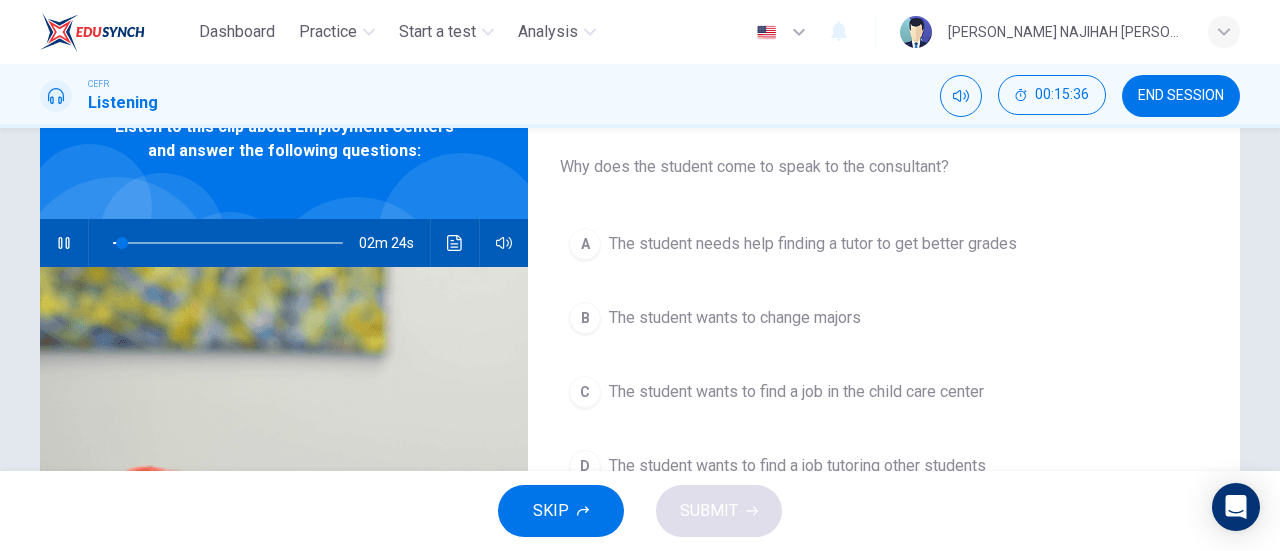 scroll, scrollTop: 114, scrollLeft: 0, axis: vertical 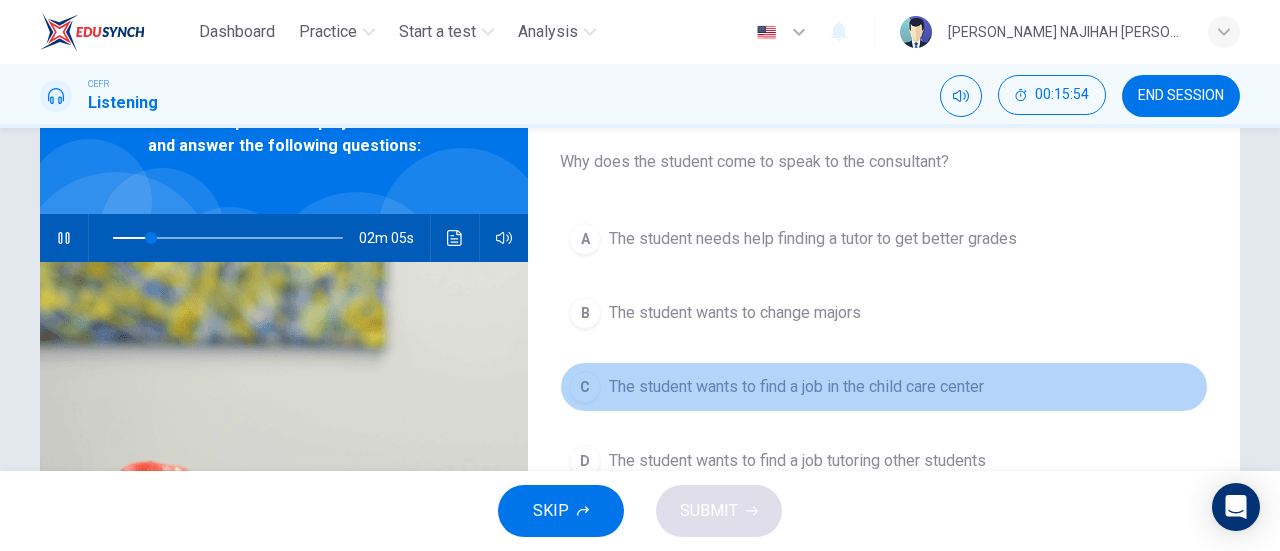 click on "The student wants to find a job in the child care center" at bounding box center [796, 387] 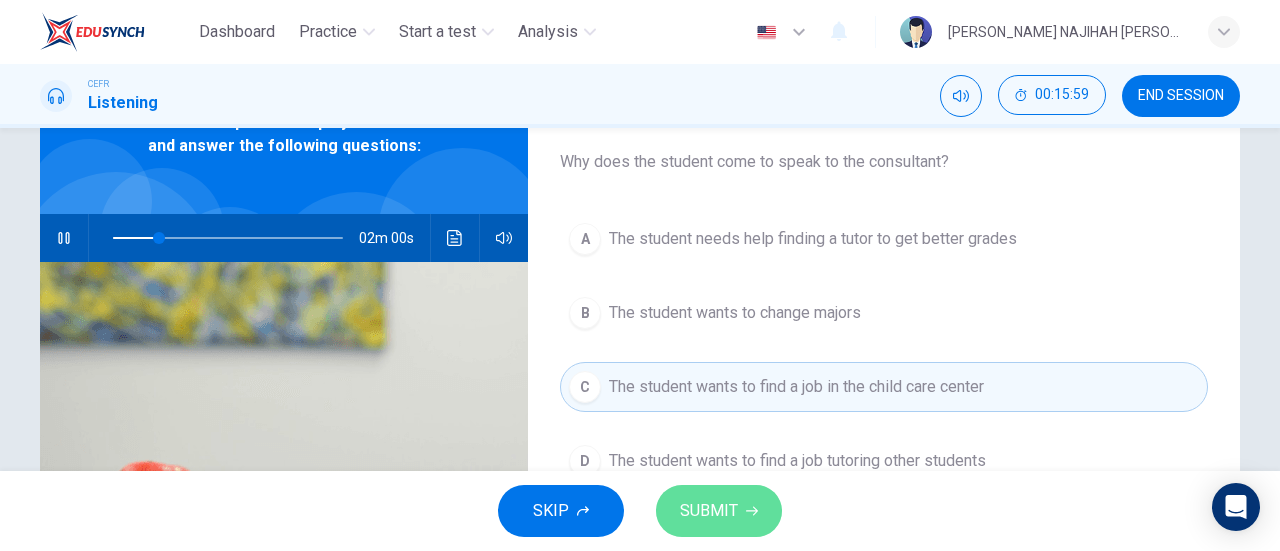 click on "SUBMIT" at bounding box center [709, 511] 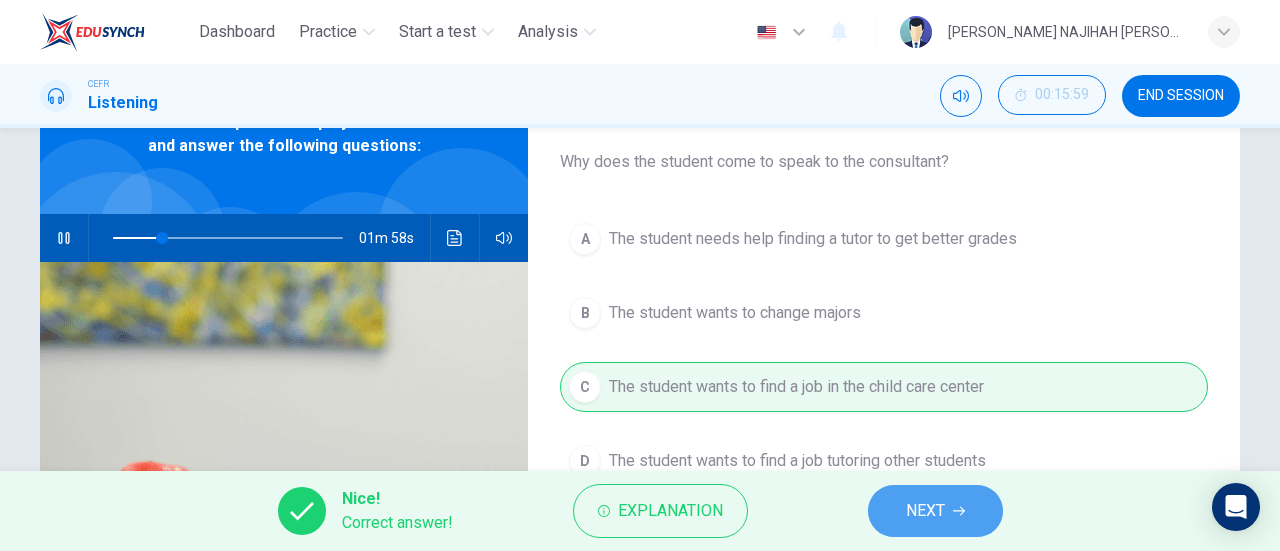 click on "NEXT" at bounding box center (935, 511) 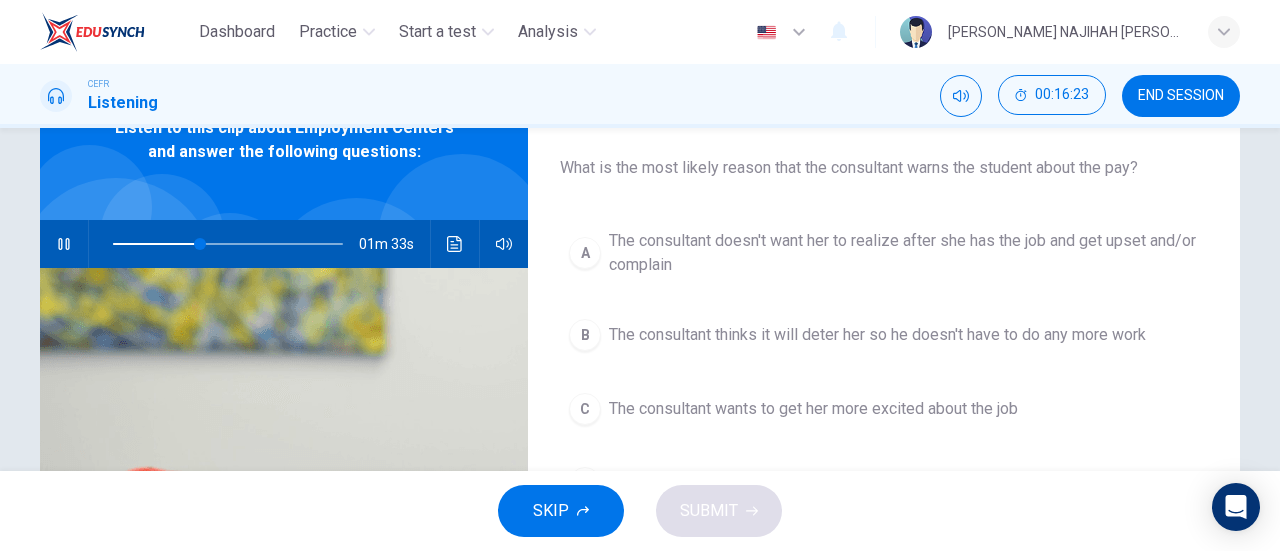 scroll, scrollTop: 110, scrollLeft: 0, axis: vertical 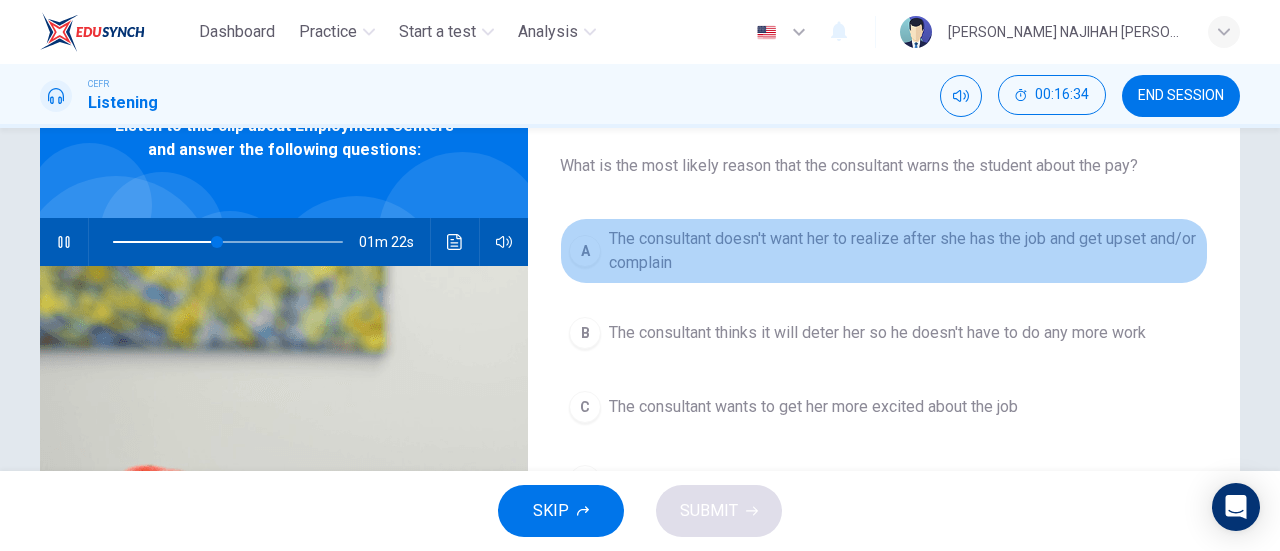 click on "The consultant doesn't want her to realize after she has the job and get upset and/or complain" at bounding box center [904, 251] 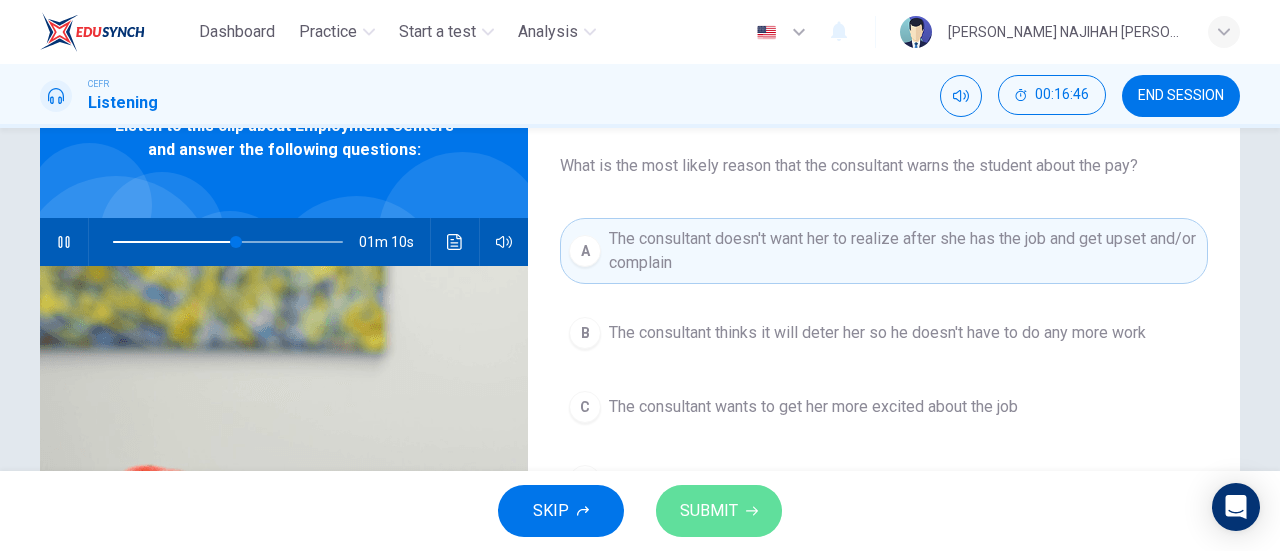 click on "SUBMIT" at bounding box center (719, 511) 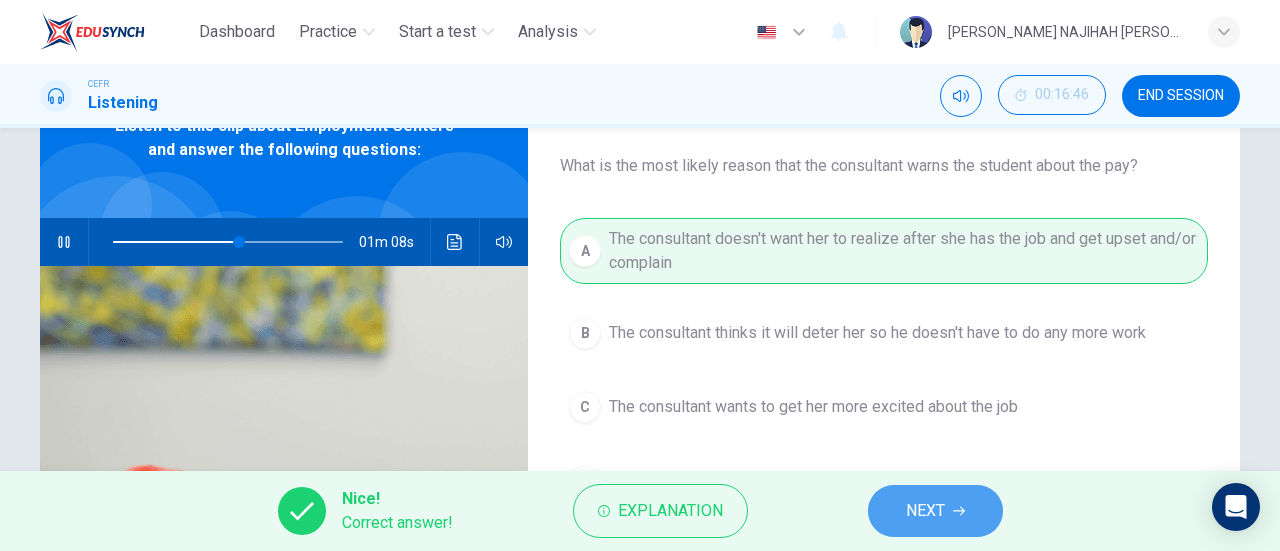 click on "NEXT" at bounding box center (925, 511) 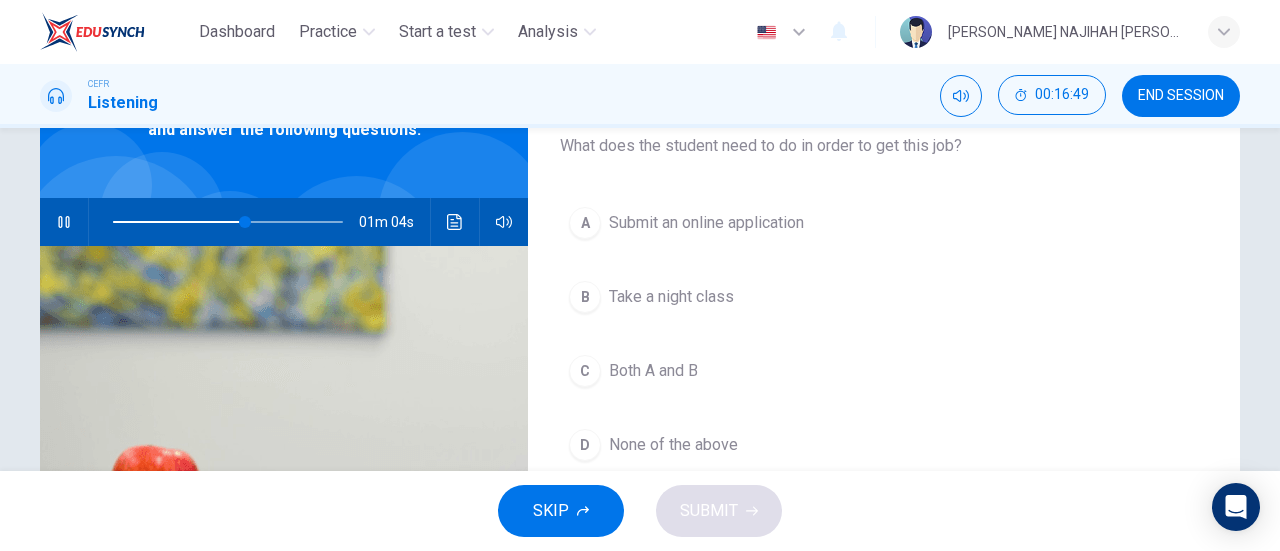 scroll, scrollTop: 122, scrollLeft: 0, axis: vertical 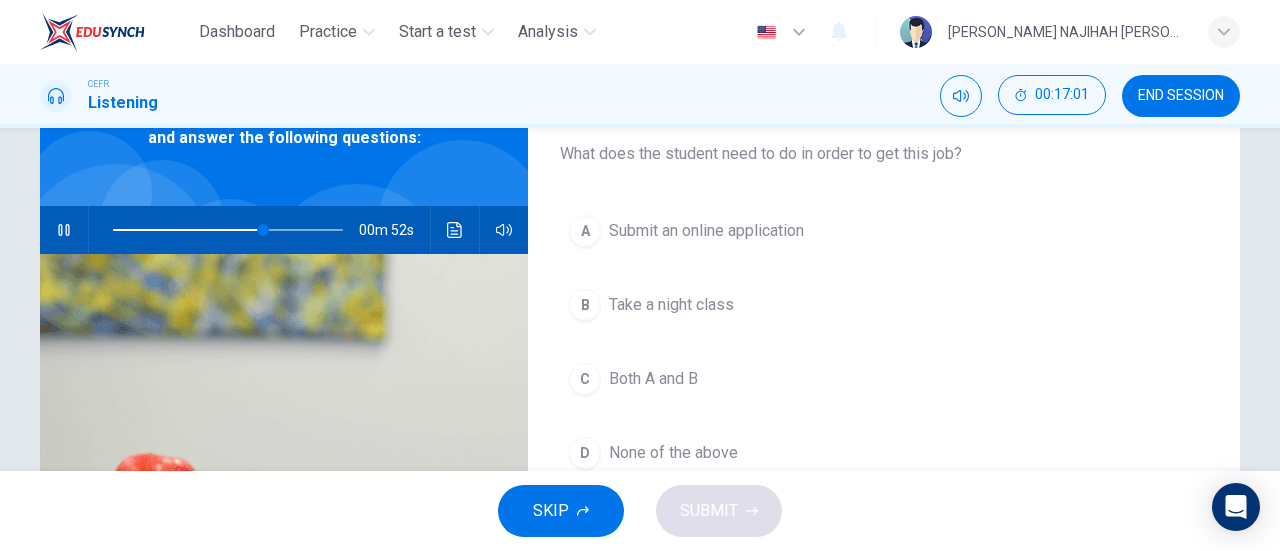 click on "A Submit an online application B Take a night class C Both A and B D None of the above" at bounding box center [884, 362] 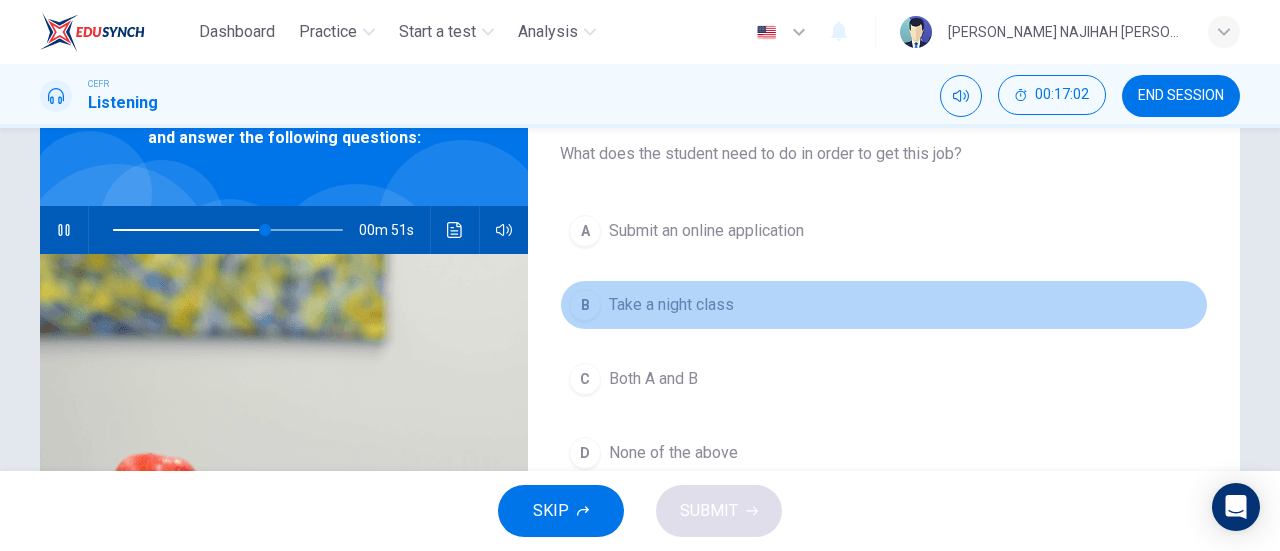 click on "B Take a night class" at bounding box center (884, 305) 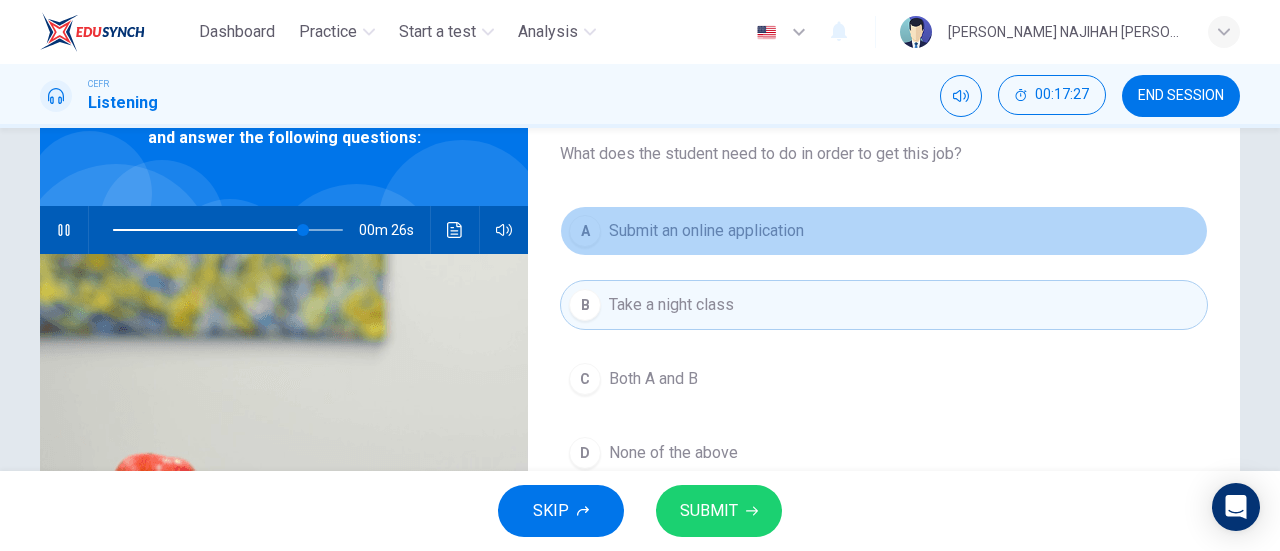 click on "Submit an online application" at bounding box center (706, 231) 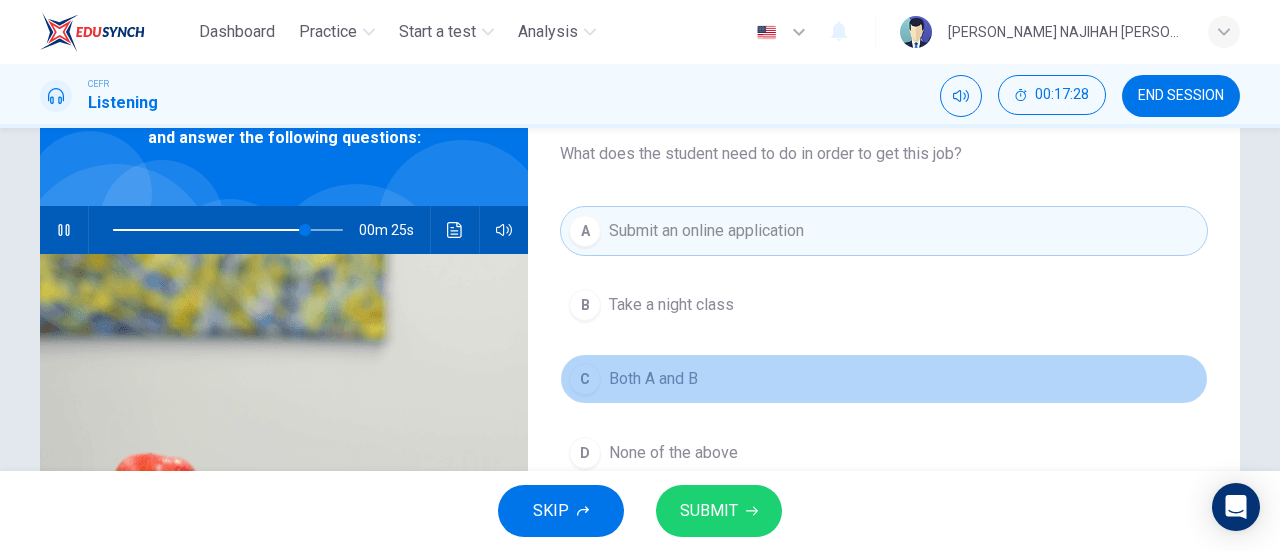 click on "Both A and B" at bounding box center [653, 379] 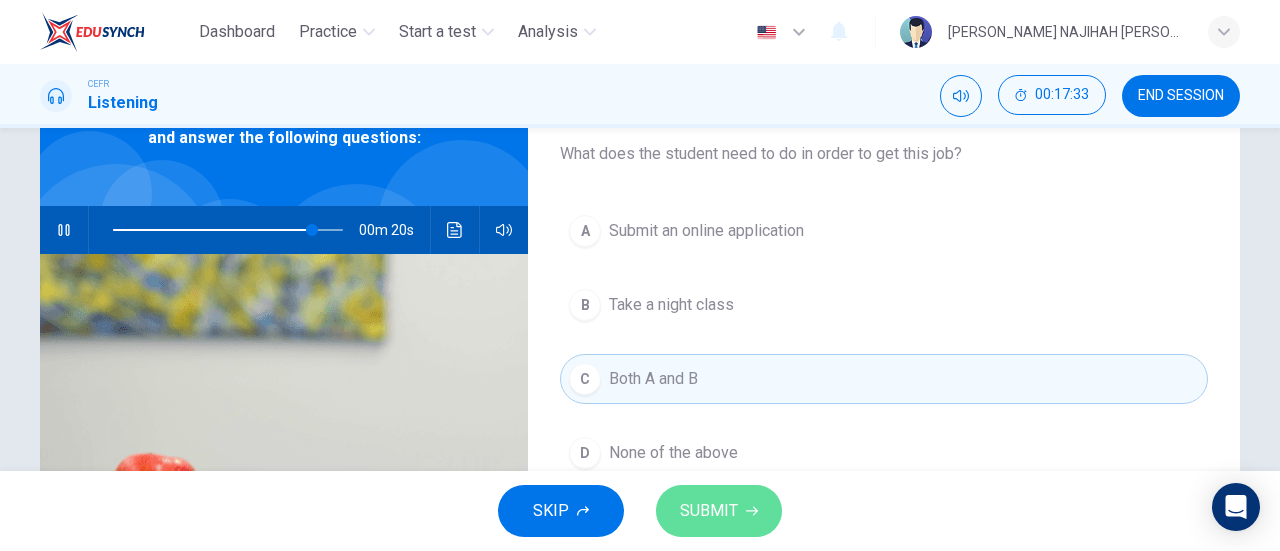 click on "SUBMIT" at bounding box center (719, 511) 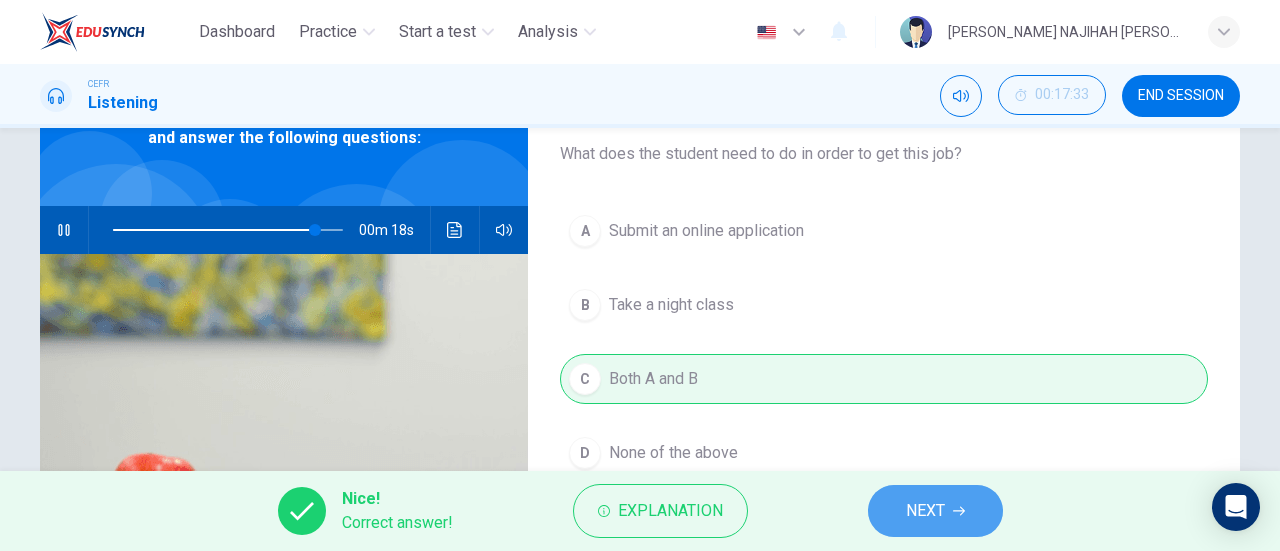 click on "NEXT" at bounding box center [935, 511] 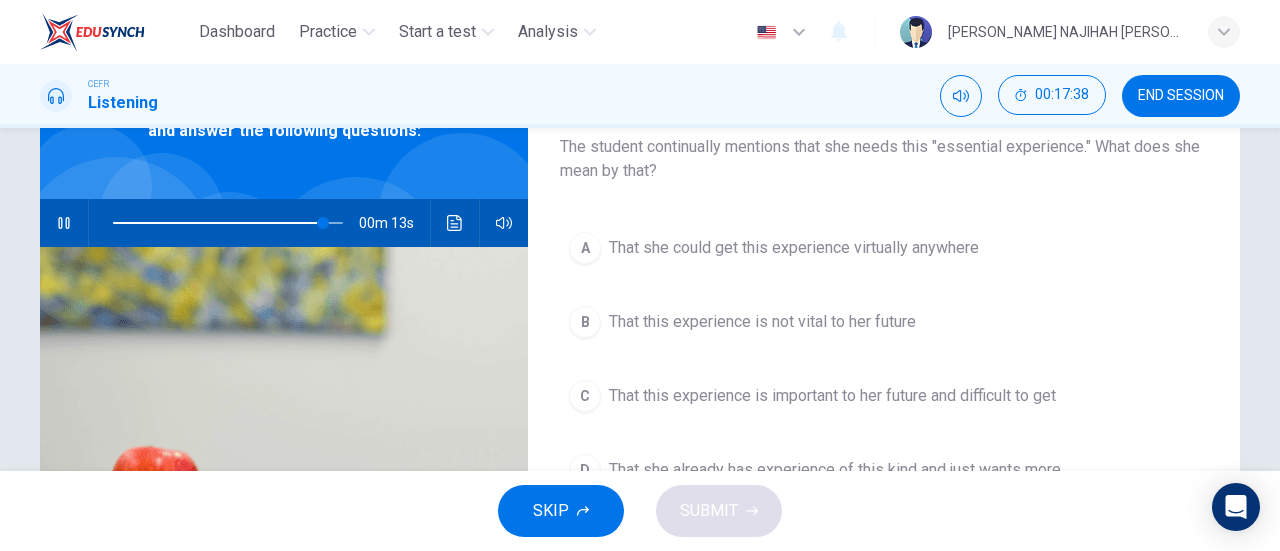 scroll, scrollTop: 131, scrollLeft: 0, axis: vertical 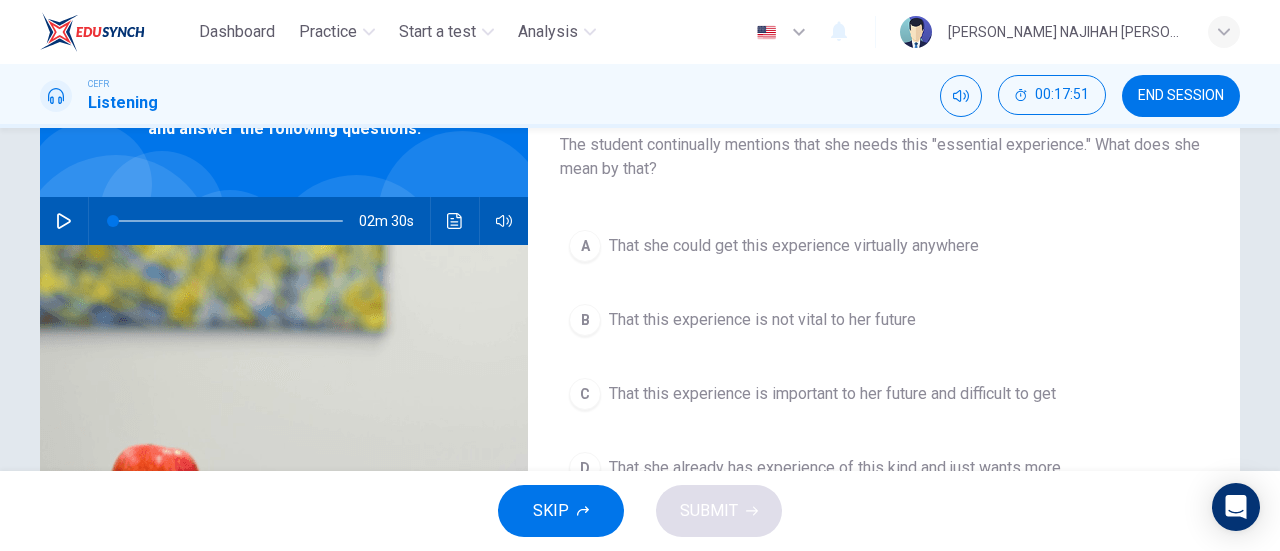 click on "C That this experience is important to her future and difficult to get" at bounding box center [884, 394] 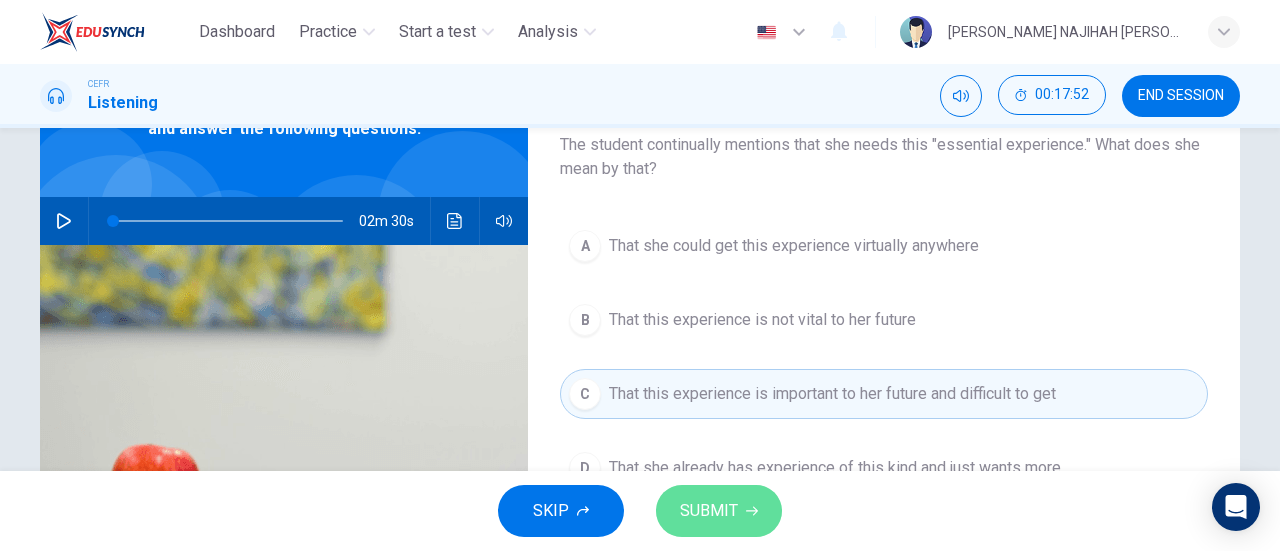 click on "SUBMIT" at bounding box center (719, 511) 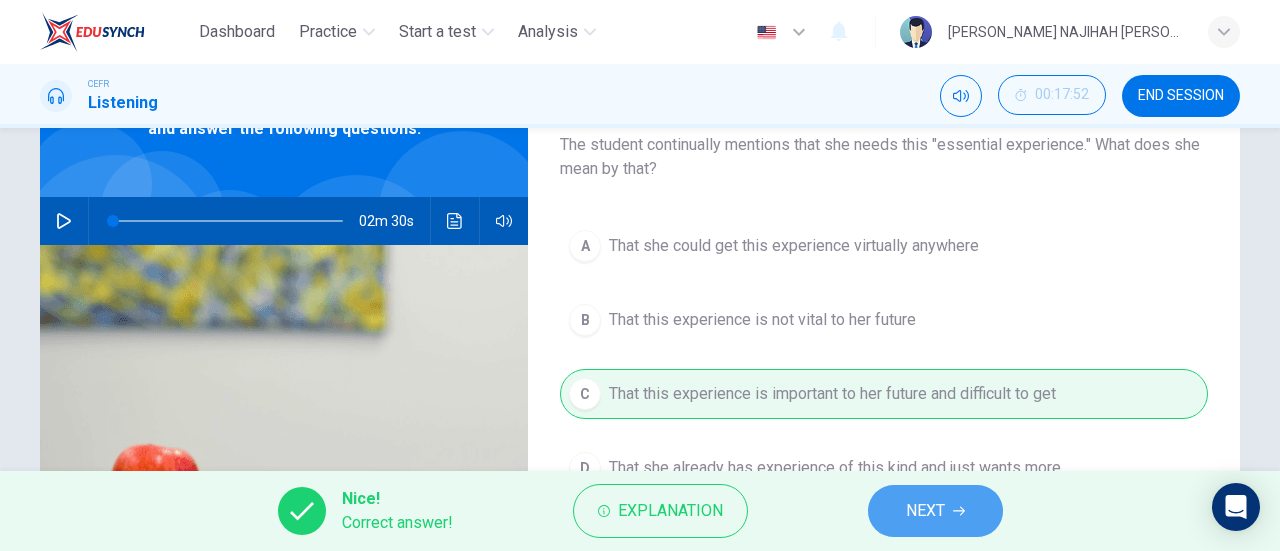 click on "NEXT" at bounding box center (925, 511) 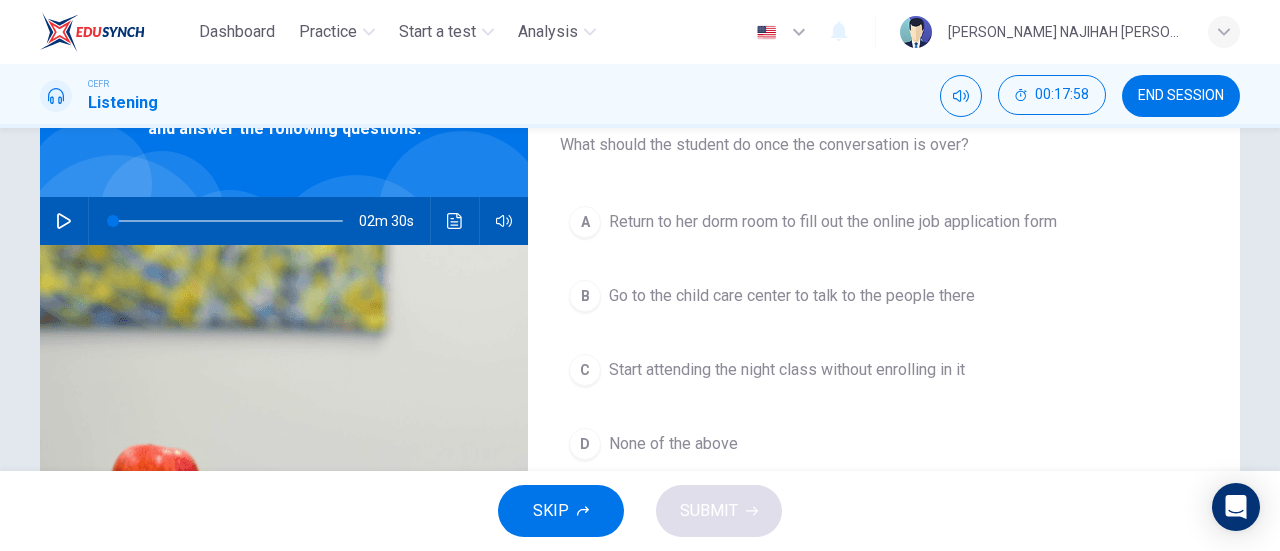 click at bounding box center (228, 221) 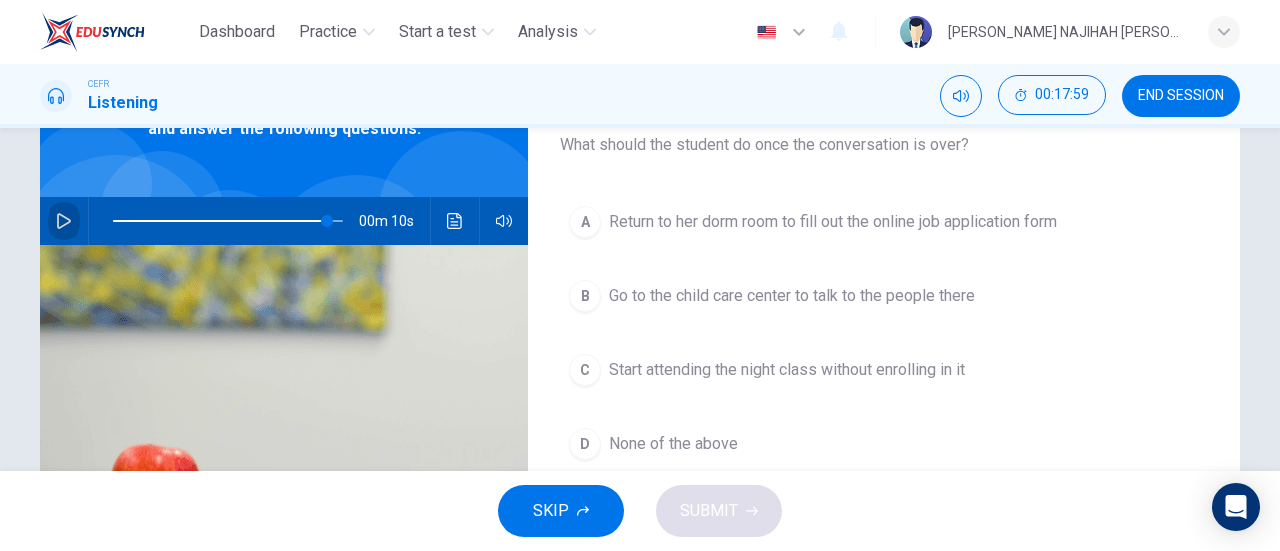 click 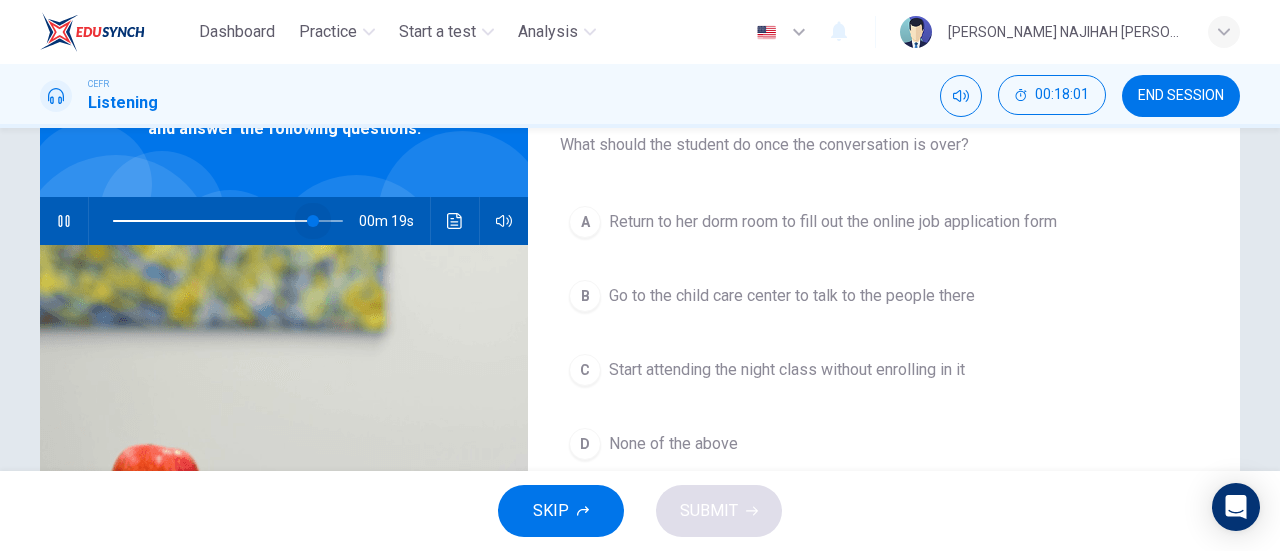 click at bounding box center (313, 221) 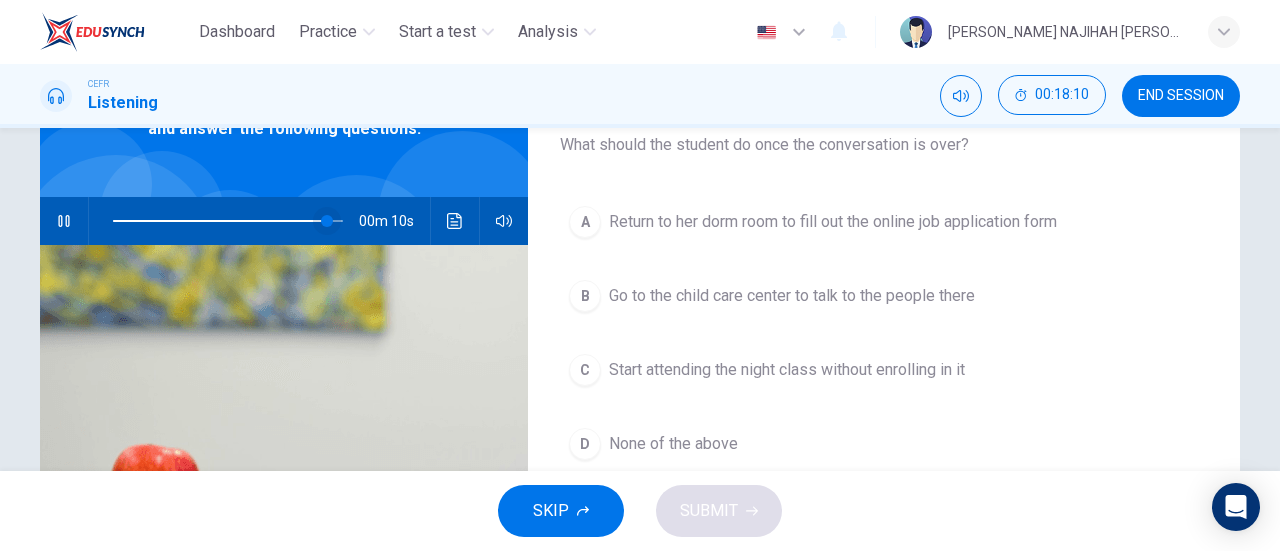 click at bounding box center [327, 221] 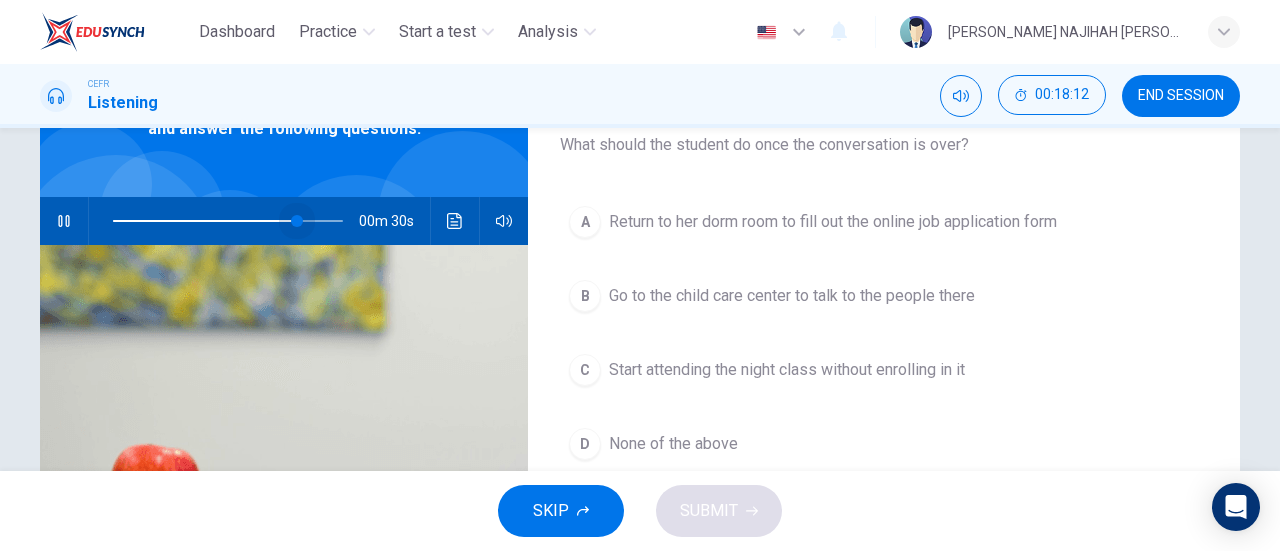 click at bounding box center [297, 221] 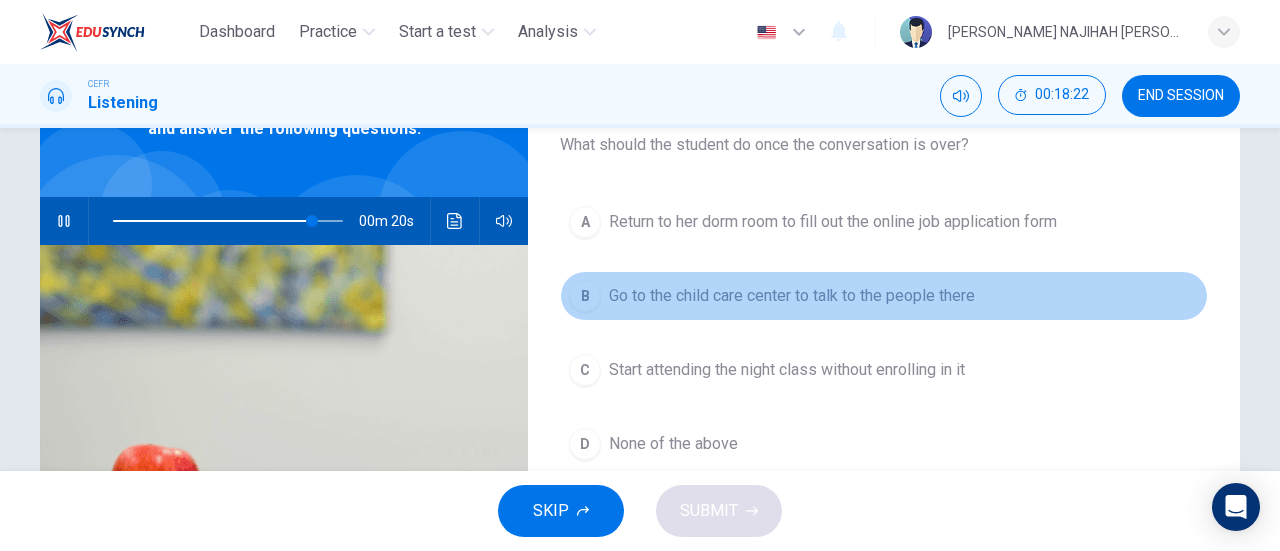 click on "Go to the child care center to talk to the people there" at bounding box center [792, 296] 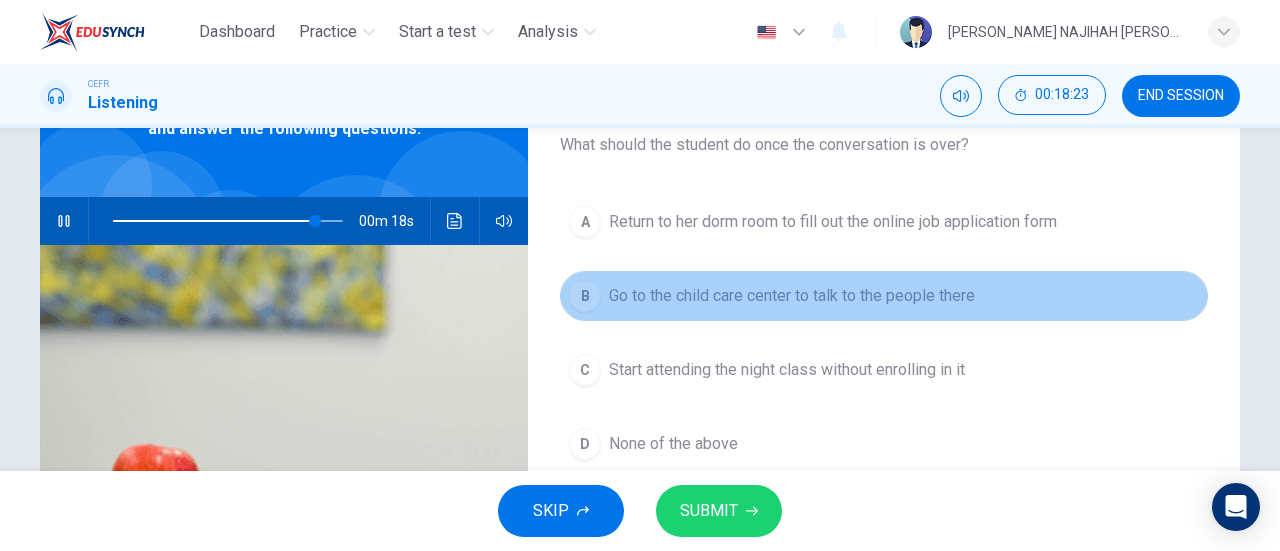 click on "Go to the child care center to talk to the people there" at bounding box center (792, 296) 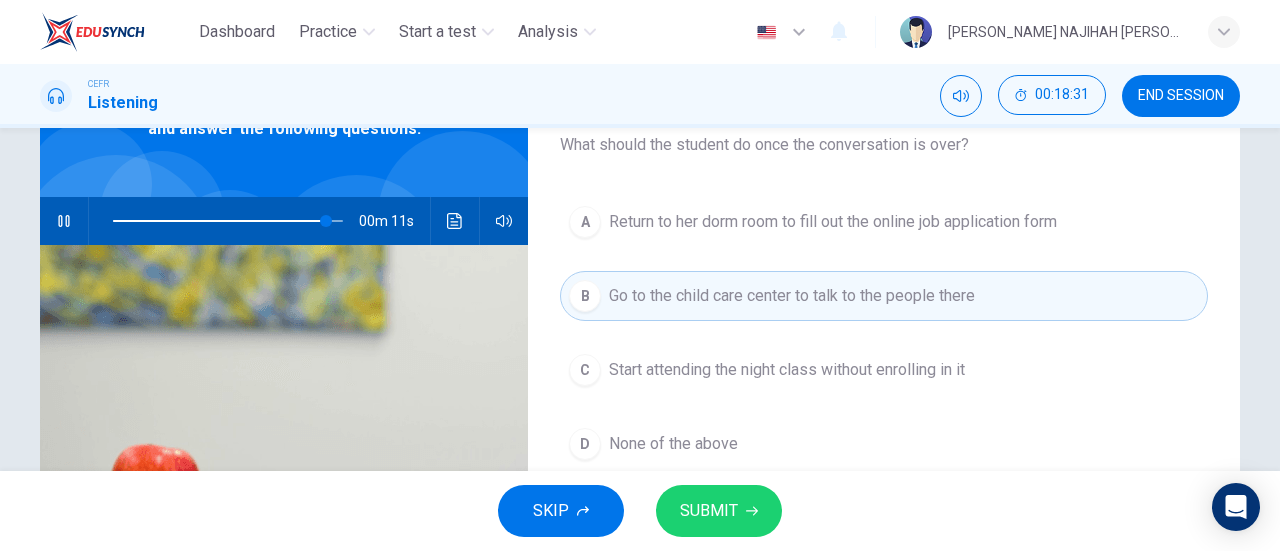 click on "D None of the above" at bounding box center [884, 444] 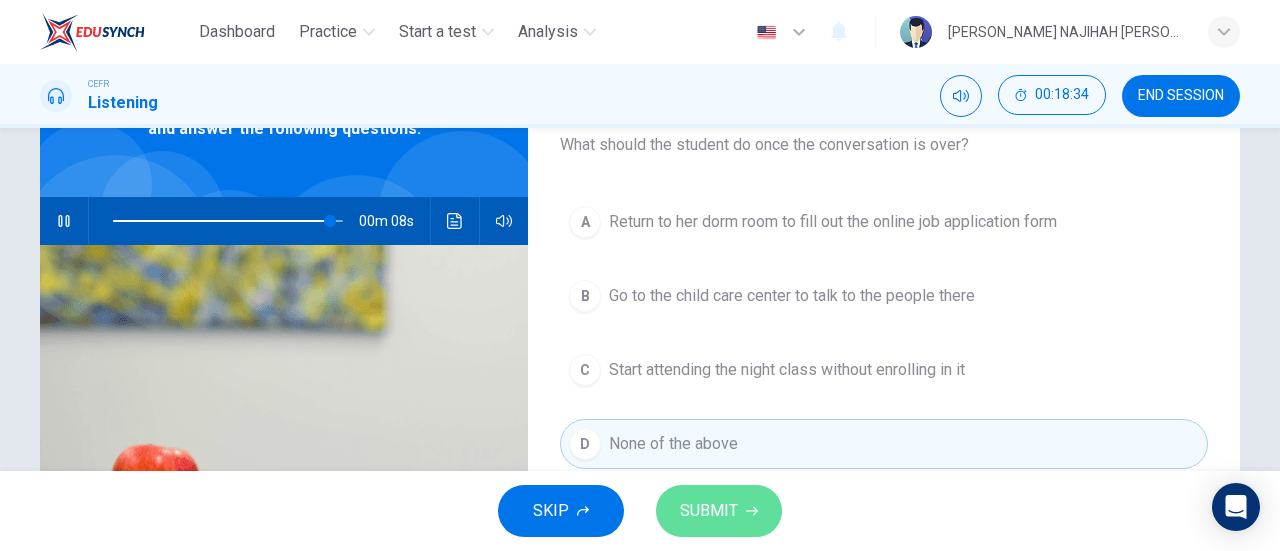 click on "SUBMIT" at bounding box center [719, 511] 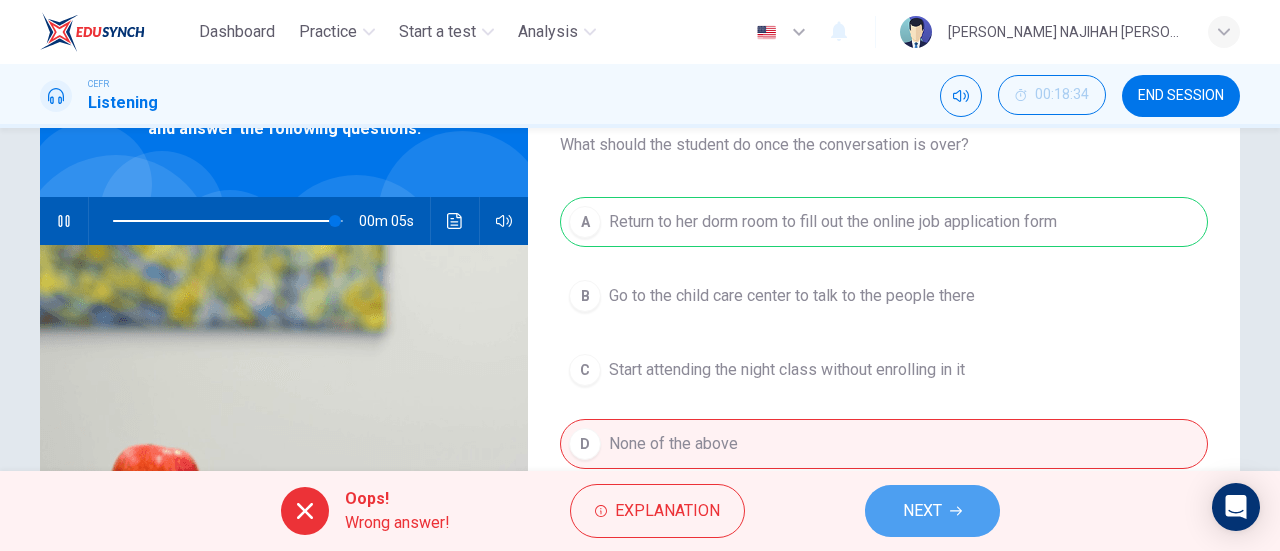type on "97" 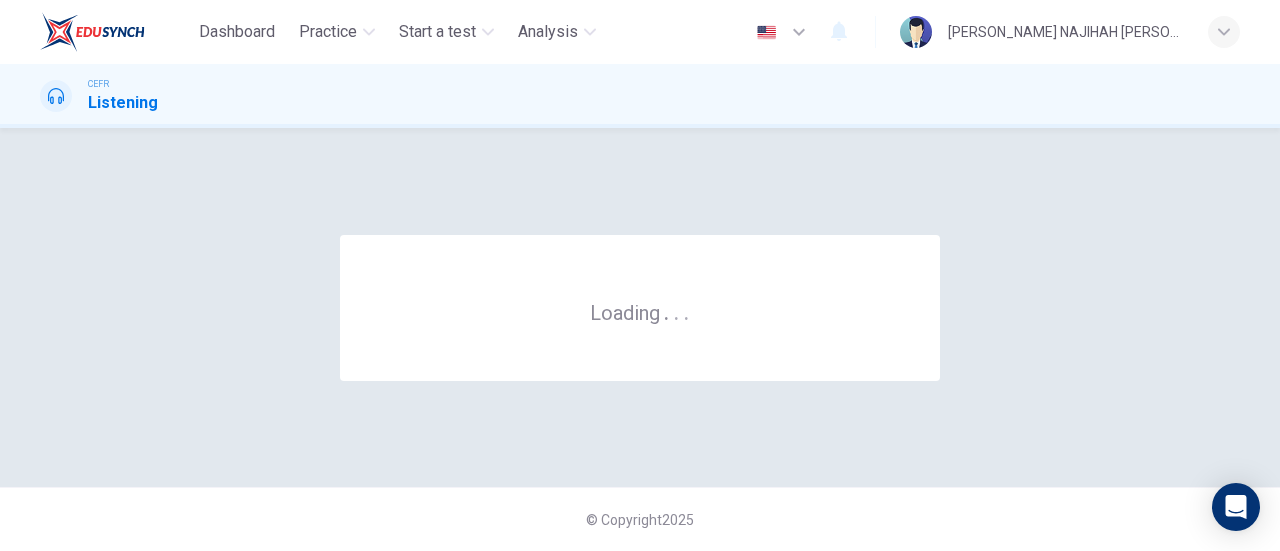 scroll, scrollTop: 0, scrollLeft: 0, axis: both 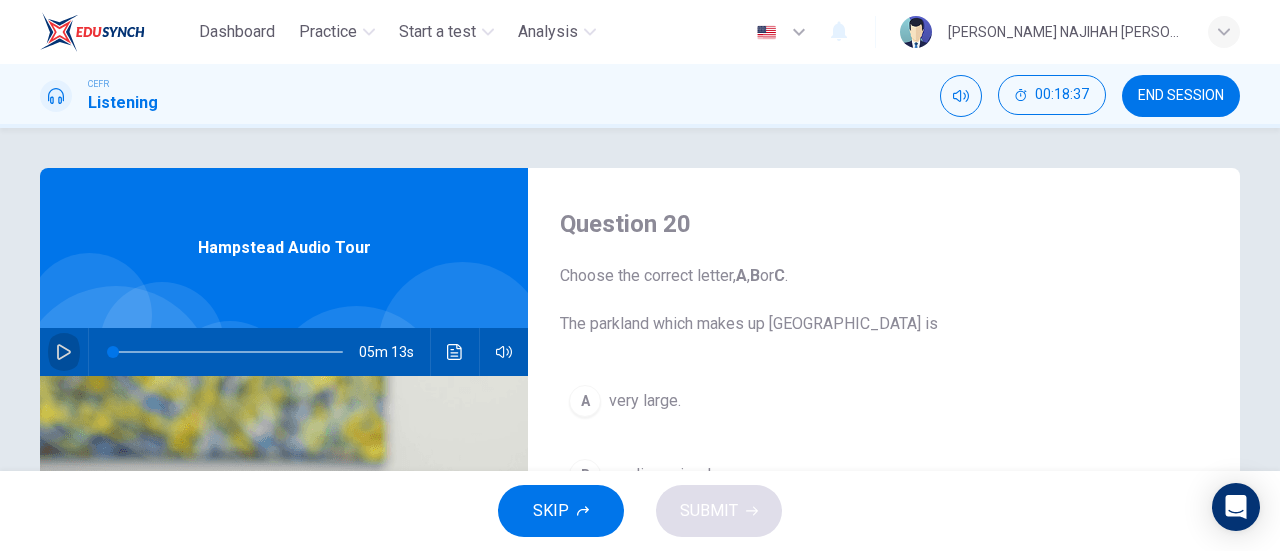 click 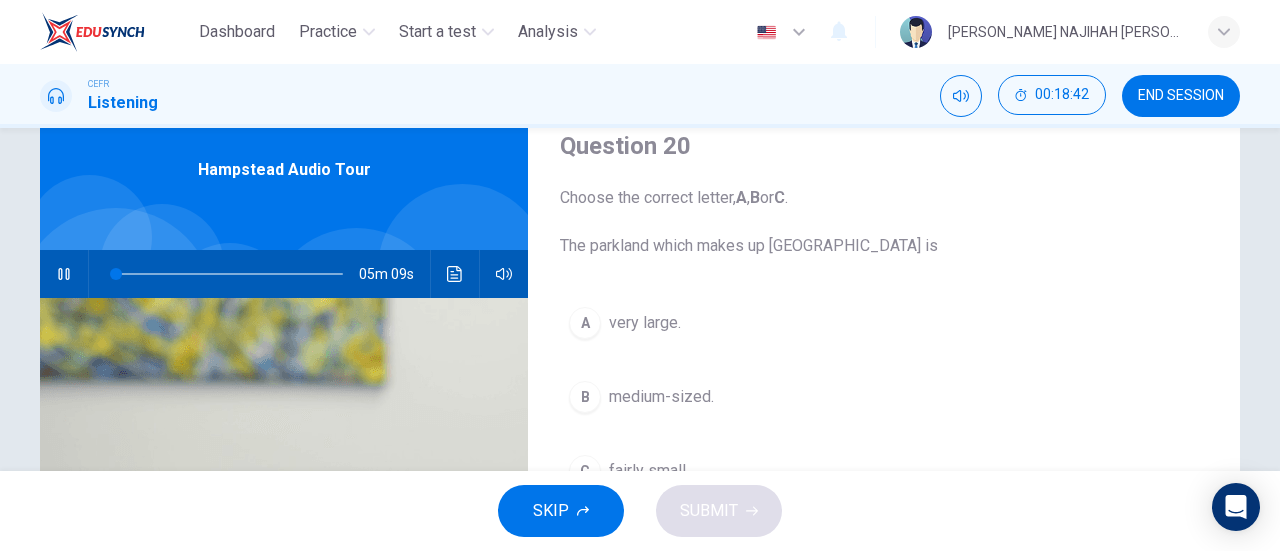 scroll, scrollTop: 76, scrollLeft: 0, axis: vertical 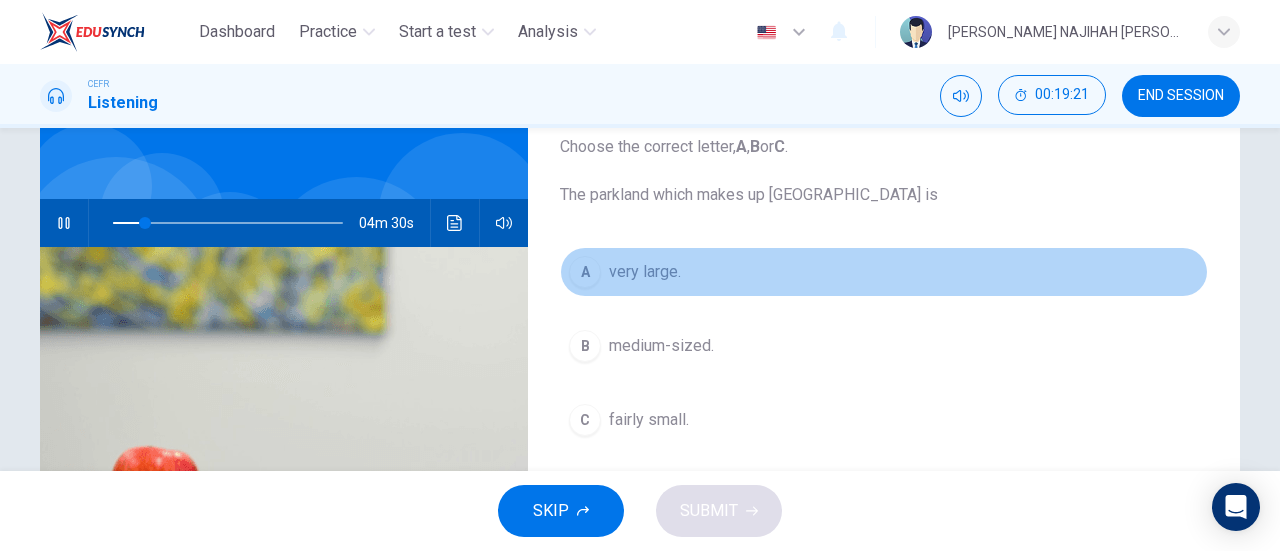 click on "A very large." at bounding box center (884, 272) 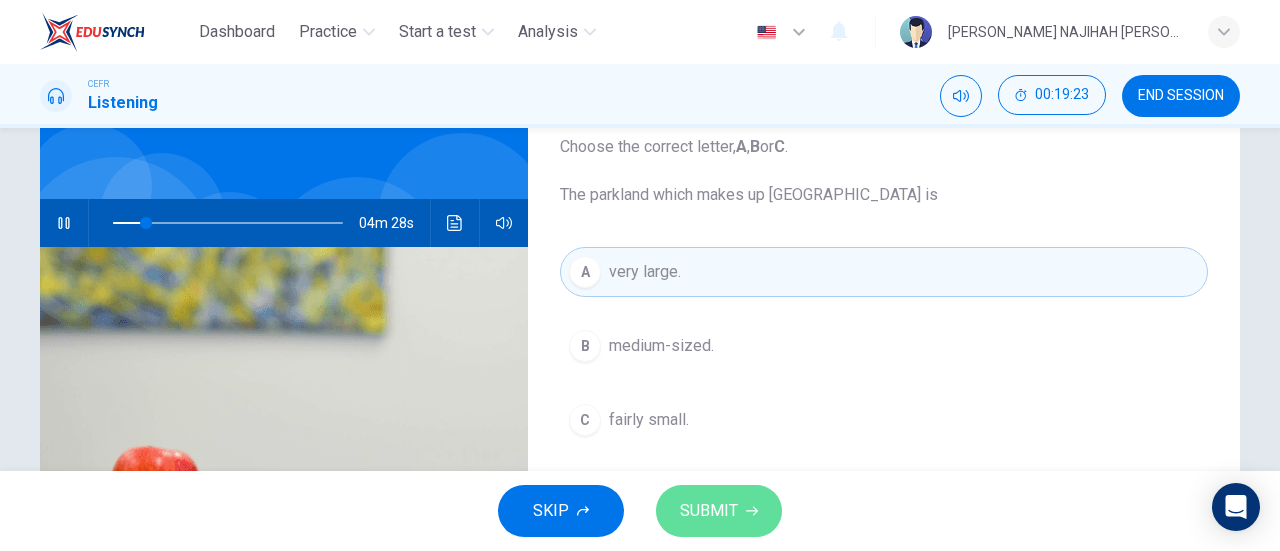 click on "SUBMIT" at bounding box center [709, 511] 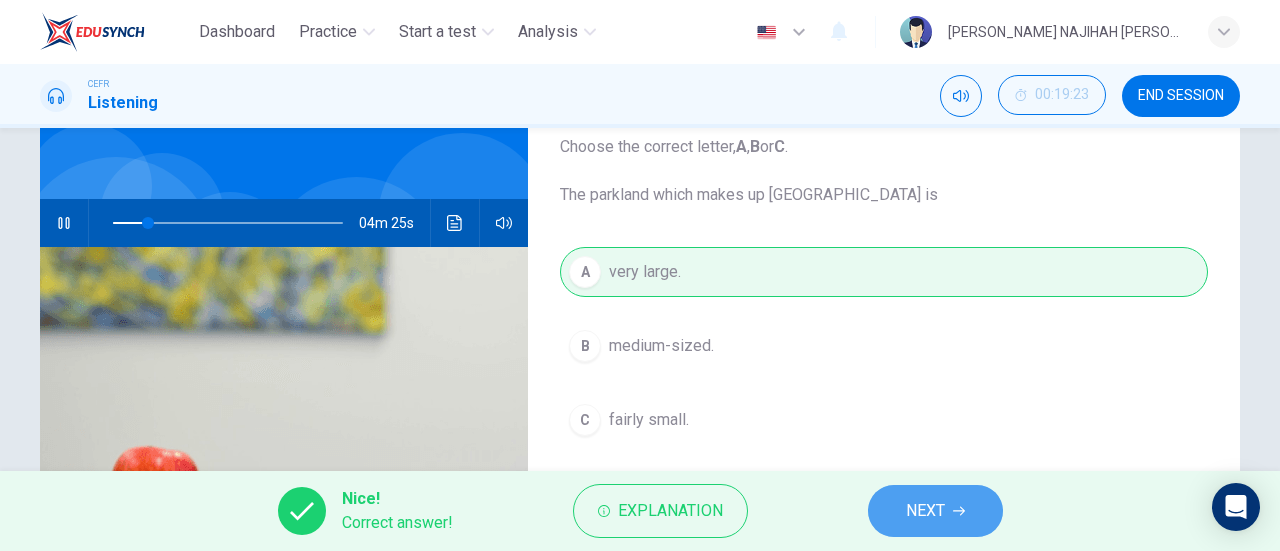 click on "NEXT" at bounding box center [925, 511] 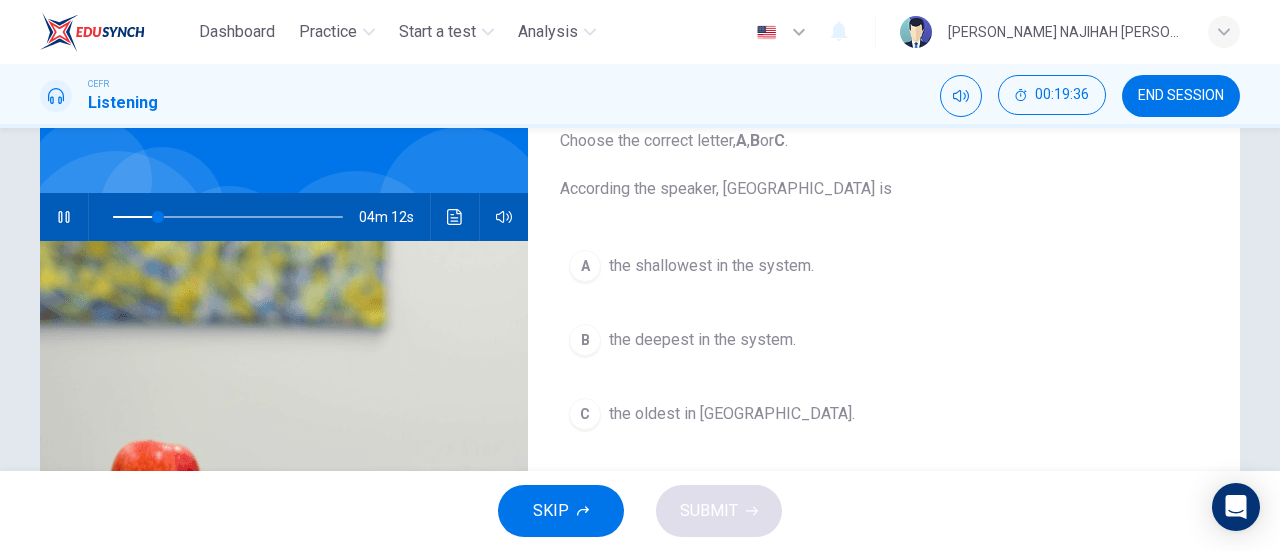scroll, scrollTop: 132, scrollLeft: 0, axis: vertical 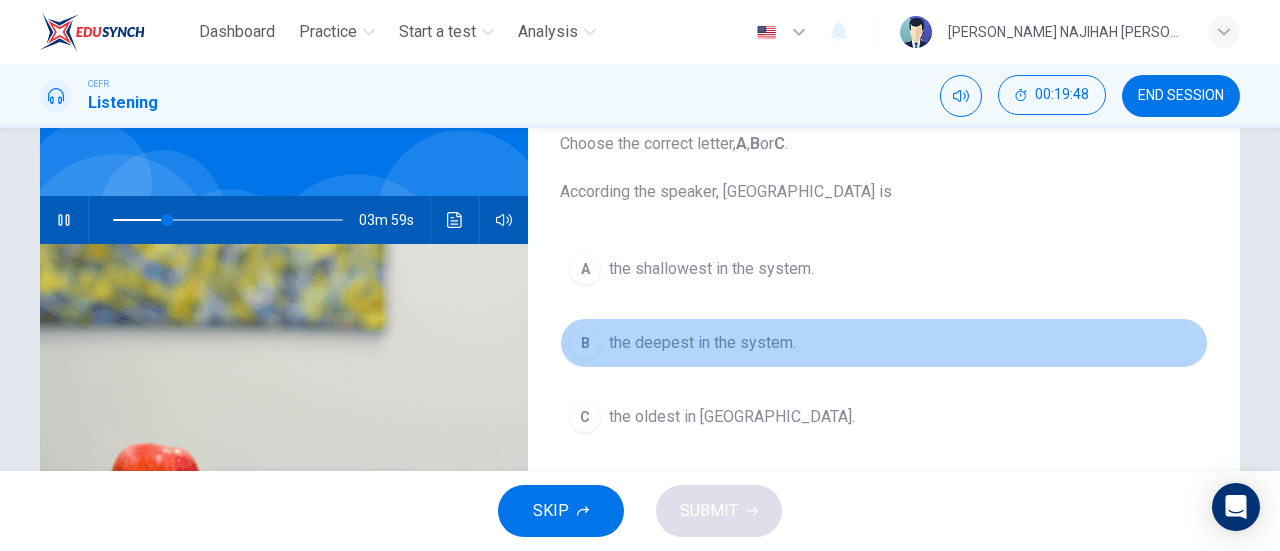 click on "the deepest in the system." at bounding box center (702, 343) 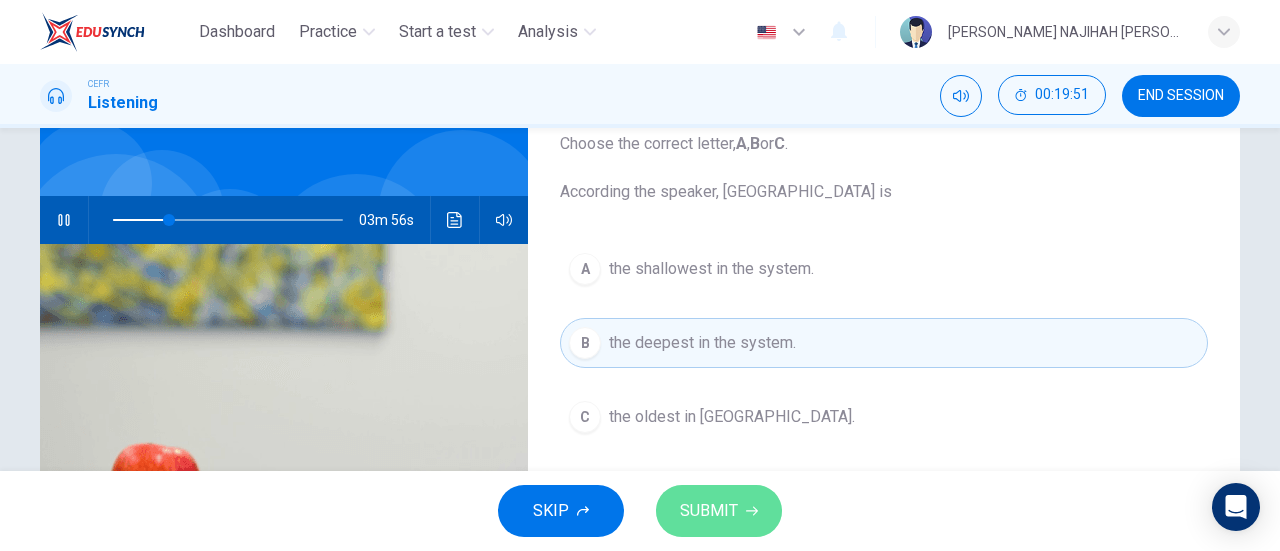 click 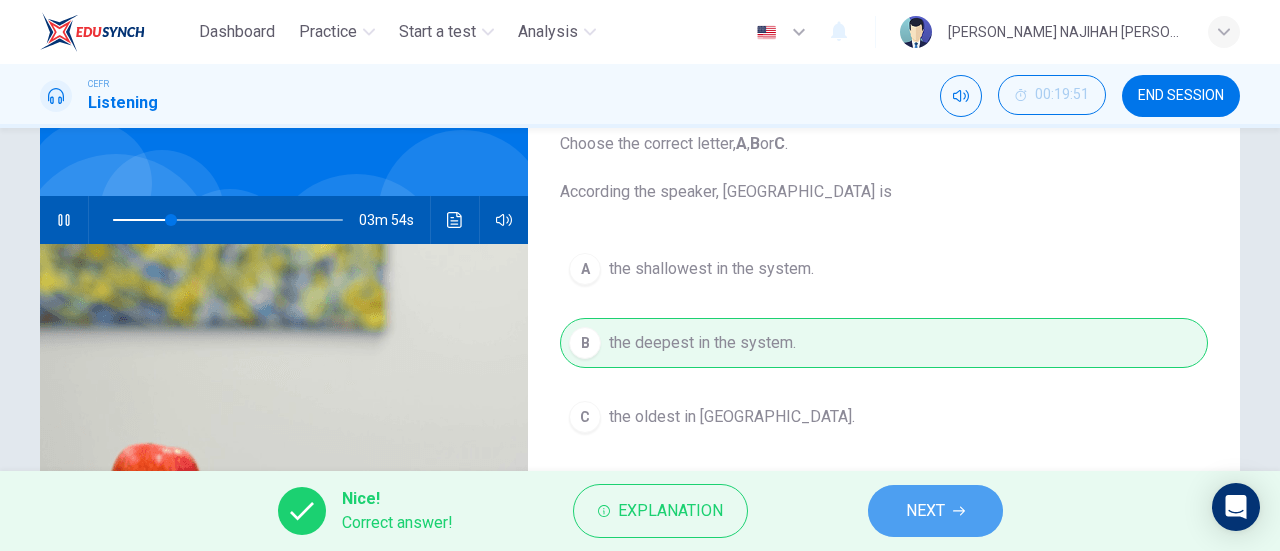 click on "NEXT" at bounding box center [935, 511] 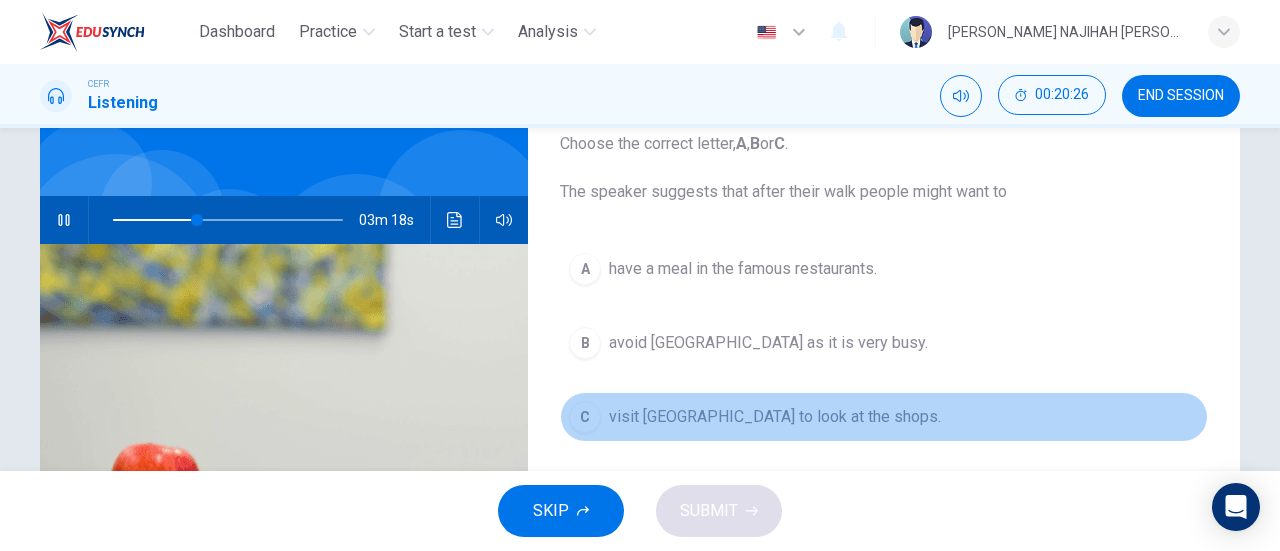 click on "visit Hampstead village to look at the shops." at bounding box center (775, 417) 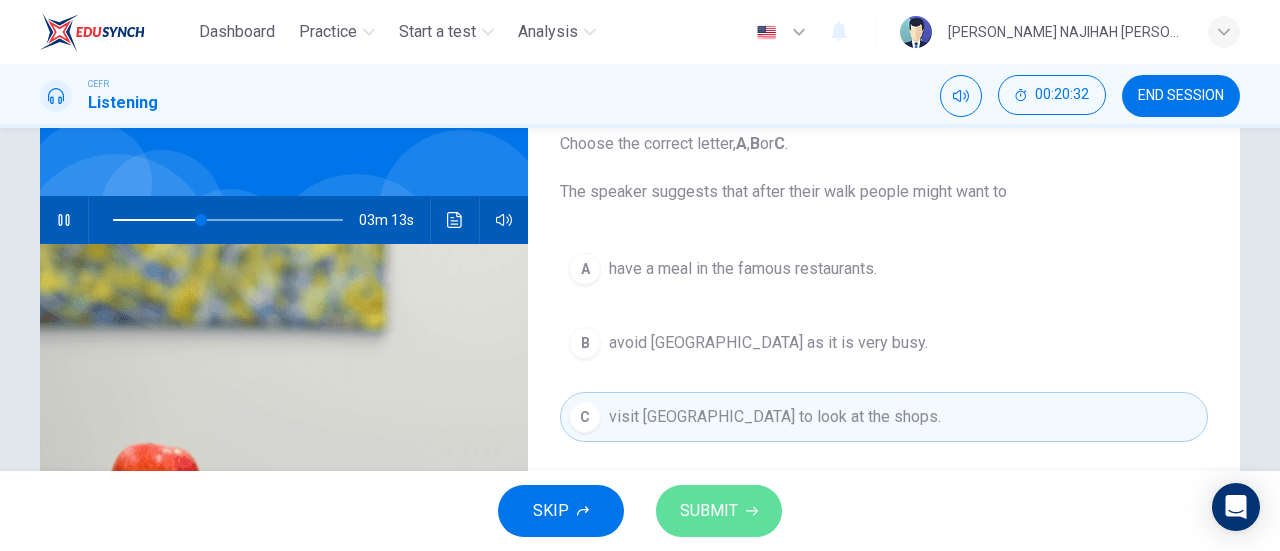 click on "SUBMIT" at bounding box center [719, 511] 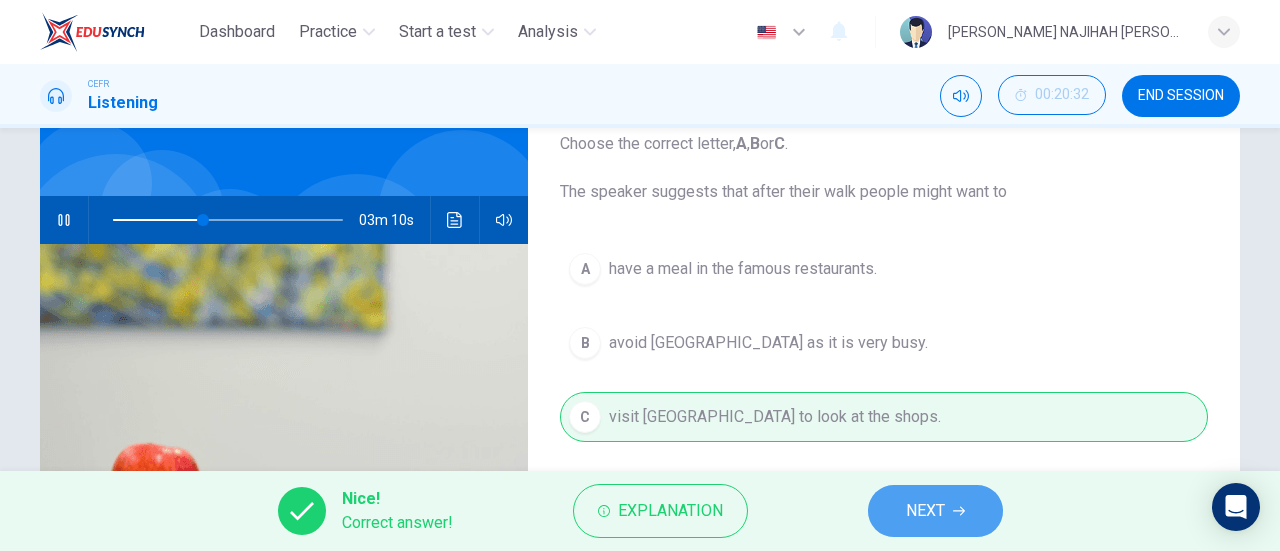 click on "NEXT" at bounding box center (935, 511) 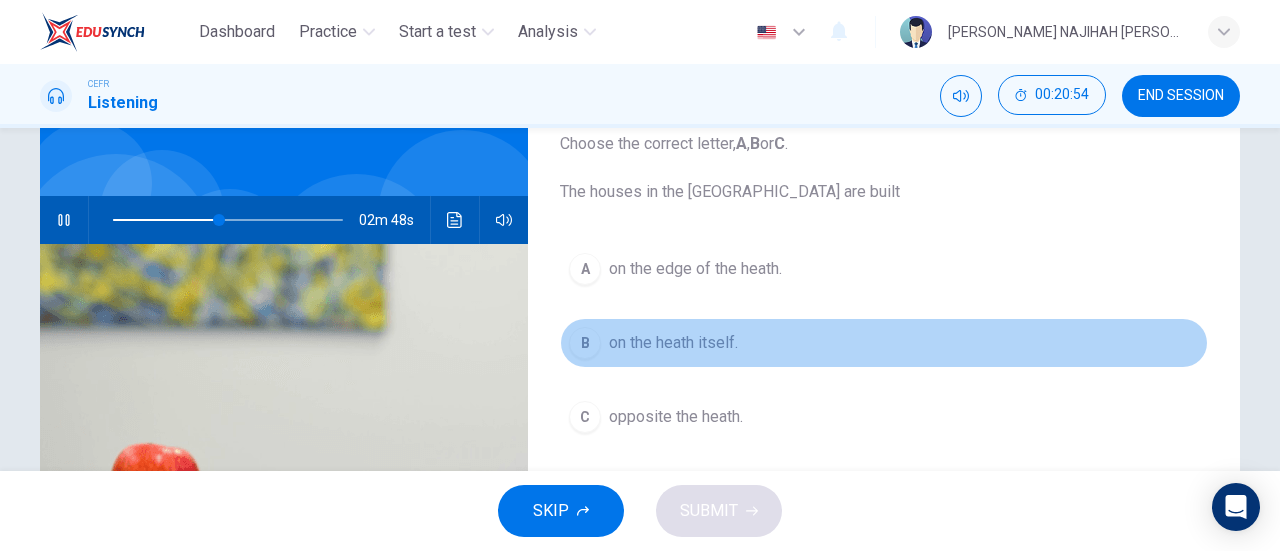 click on "B on the heath itself." at bounding box center (884, 343) 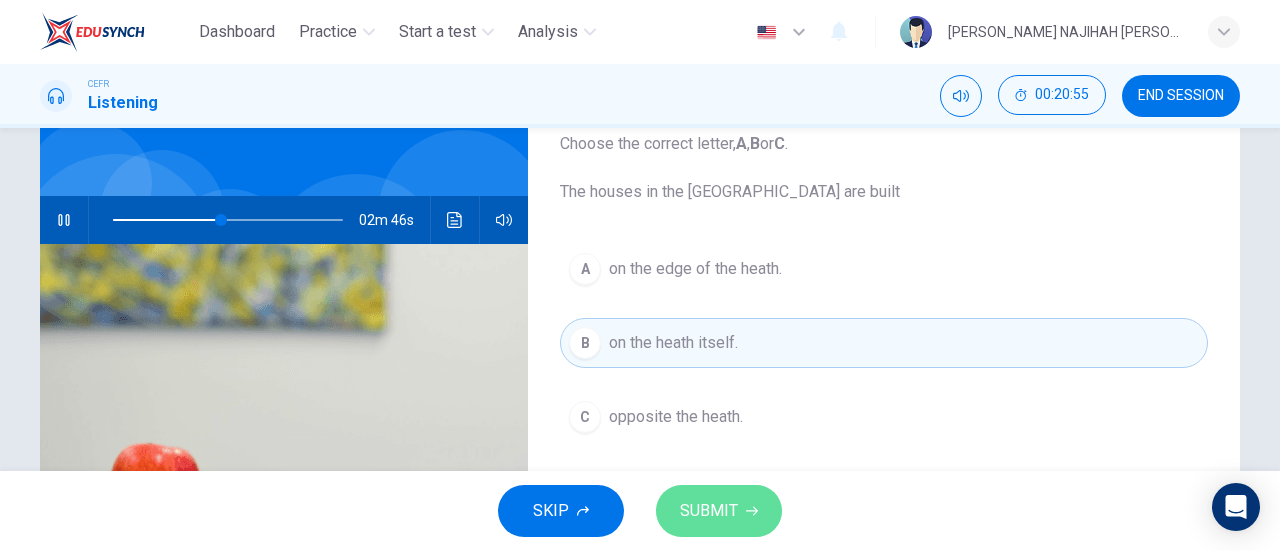 click 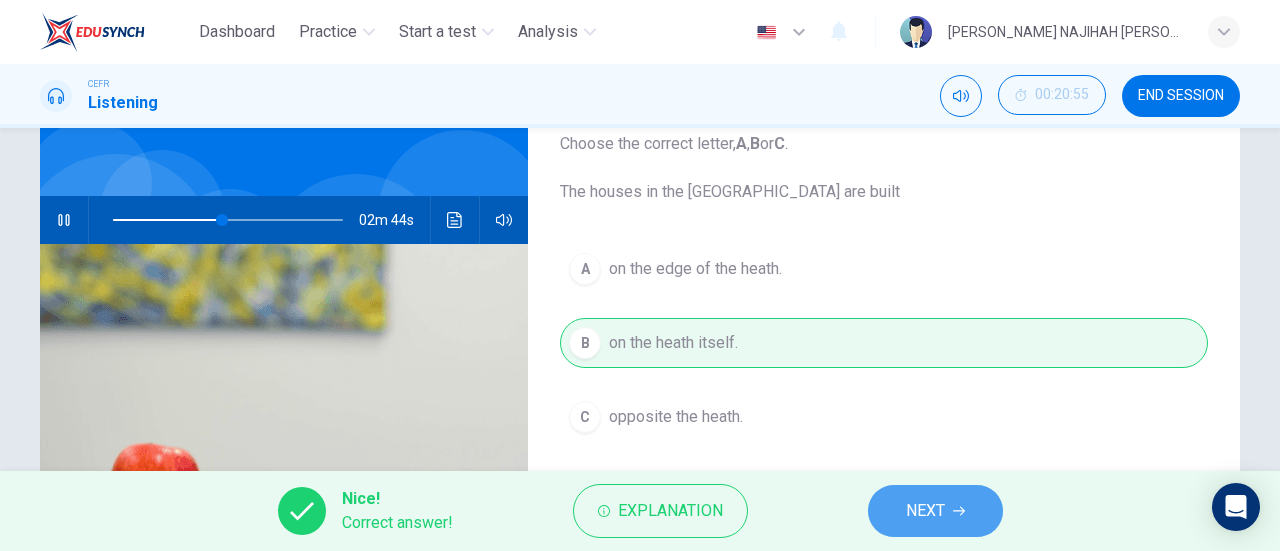 click on "NEXT" at bounding box center (935, 511) 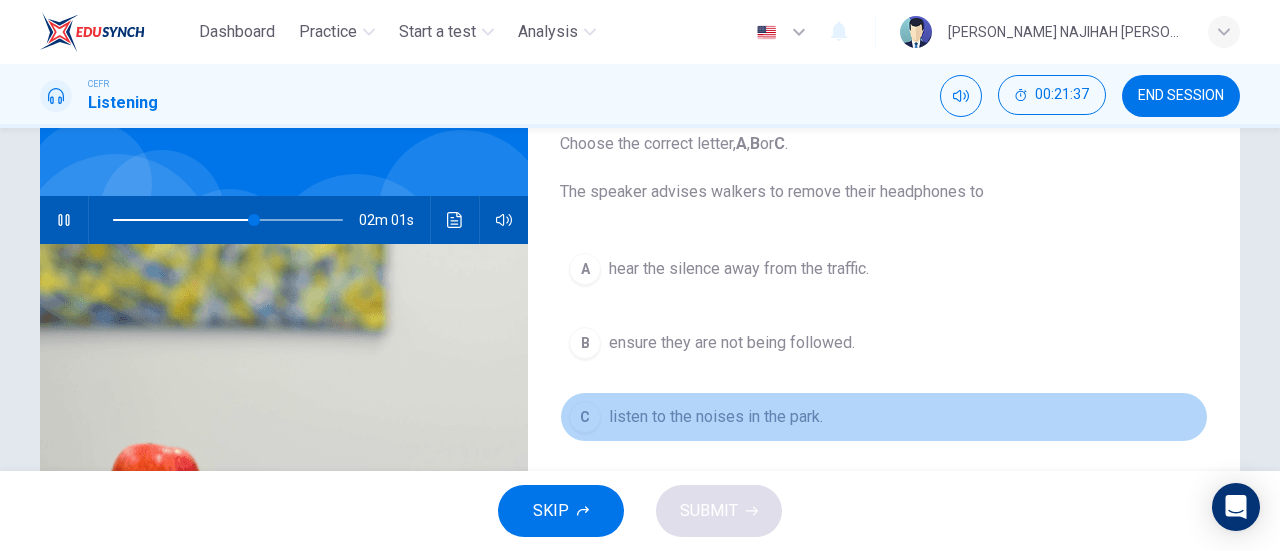 click on "listen to the noises in the park." at bounding box center [716, 417] 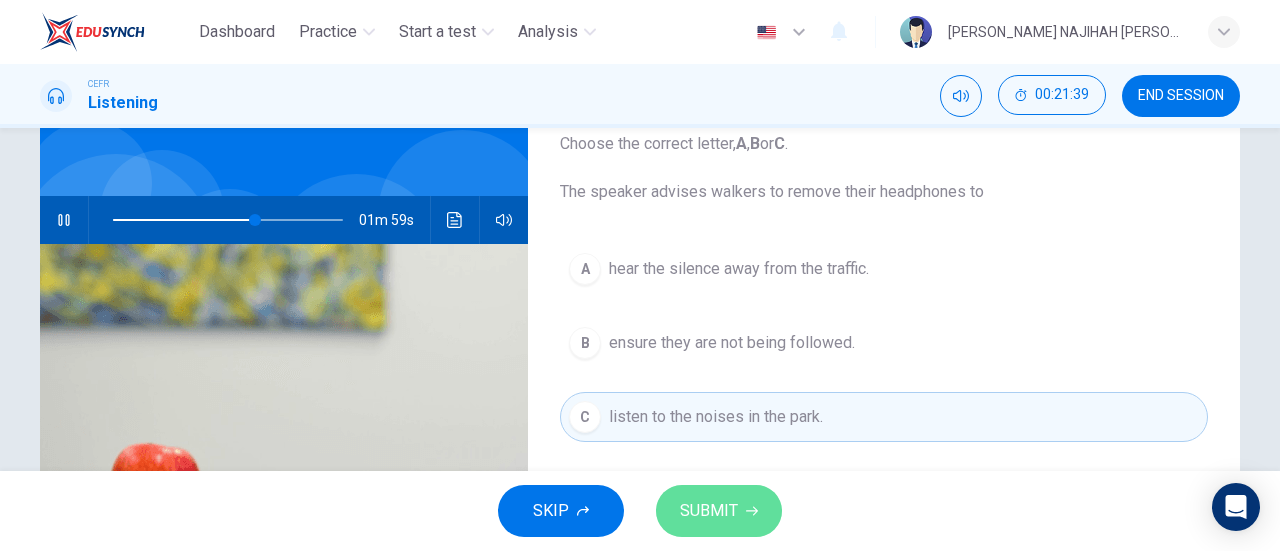 click 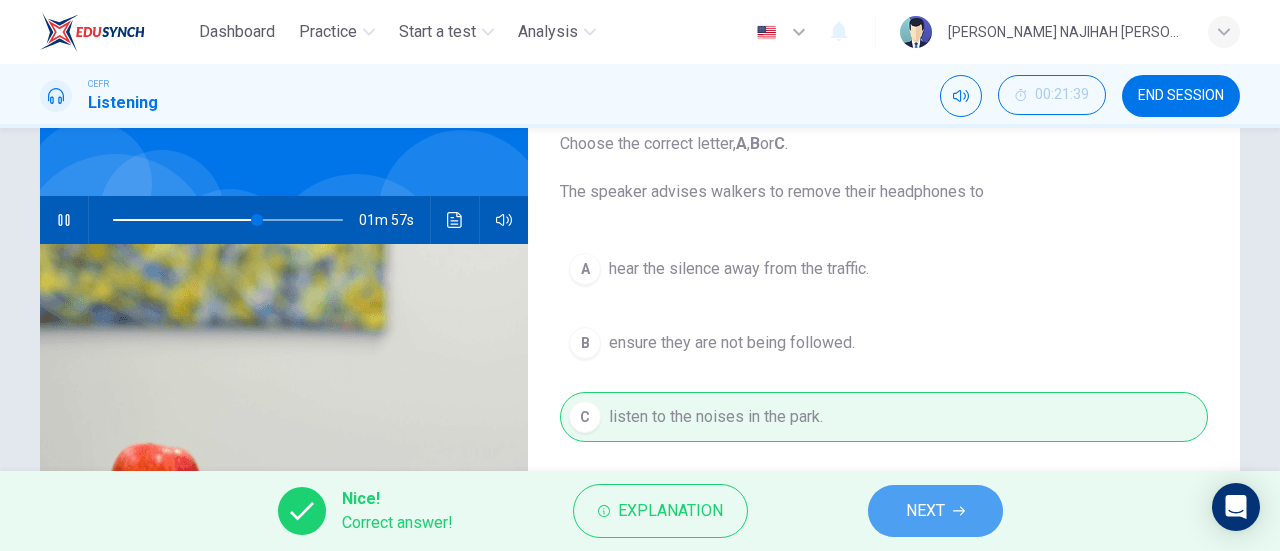 click on "NEXT" at bounding box center [925, 511] 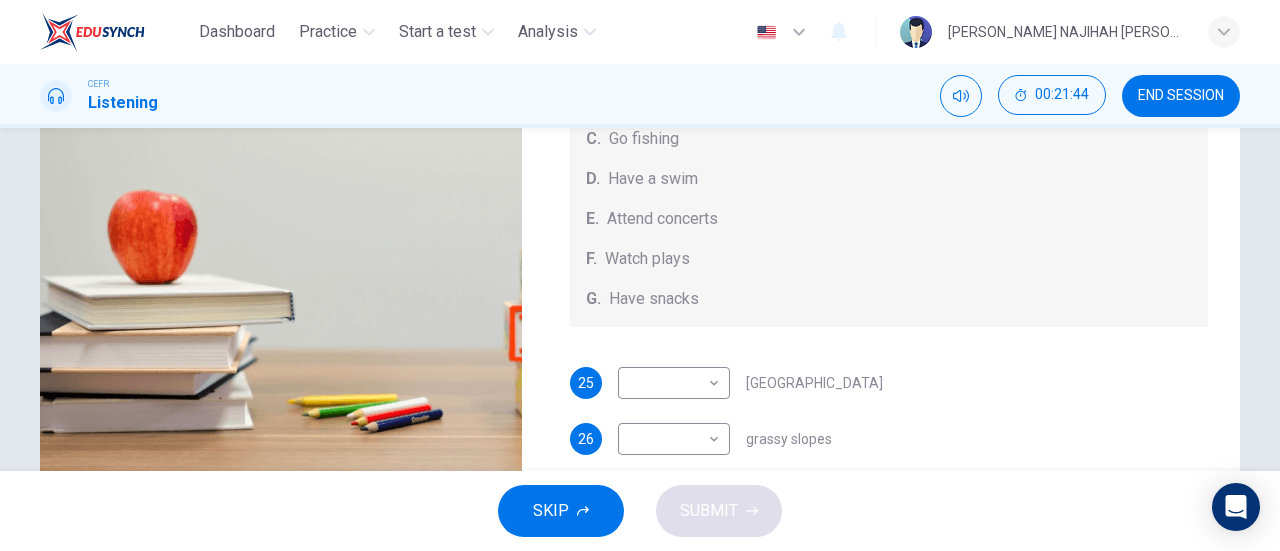 scroll, scrollTop: 383, scrollLeft: 0, axis: vertical 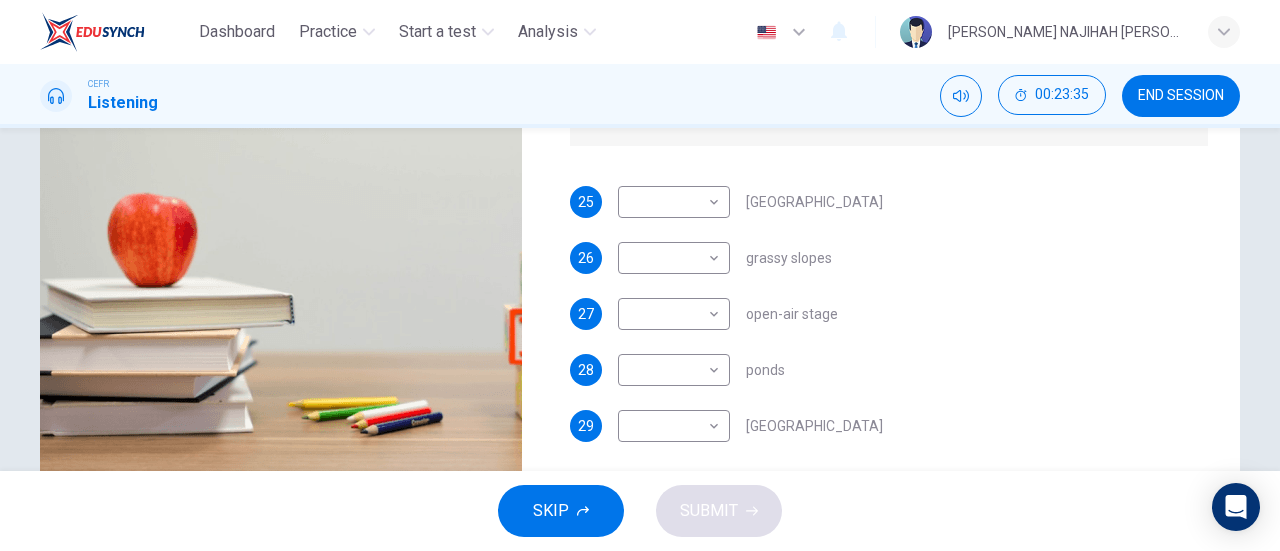 type on "0" 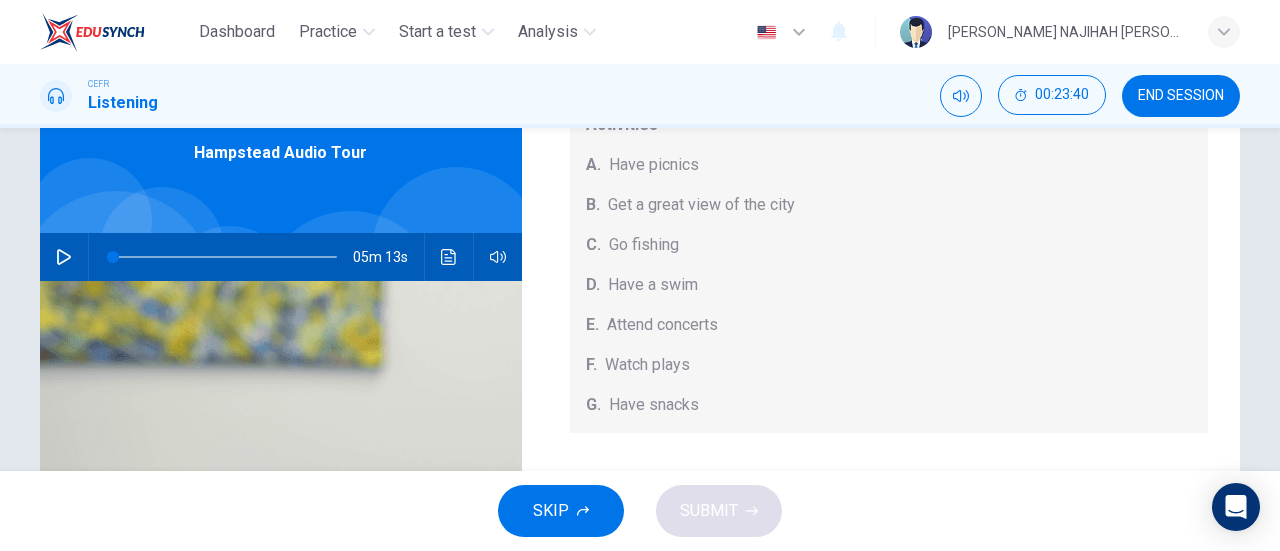 scroll, scrollTop: 88, scrollLeft: 0, axis: vertical 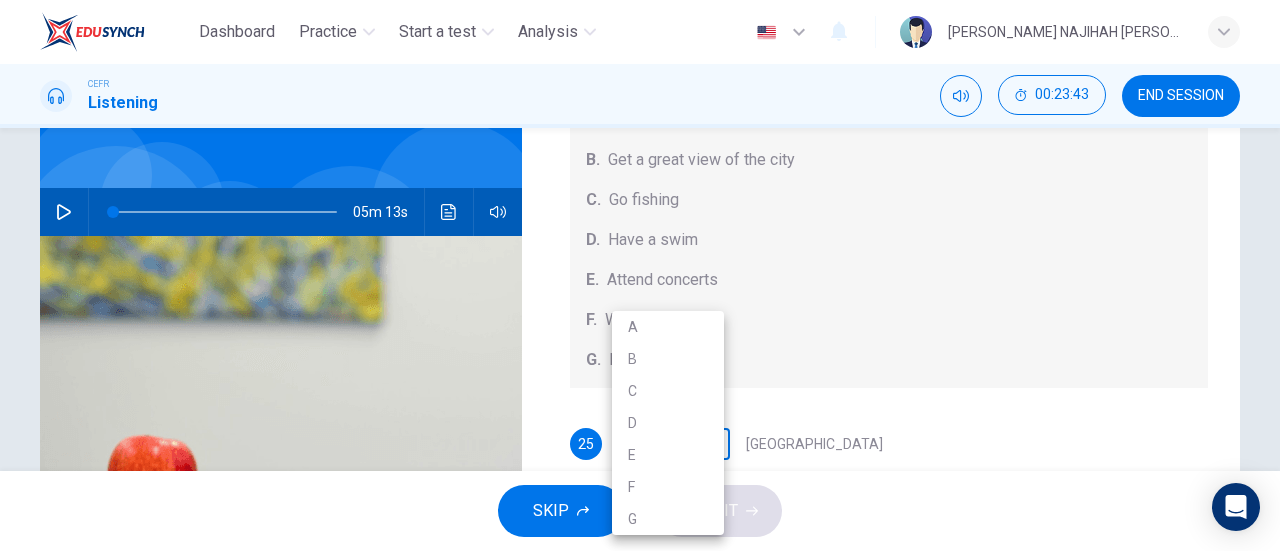 click on "Dashboard Practice Start a test Analysis English en ​ AMANI NAJIHAH BINTI AZMAN CEFR Listening 00:23:43 END SESSION Questions 25 - 29 Which activity can be done at each of the following locations on the heath? Choose  FIVE  answers below and select the correct letter,  A-G , next to the questions. Activities A. Have picnics B. Get a great view of the city C. Go fishing D. Have a swim E. Attend concerts F. Watch plays G. Have snacks 25 ​ ​ Kenwood House 26 ​ ​ grassy slopes 27 ​ ​ open-air stage 28 ​ ​ ponds 29 ​ ​ Parliament Hill Hampstead Audio Tour 05m 13s SKIP SUBMIT EduSynch - Online Language Proficiency Testing
Dashboard Practice Start a test Analysis Notifications © Copyright  2025 A B C D E F G" at bounding box center (640, 275) 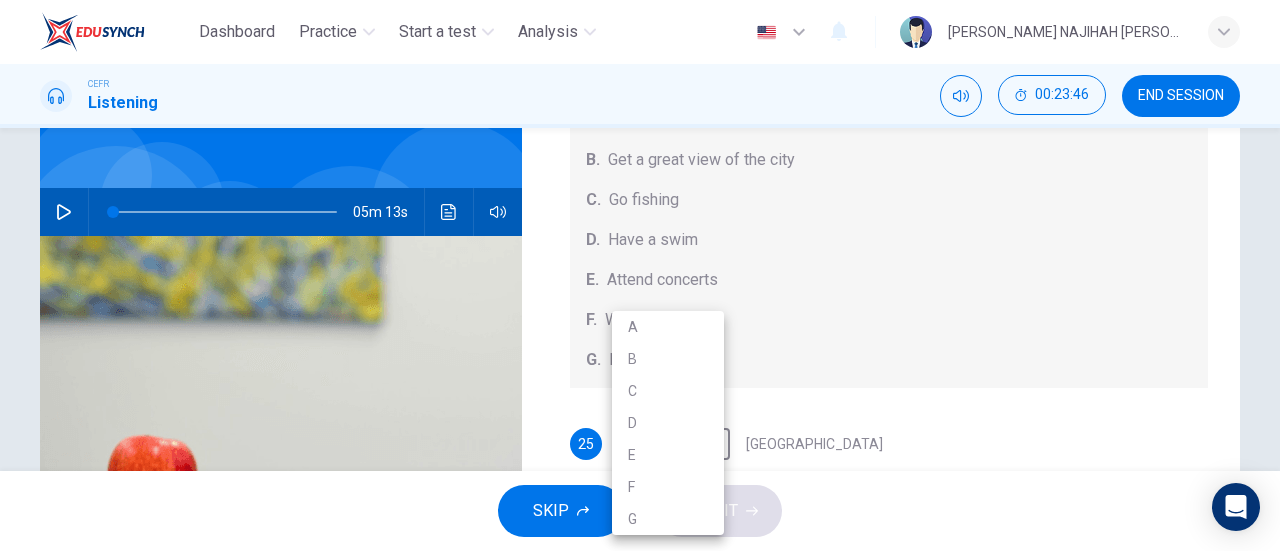 click on "G" at bounding box center [668, 519] 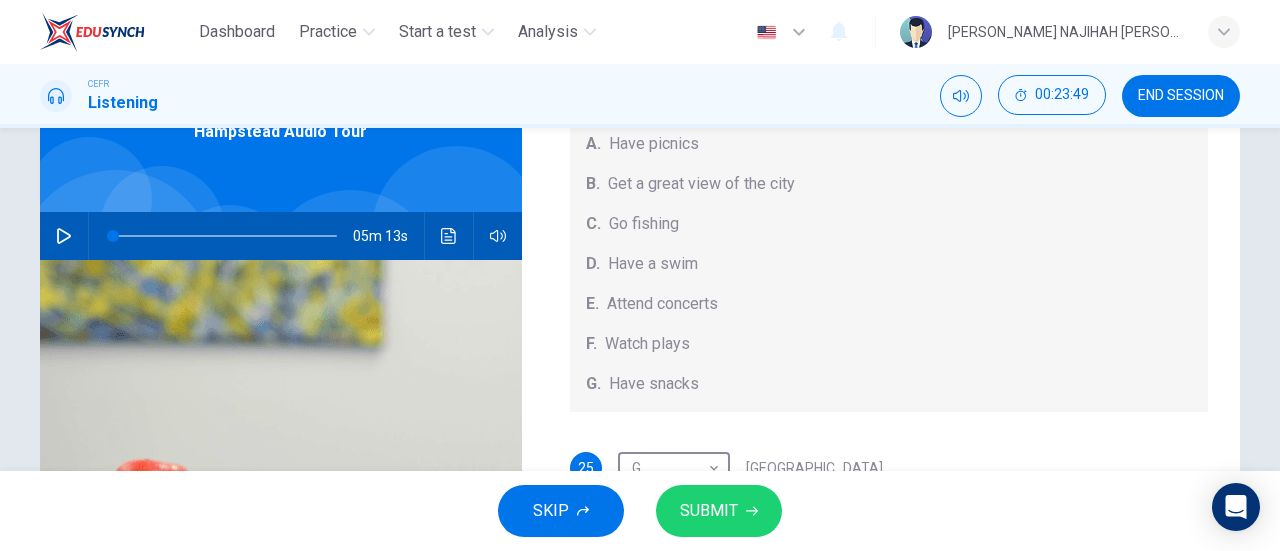 scroll, scrollTop: 107, scrollLeft: 0, axis: vertical 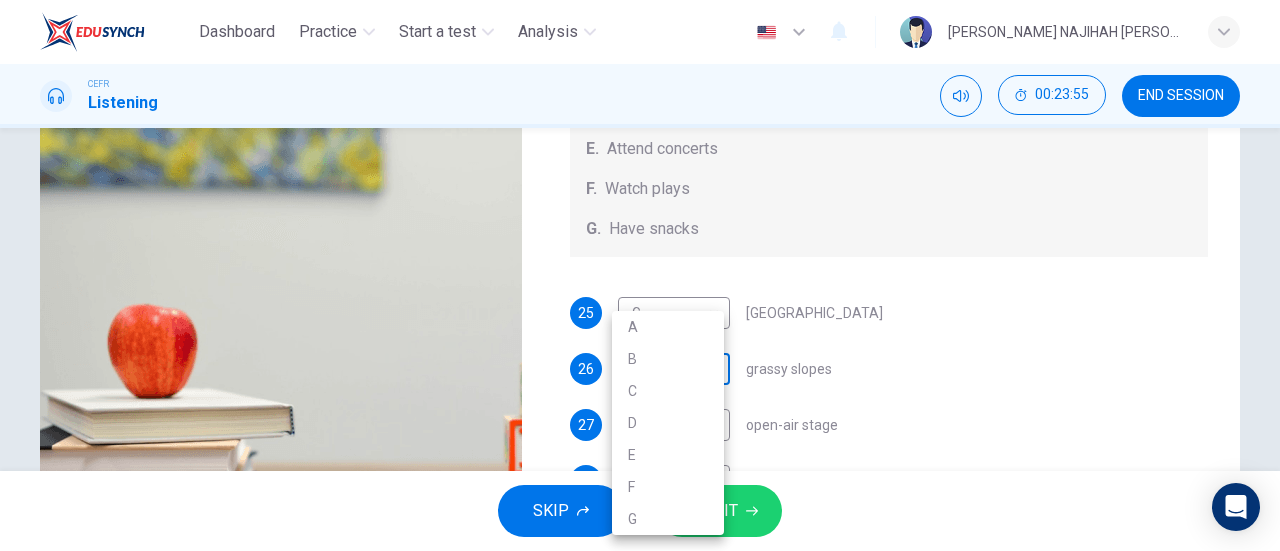 click on "Dashboard Practice Start a test Analysis English en ​ AMANI NAJIHAH BINTI AZMAN CEFR Listening 00:23:55 END SESSION Questions 25 - 29 Which activity can be done at each of the following locations on the heath? Choose  FIVE  answers below and select the correct letter,  A-G , next to the questions. Activities A. Have picnics B. Get a great view of the city C. Go fishing D. Have a swim E. Attend concerts F. Watch plays G. Have snacks 25 G G ​ Kenwood House 26 ​ ​ grassy slopes 27 ​ ​ open-air stage 28 ​ ​ ponds 29 ​ ​ Parliament Hill Hampstead Audio Tour 05m 13s SKIP SUBMIT EduSynch - Online Language Proficiency Testing
Dashboard Practice Start a test Analysis Notifications © Copyright  2025 A B C D E F G" at bounding box center (640, 275) 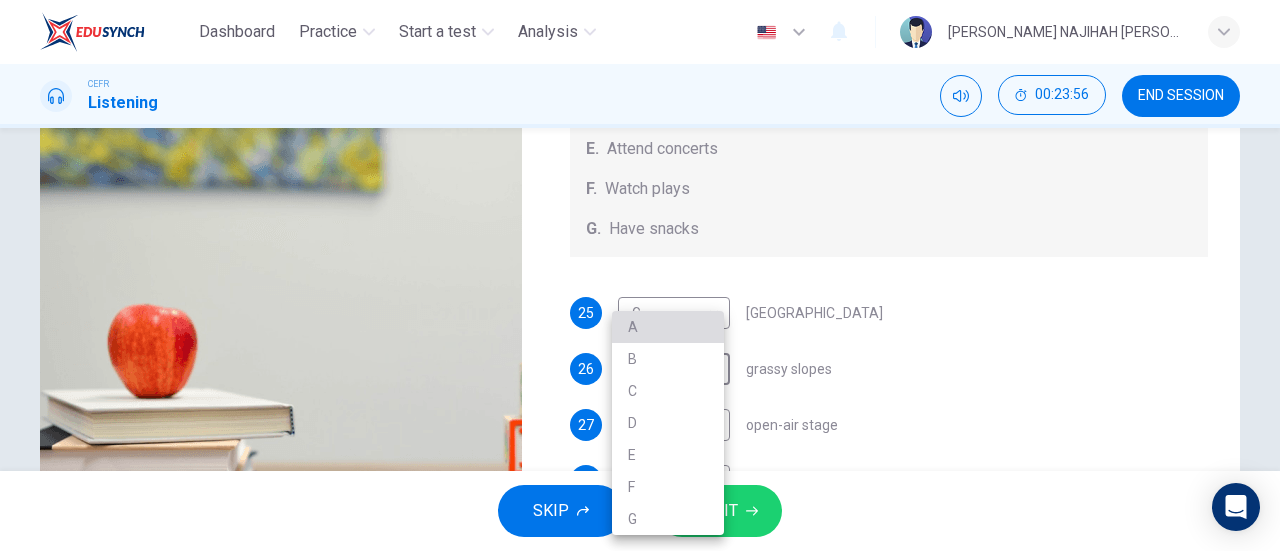 click on "A" at bounding box center [668, 327] 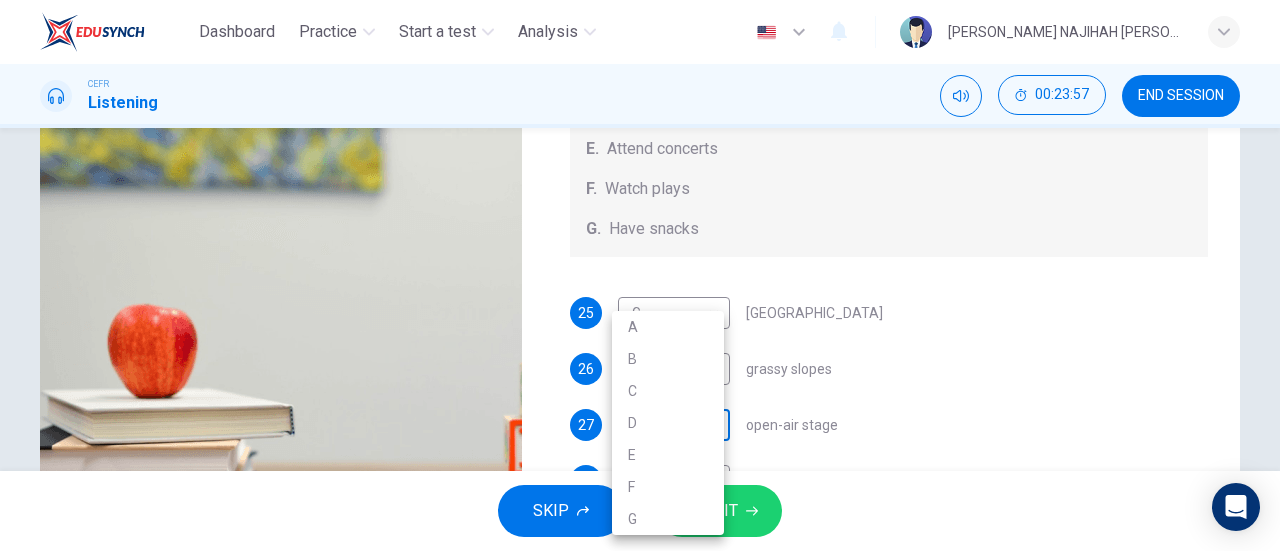 click on "Dashboard Practice Start a test Analysis English en ​ AMANI NAJIHAH BINTI AZMAN CEFR Listening 00:23:57 END SESSION Questions 25 - 29 Which activity can be done at each of the following locations on the heath? Choose  FIVE  answers below and select the correct letter,  A-G , next to the questions. Activities A. Have picnics B. Get a great view of the city C. Go fishing D. Have a swim E. Attend concerts F. Watch plays G. Have snacks 25 G G ​ Kenwood House 26 A A ​ grassy slopes 27 ​ ​ open-air stage 28 ​ ​ ponds 29 ​ ​ Parliament Hill Hampstead Audio Tour 05m 13s SKIP SUBMIT EduSynch - Online Language Proficiency Testing
Dashboard Practice Start a test Analysis Notifications © Copyright  2025 A B C D E F G" at bounding box center [640, 275] 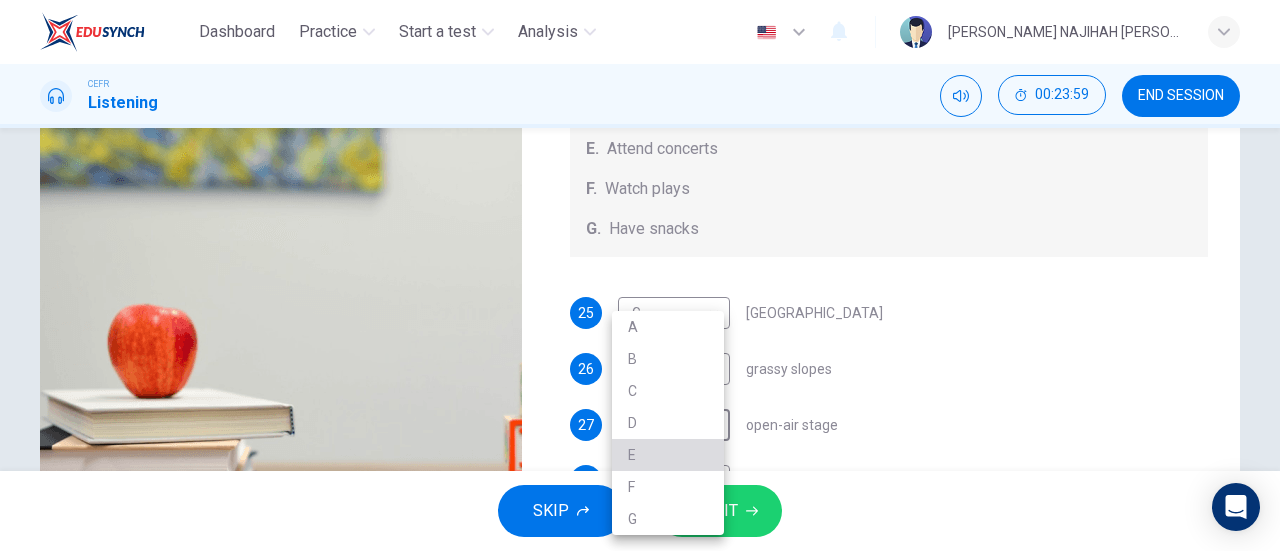 click on "E" at bounding box center (668, 455) 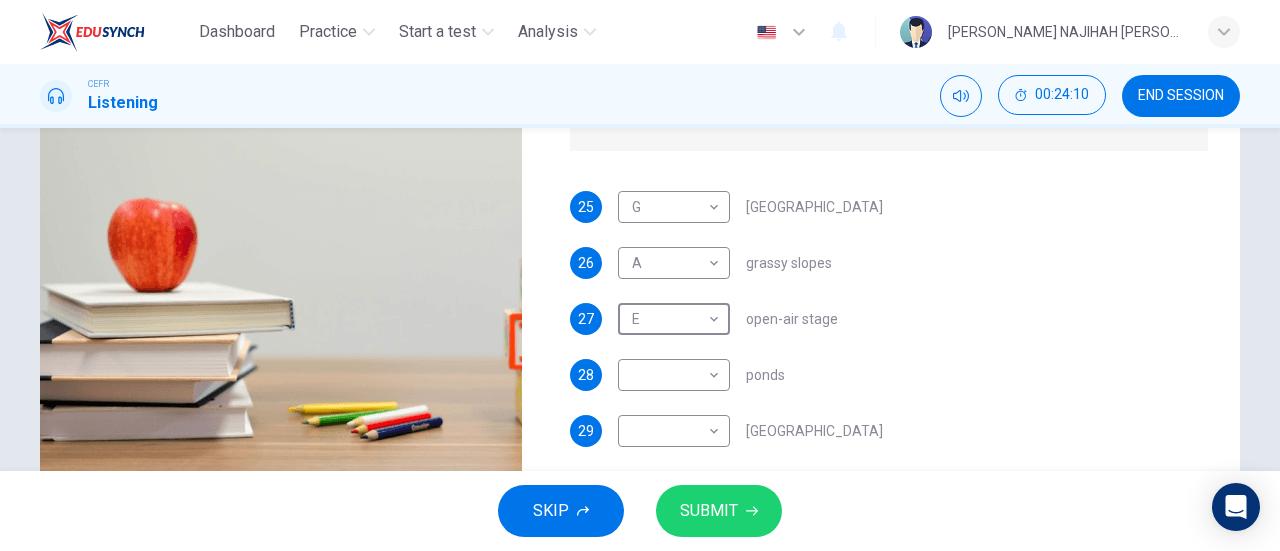 scroll, scrollTop: 390, scrollLeft: 0, axis: vertical 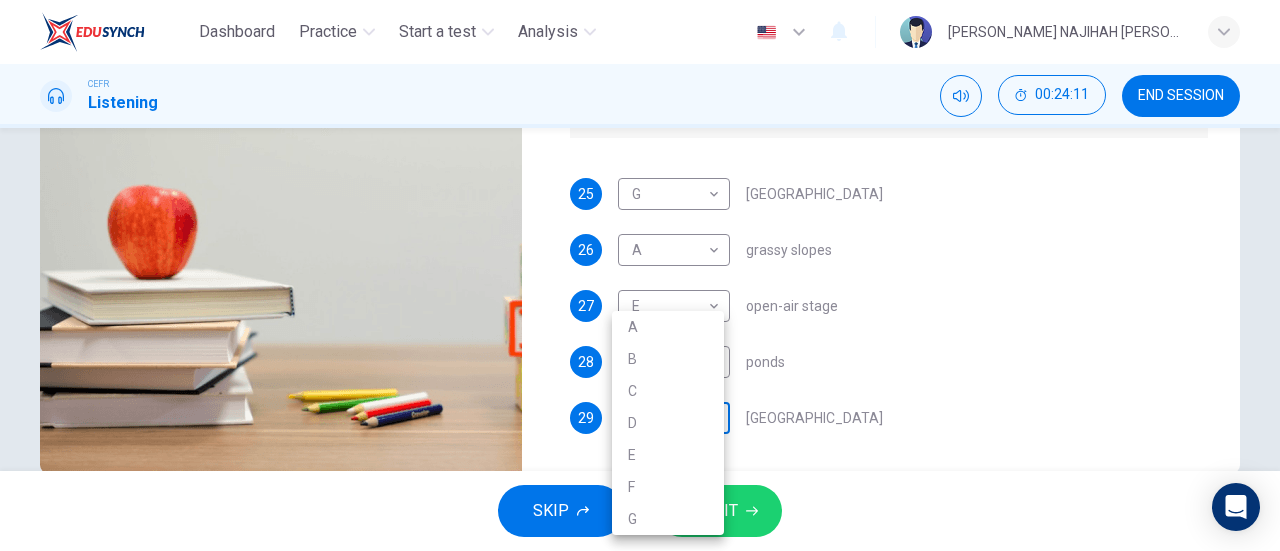 click on "Dashboard Practice Start a test Analysis English en ​ AMANI NAJIHAH BINTI AZMAN CEFR Listening 00:24:11 END SESSION Questions 25 - 29 Which activity can be done at each of the following locations on the heath? Choose  FIVE  answers below and select the correct letter,  A-G , next to the questions. Activities A. Have picnics B. Get a great view of the city C. Go fishing D. Have a swim E. Attend concerts F. Watch plays G. Have snacks 25 G G ​ Kenwood House 26 A A ​ grassy slopes 27 E E ​ open-air stage 28 ​ ​ ponds 29 ​ ​ Parliament Hill Hampstead Audio Tour 05m 13s SKIP SUBMIT EduSynch - Online Language Proficiency Testing
Dashboard Practice Start a test Analysis Notifications © Copyright  2025 A B C D E F G" at bounding box center (640, 275) 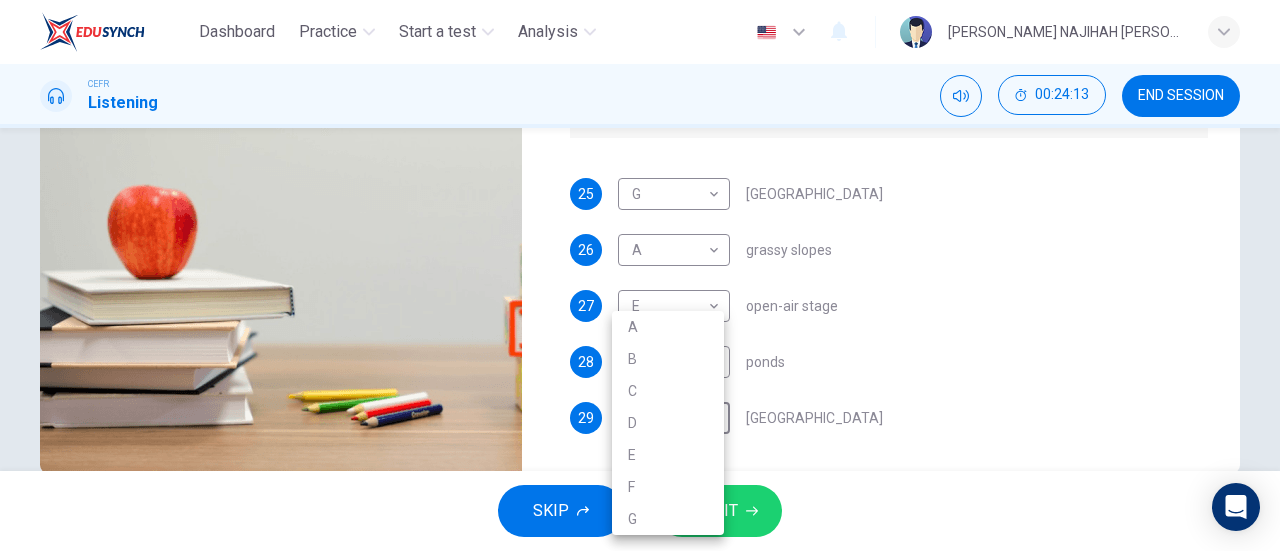 drag, startPoint x: 1279, startPoint y: 319, endPoint x: 1266, endPoint y: 199, distance: 120.70211 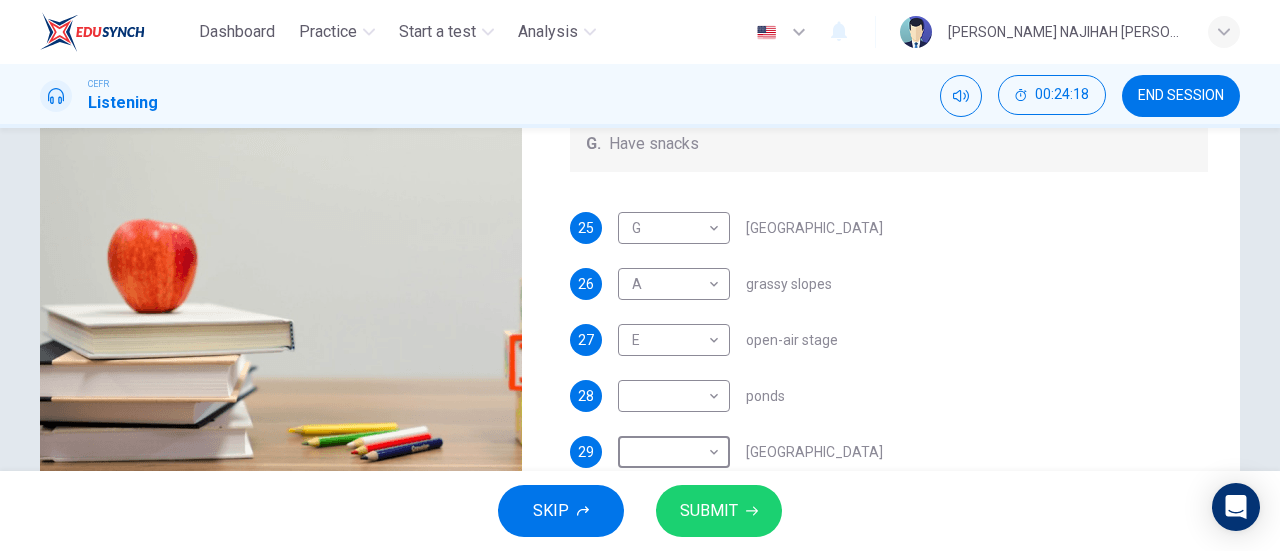 scroll, scrollTop: 360, scrollLeft: 0, axis: vertical 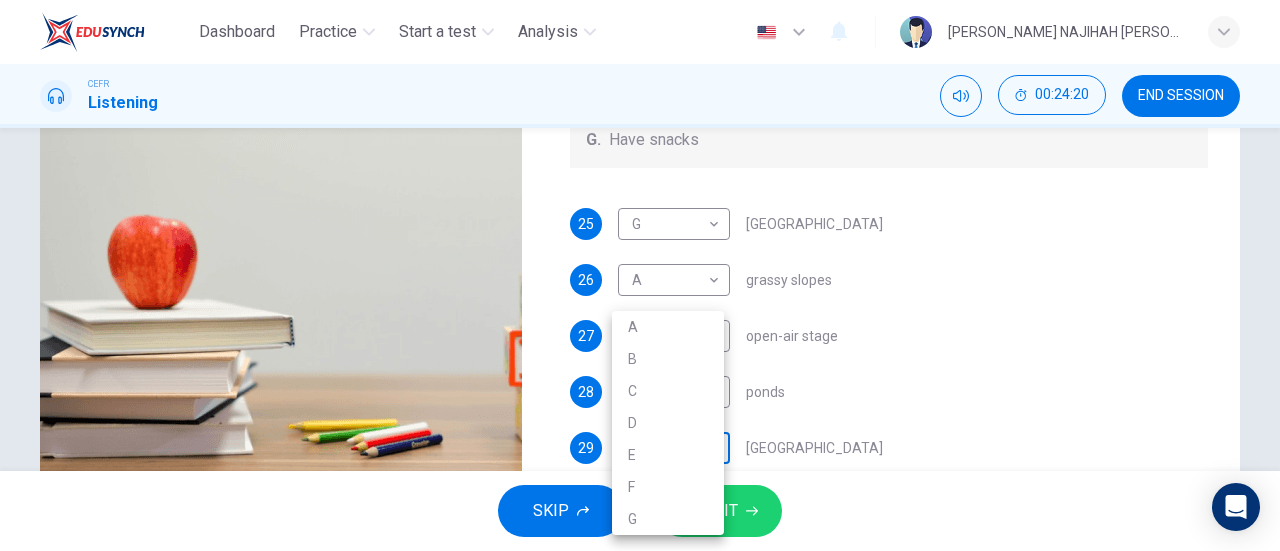 click on "Dashboard Practice Start a test Analysis English en ​ AMANI NAJIHAH BINTI AZMAN CEFR Listening 00:24:20 END SESSION Questions 25 - 29 Which activity can be done at each of the following locations on the heath? Choose  FIVE  answers below and select the correct letter,  A-G , next to the questions. Activities A. Have picnics B. Get a great view of the city C. Go fishing D. Have a swim E. Attend concerts F. Watch plays G. Have snacks 25 G G ​ Kenwood House 26 A A ​ grassy slopes 27 E E ​ open-air stage 28 ​ ​ ponds 29 ​ ​ Parliament Hill Hampstead Audio Tour 05m 13s SKIP SUBMIT EduSynch - Online Language Proficiency Testing
Dashboard Practice Start a test Analysis Notifications © Copyright  2025 A B C D E F G" at bounding box center (640, 275) 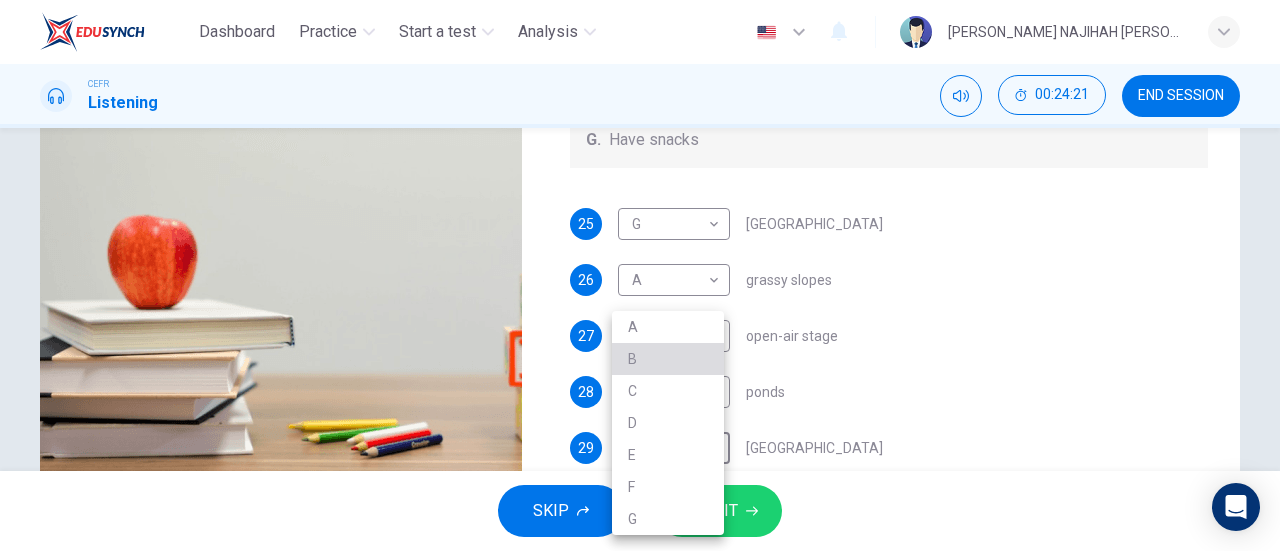 click on "B" at bounding box center (668, 359) 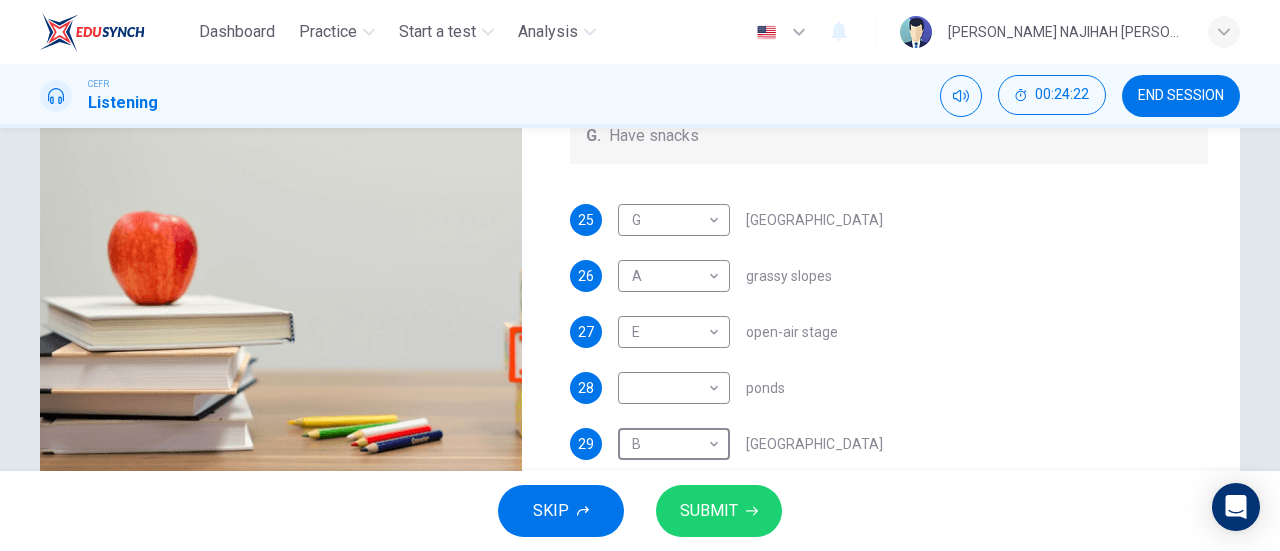 scroll, scrollTop: 0, scrollLeft: 0, axis: both 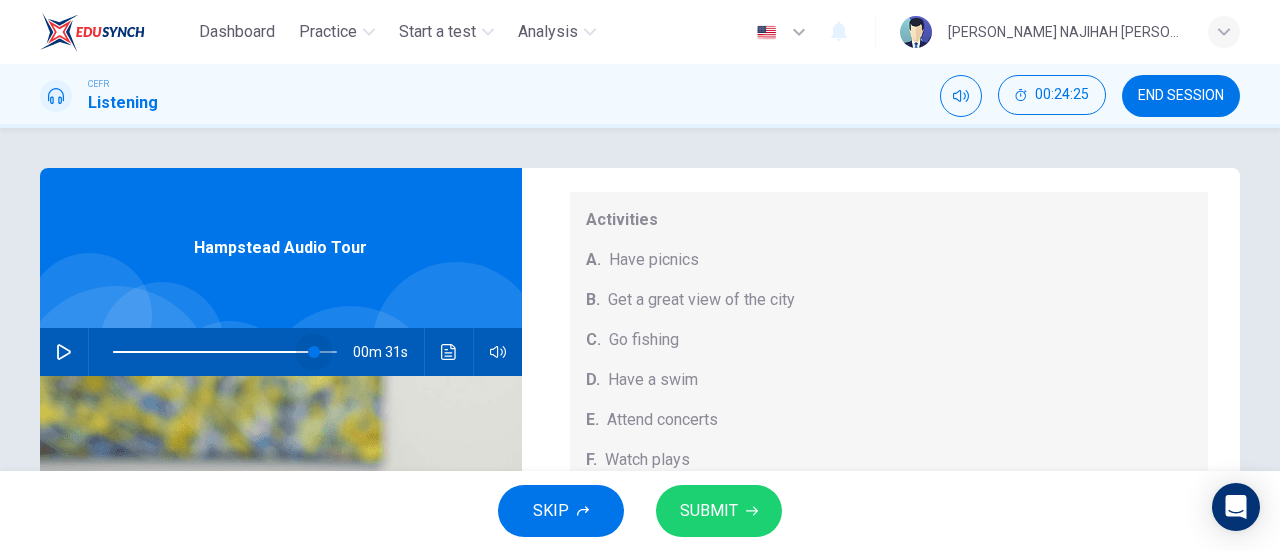 click at bounding box center (225, 352) 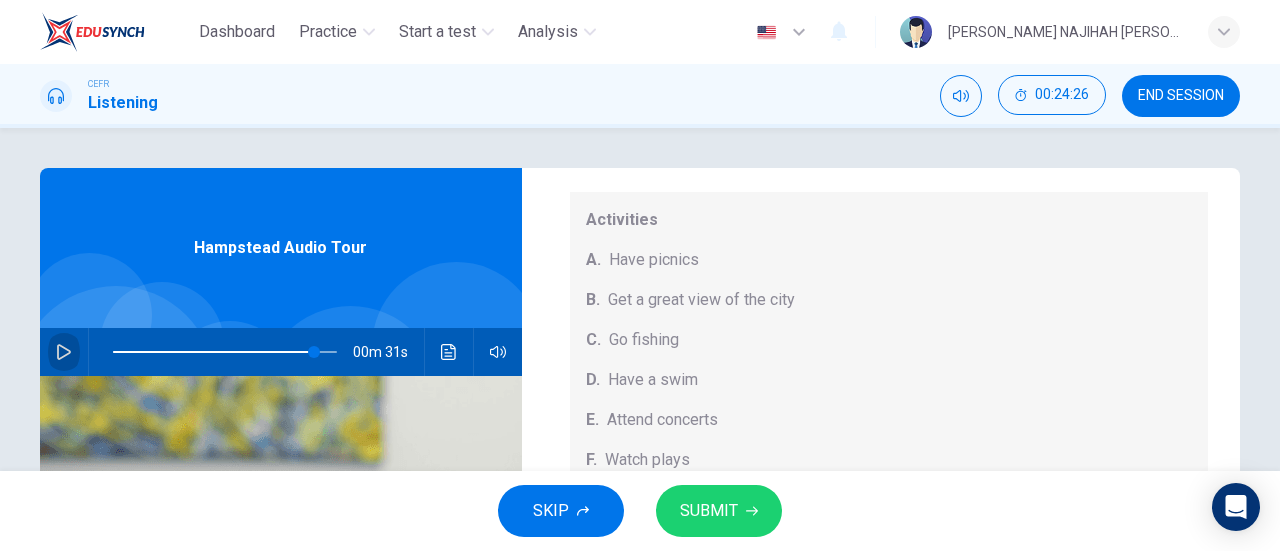 click 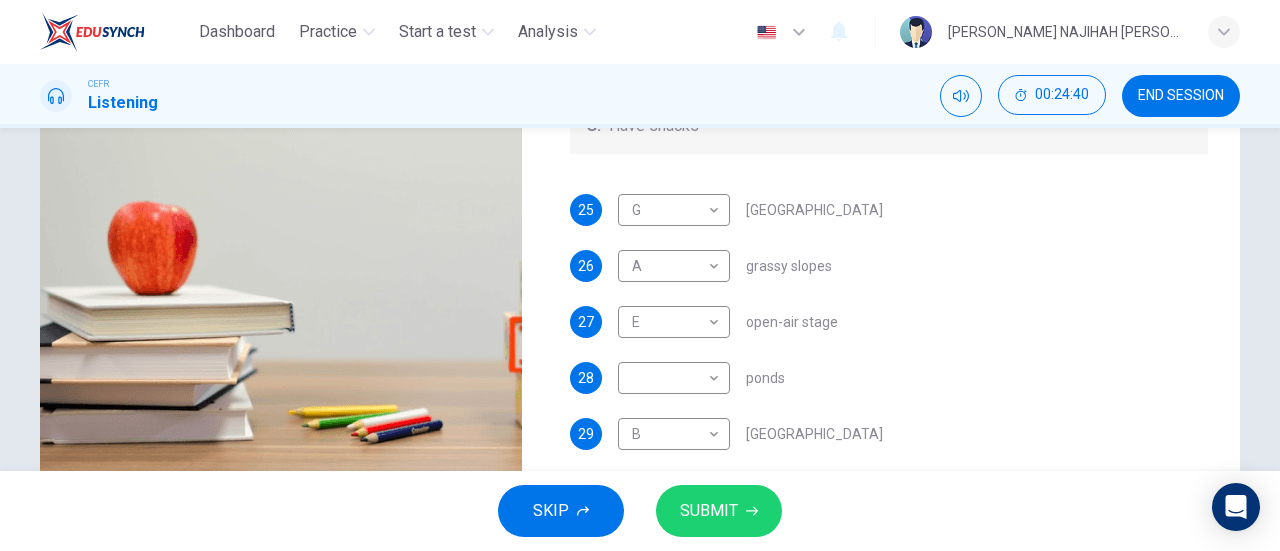 scroll, scrollTop: 368, scrollLeft: 0, axis: vertical 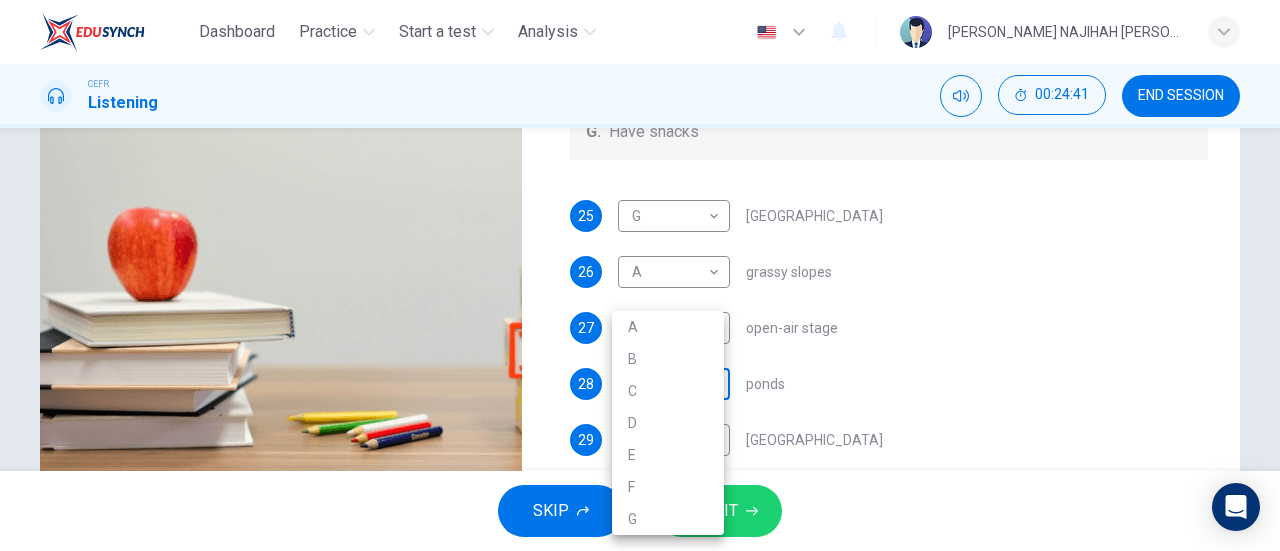 click on "Dashboard Practice Start a test Analysis English en ​ AMANI NAJIHAH BINTI AZMAN CEFR Listening 00:24:41 END SESSION Questions 25 - 29 Which activity can be done at each of the following locations on the heath? Choose  FIVE  answers below and select the correct letter,  A-G , next to the questions. Activities A. Have picnics B. Get a great view of the city C. Go fishing D. Have a swim E. Attend concerts F. Watch plays G. Have snacks 25 G G ​ Kenwood House 26 A A ​ grassy slopes 27 E E ​ open-air stage 28 ​ ​ ponds 29 B B ​ Parliament Hill Hampstead Audio Tour 00m 16s SKIP SUBMIT EduSynch - Online Language Proficiency Testing
Dashboard Practice Start a test Analysis Notifications © Copyright  2025 A B C D E F G" at bounding box center (640, 275) 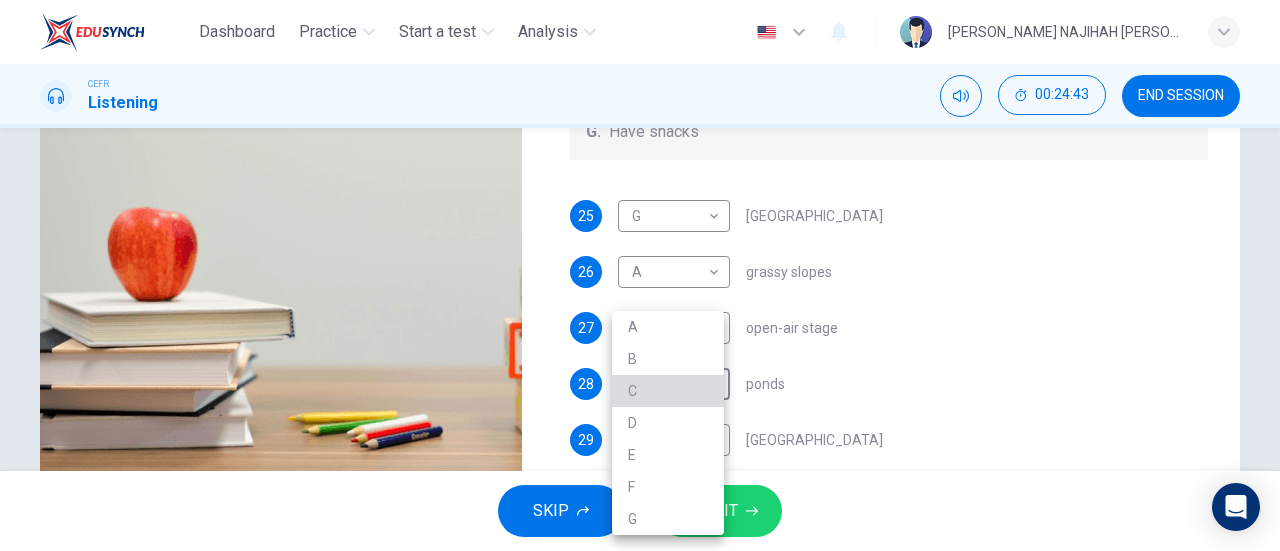 click on "C" at bounding box center (668, 391) 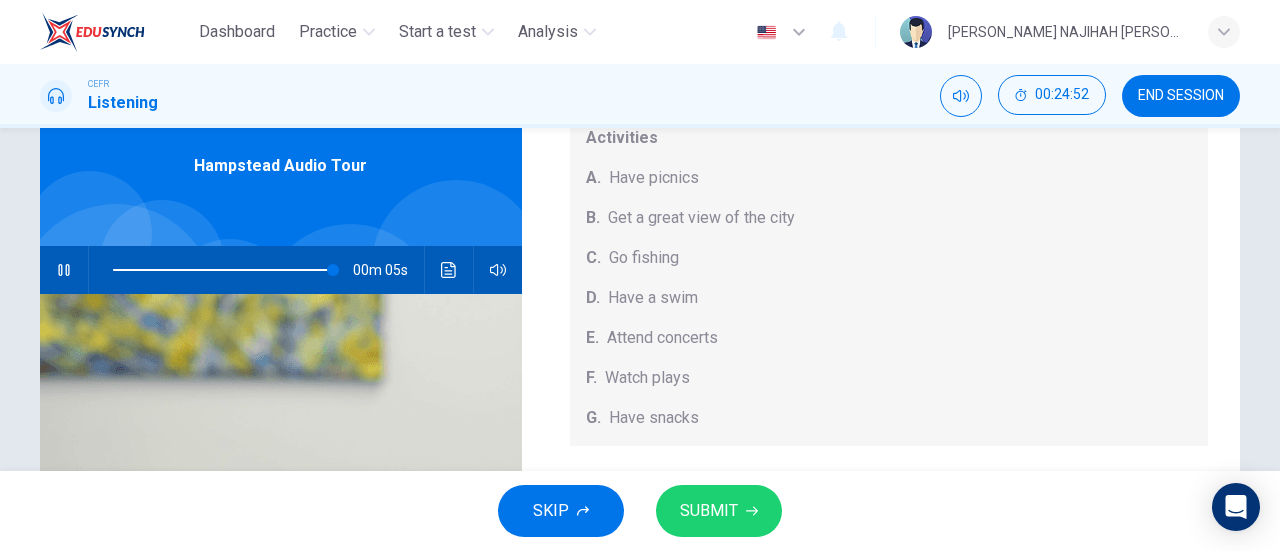 scroll, scrollTop: 76, scrollLeft: 0, axis: vertical 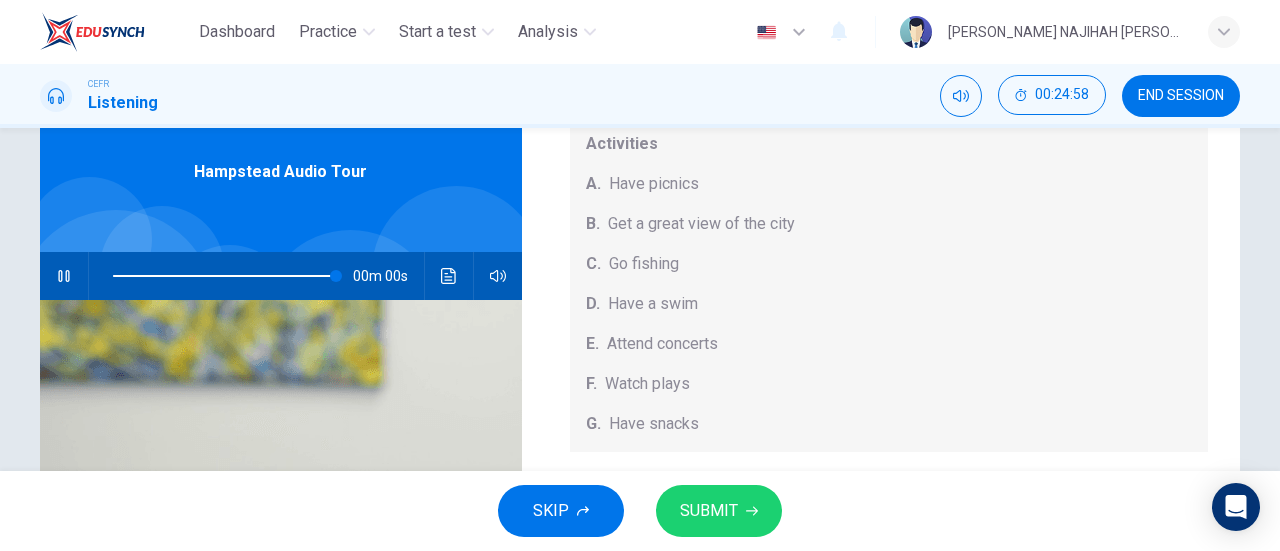 type on "0" 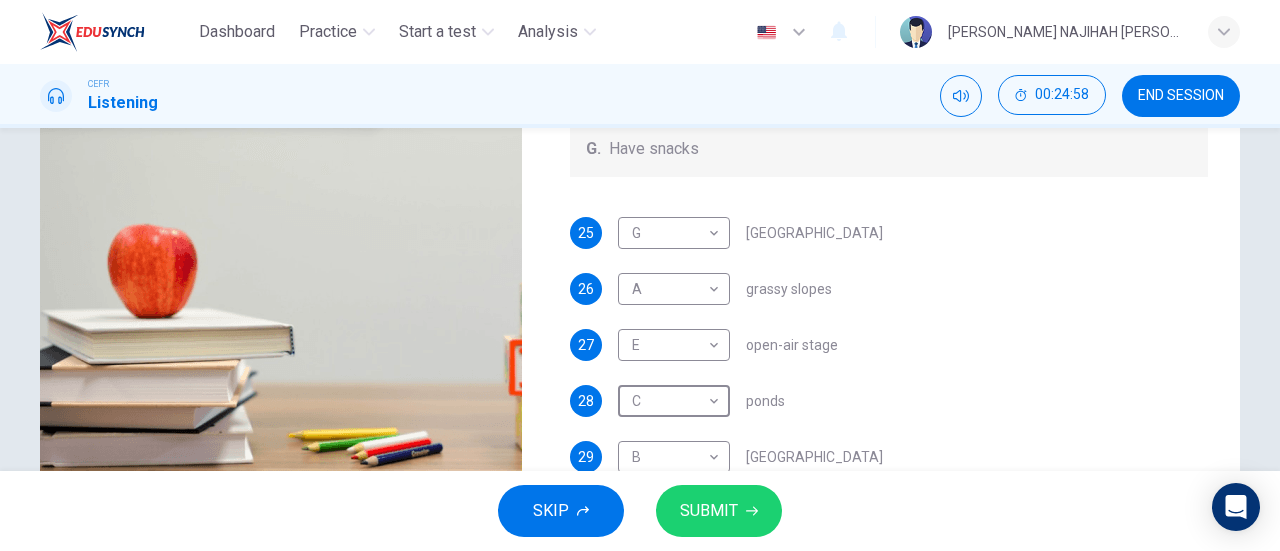 scroll, scrollTop: 432, scrollLeft: 0, axis: vertical 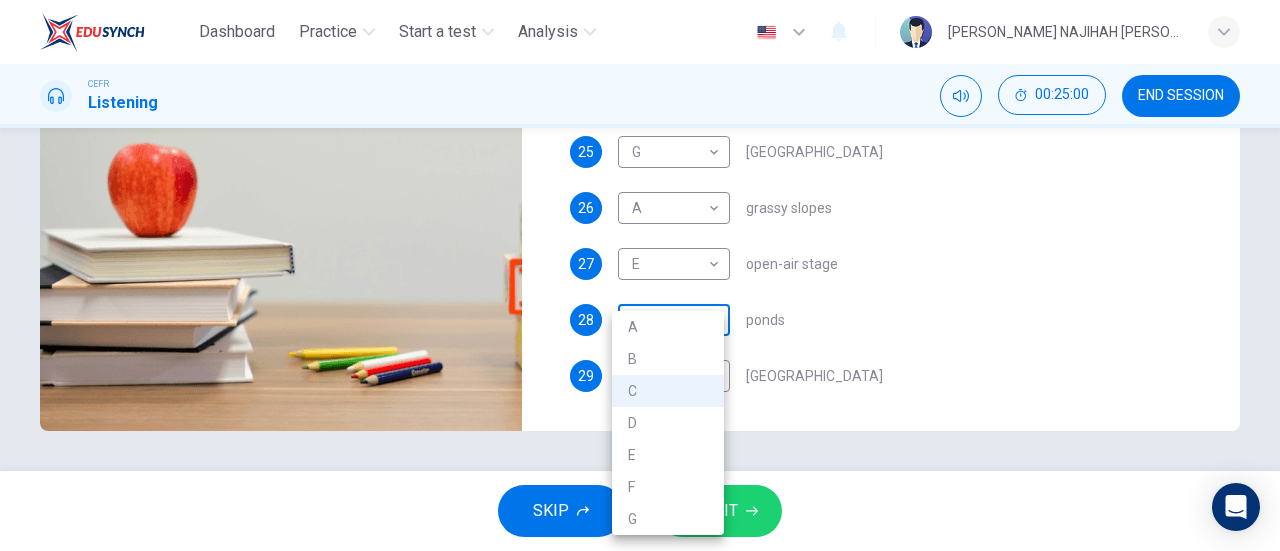click on "Dashboard Practice Start a test Analysis English en ​ AMANI NAJIHAH BINTI AZMAN CEFR Listening 00:25:00 END SESSION Questions 25 - 29 Which activity can be done at each of the following locations on the heath? Choose  FIVE  answers below and select the correct letter,  A-G , next to the questions. Activities A. Have picnics B. Get a great view of the city C. Go fishing D. Have a swim E. Attend concerts F. Watch plays G. Have snacks 25 G G ​ Kenwood House 26 A A ​ grassy slopes 27 E E ​ open-air stage 28 C C ​ ponds 29 B B ​ Parliament Hill Hampstead Audio Tour 05m 13s SKIP SUBMIT EduSynch - Online Language Proficiency Testing
Dashboard Practice Start a test Analysis Notifications © Copyright  2025 A B C D E F G" at bounding box center [640, 275] 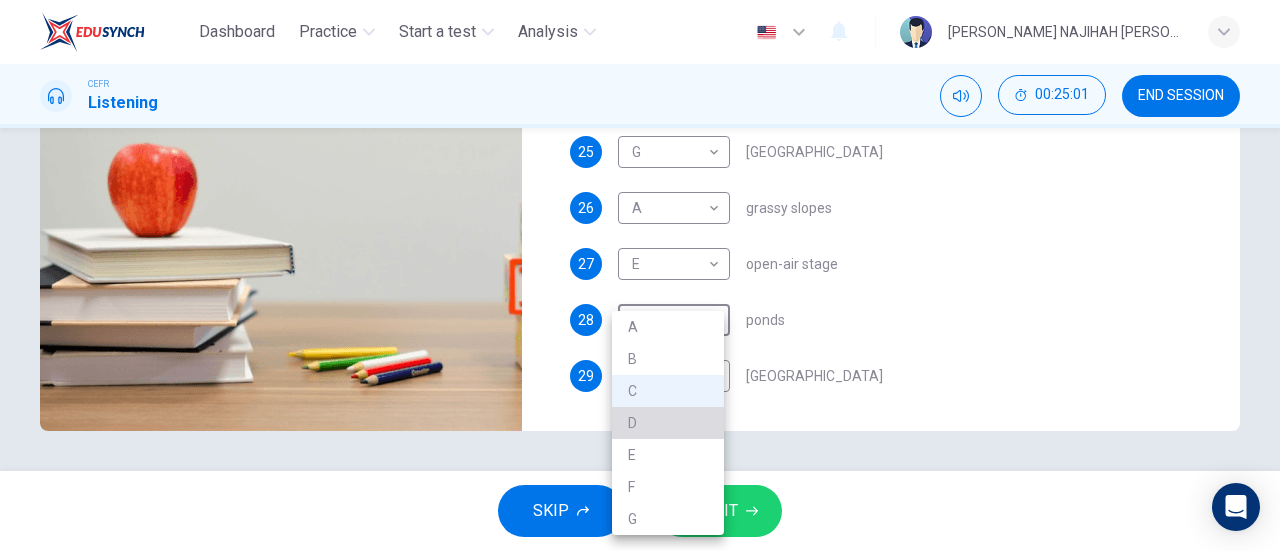 click on "D" at bounding box center [668, 423] 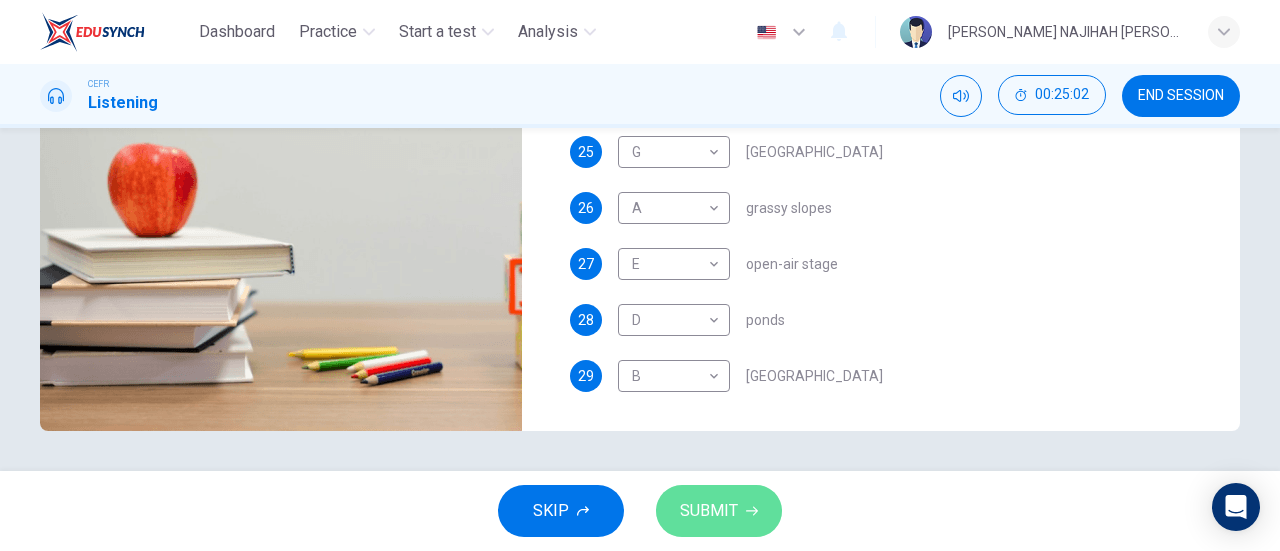 click on "SUBMIT" at bounding box center (709, 511) 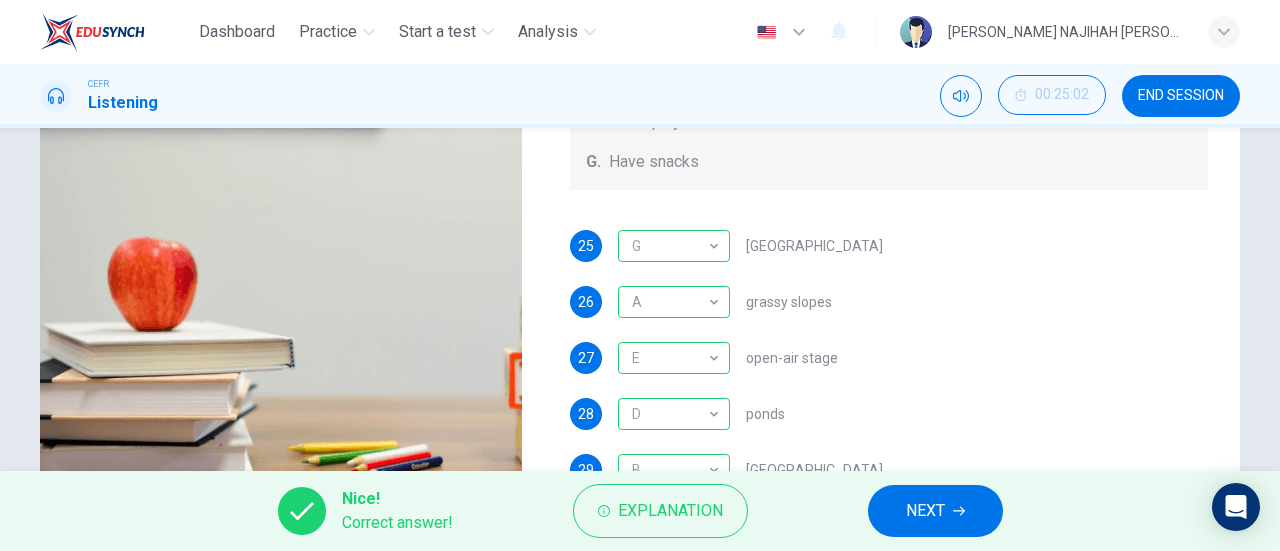 scroll, scrollTop: 330, scrollLeft: 0, axis: vertical 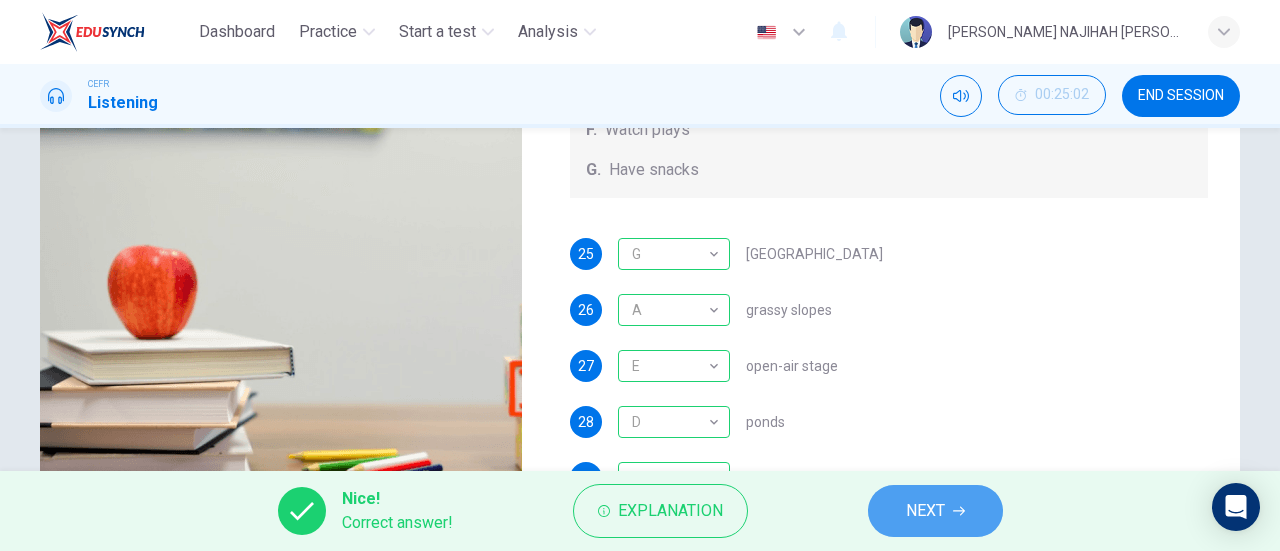 click on "NEXT" at bounding box center (935, 511) 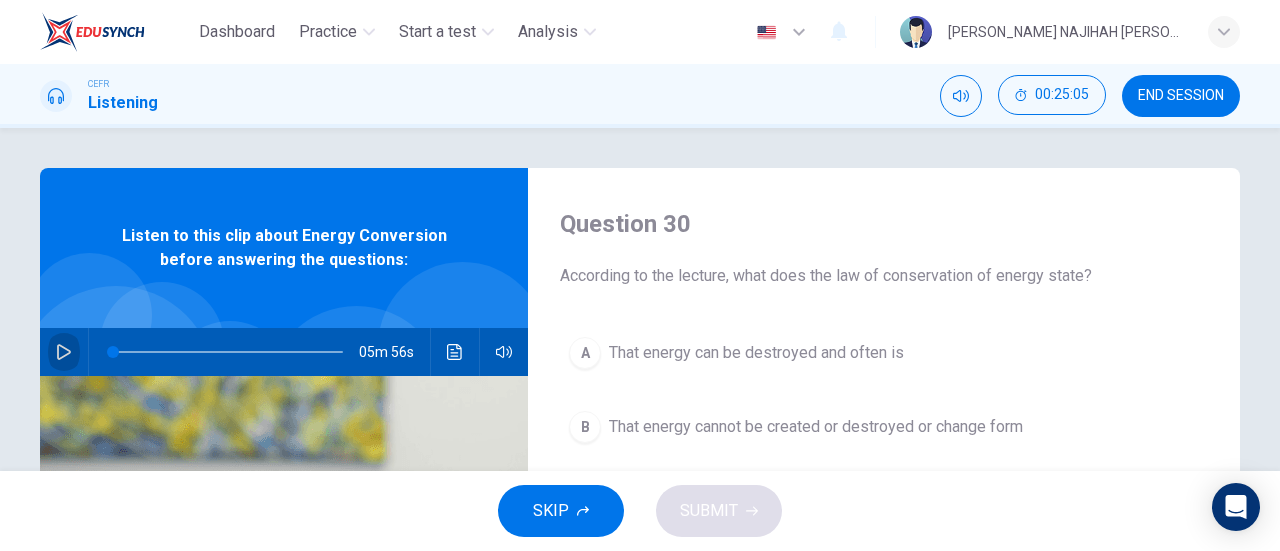 click at bounding box center (64, 352) 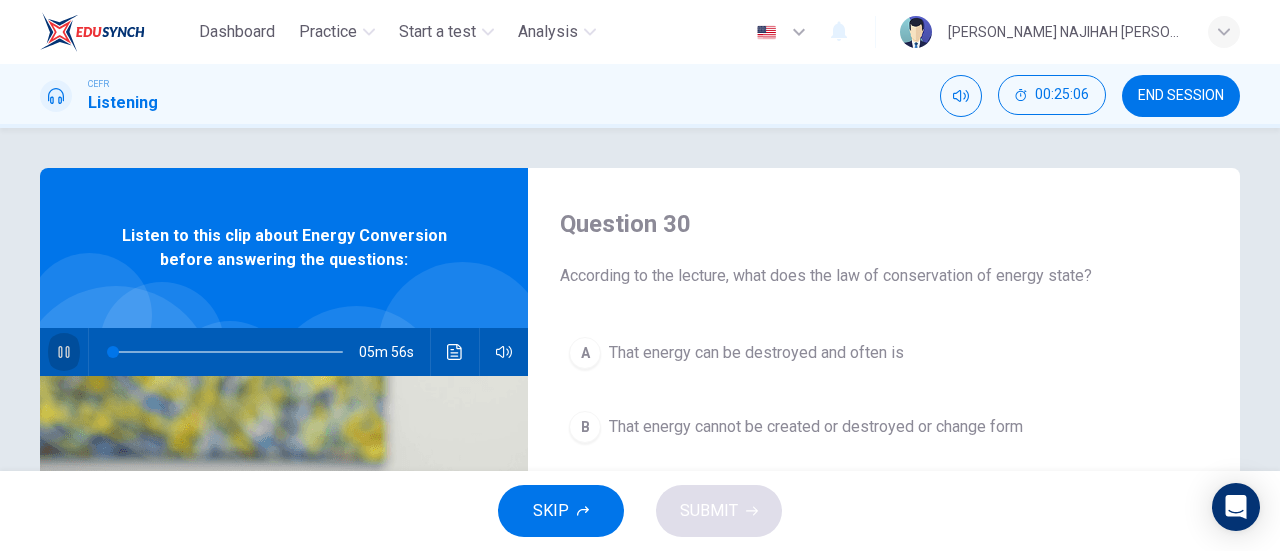 click at bounding box center [64, 352] 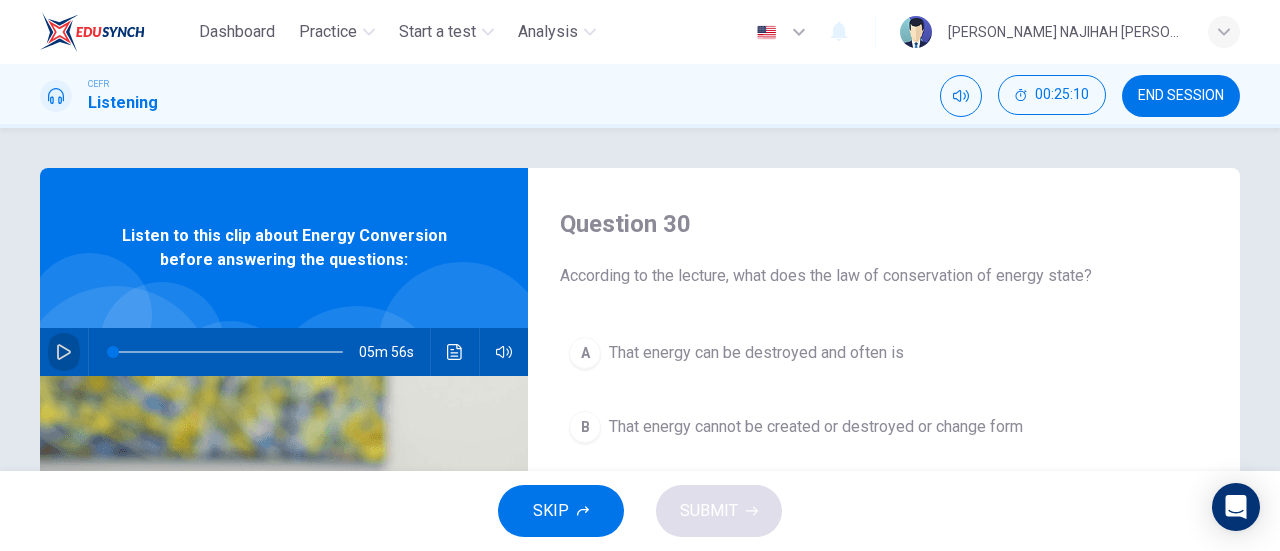 click at bounding box center (64, 352) 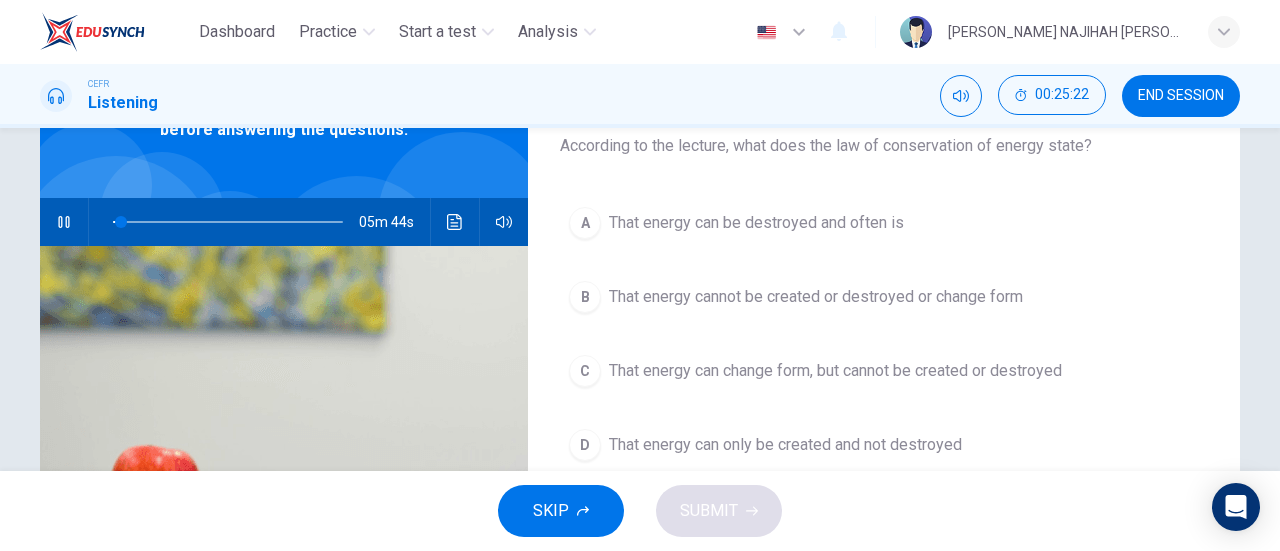 scroll, scrollTop: 122, scrollLeft: 0, axis: vertical 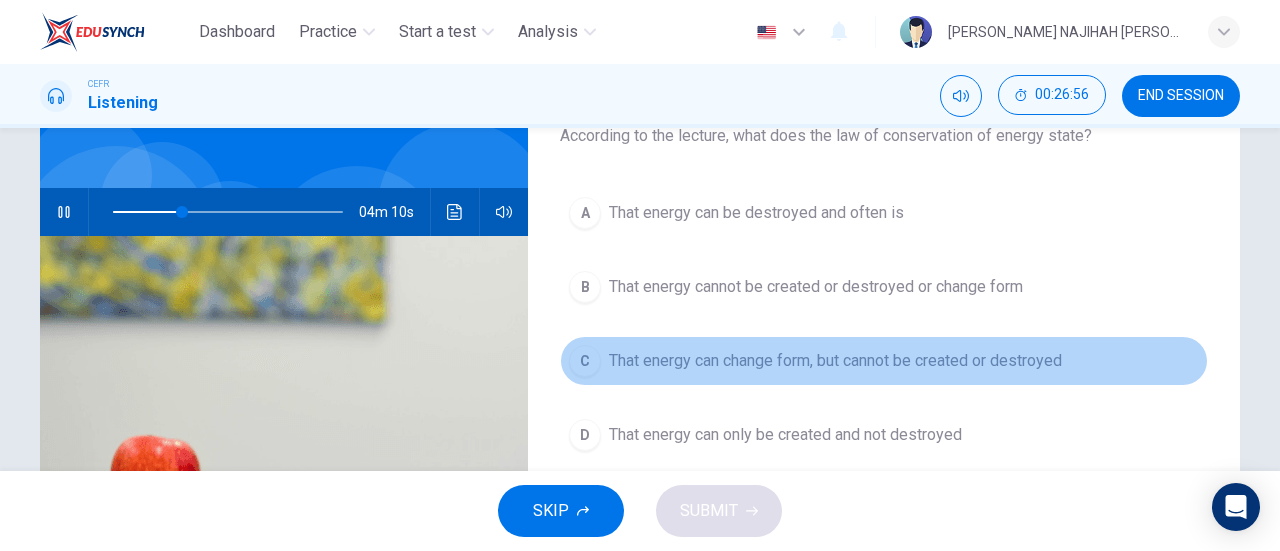 click on "That energy can change form, but cannot be created or destroyed" at bounding box center [835, 361] 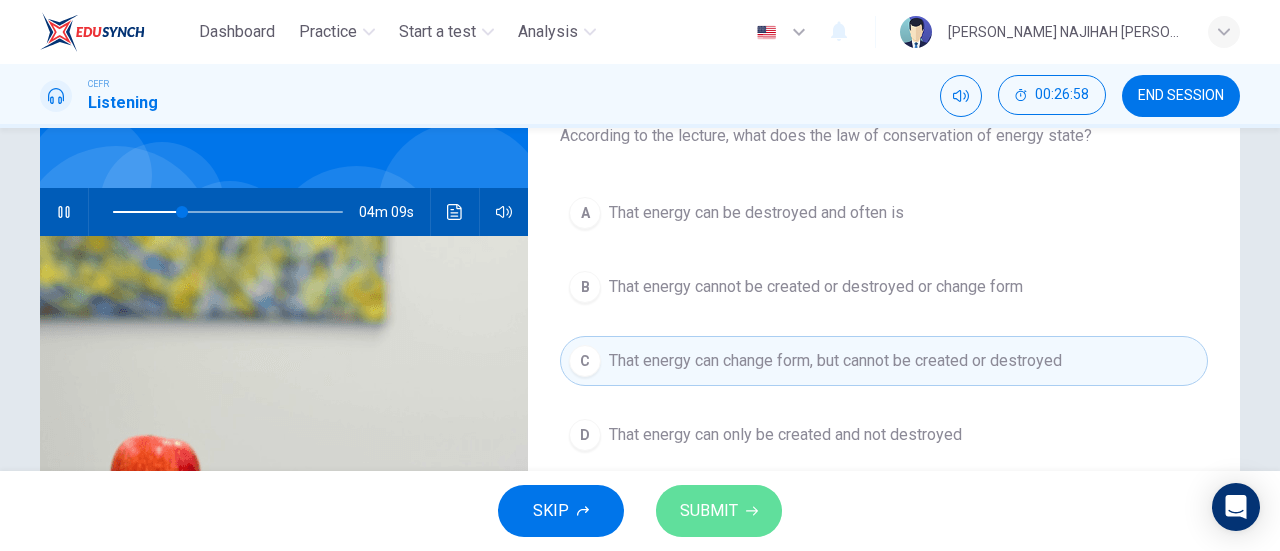 click on "SUBMIT" at bounding box center (719, 511) 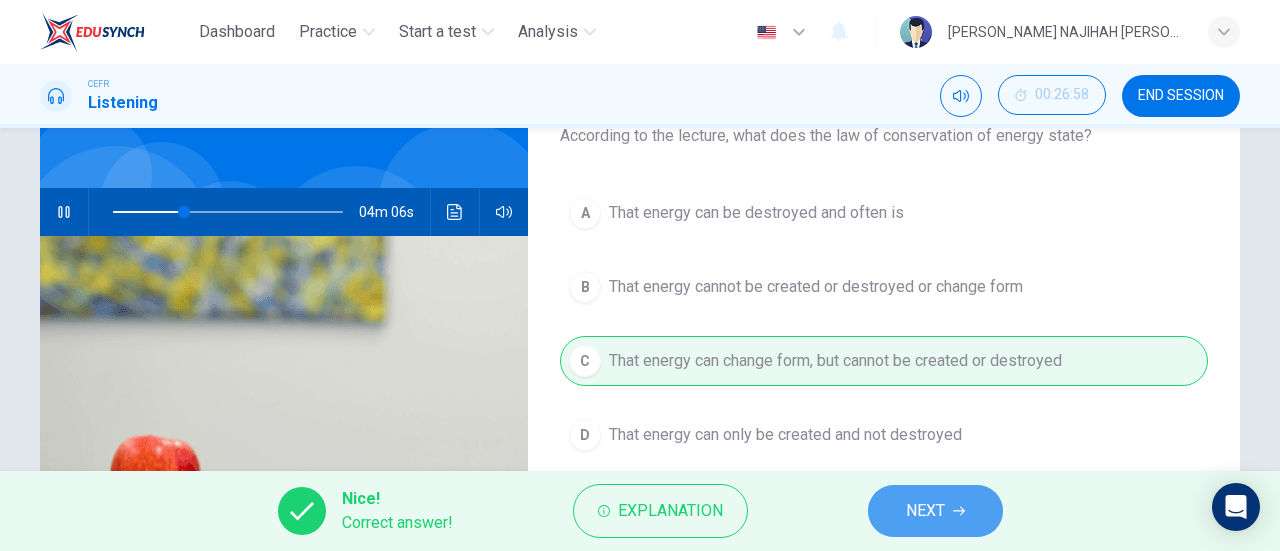 click on "NEXT" at bounding box center (925, 511) 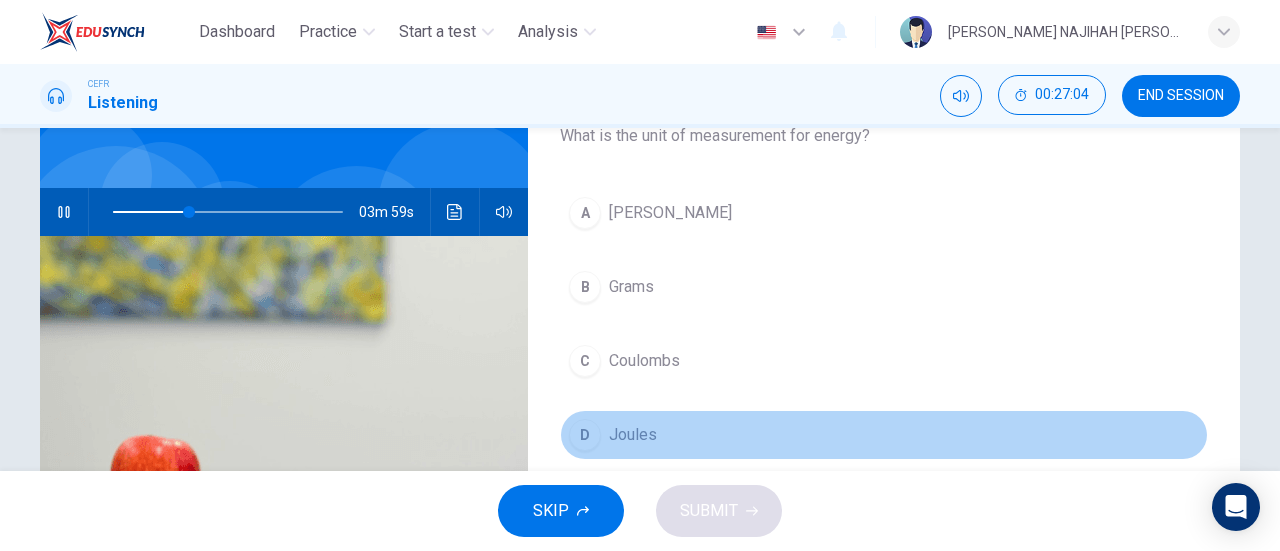 click on "D Joules" at bounding box center [884, 435] 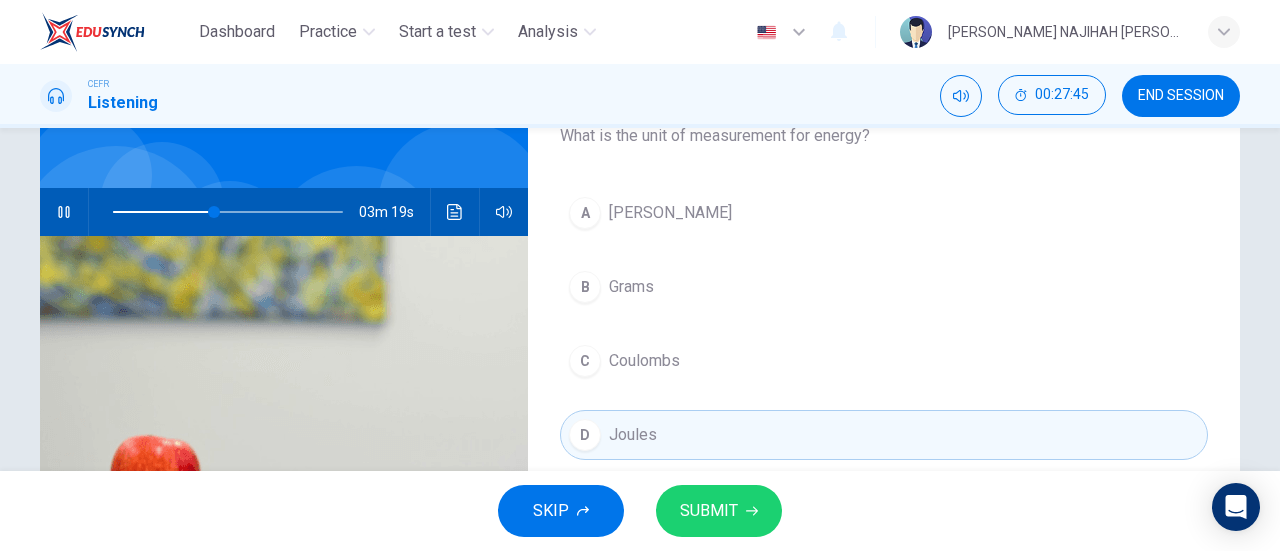 click on "SUBMIT" at bounding box center (709, 511) 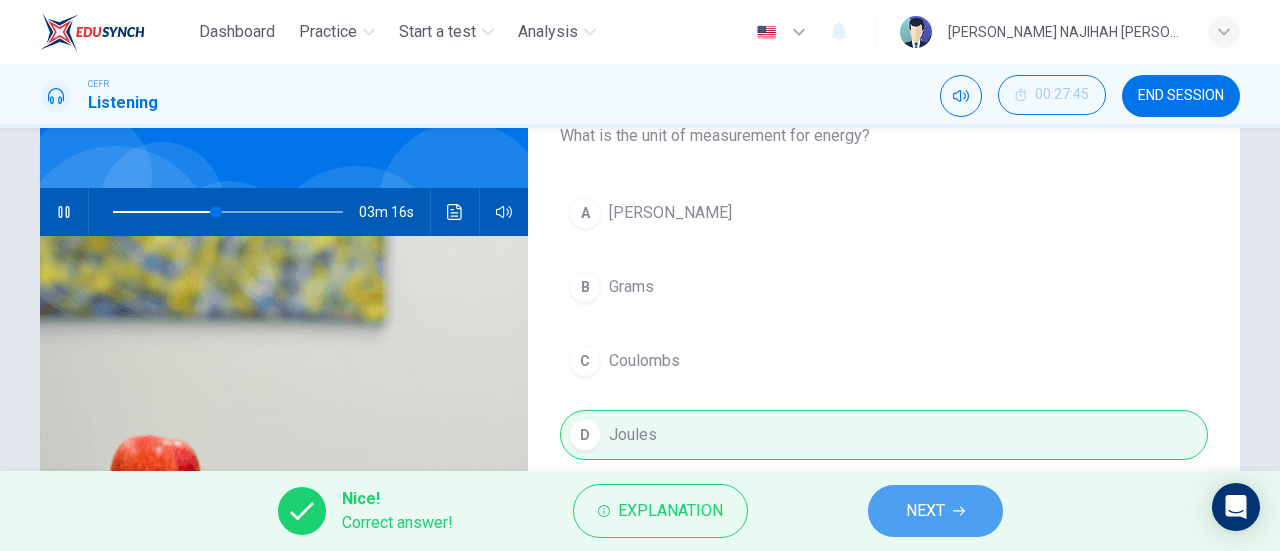 click on "NEXT" at bounding box center (935, 511) 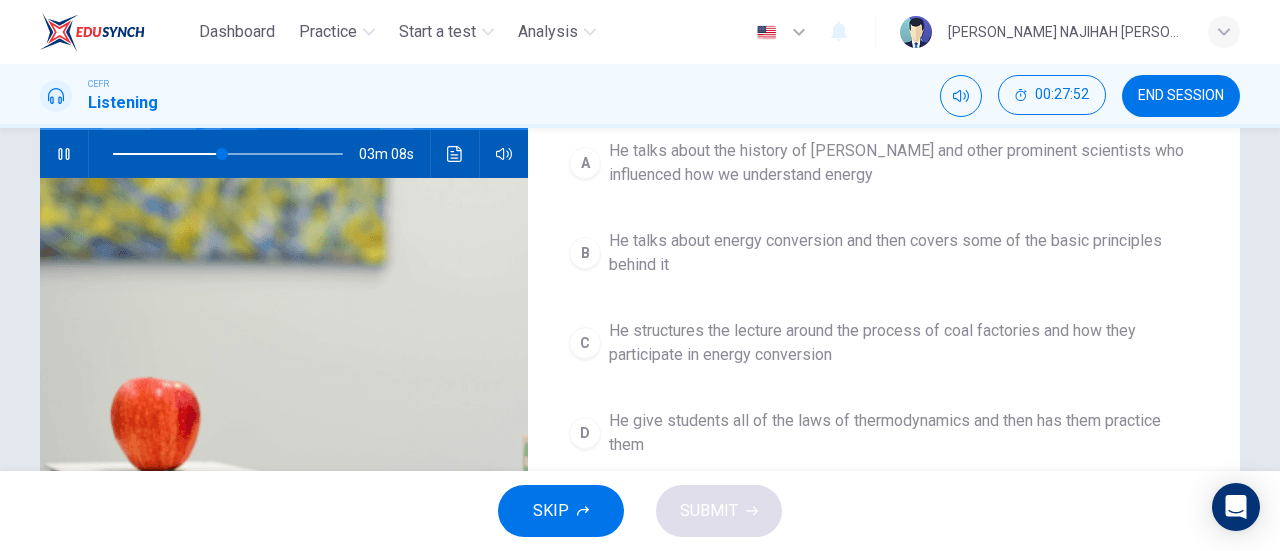 scroll, scrollTop: 194, scrollLeft: 0, axis: vertical 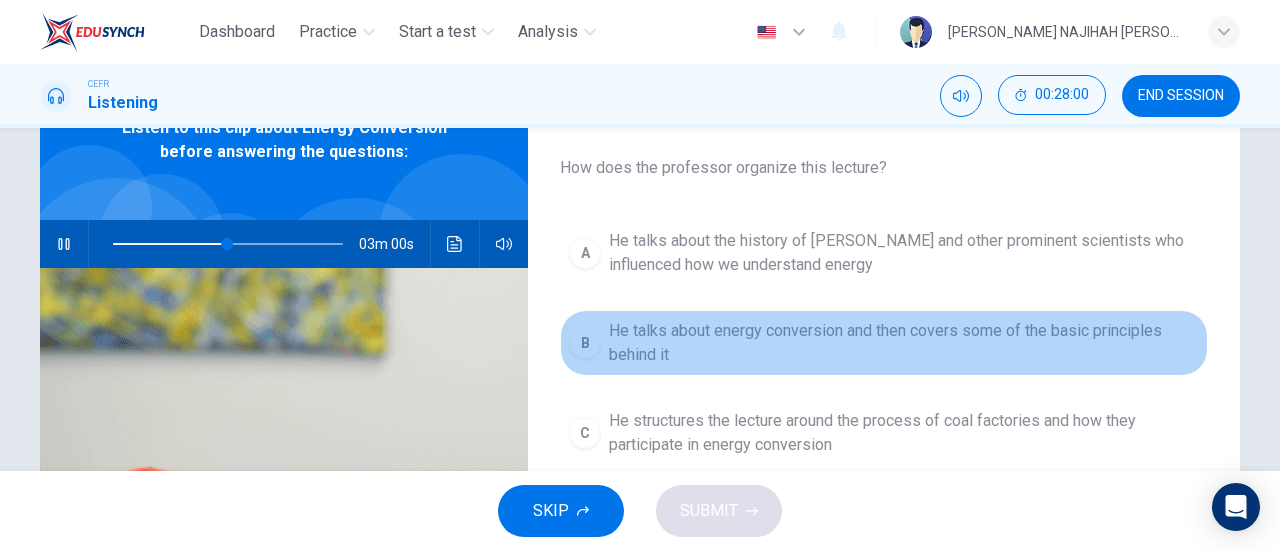 click on "He talks about energy conversion and then covers some of the basic principles behind it" at bounding box center (904, 343) 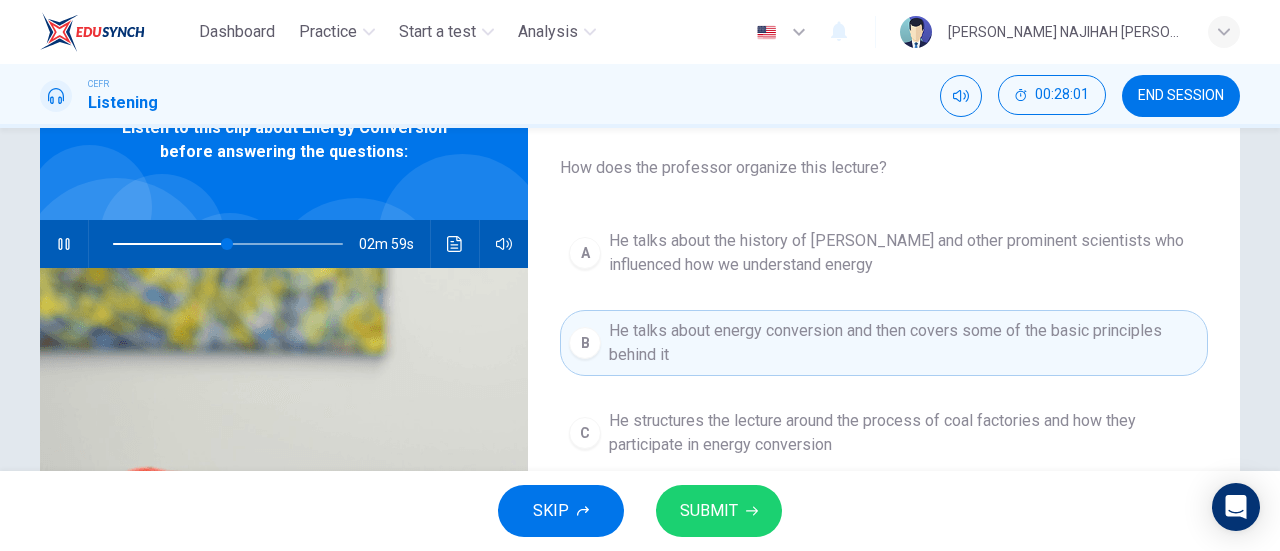 click on "SUBMIT" at bounding box center [709, 511] 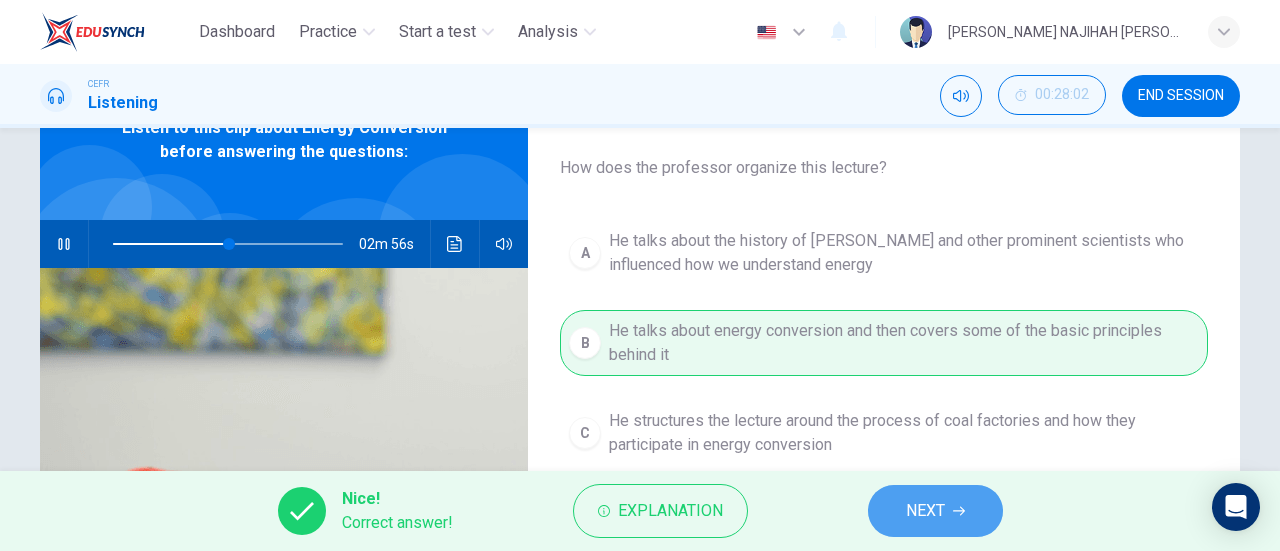 click 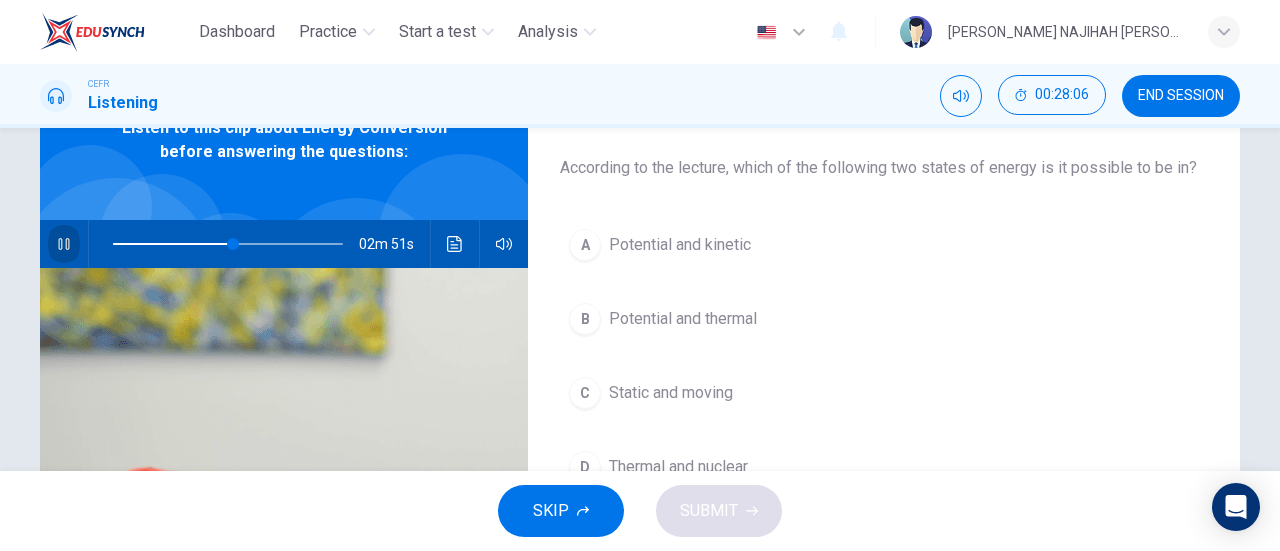 click at bounding box center [64, 244] 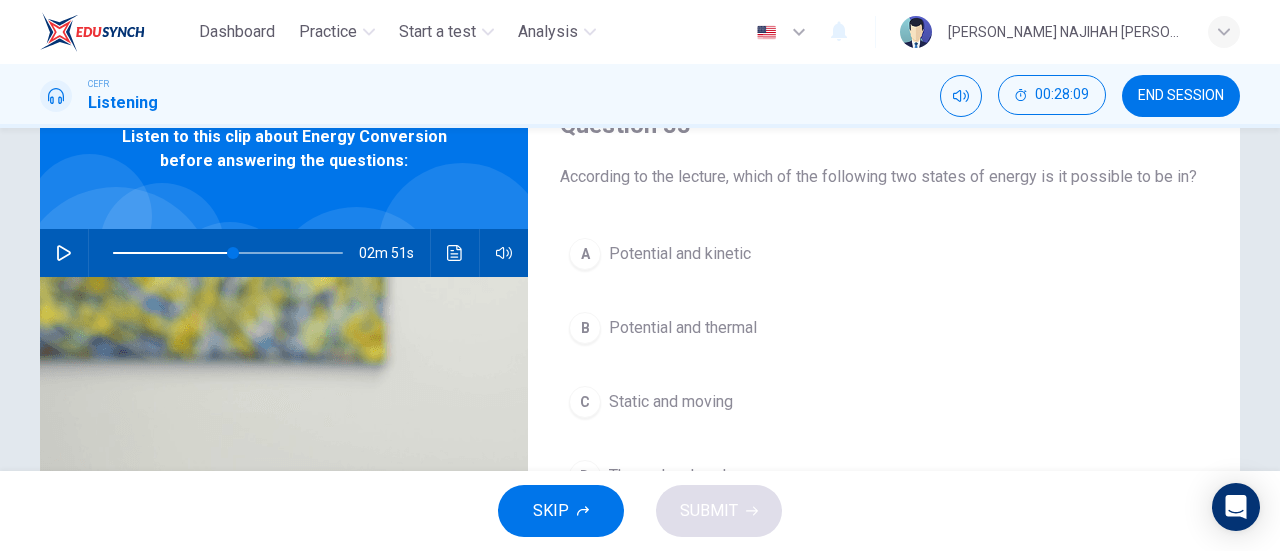 scroll, scrollTop: 101, scrollLeft: 0, axis: vertical 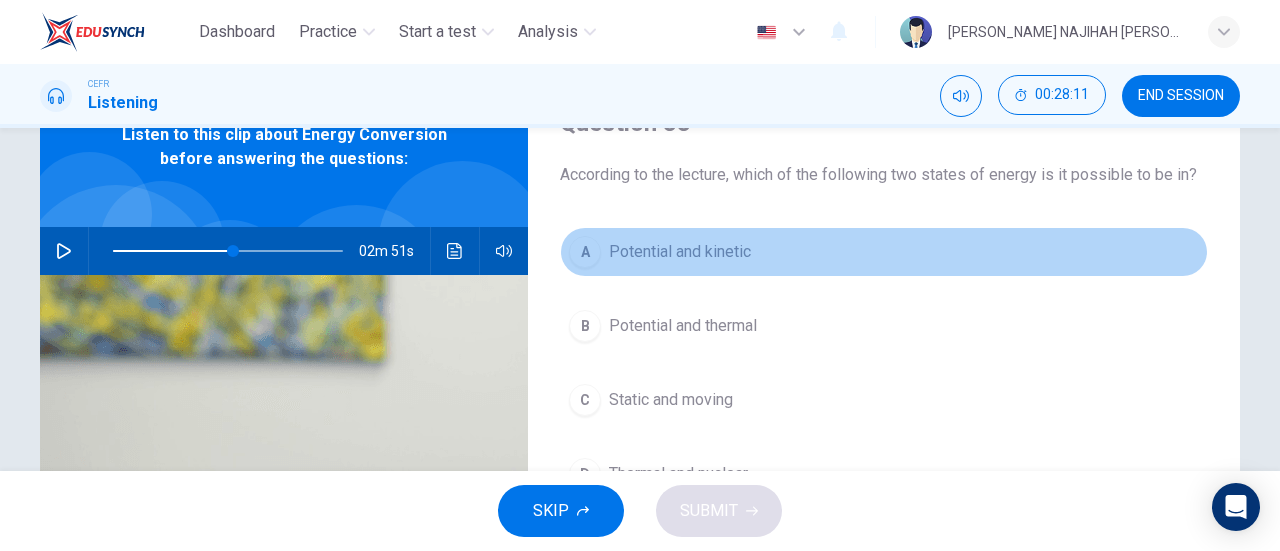 click on "Potential and kinetic" at bounding box center (680, 252) 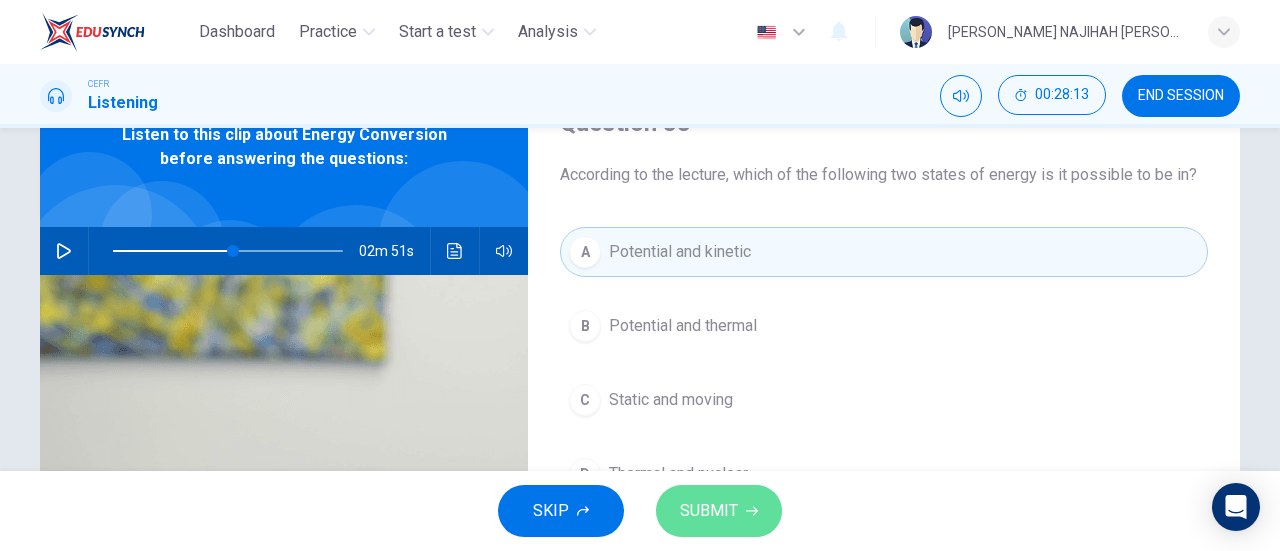 click on "SUBMIT" at bounding box center (719, 511) 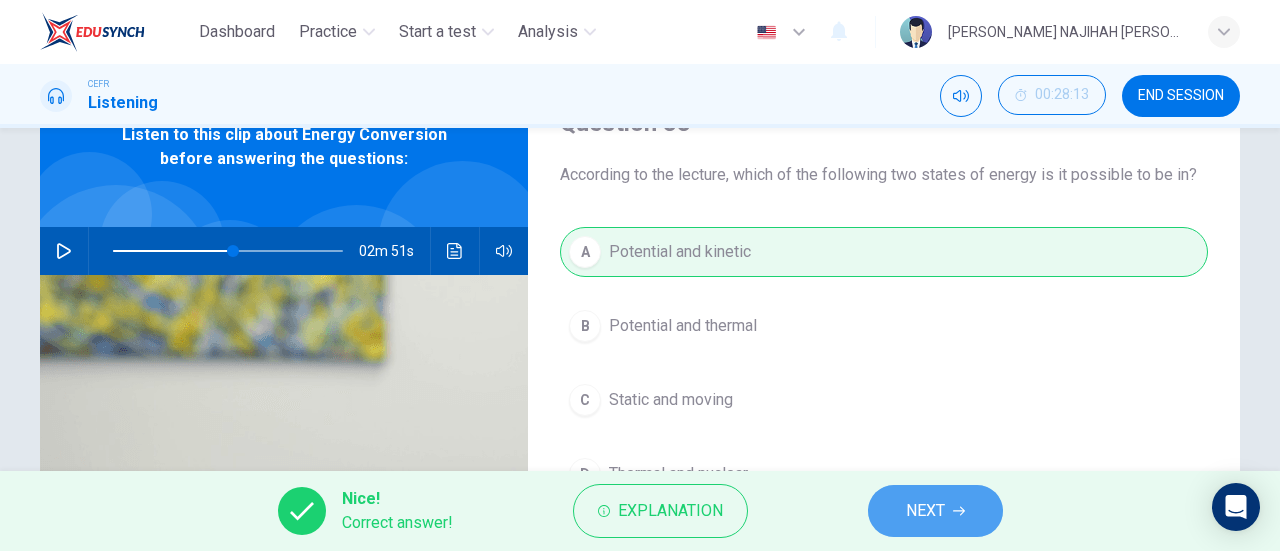 click on "NEXT" at bounding box center (925, 511) 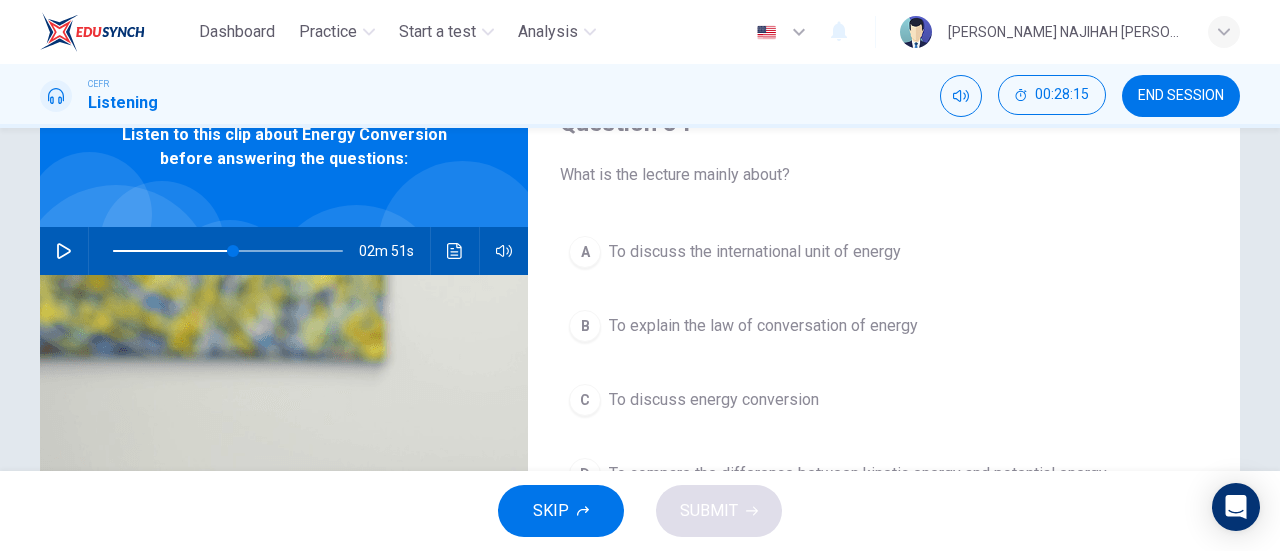 scroll, scrollTop: 165, scrollLeft: 0, axis: vertical 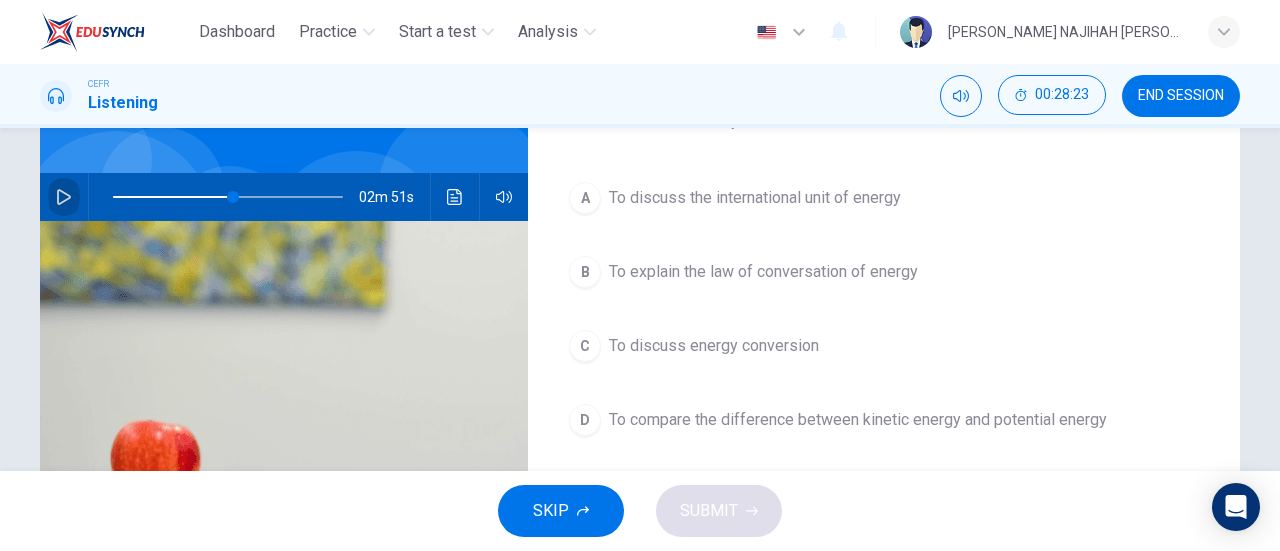 click 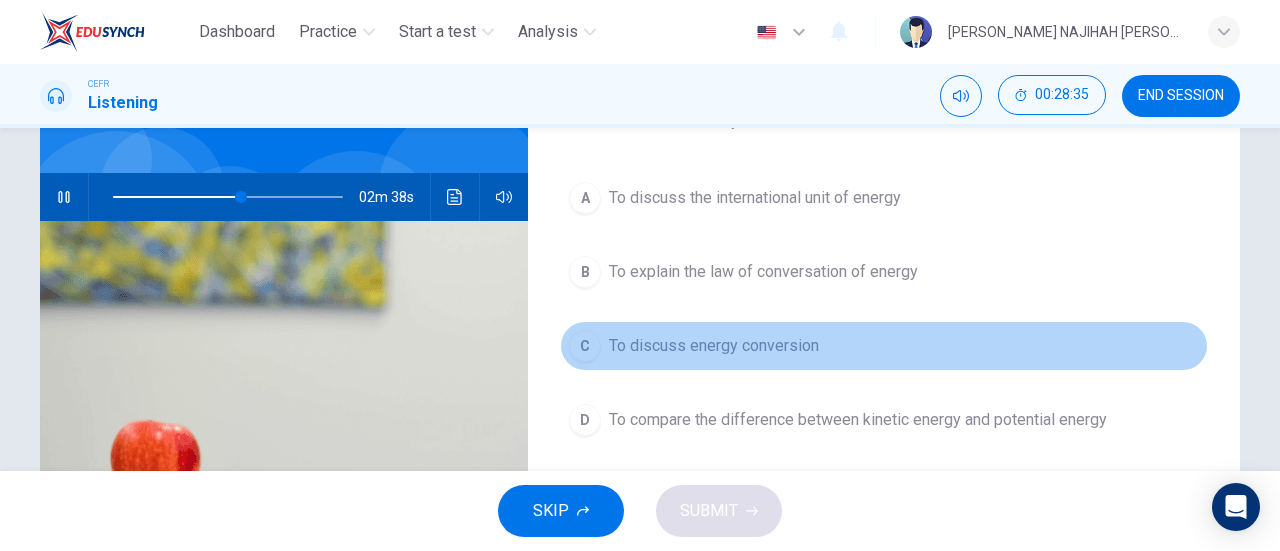 click on "To discuss energy conversion" at bounding box center (714, 346) 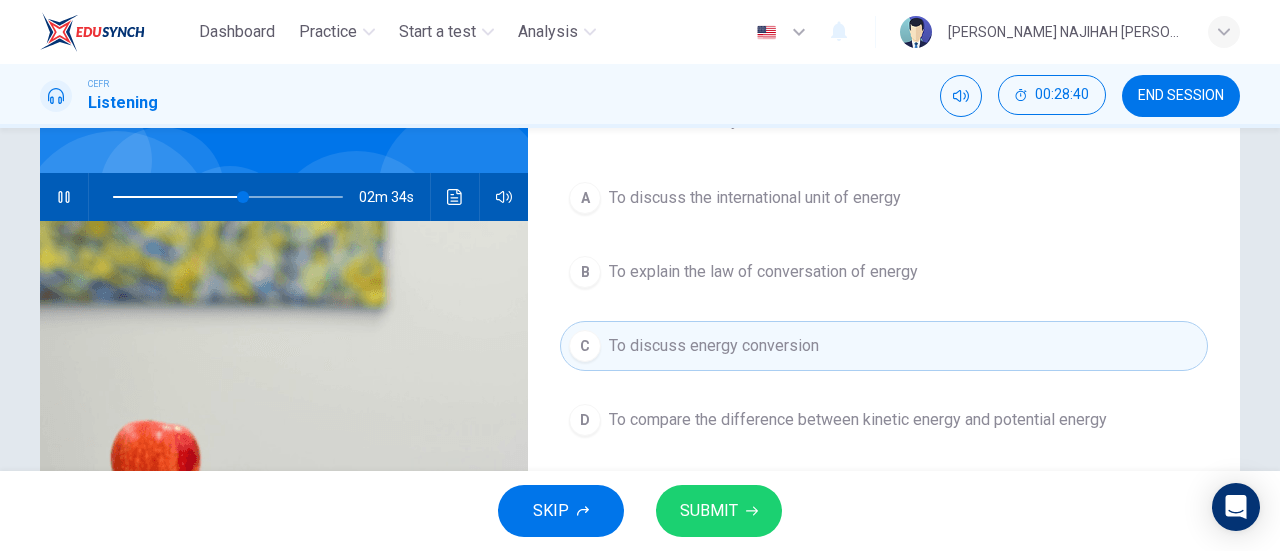 click on "SUBMIT" at bounding box center (709, 511) 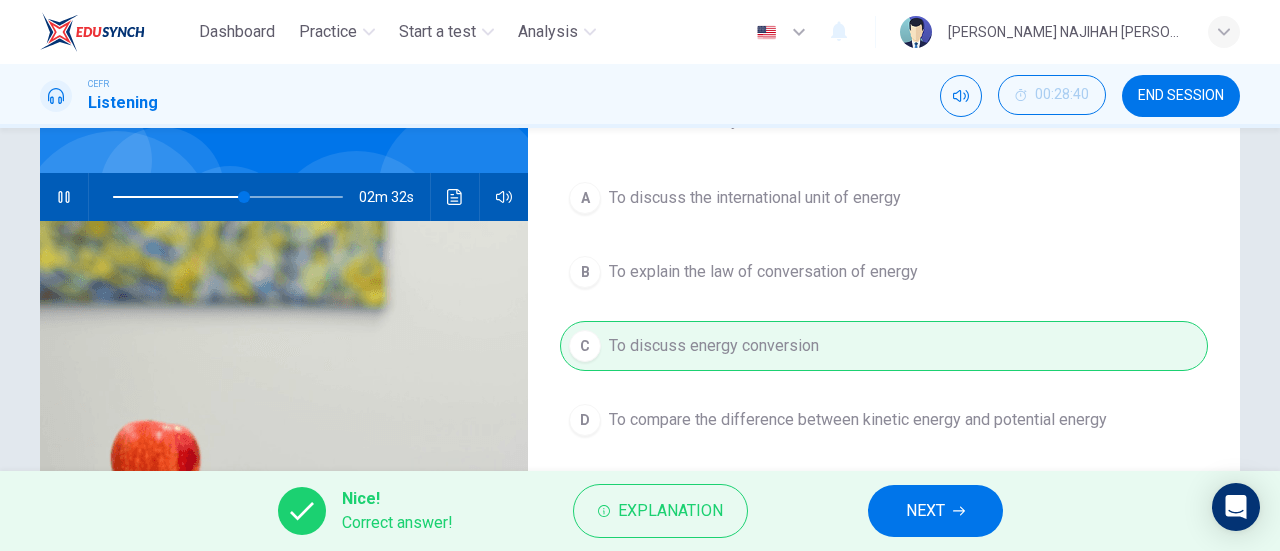 type on "57" 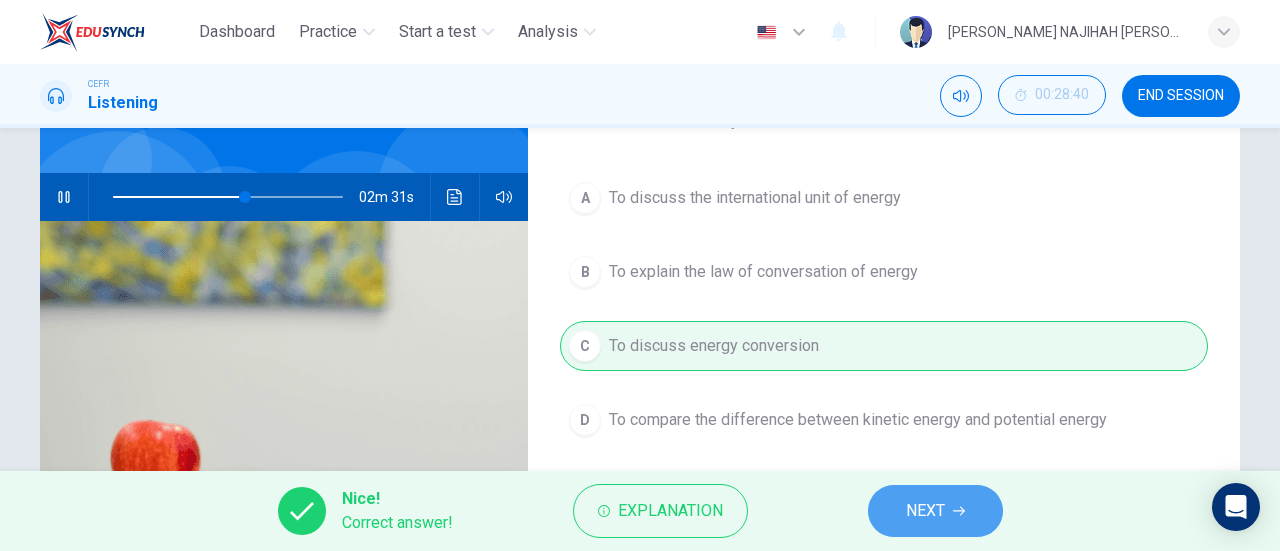 click on "NEXT" at bounding box center (925, 511) 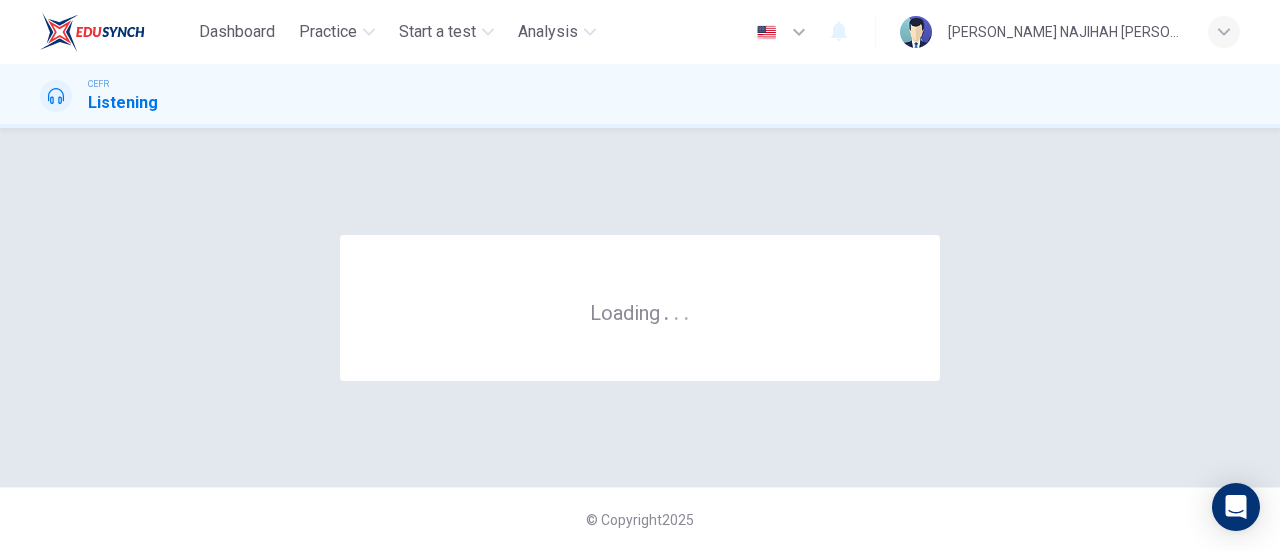 scroll, scrollTop: 0, scrollLeft: 0, axis: both 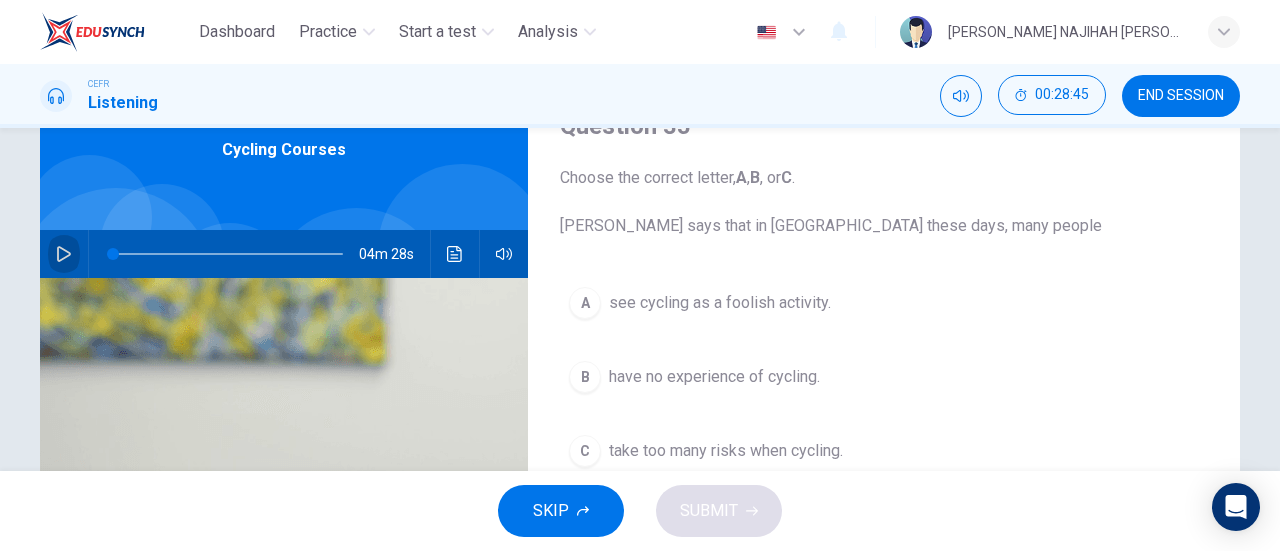 click at bounding box center [64, 254] 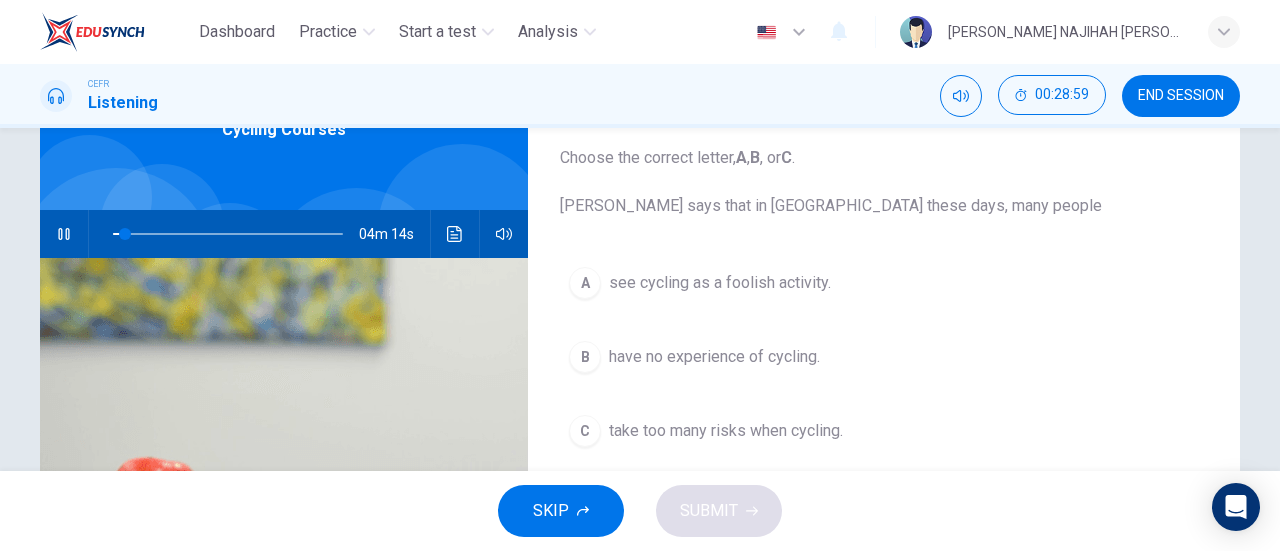 scroll, scrollTop: 116, scrollLeft: 0, axis: vertical 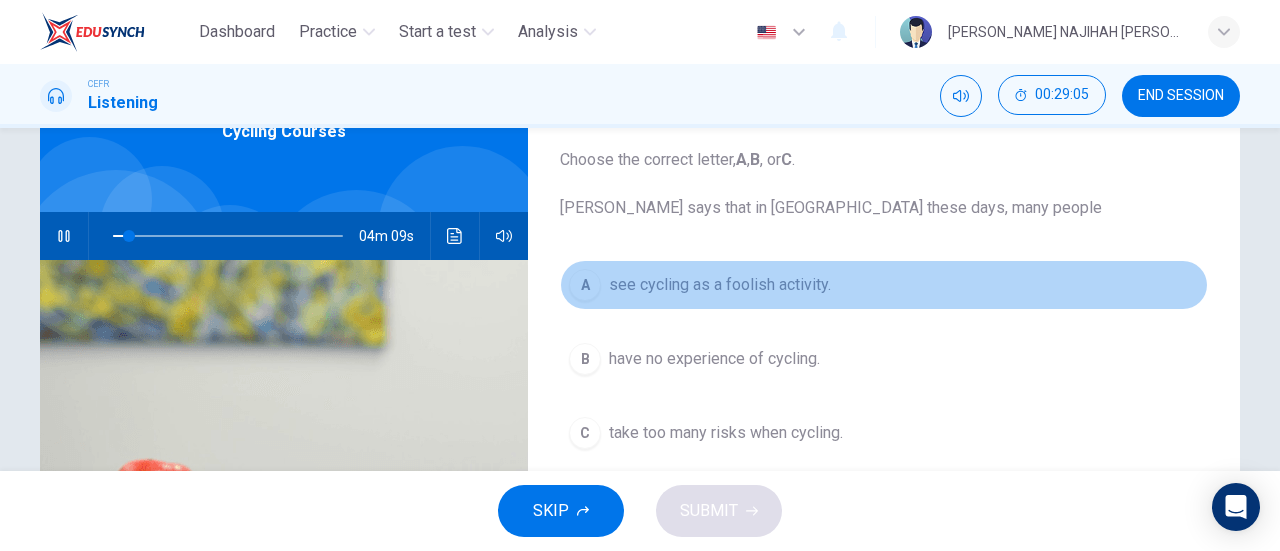 click on "see cycling as a foolish activity." at bounding box center [720, 285] 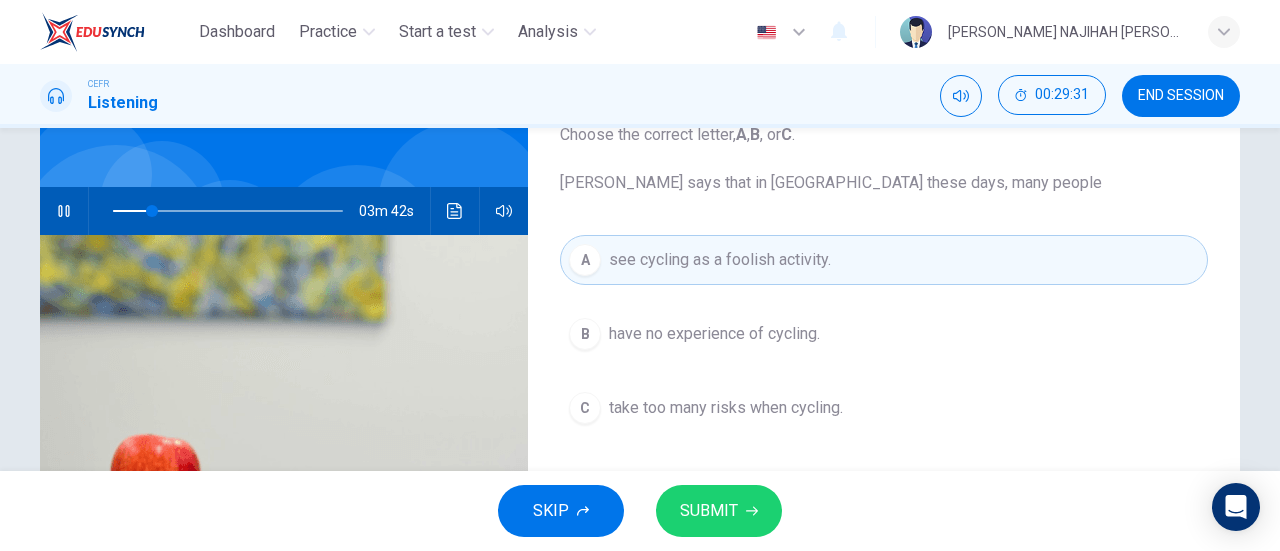 scroll, scrollTop: 135, scrollLeft: 0, axis: vertical 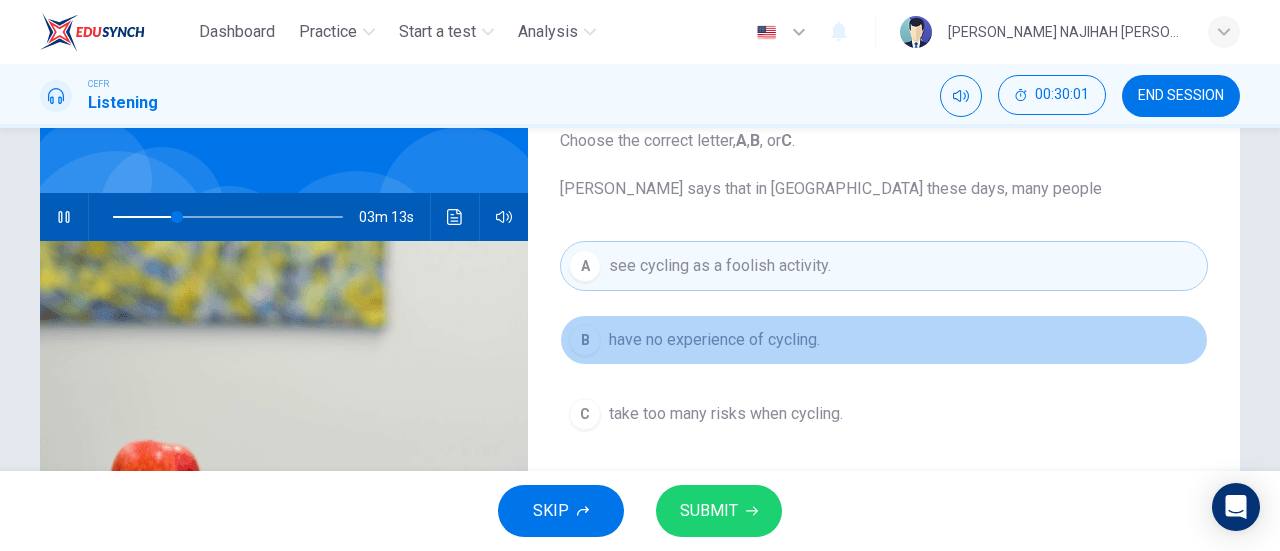 click on "B have no experience of cycling." at bounding box center [884, 340] 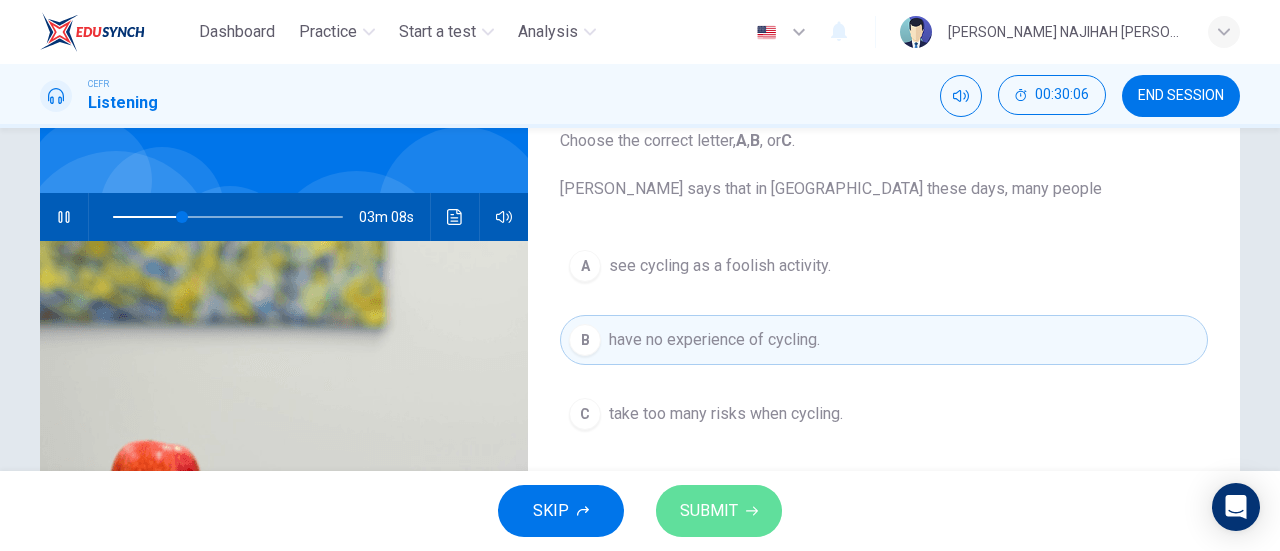 click on "SUBMIT" at bounding box center [709, 511] 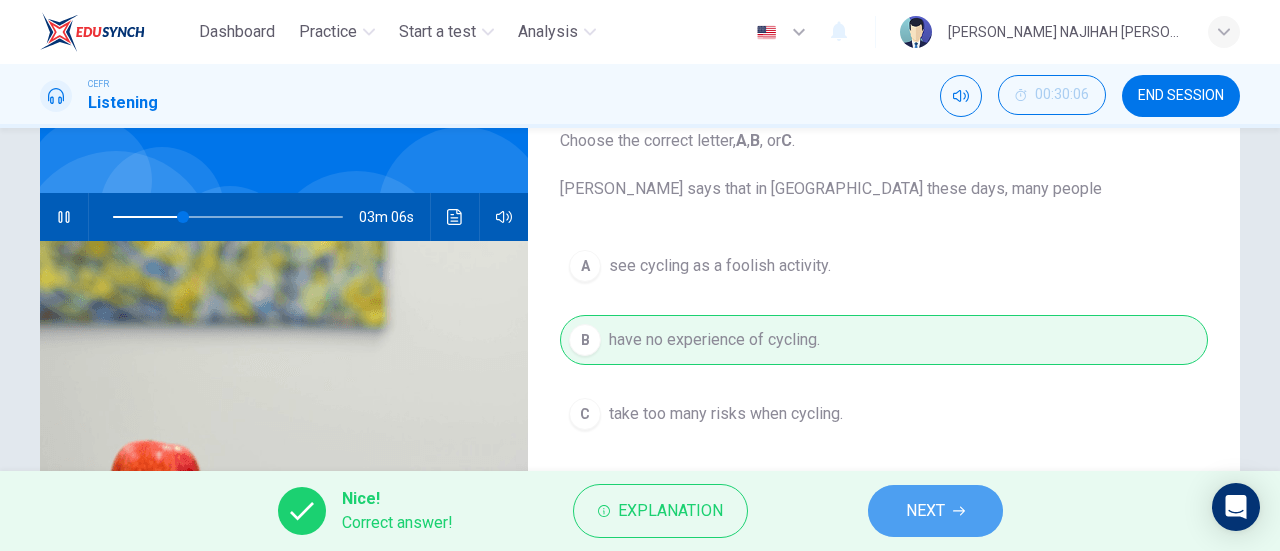 click on "NEXT" at bounding box center (925, 511) 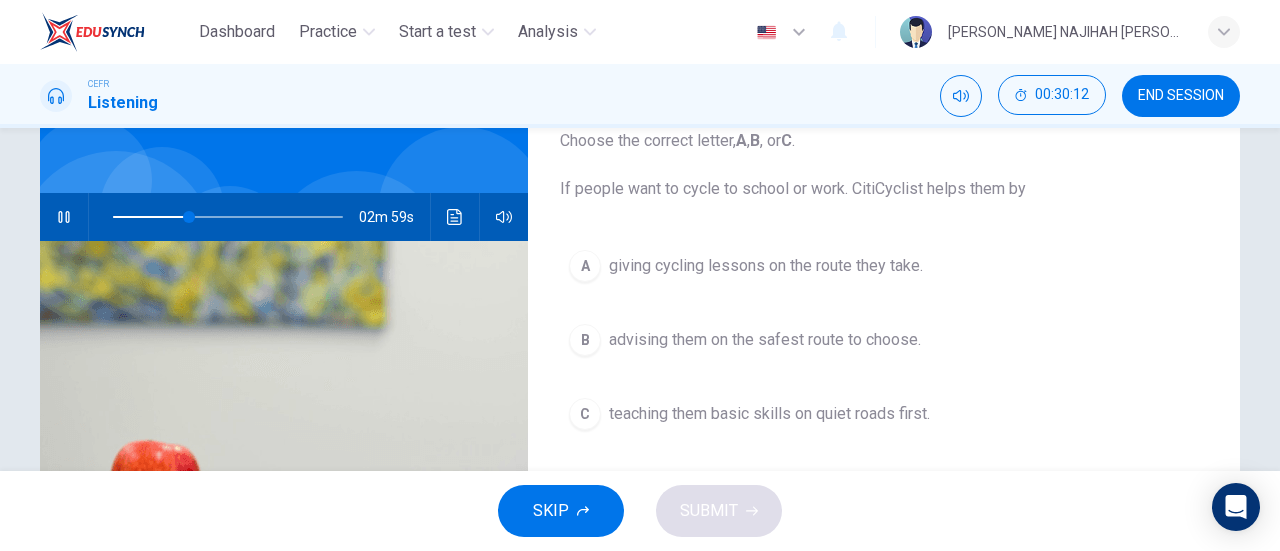 click on "giving cycling lessons on the route they take." at bounding box center (766, 266) 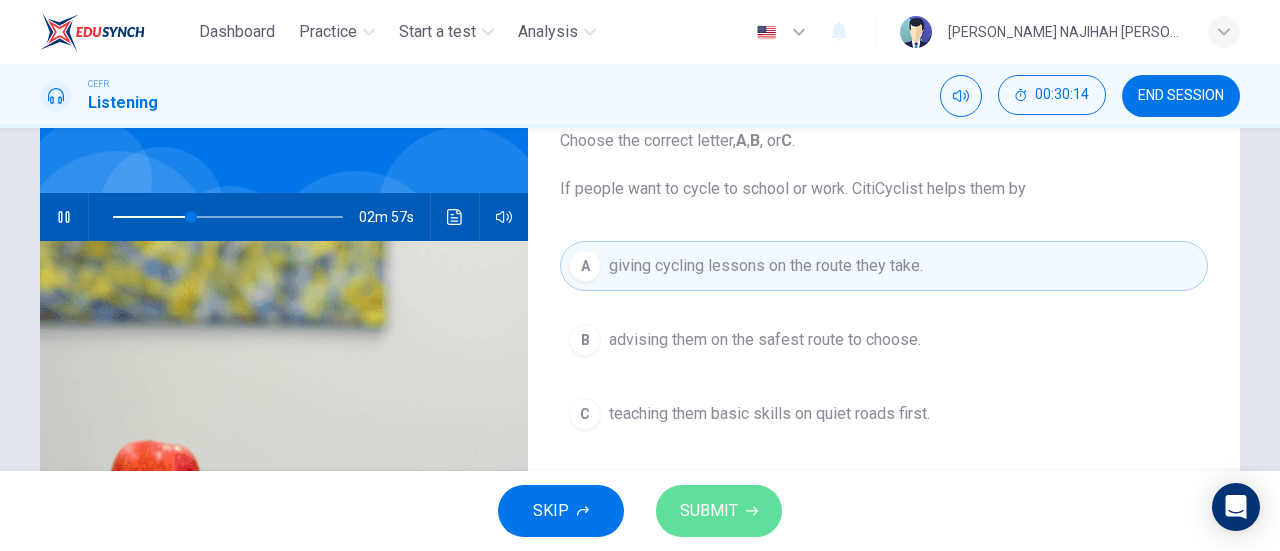 click 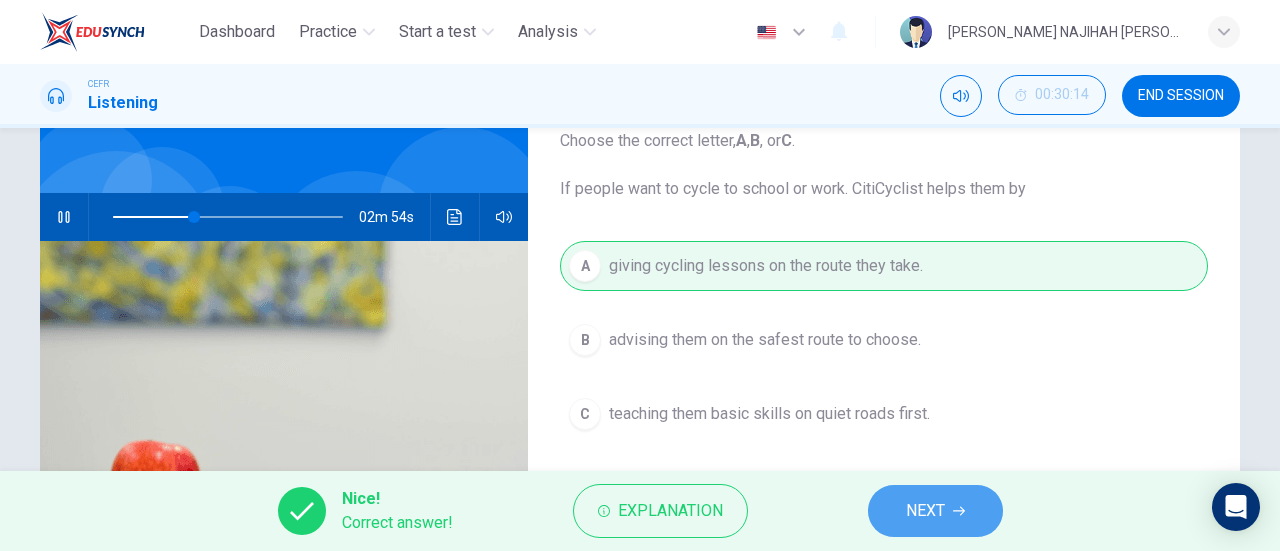 click on "NEXT" at bounding box center [925, 511] 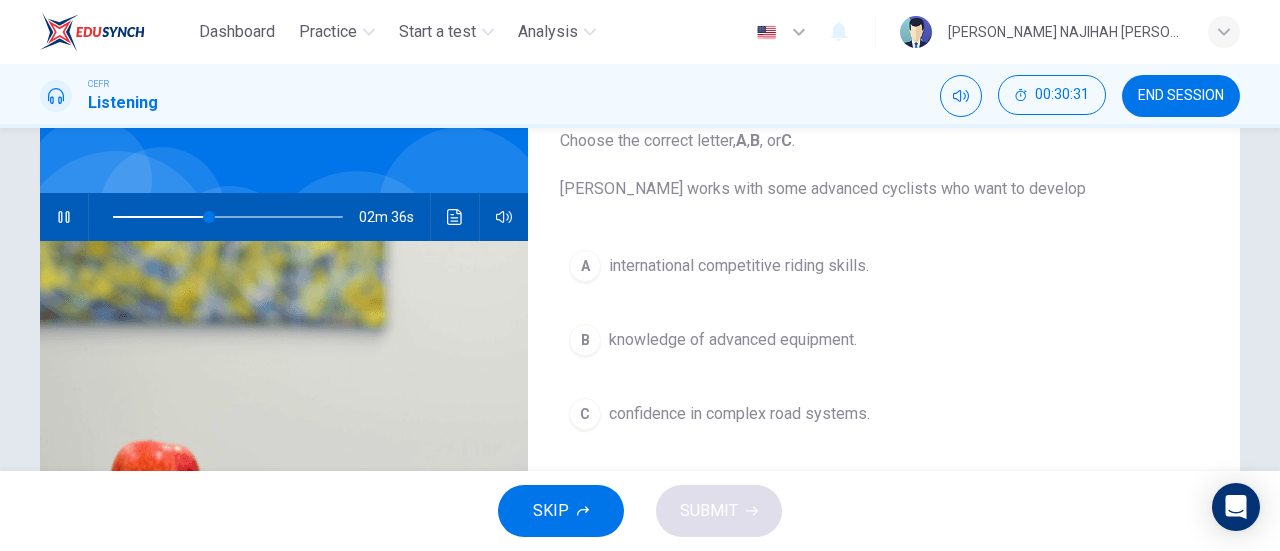 click on "confidence in complex road systems." at bounding box center [739, 414] 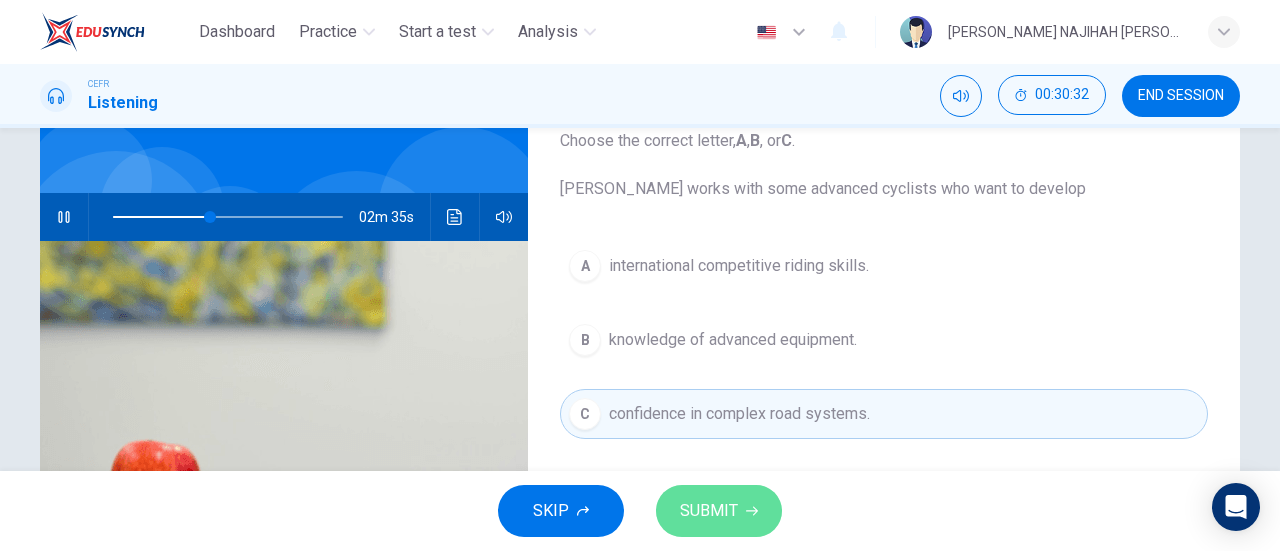 click on "SUBMIT" at bounding box center [719, 511] 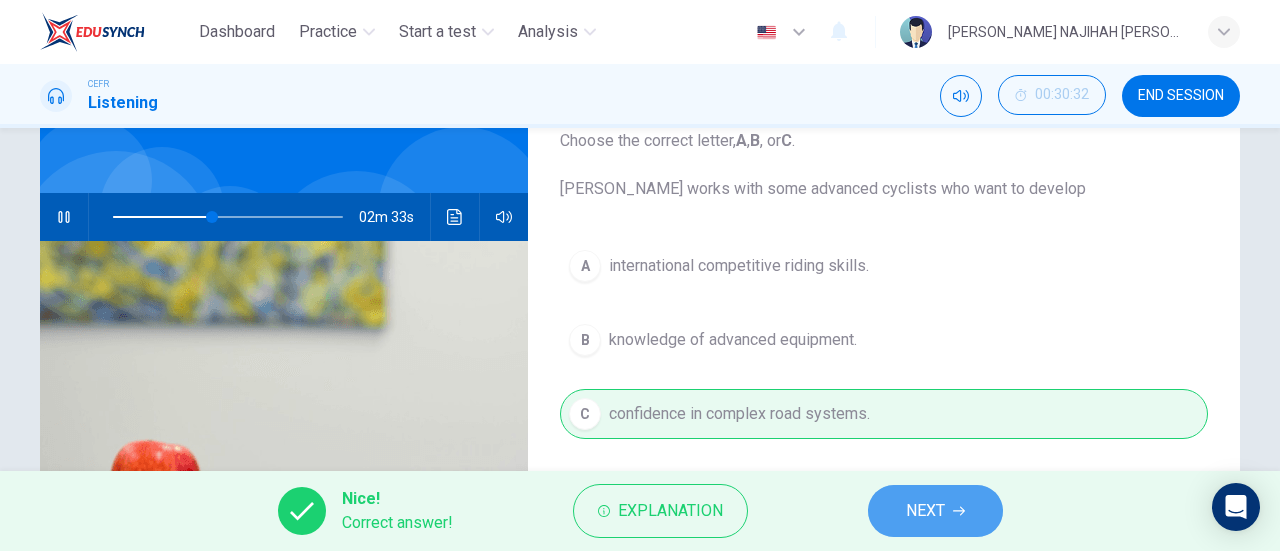 click on "NEXT" at bounding box center [935, 511] 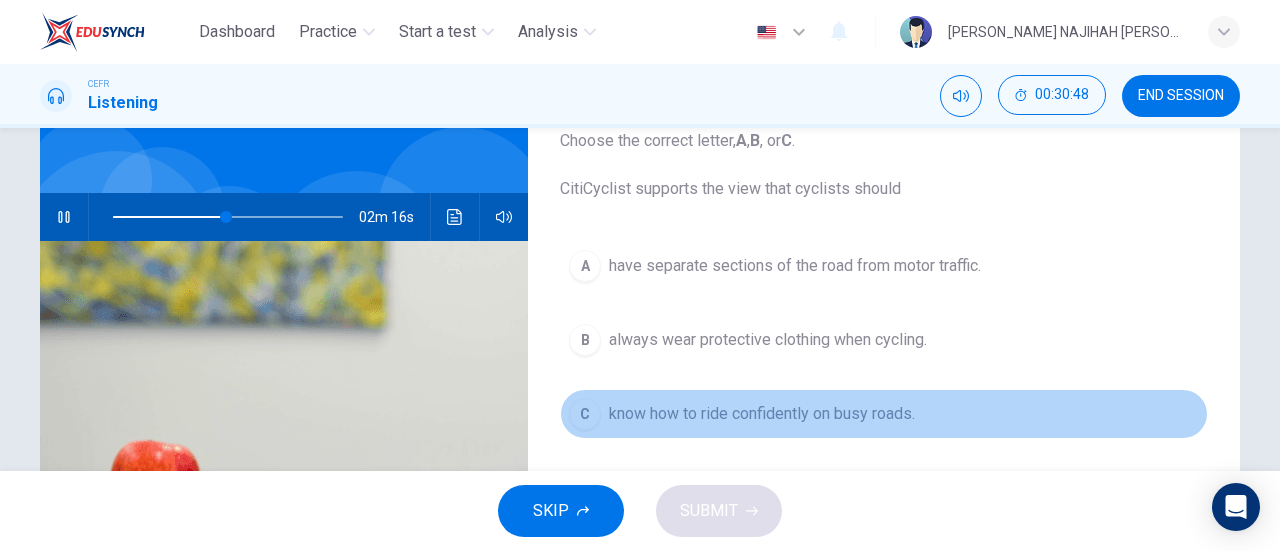 click on "know how to ride confidently on busy roads." at bounding box center [762, 414] 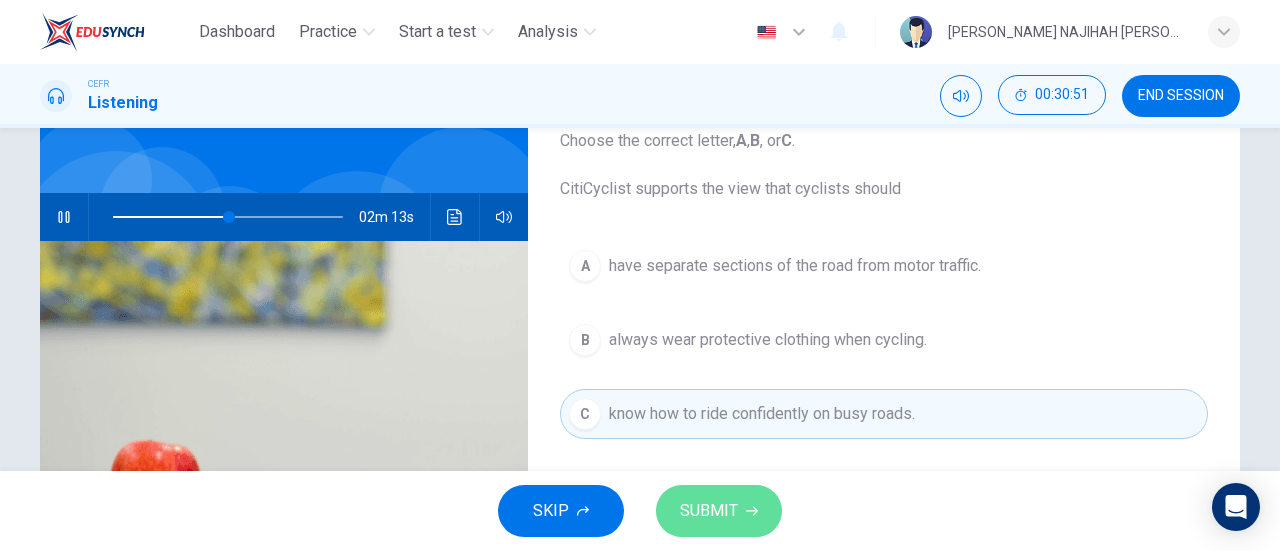 click on "SUBMIT" at bounding box center [719, 511] 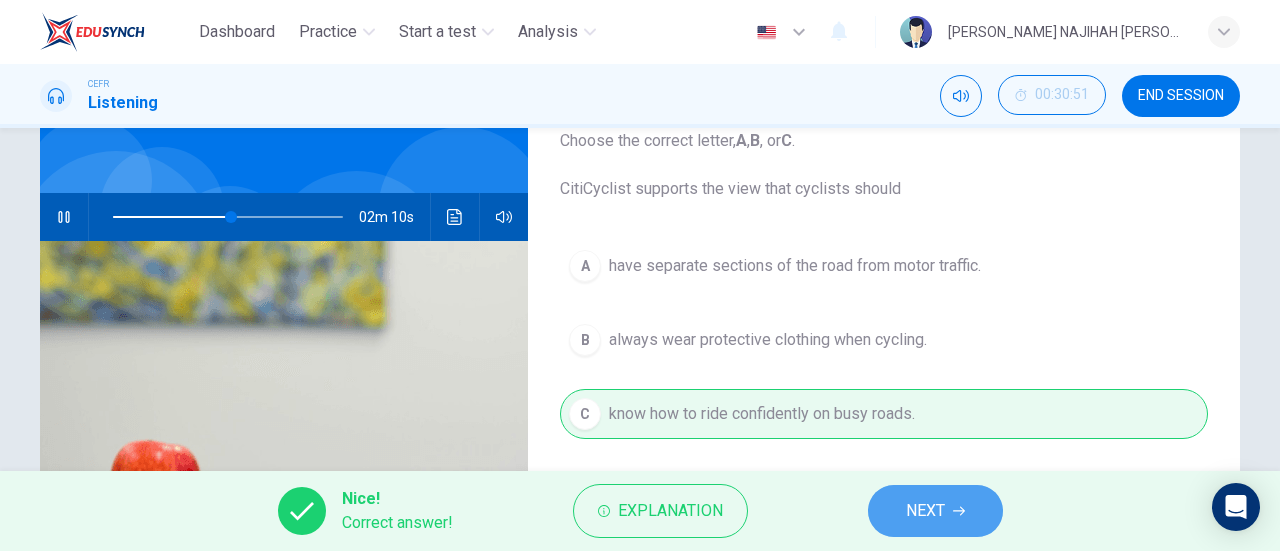 click on "NEXT" at bounding box center [935, 511] 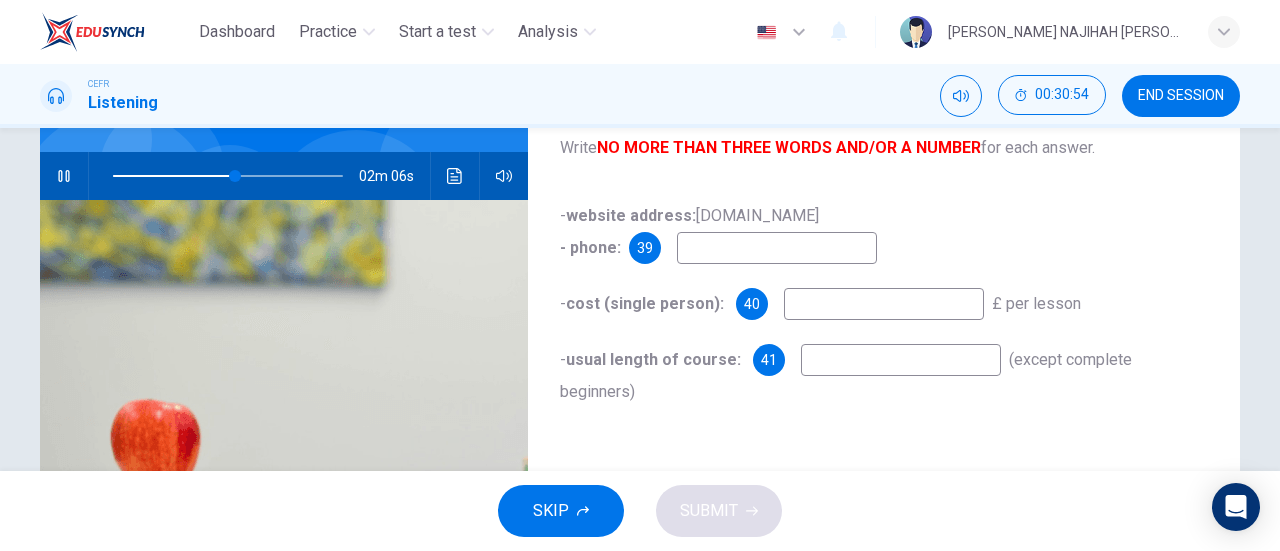 scroll, scrollTop: 174, scrollLeft: 0, axis: vertical 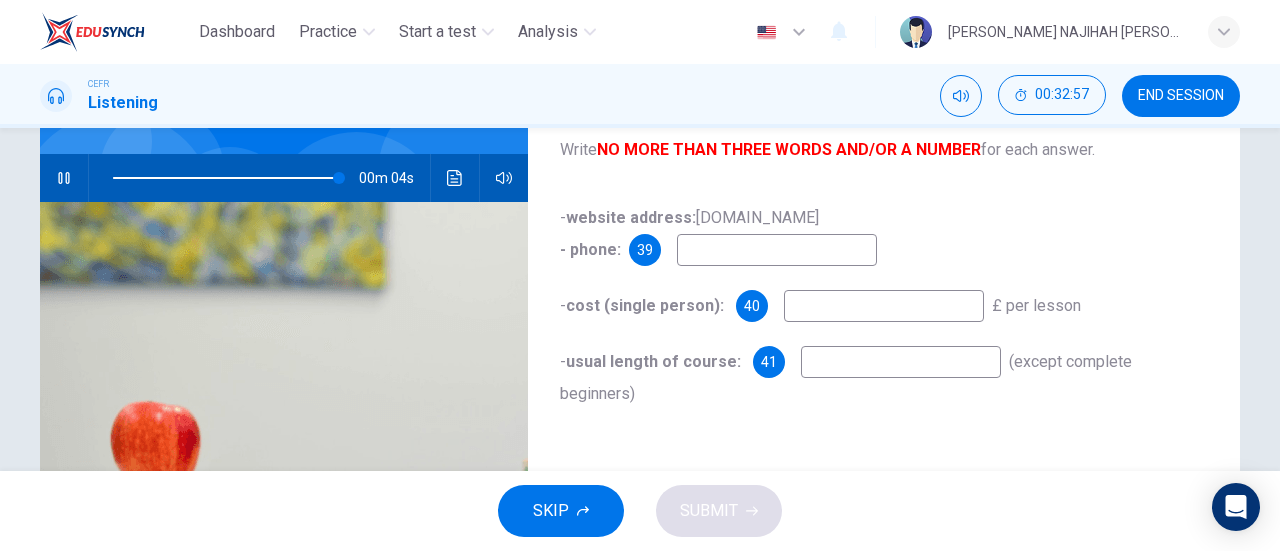 click at bounding box center [901, 362] 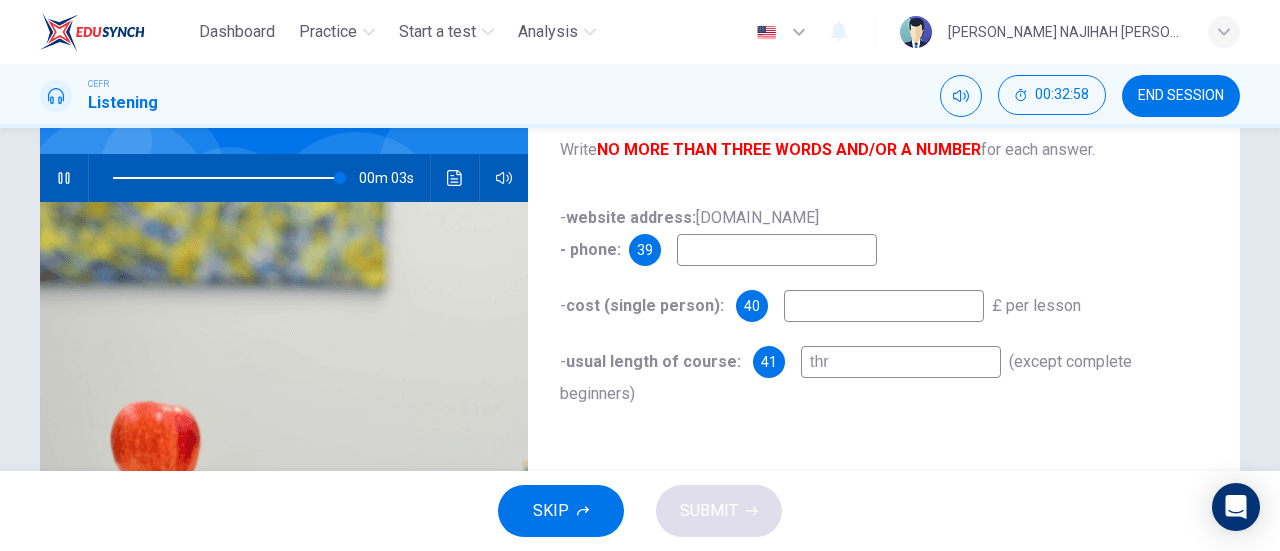 type on "thre" 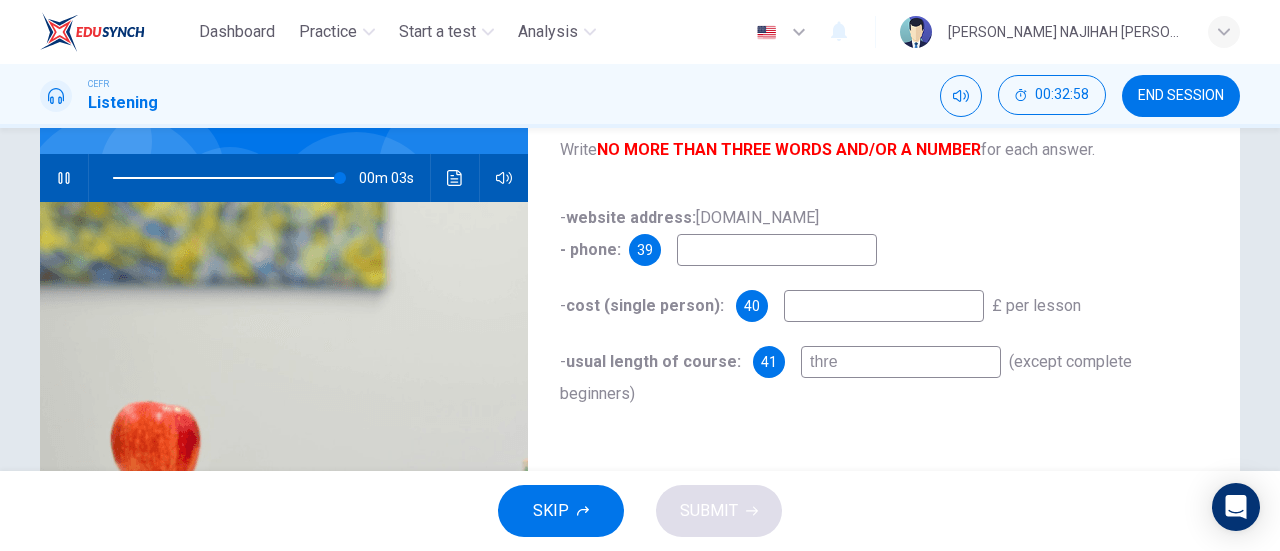 type on "99" 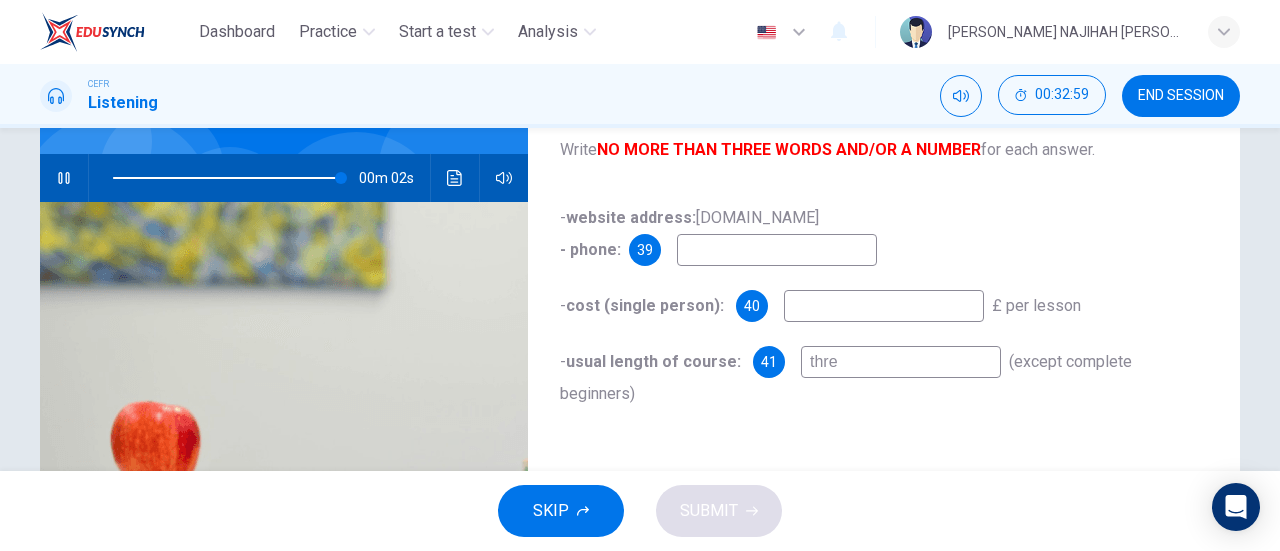 type on "three" 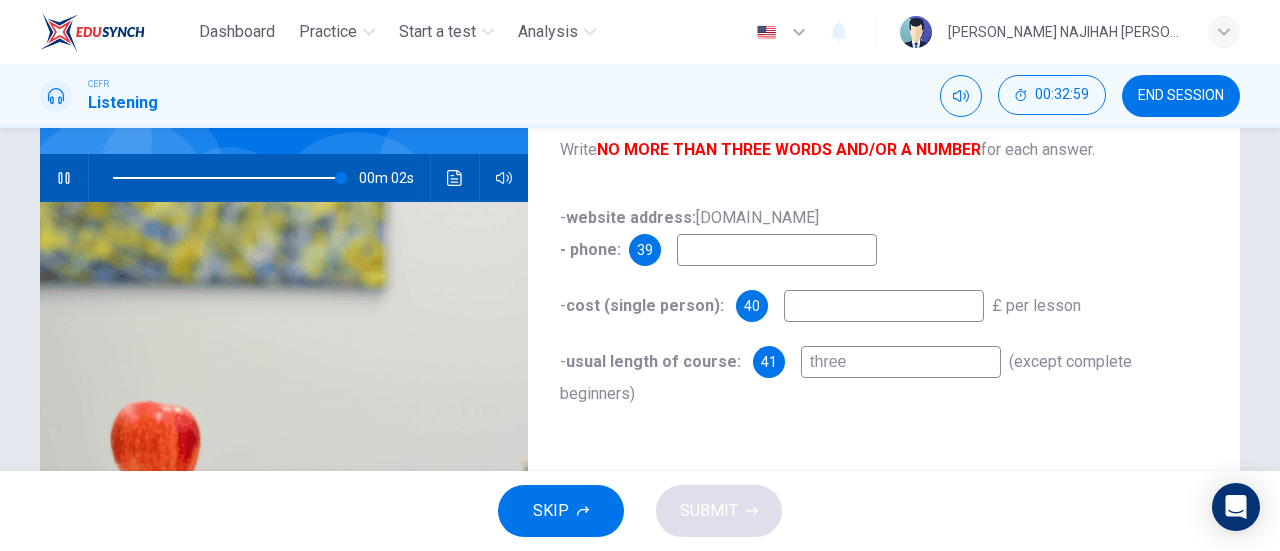 type on "99" 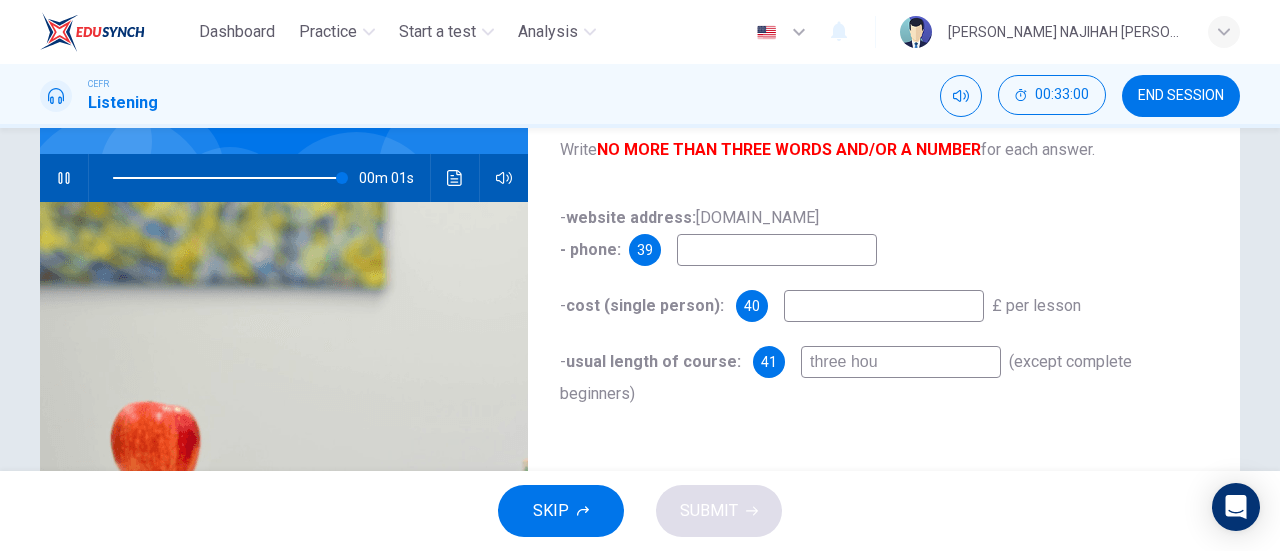 type on "three hour" 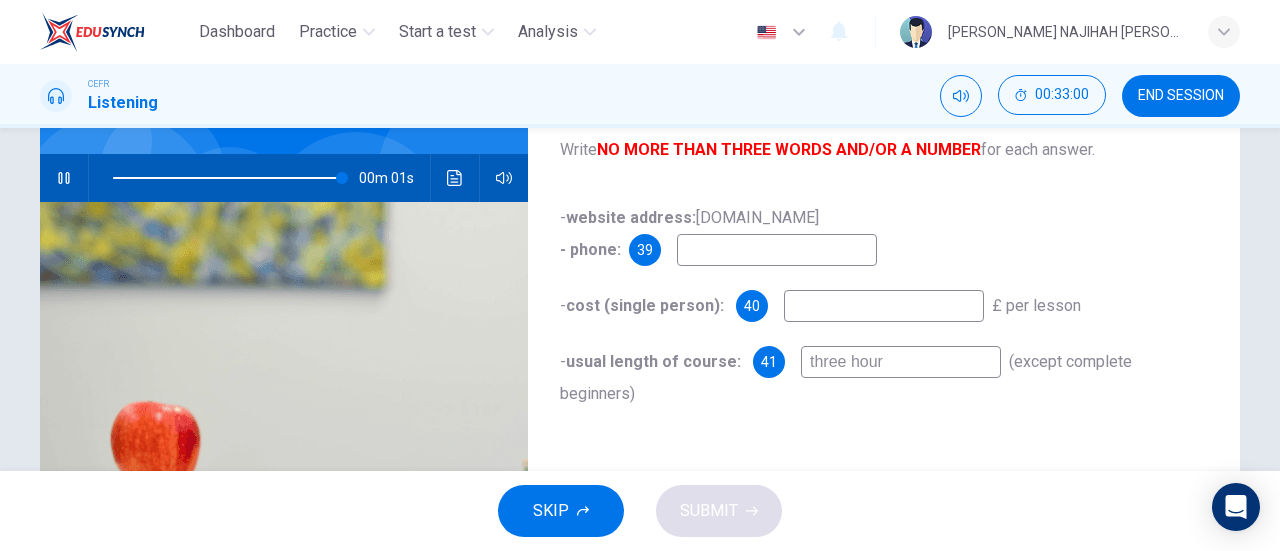 type on "100" 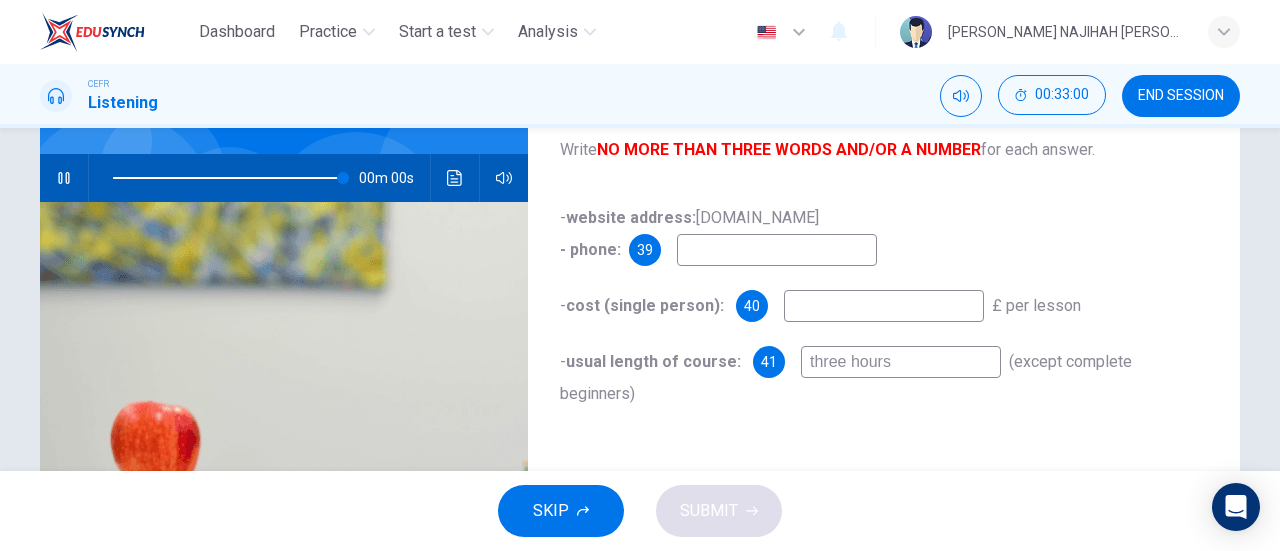 type on "0" 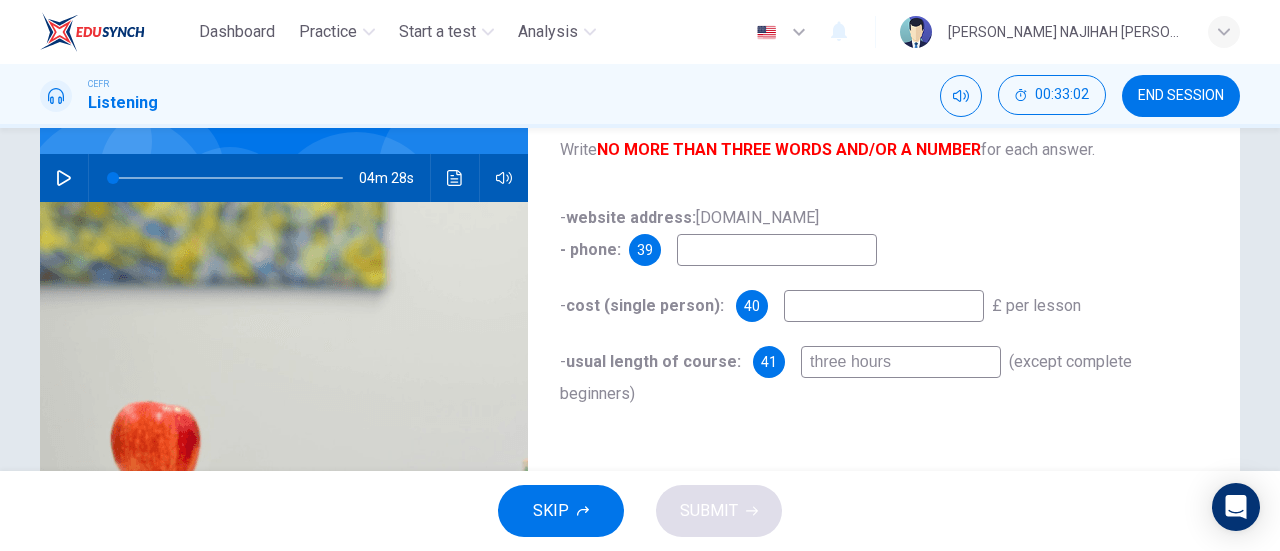 type on "three hours" 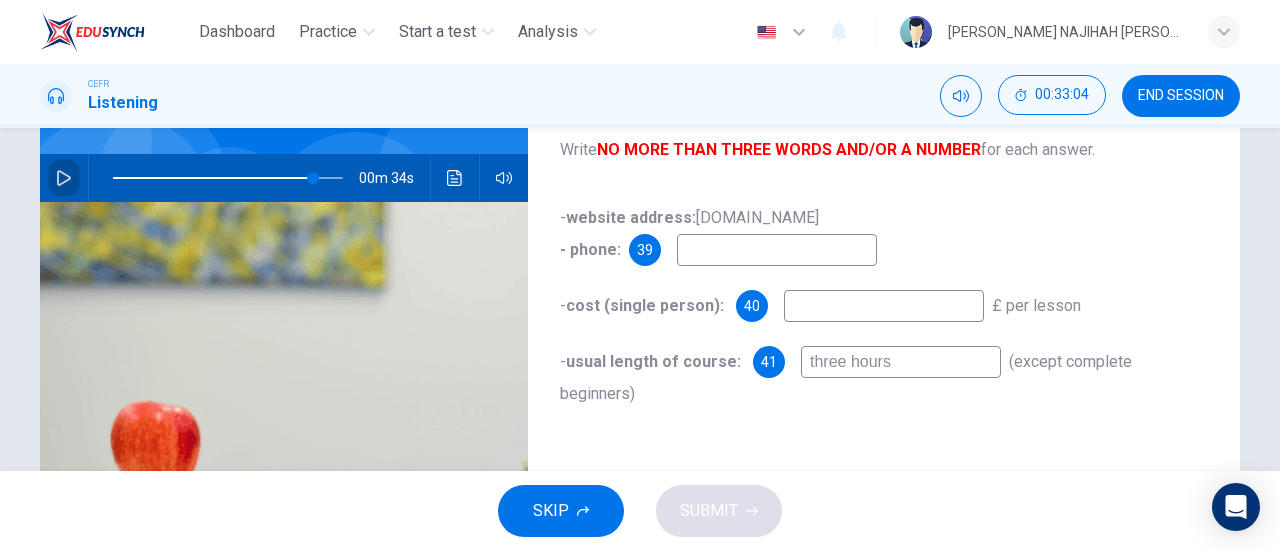 click 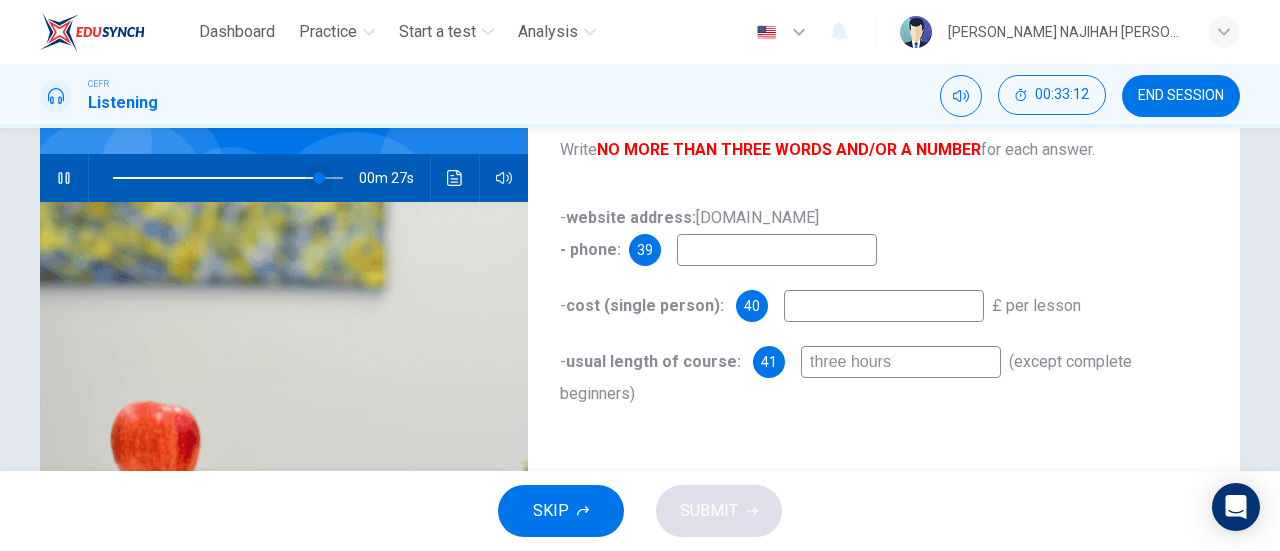 click at bounding box center [319, 178] 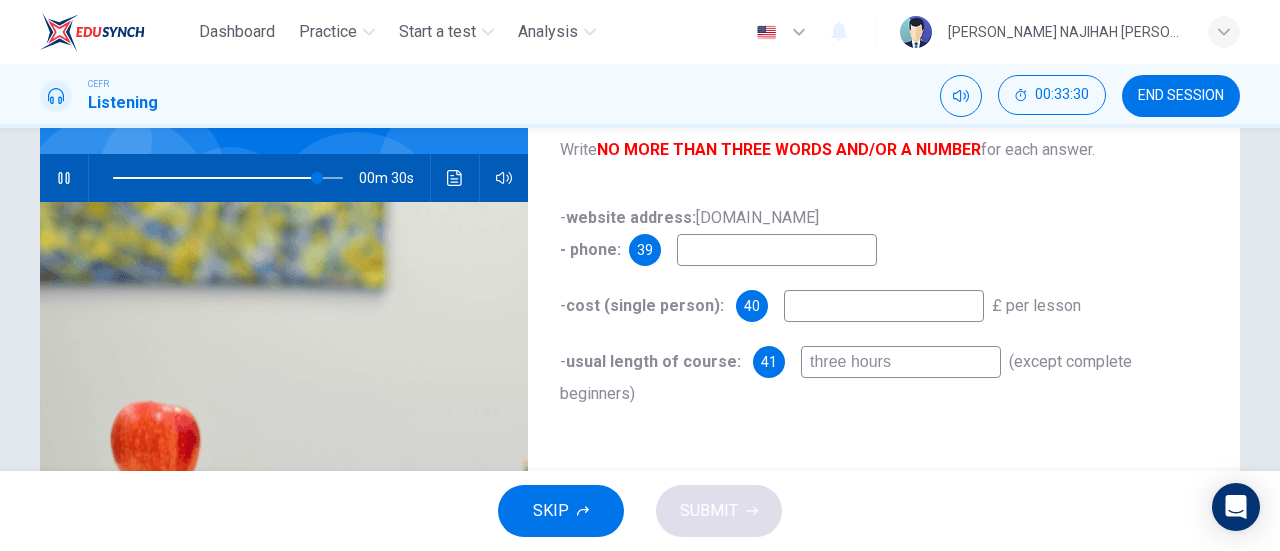 click at bounding box center (884, 306) 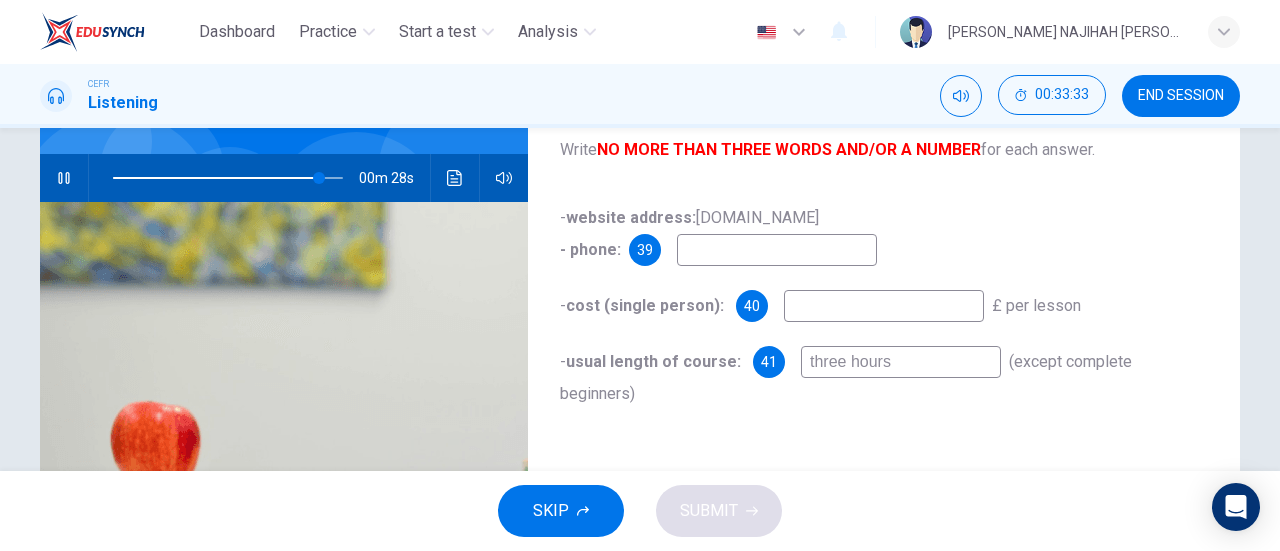 type on "90" 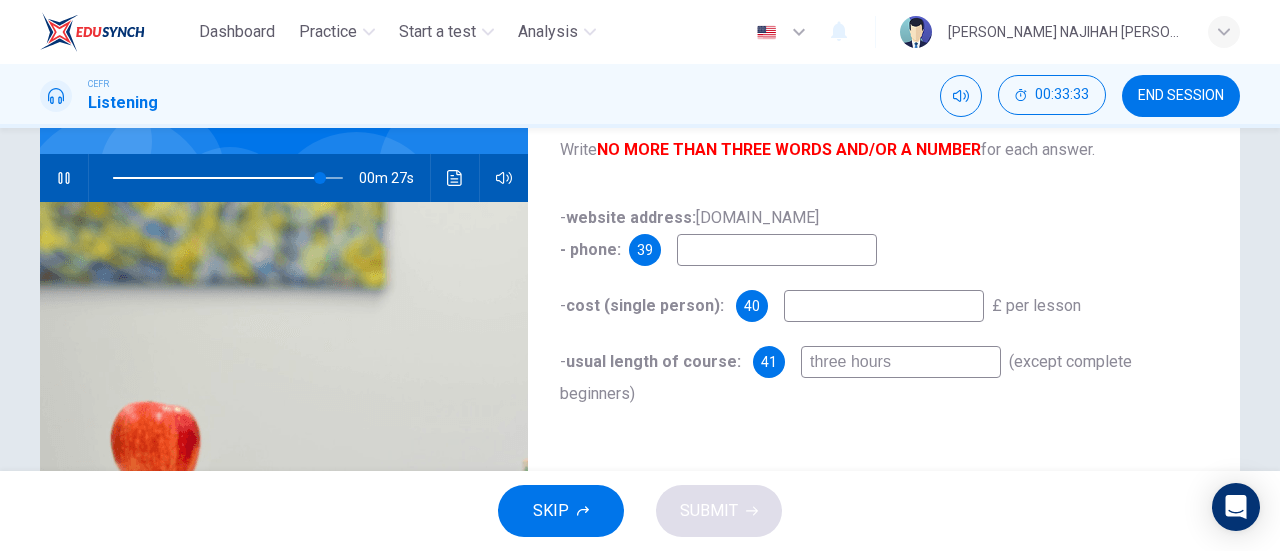 type on "2" 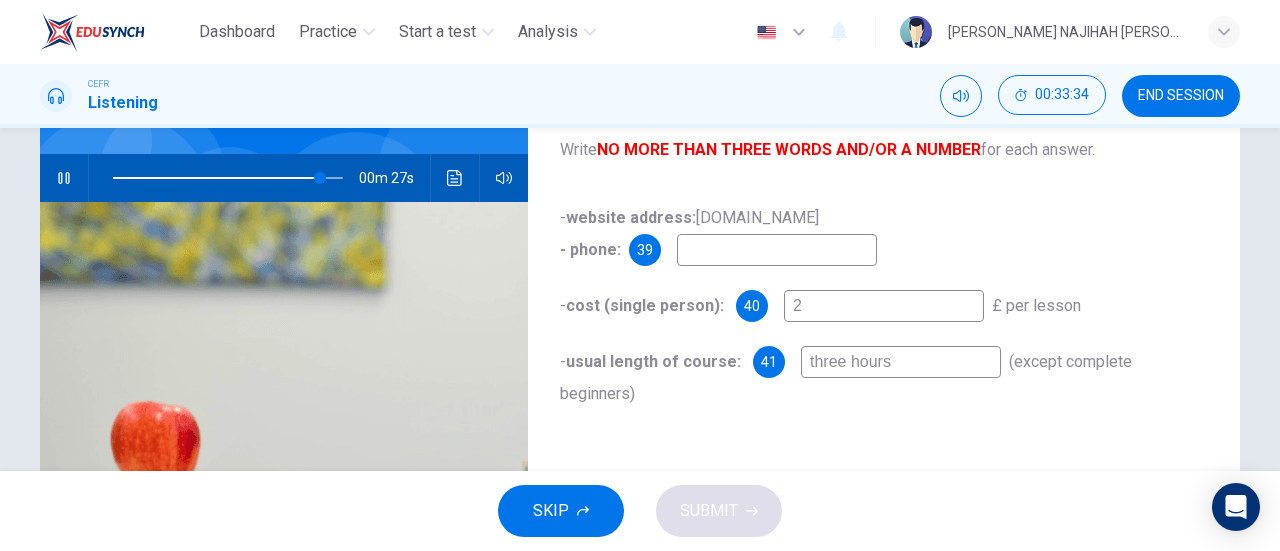 type on "90" 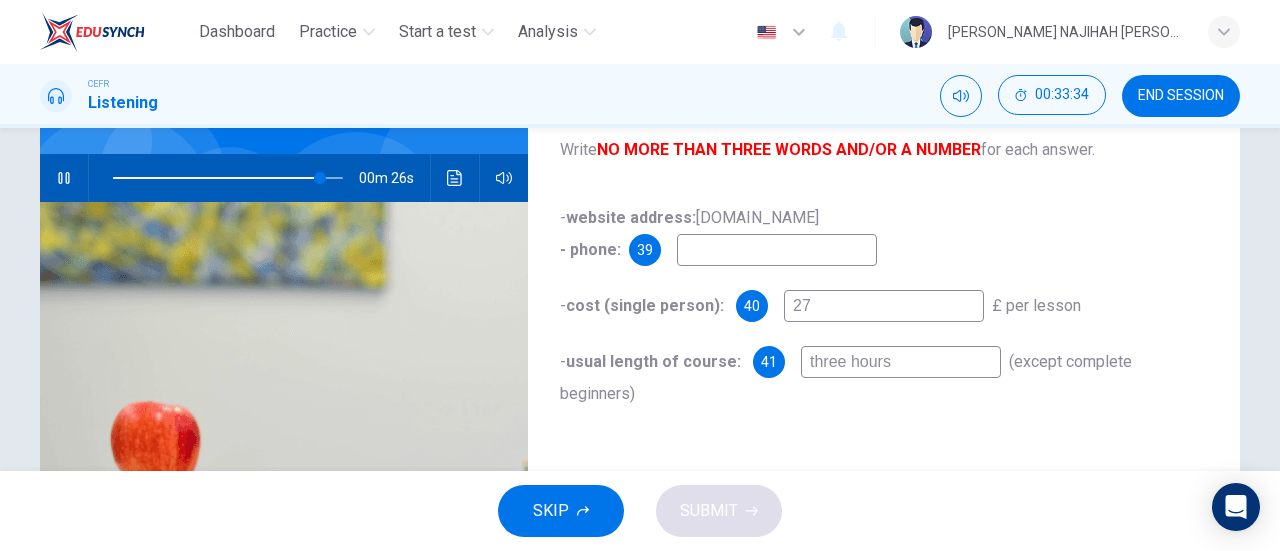 type on "27." 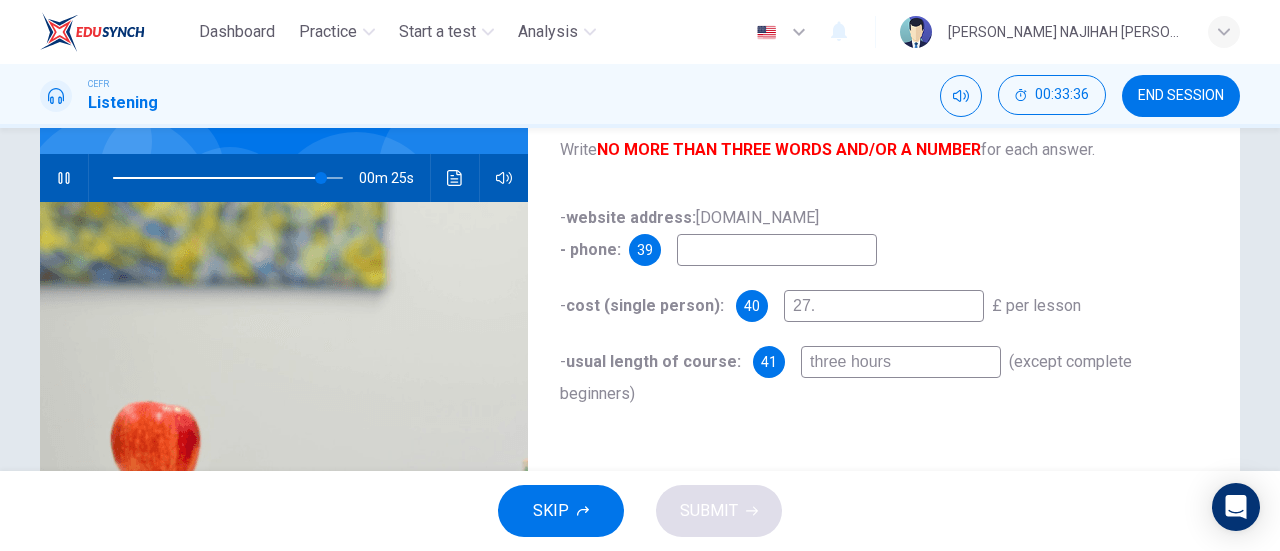 type on "91" 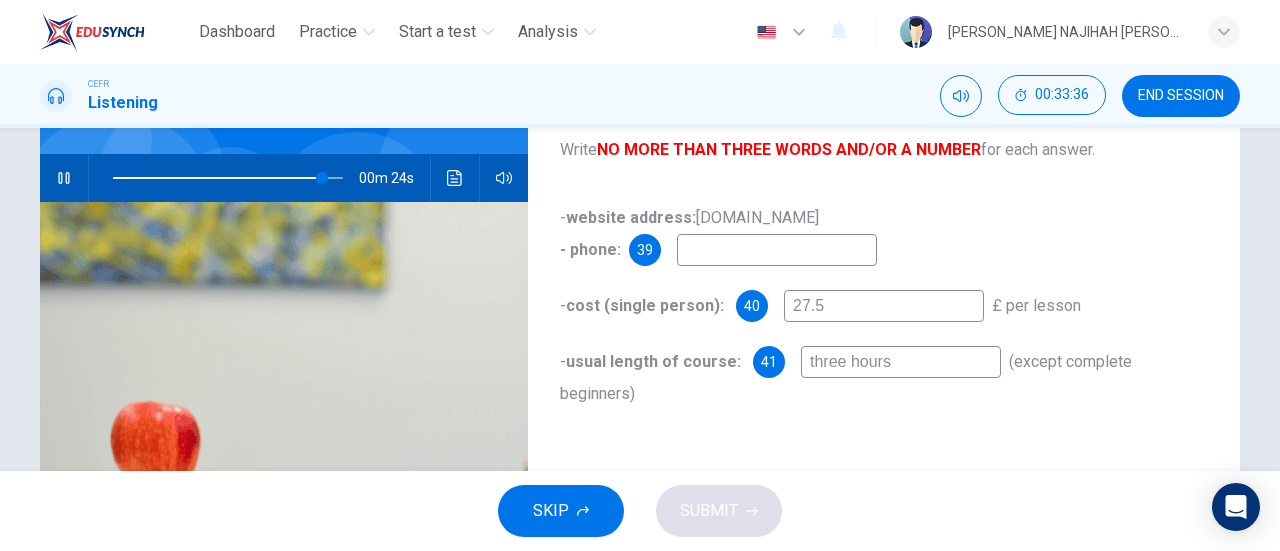 type on "27.50" 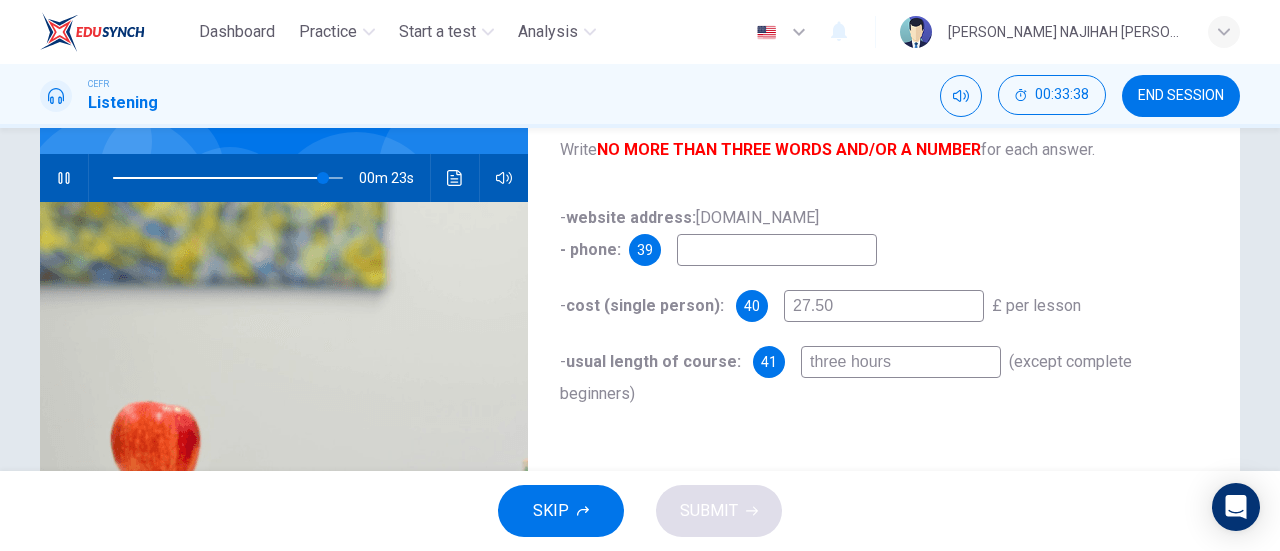 type on "92" 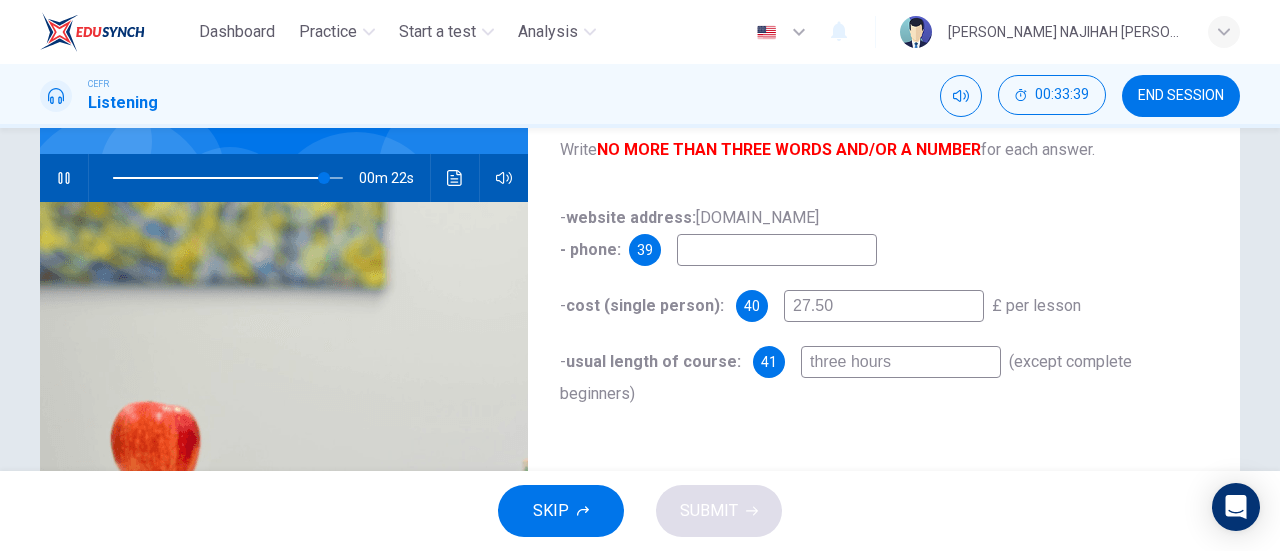 type on "27.50" 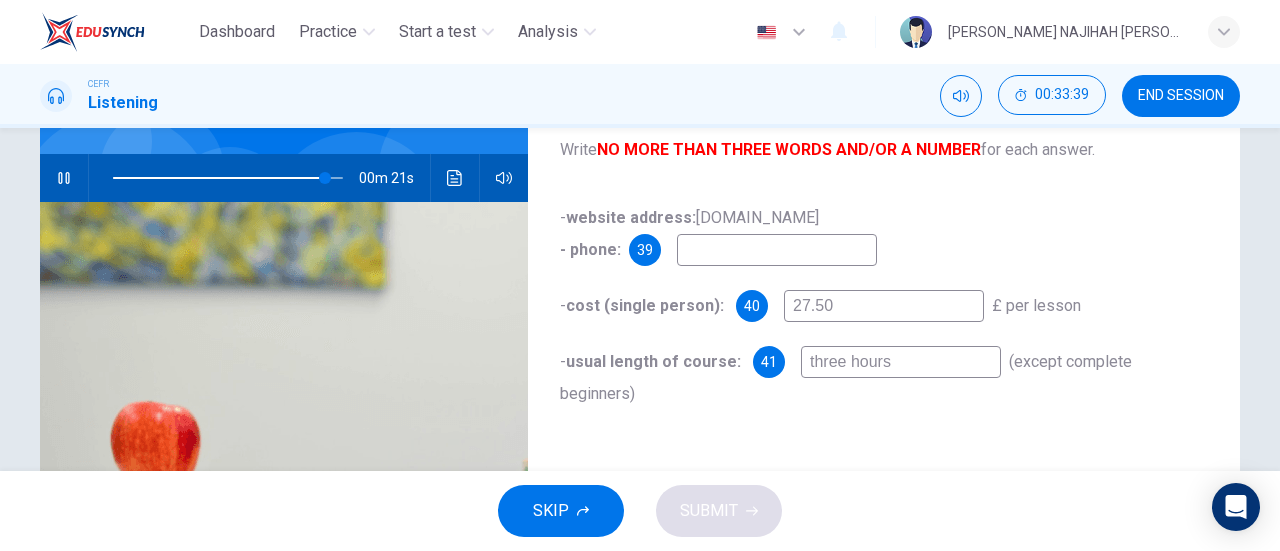 click at bounding box center [777, 250] 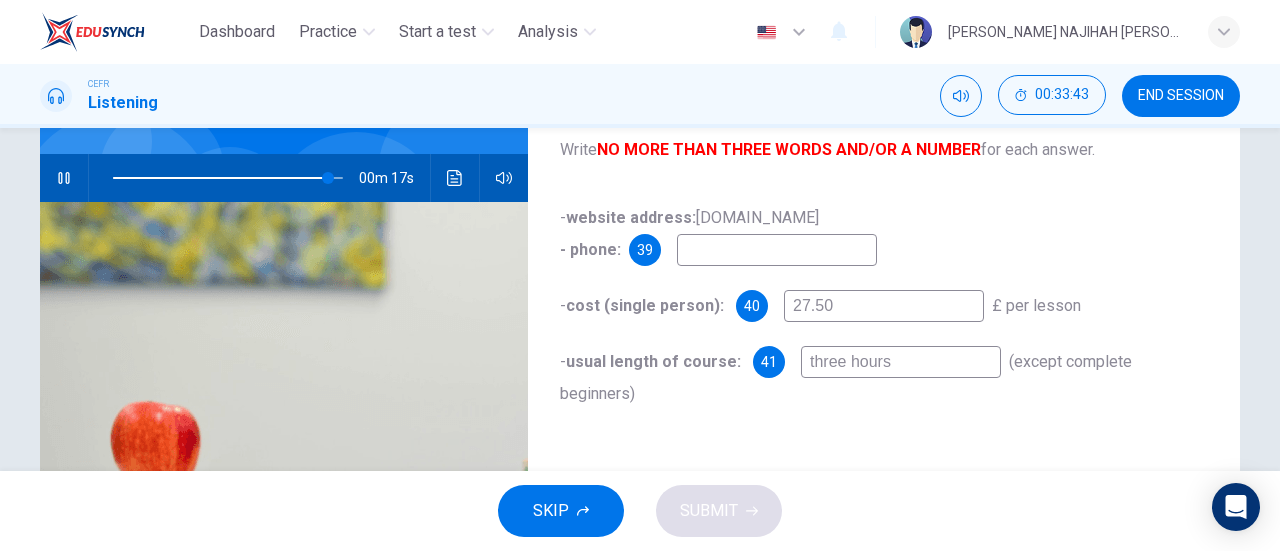 type on "94" 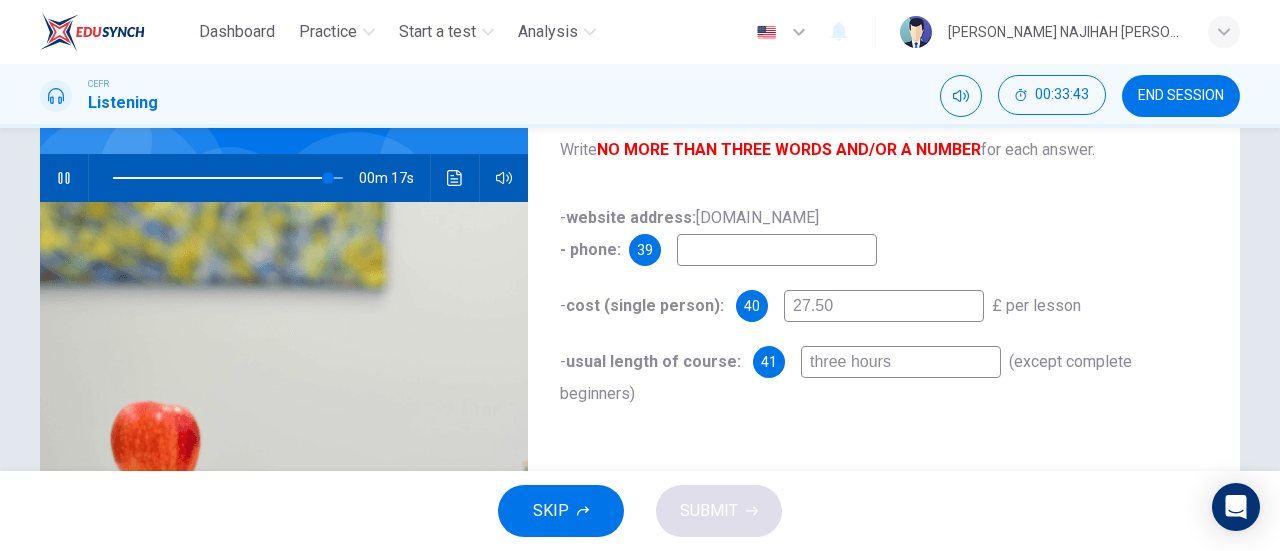 type on "0" 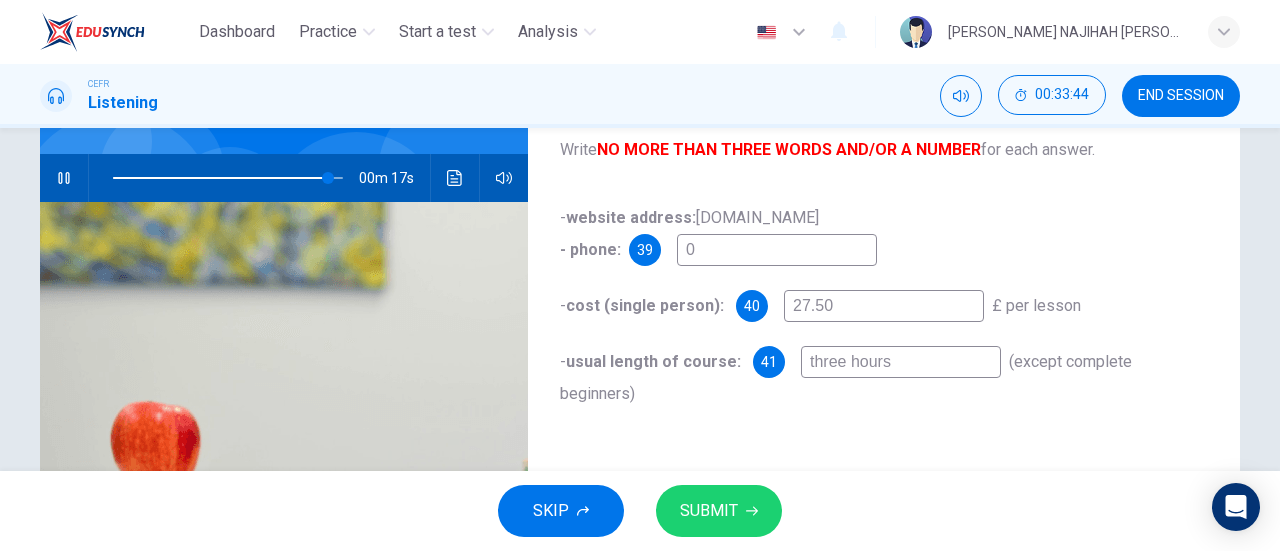 type on "94" 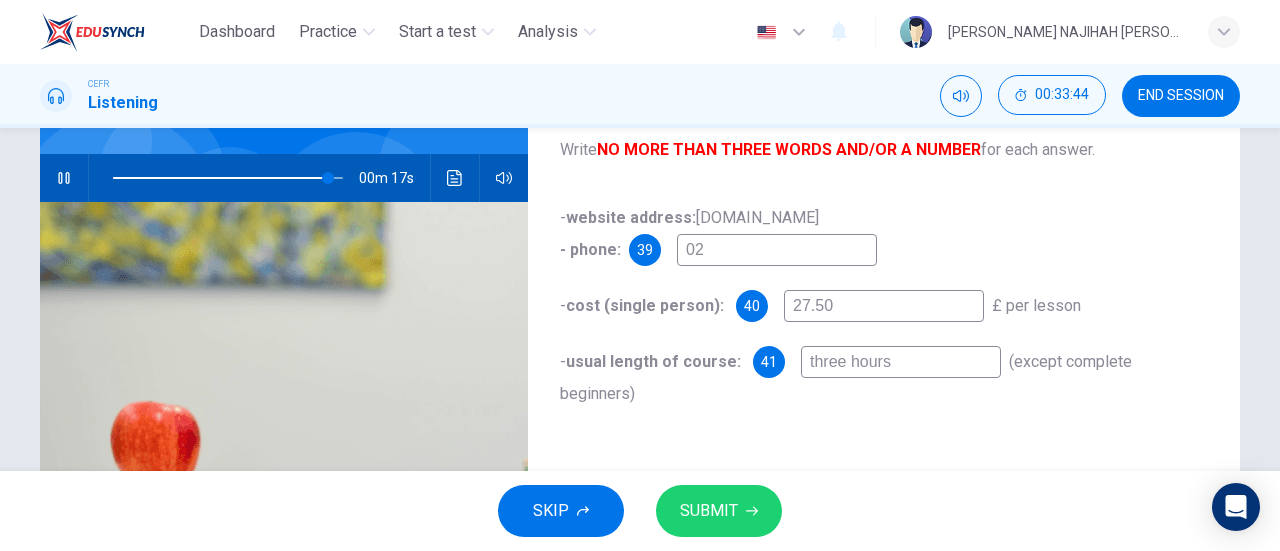type on "94" 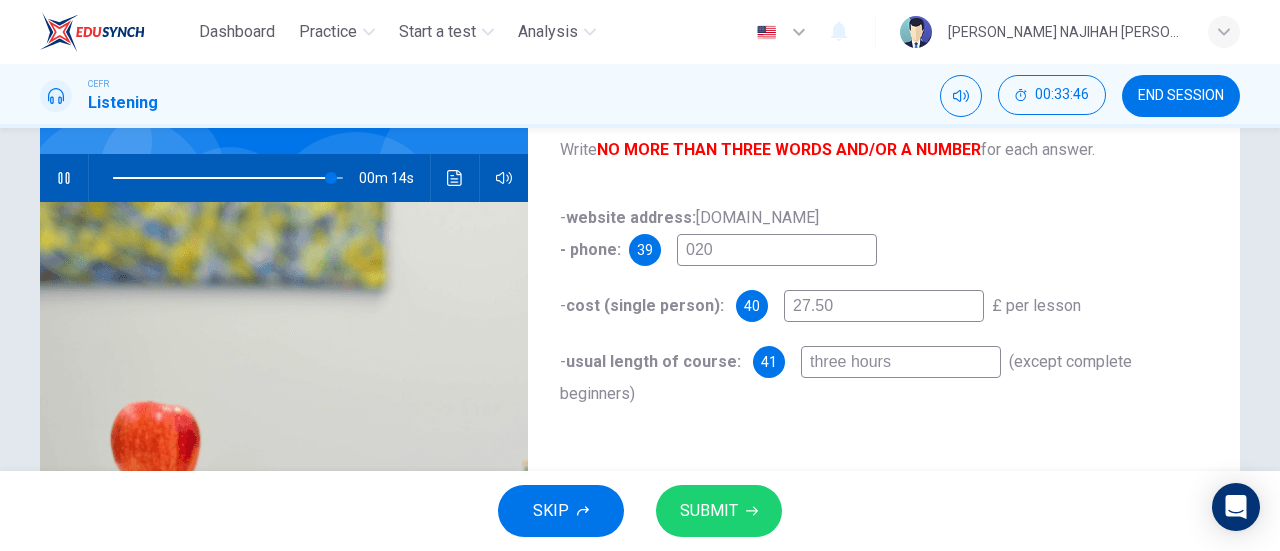 type on "95" 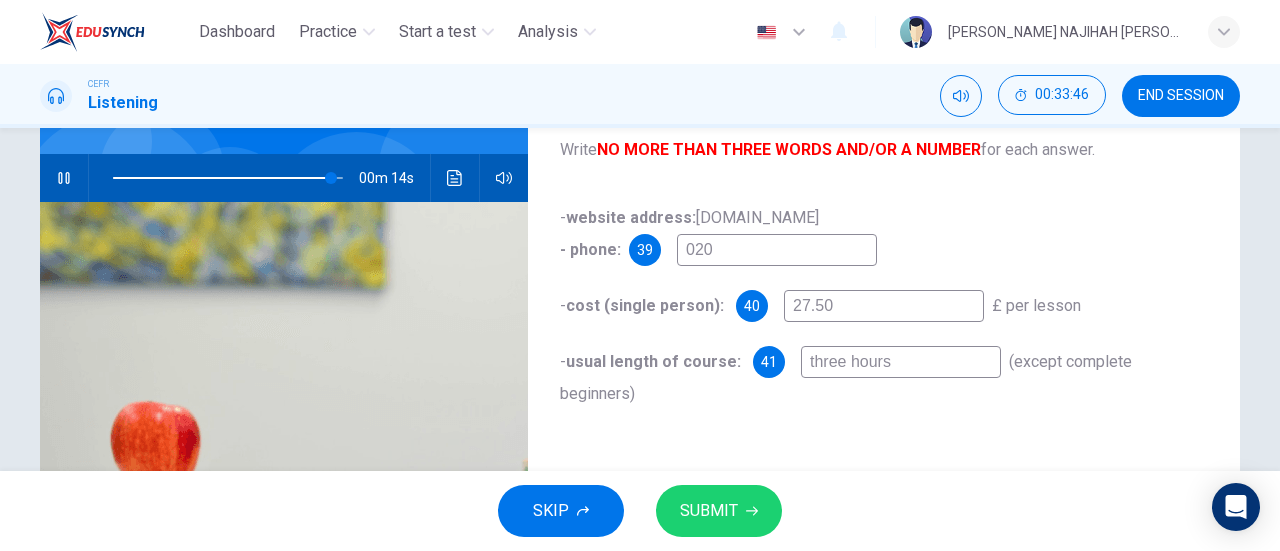 type on "0207" 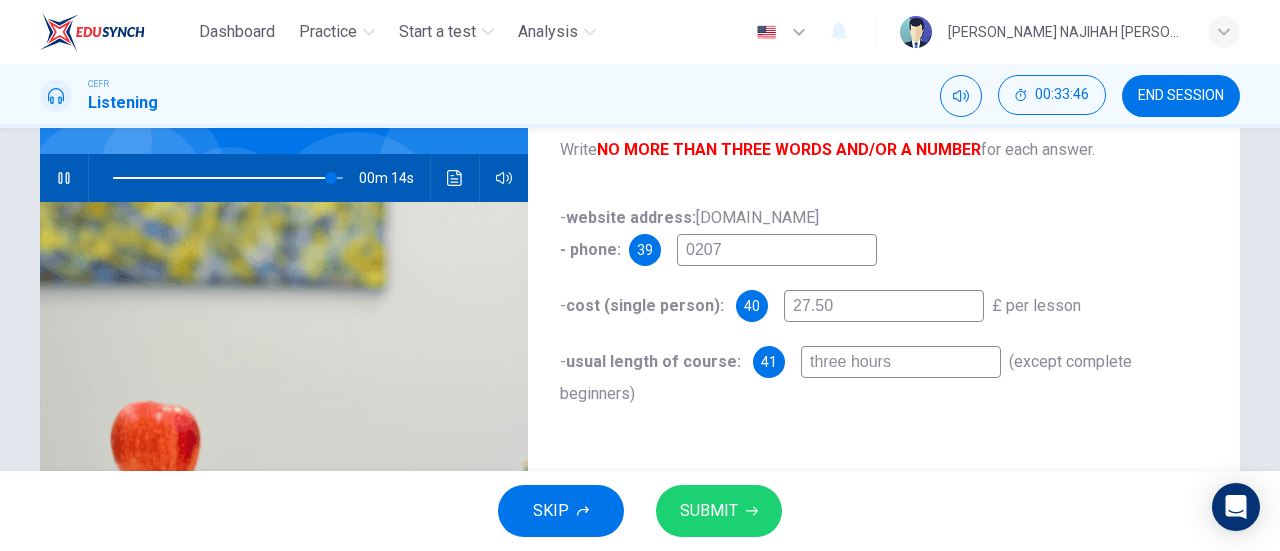 type on "95" 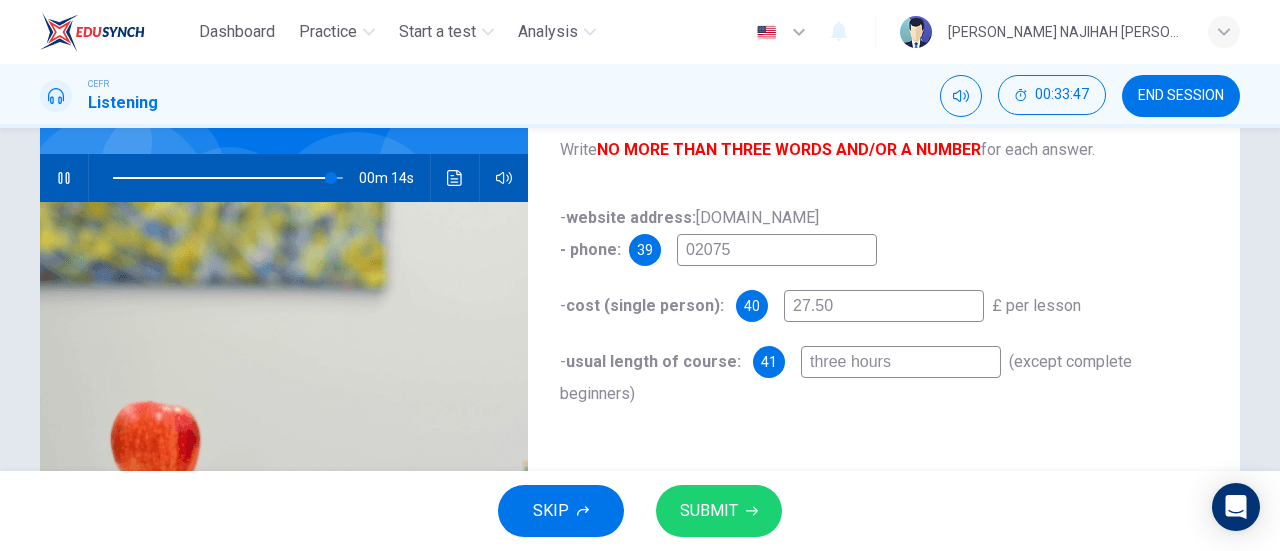 type on "95" 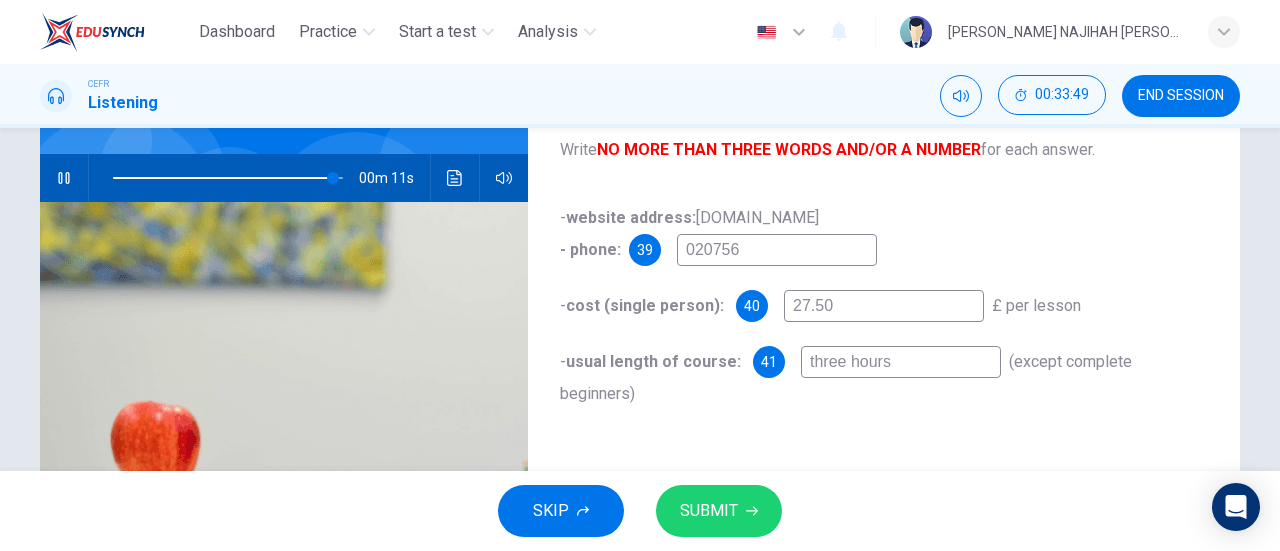 type on "96" 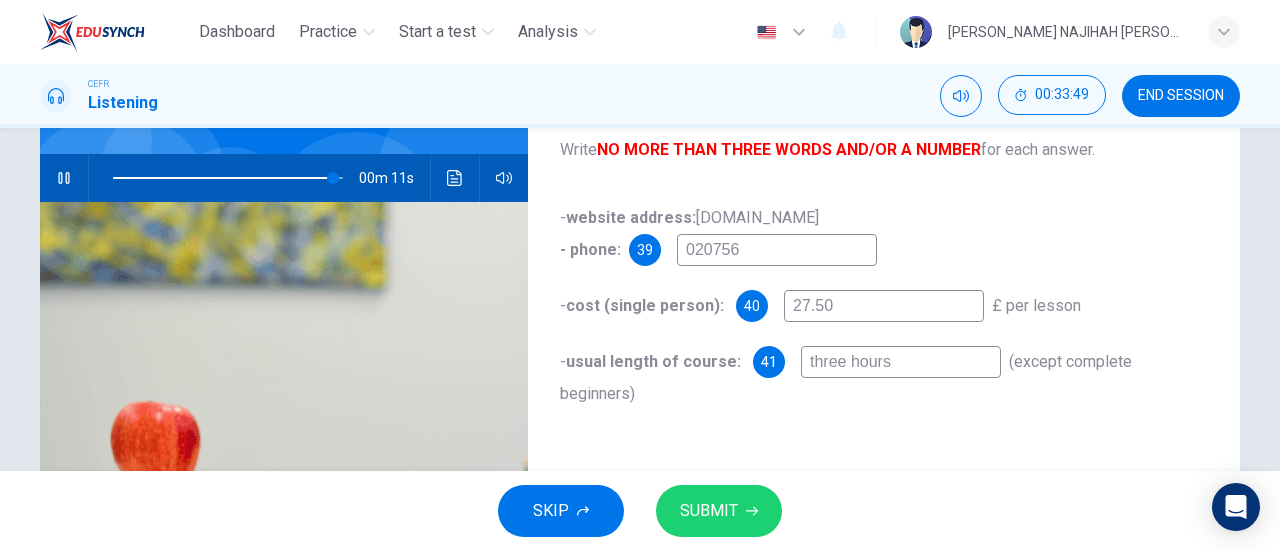 type on "0207564" 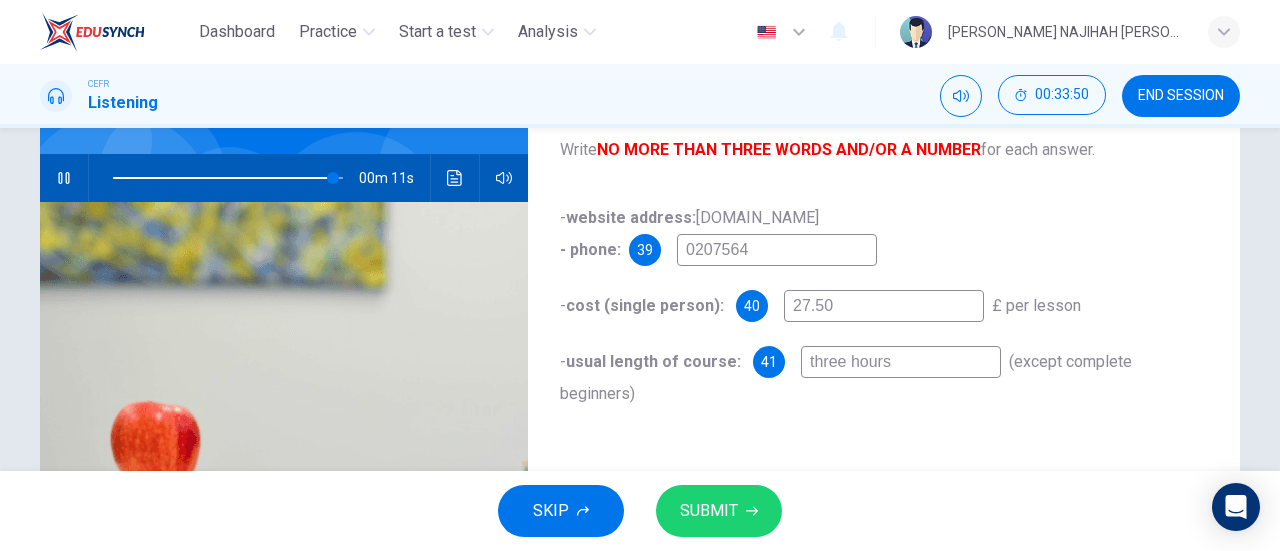 type on "96" 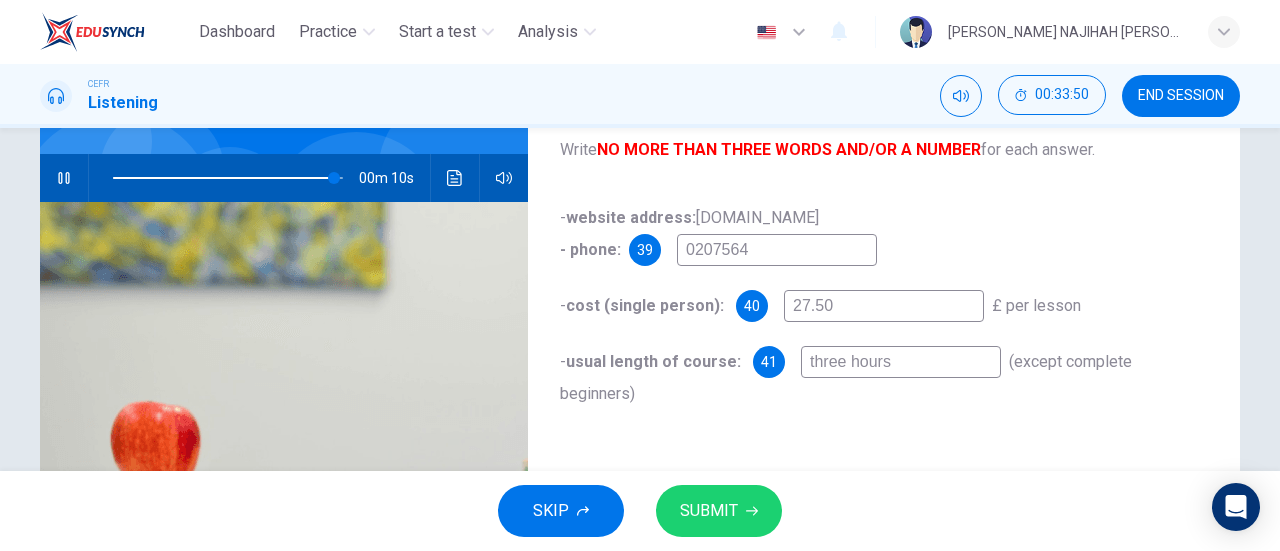 type on "02075640" 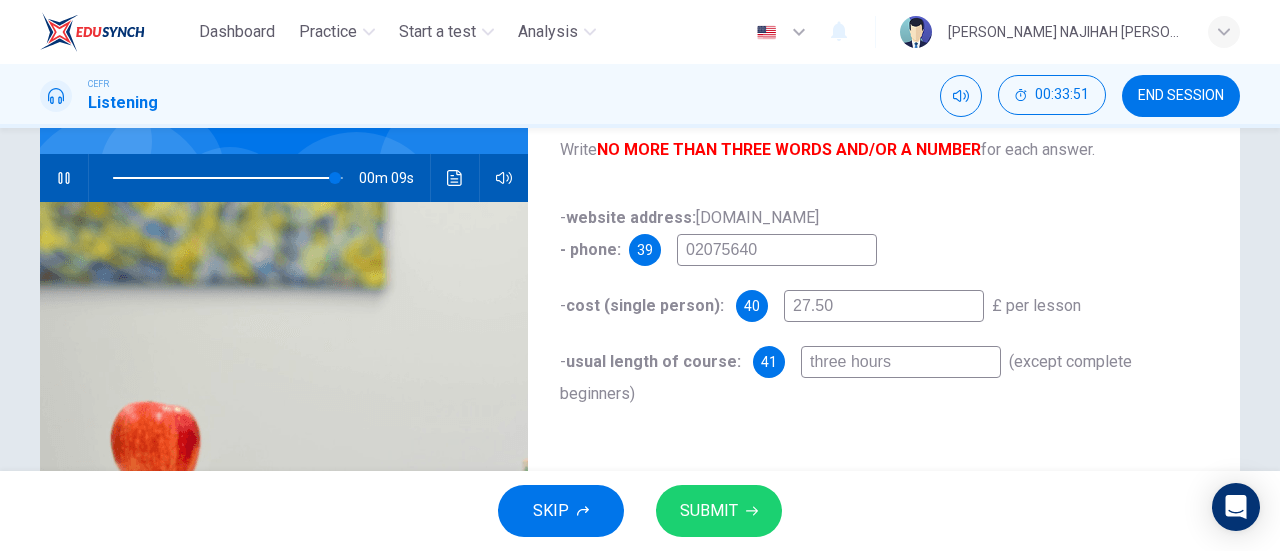 type on "97" 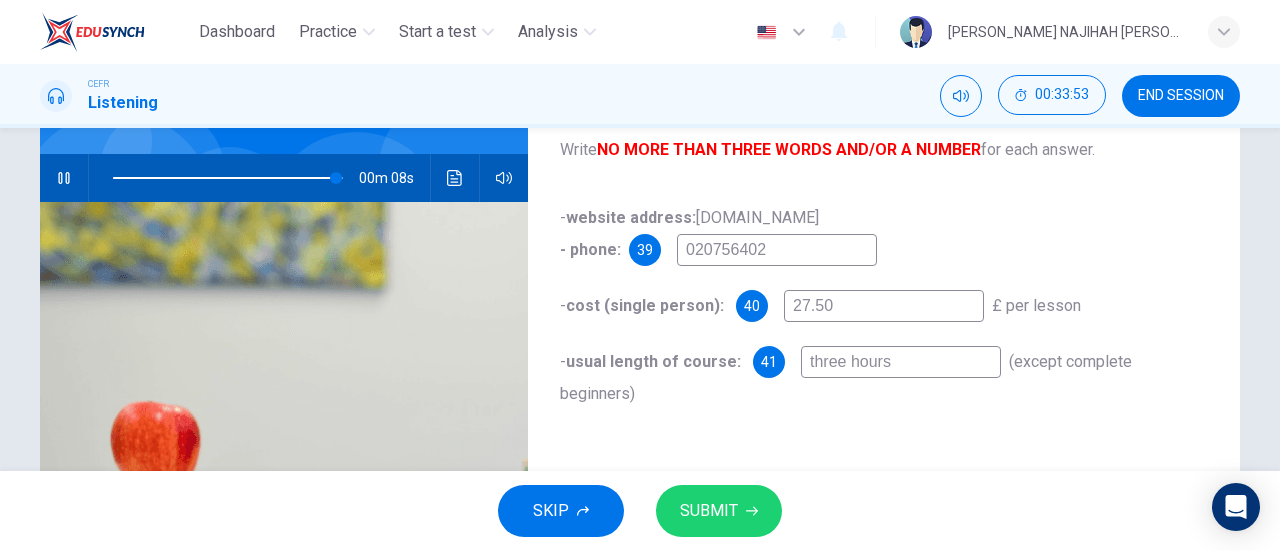 type on "97" 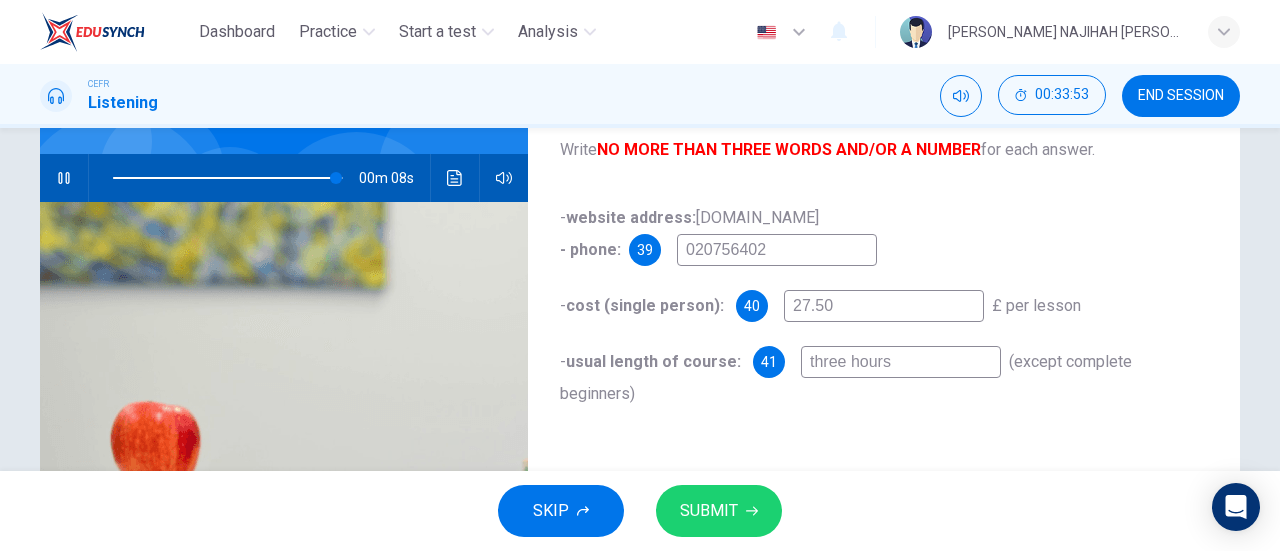 type on "0207564028" 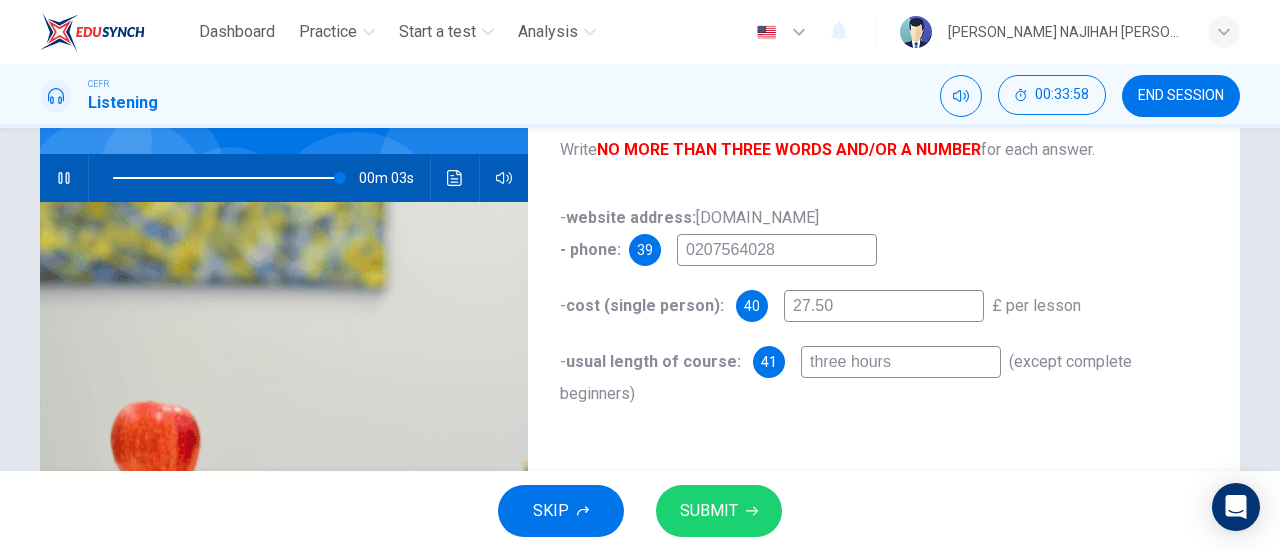 type on "99" 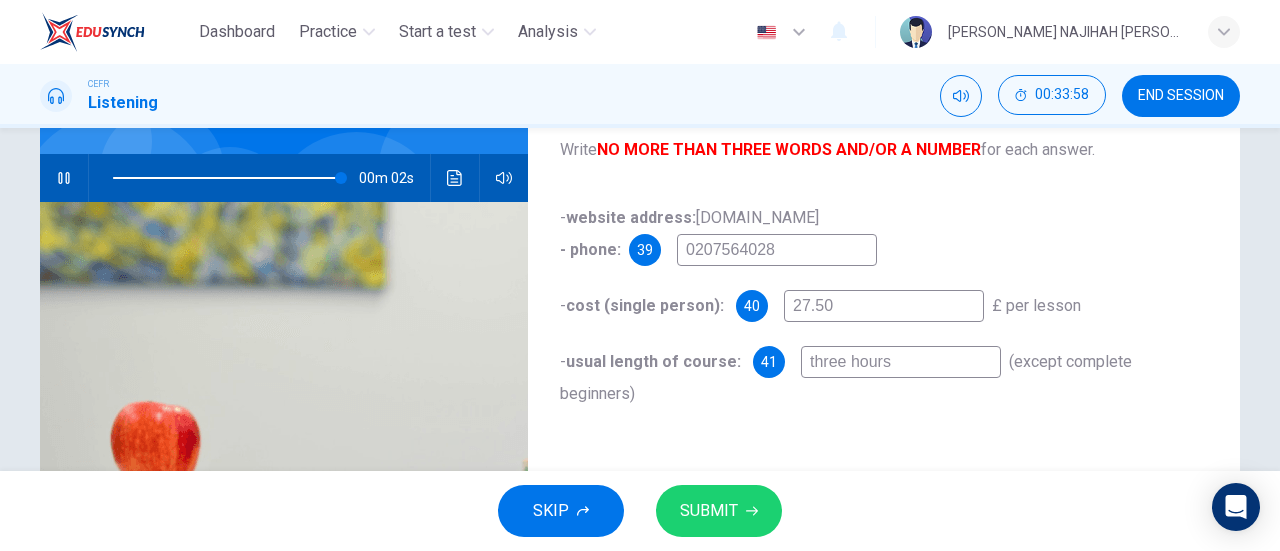 type on "0207564028" 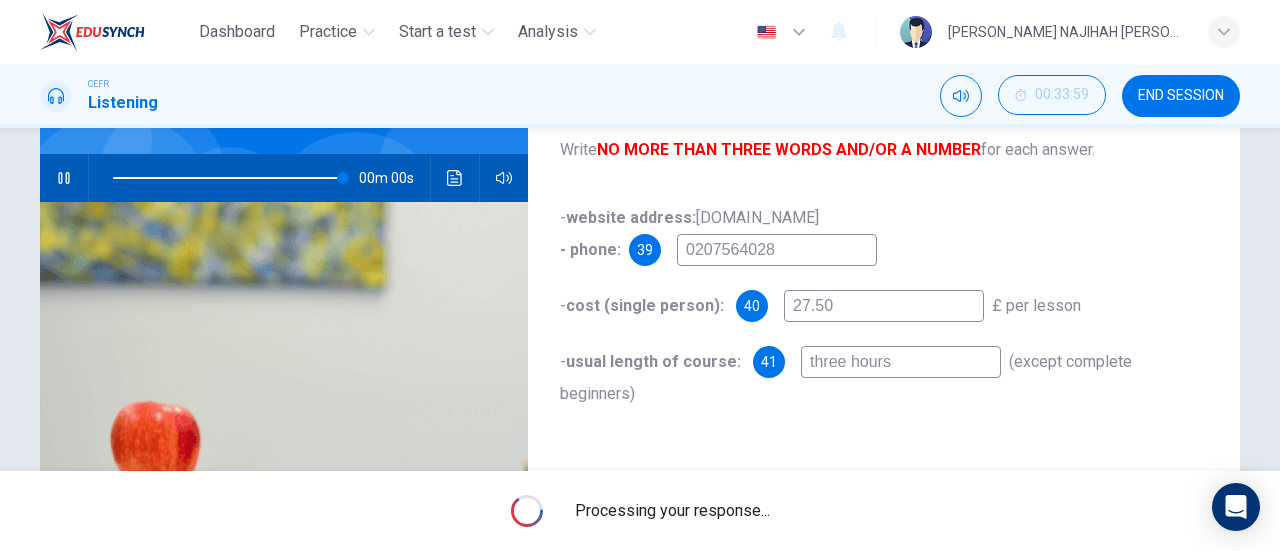 type on "0" 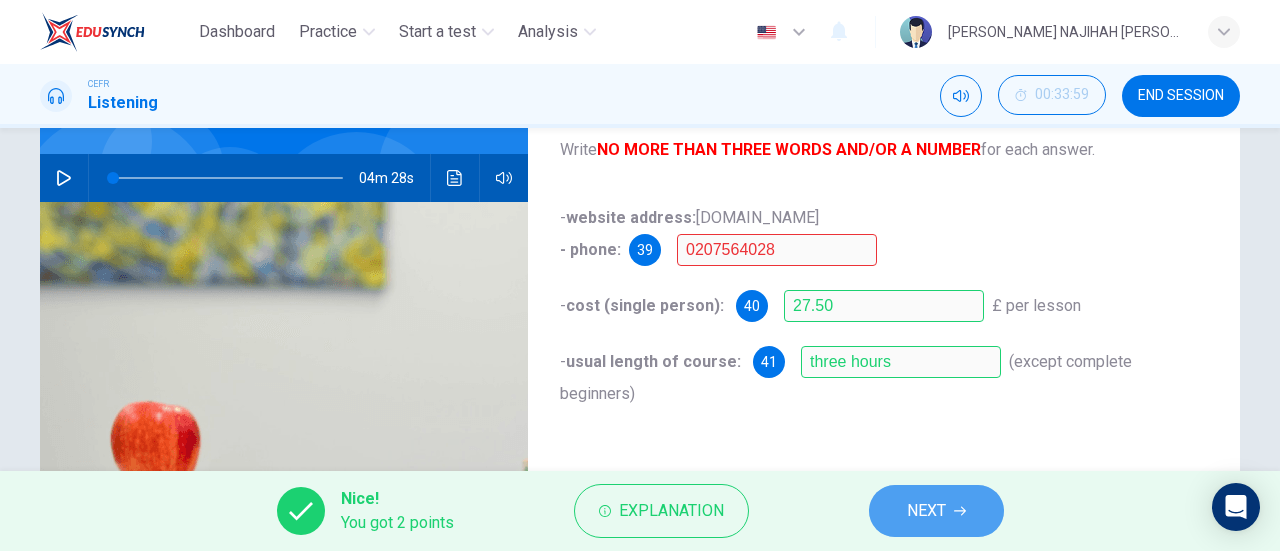 click on "NEXT" at bounding box center (936, 511) 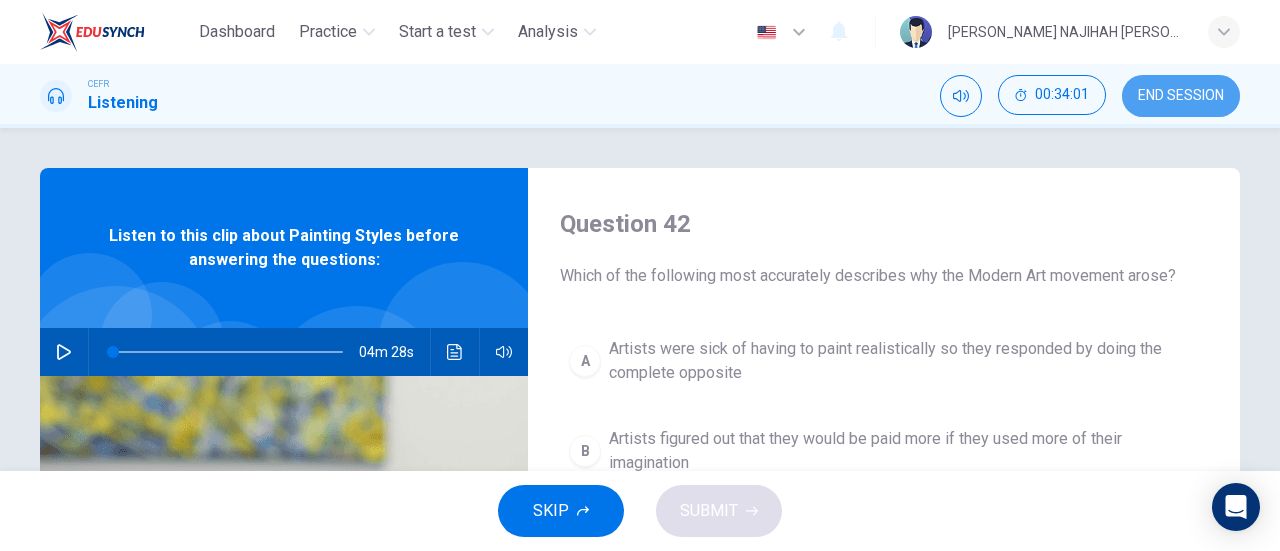 click on "END SESSION" at bounding box center (1181, 96) 